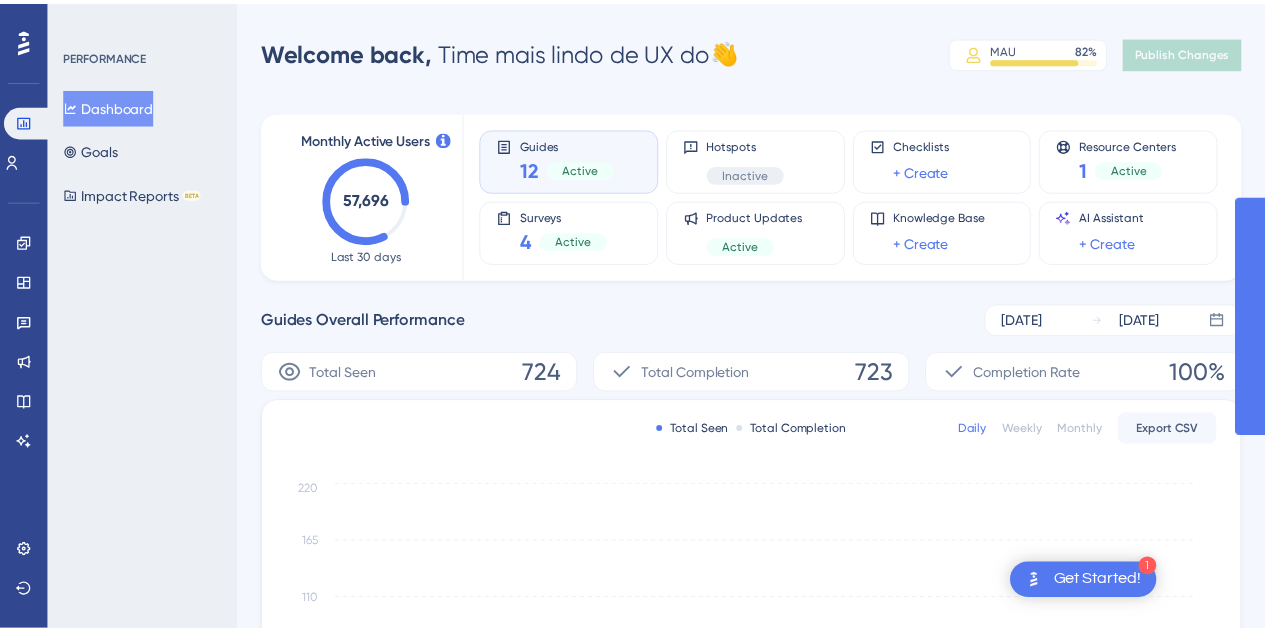 scroll, scrollTop: 0, scrollLeft: 0, axis: both 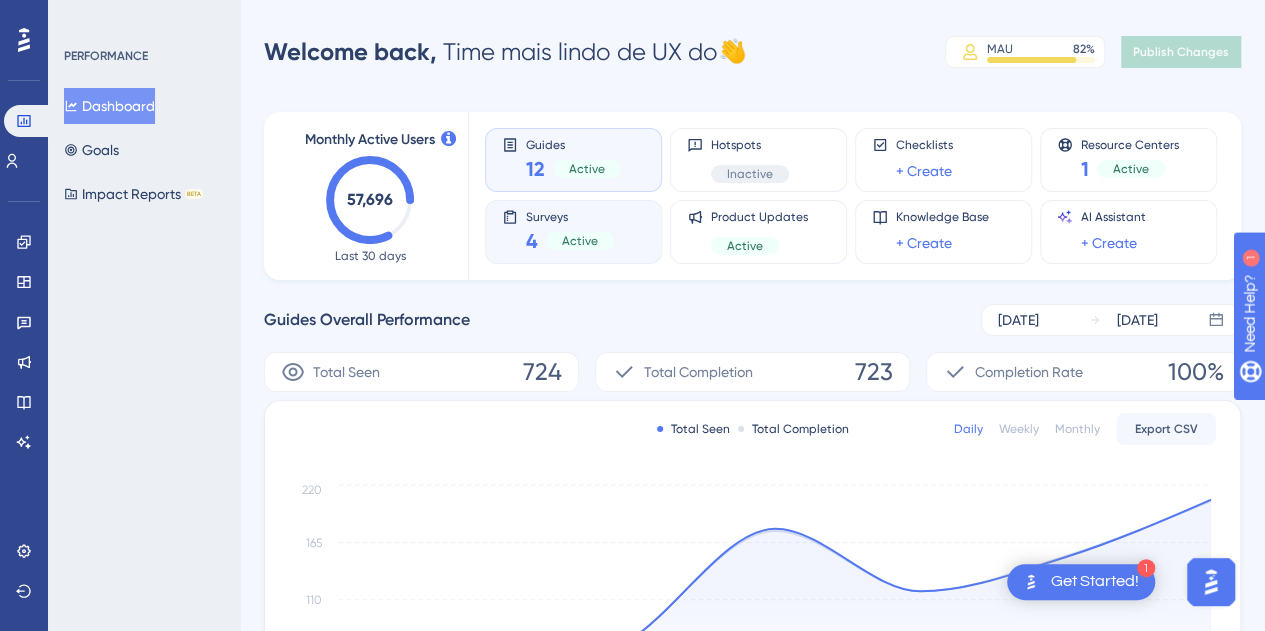 click on "Surveys 4 Active" at bounding box center (570, 232) 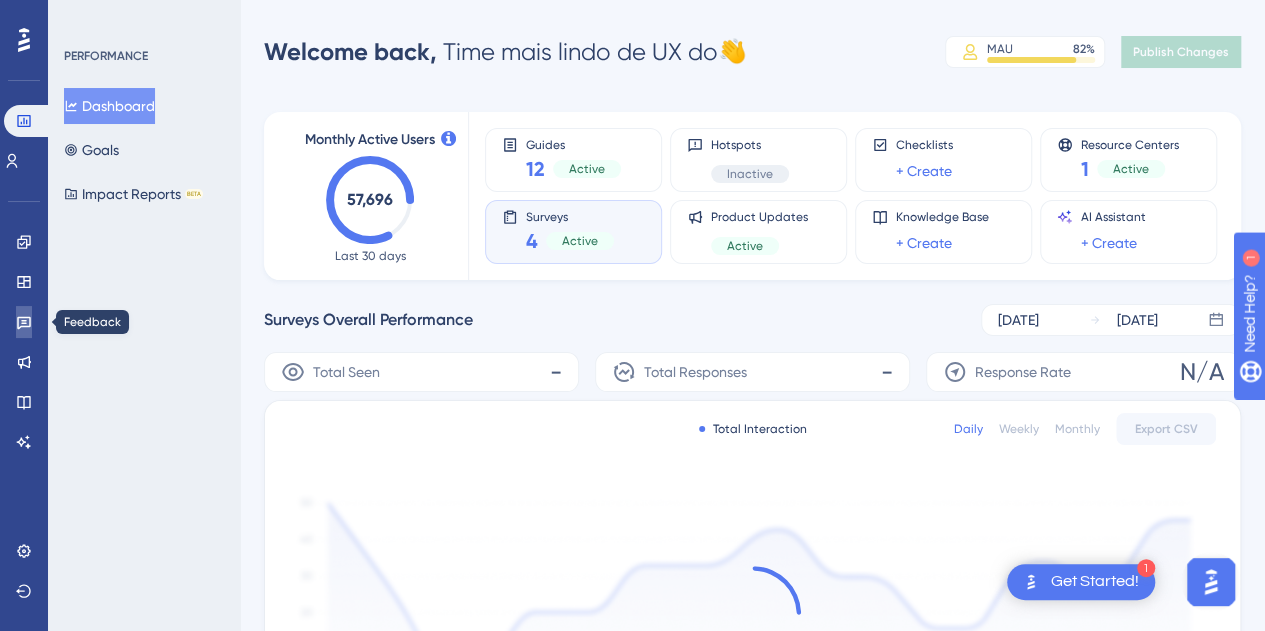 click 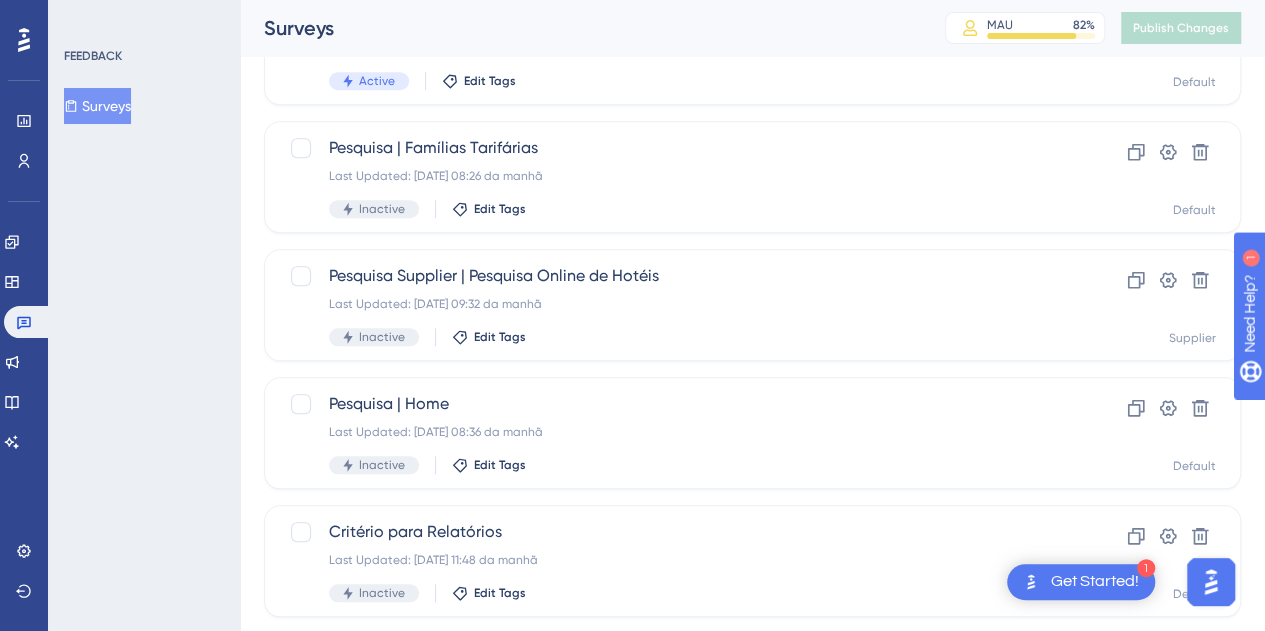 scroll, scrollTop: 707, scrollLeft: 0, axis: vertical 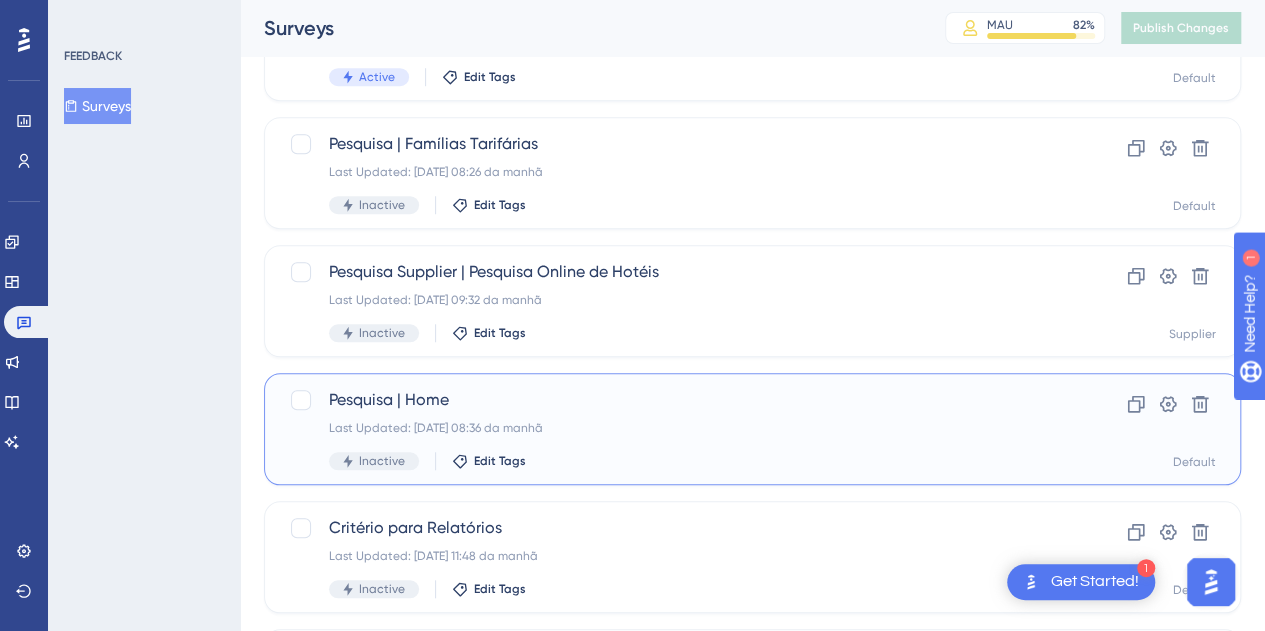 drag, startPoint x: 522, startPoint y: 419, endPoint x: 406, endPoint y: 425, distance: 116.15507 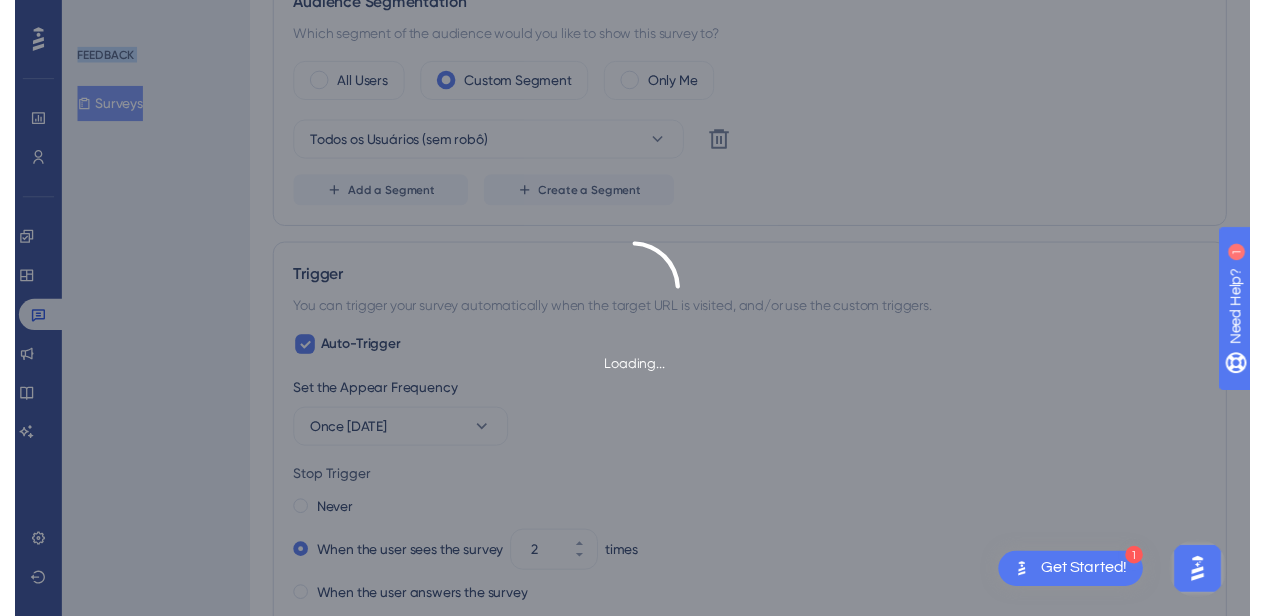 scroll, scrollTop: 0, scrollLeft: 0, axis: both 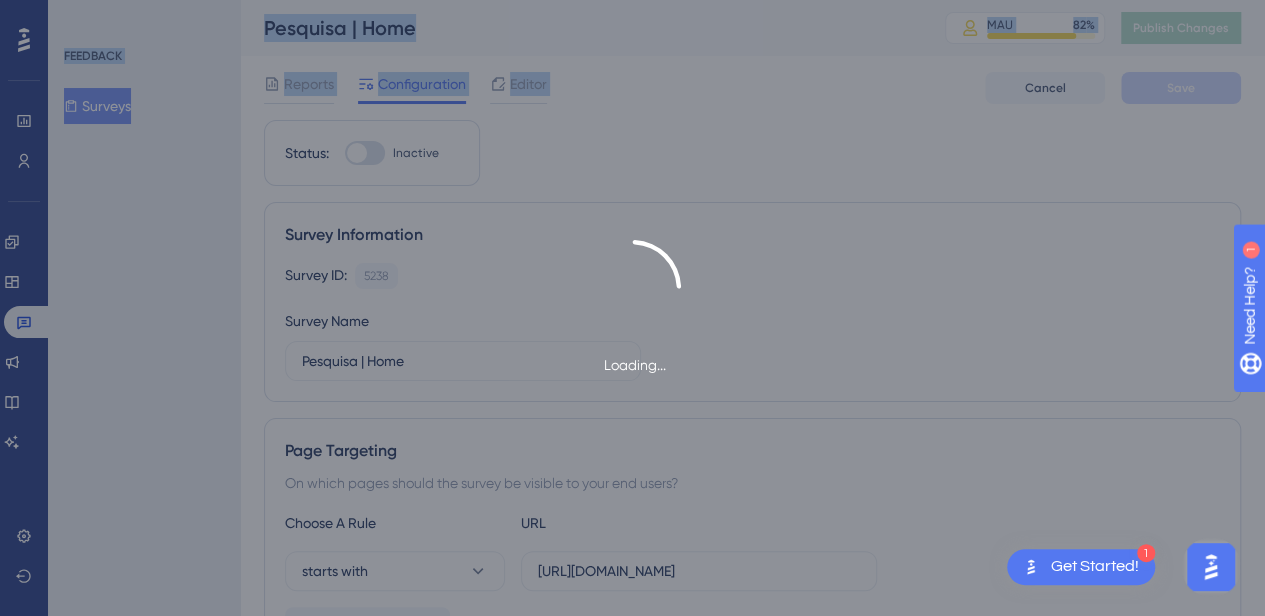 click on "Loading... Status: Inactive Survey Information Survey ID: 5238 Copy Survey Name Pesquisa | Home Page Targeting On which pages should the survey be visible to your end users? Choose A Rule URL starts with https://app.paytrack.com.br/#/dashboard/ Add a Target Audience Segmentation Which segment of the audience would you like to show this survey to? All Users Custom Segment Only Me Todos os Usuários (sem robô) Delete Add a Segment Create a Segment Trigger You can trigger your survey automatically when the target URL is visited, and/or use the custom triggers. Auto-Trigger Set the Appear Frequency Once in 7 days Stop Trigger Never When the user sees the survey 2 times When the user answers the survey When the user reaches the custom goal Extra Display Conditions A user should first visit   1 pages in a session before seeing the survey. Show the survey again     15 days after a user clicks quit icon “X”. Show the survey up to   100 % of your users. Set the Display Priority Medium Custom Triggers Scheduling" at bounding box center (752, 1124) 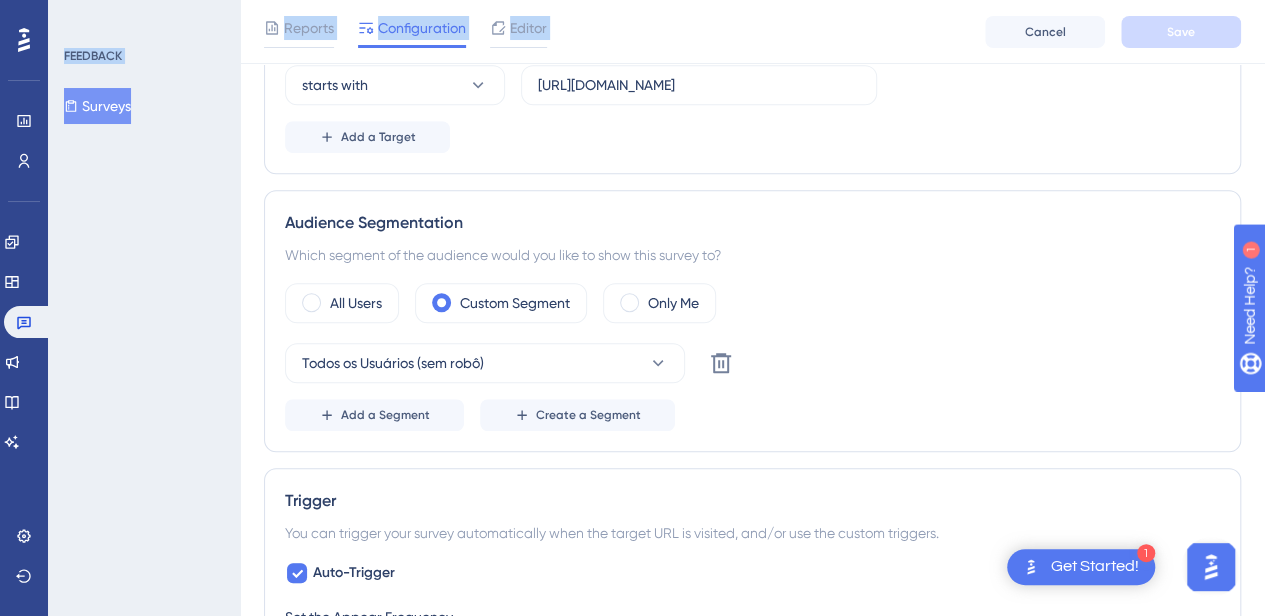 scroll, scrollTop: 0, scrollLeft: 15, axis: horizontal 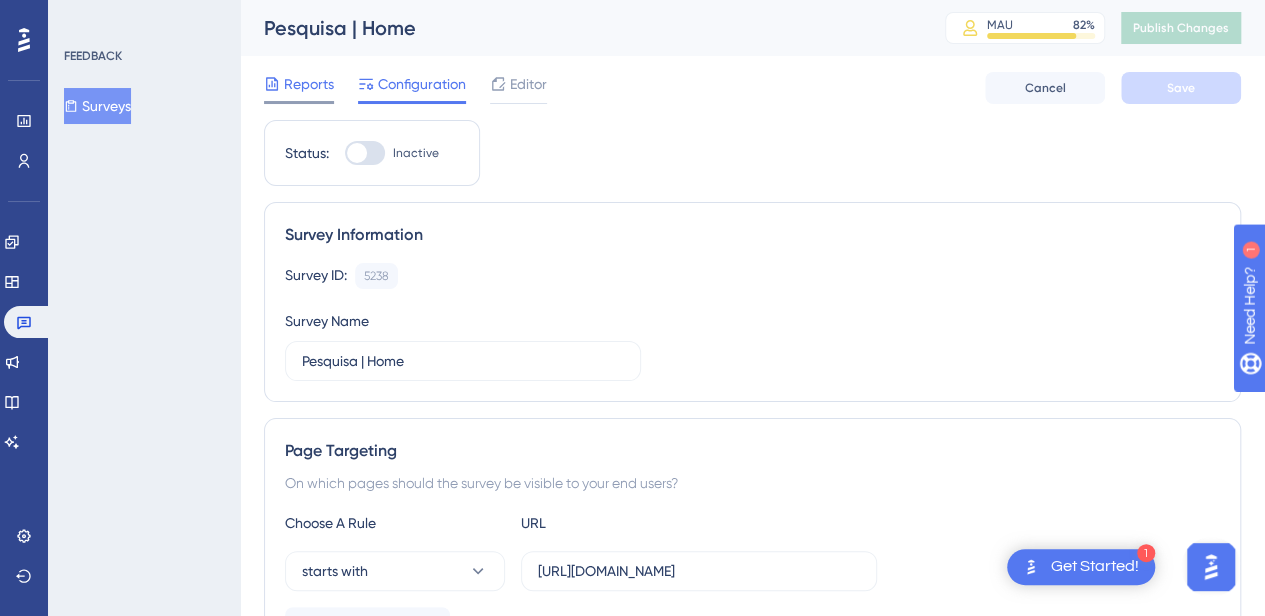 click on "Reports" at bounding box center (309, 84) 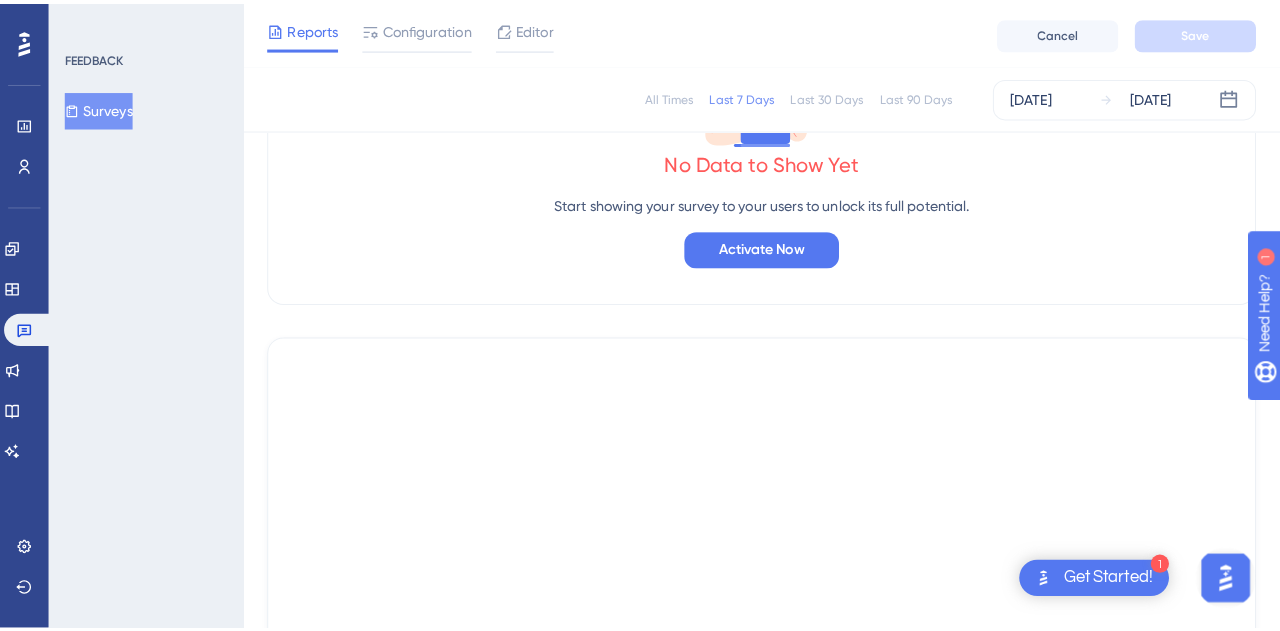 scroll, scrollTop: 0, scrollLeft: 0, axis: both 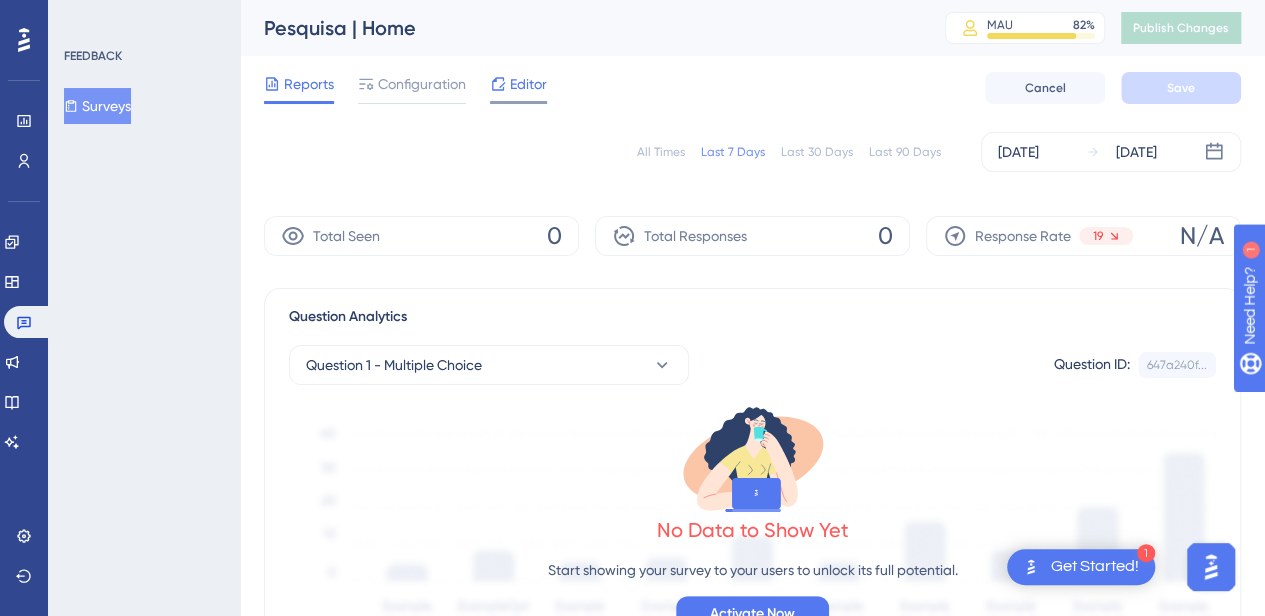 click on "Editor" at bounding box center [528, 84] 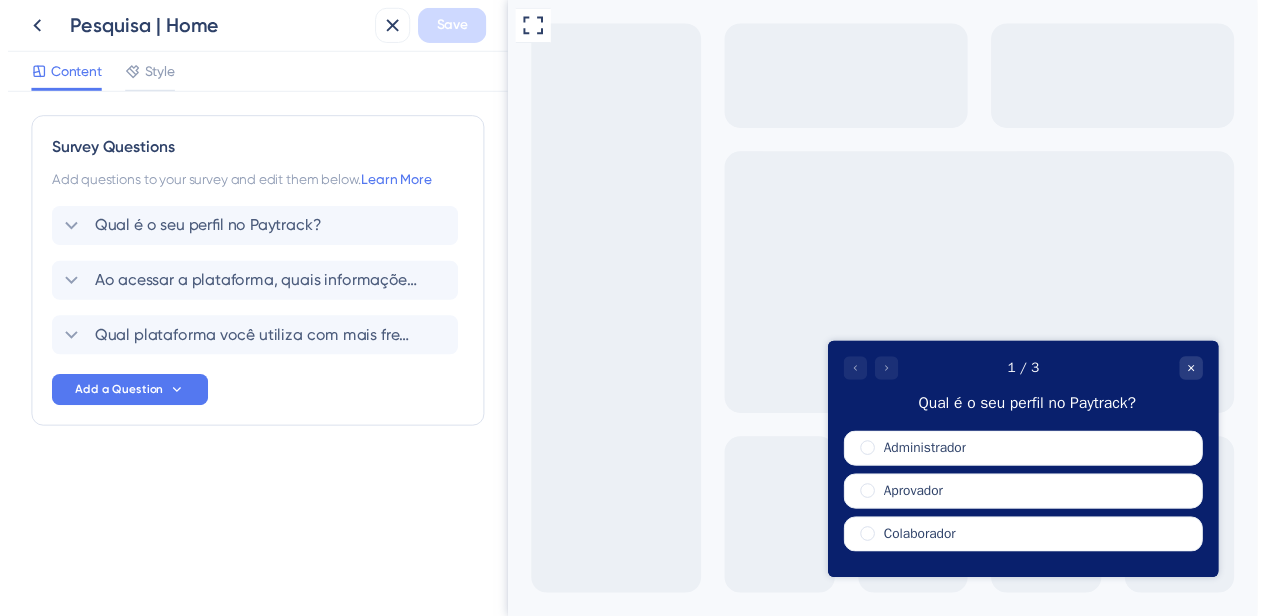scroll, scrollTop: 0, scrollLeft: 0, axis: both 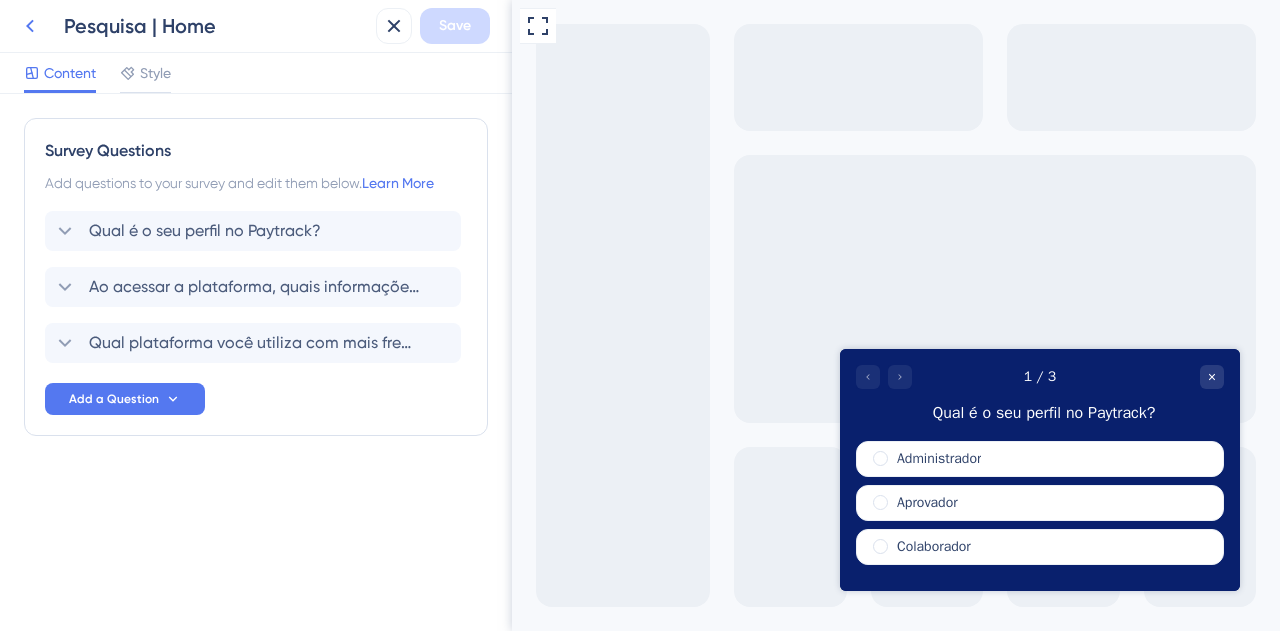 click 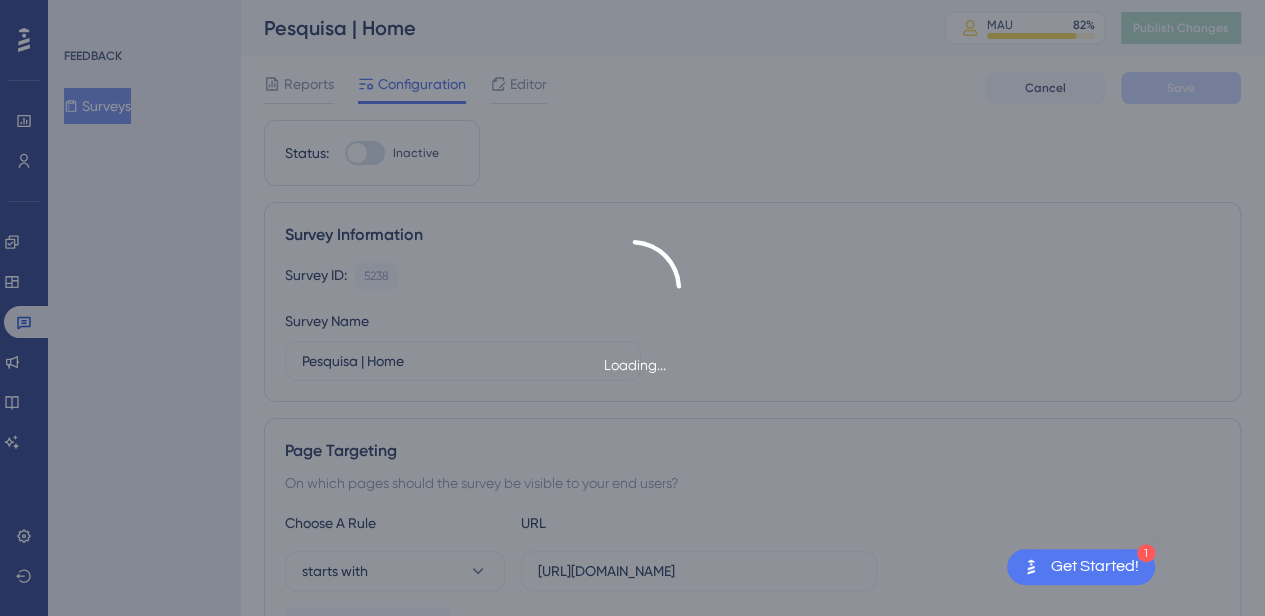 scroll, scrollTop: 0, scrollLeft: 0, axis: both 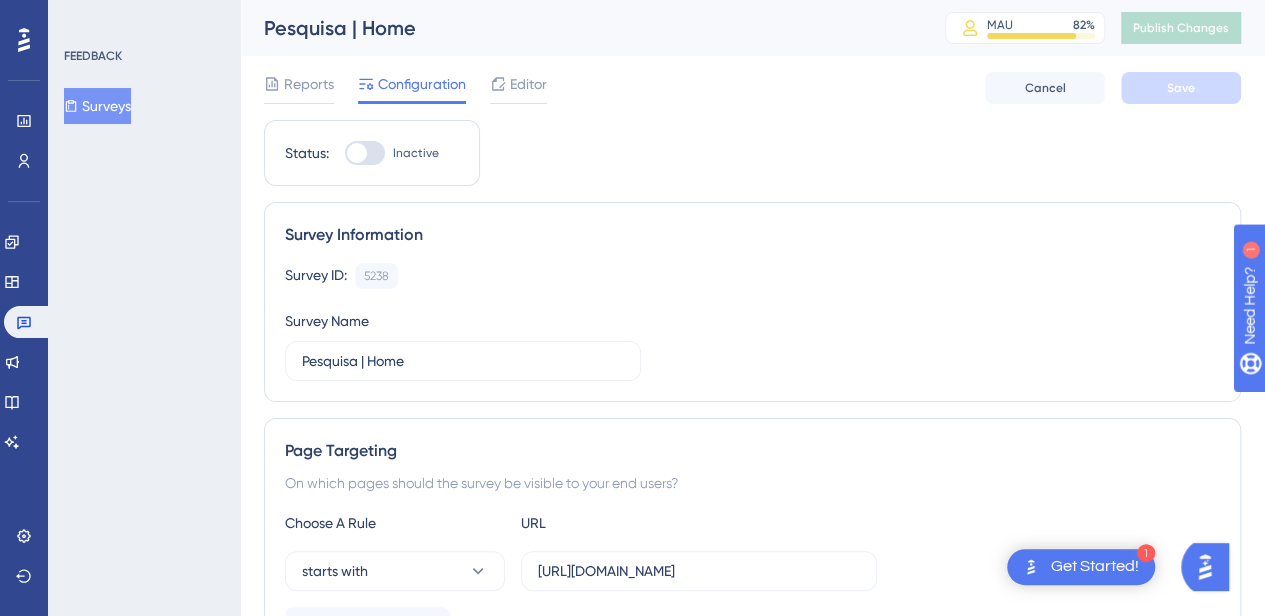 click on "Surveys" at bounding box center [97, 106] 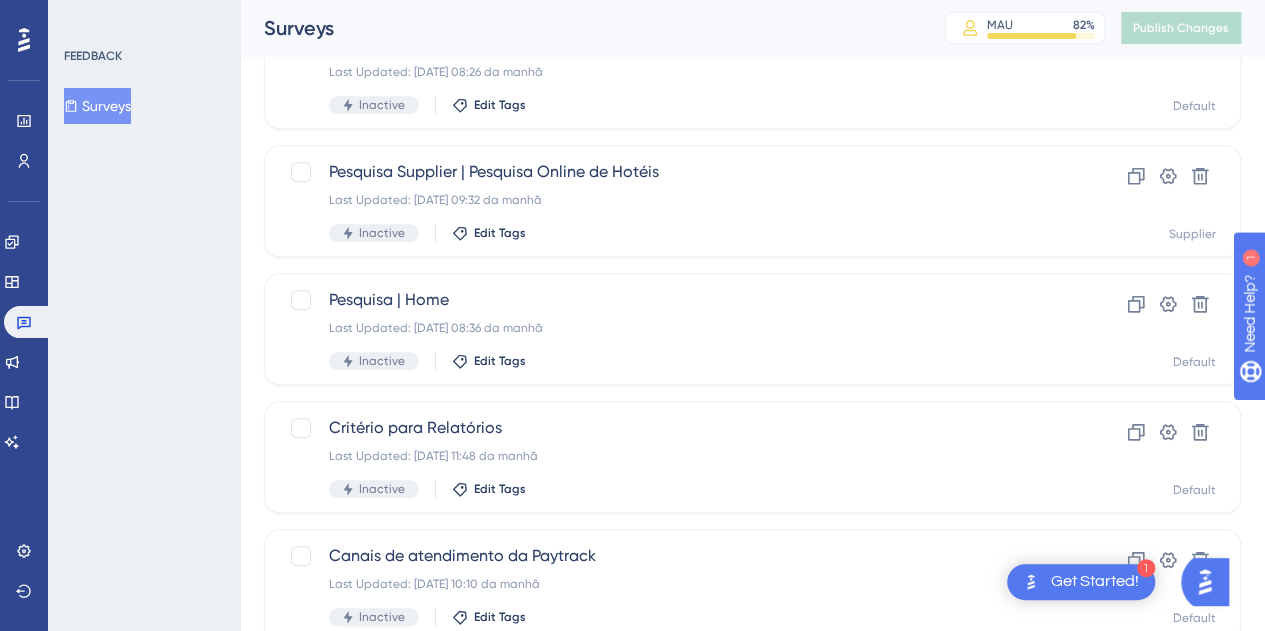 scroll, scrollTop: 808, scrollLeft: 0, axis: vertical 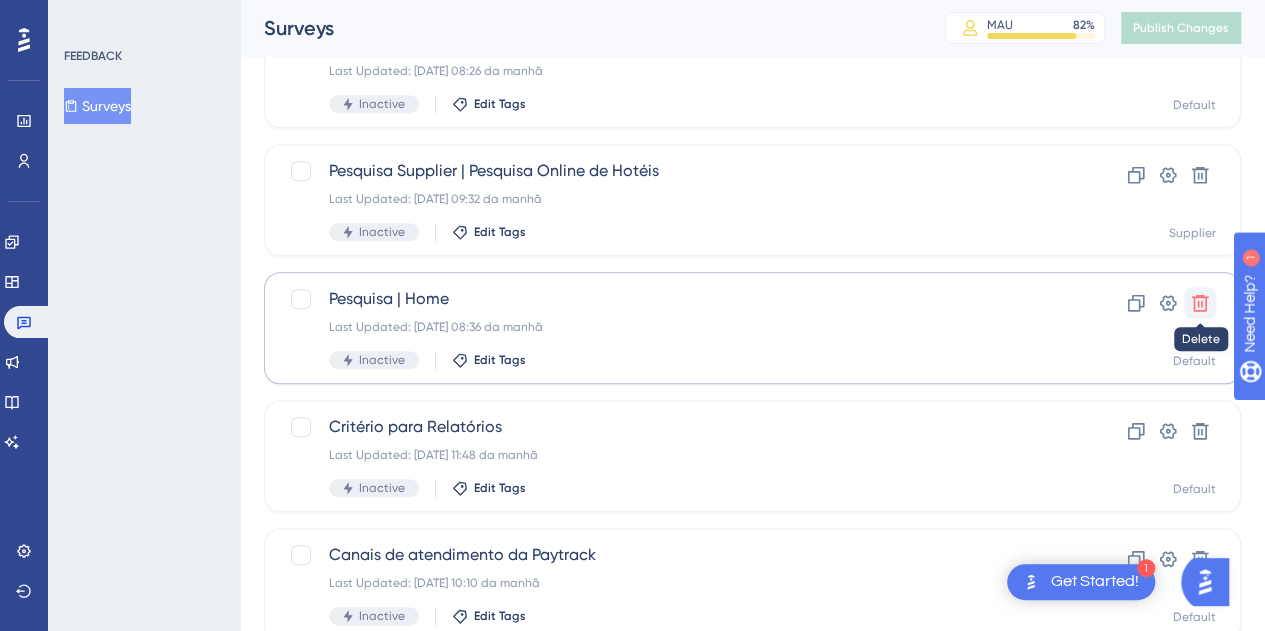 click at bounding box center (1200, 303) 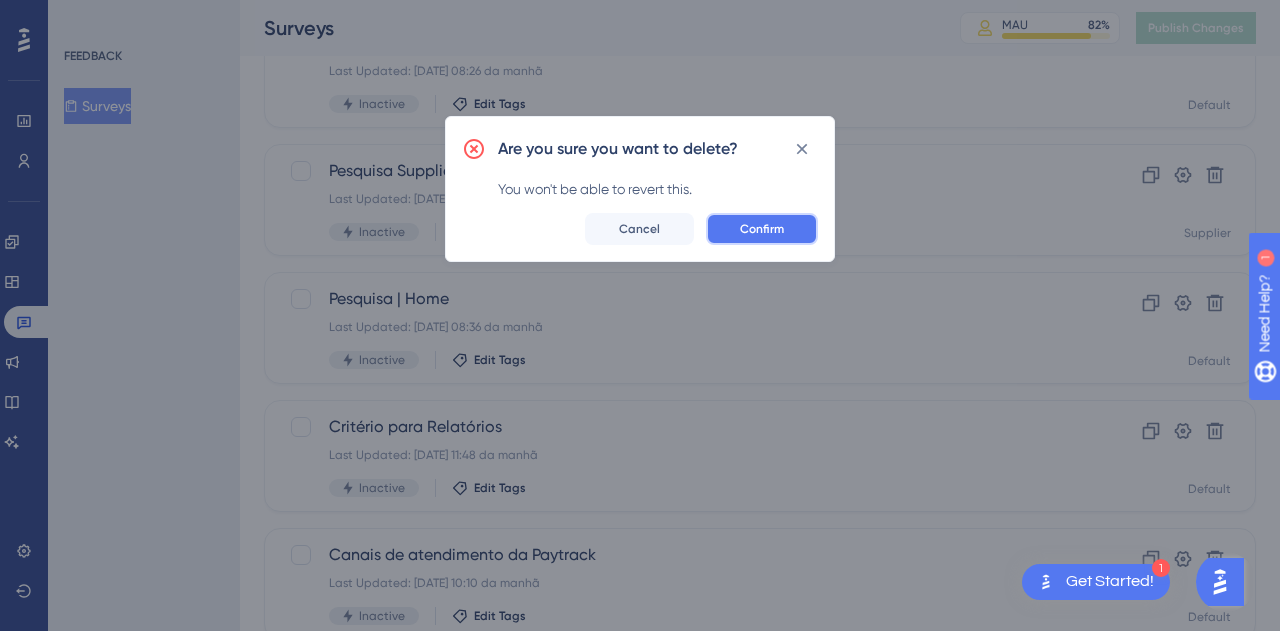 click on "Confirm" at bounding box center [762, 229] 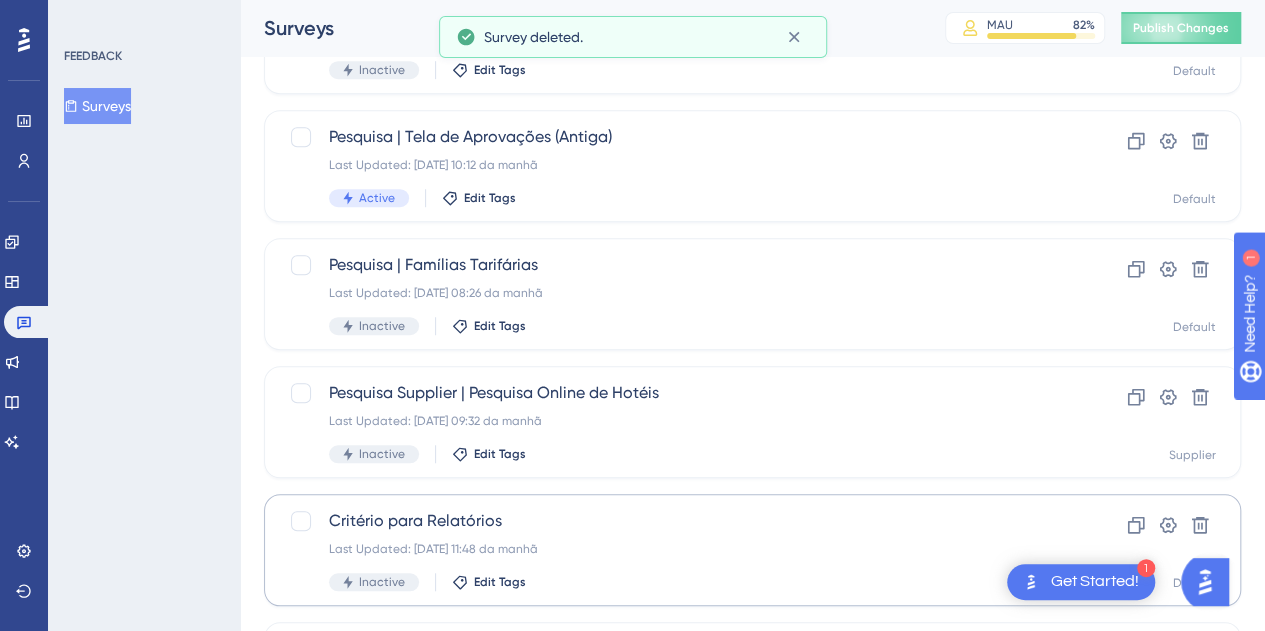 scroll, scrollTop: 584, scrollLeft: 0, axis: vertical 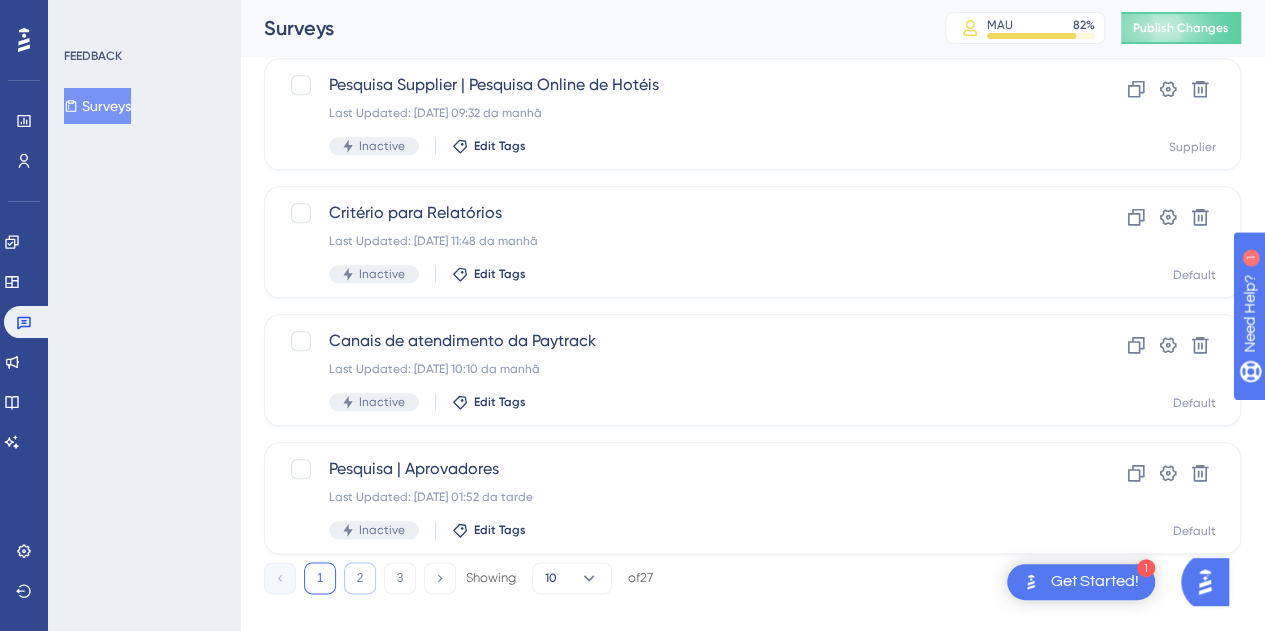 click on "2" at bounding box center [360, 578] 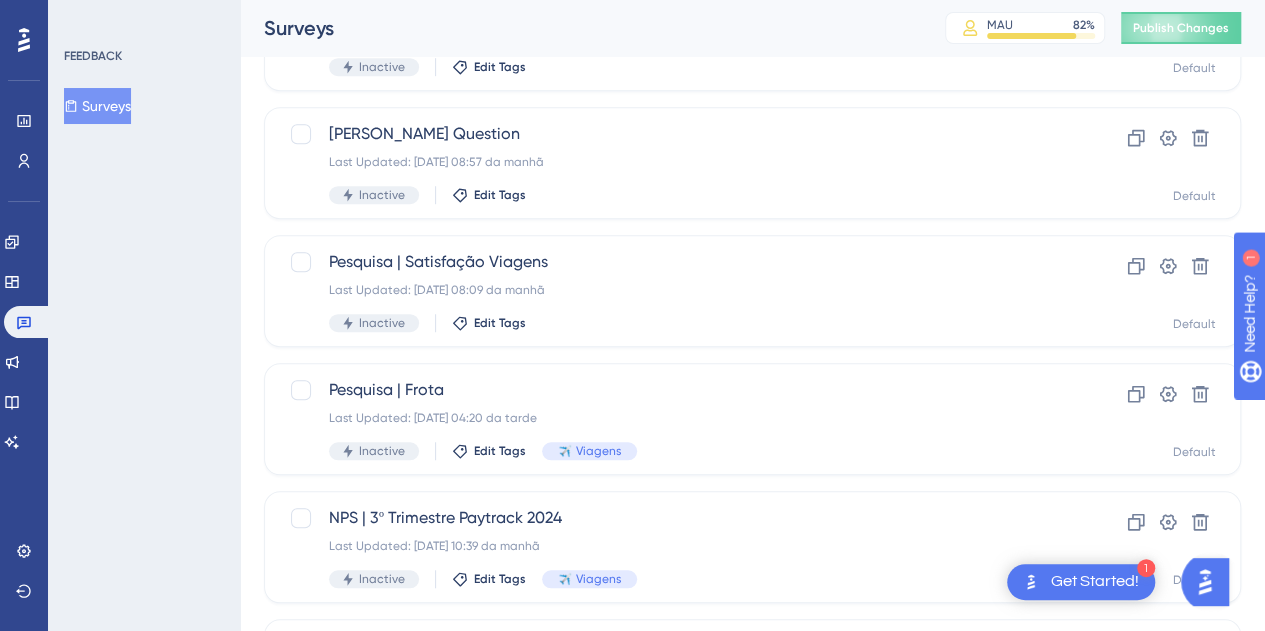 scroll, scrollTop: 920, scrollLeft: 0, axis: vertical 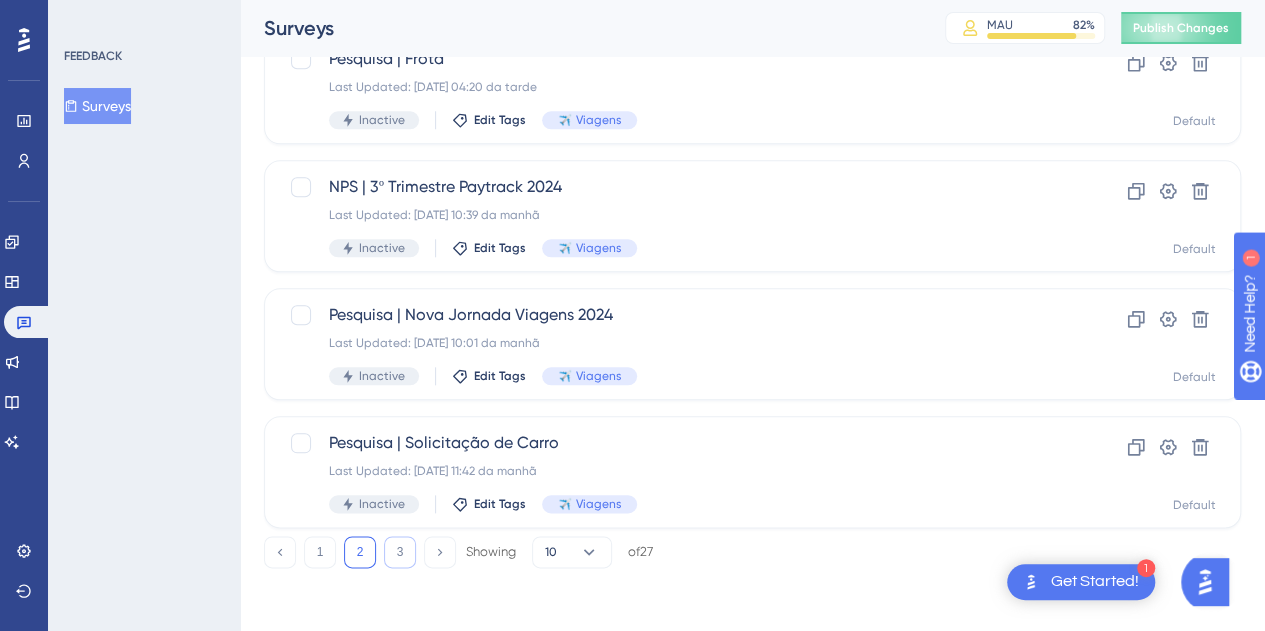 click on "3" at bounding box center [400, 552] 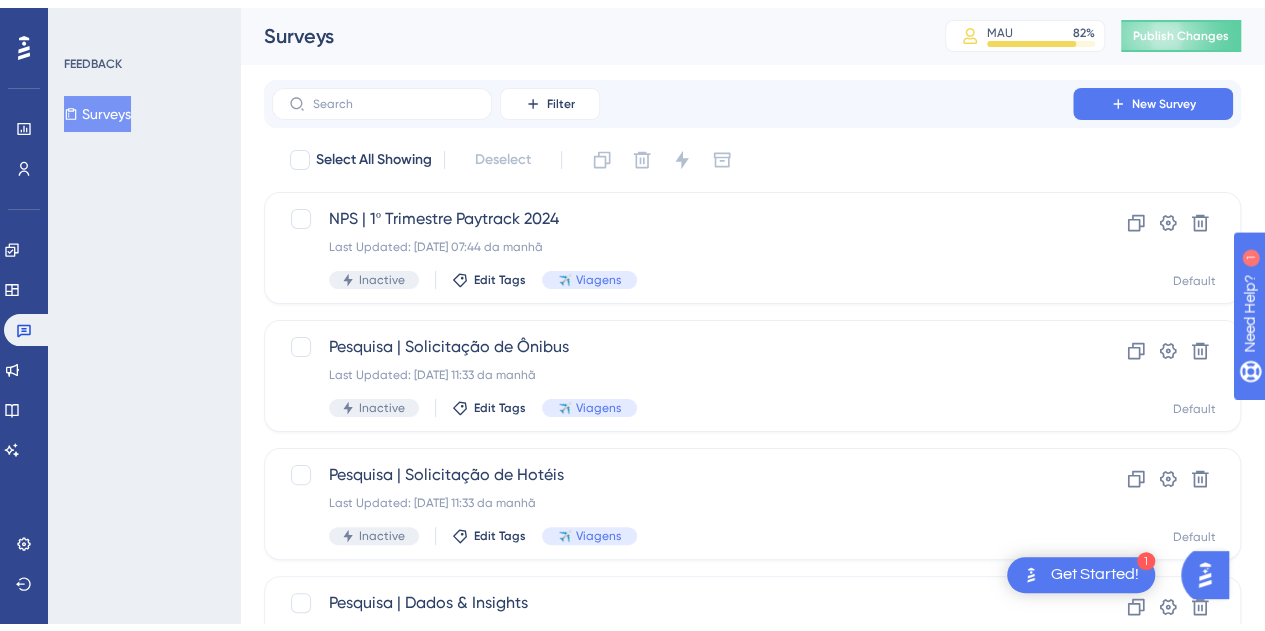 scroll, scrollTop: 536, scrollLeft: 0, axis: vertical 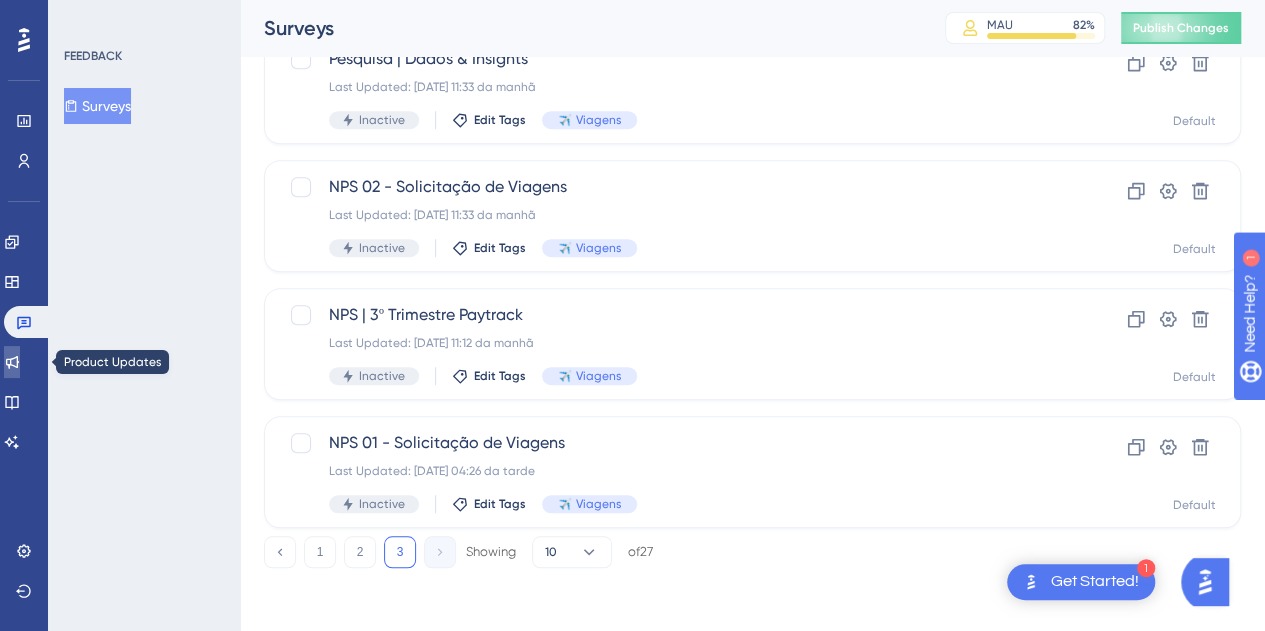 click 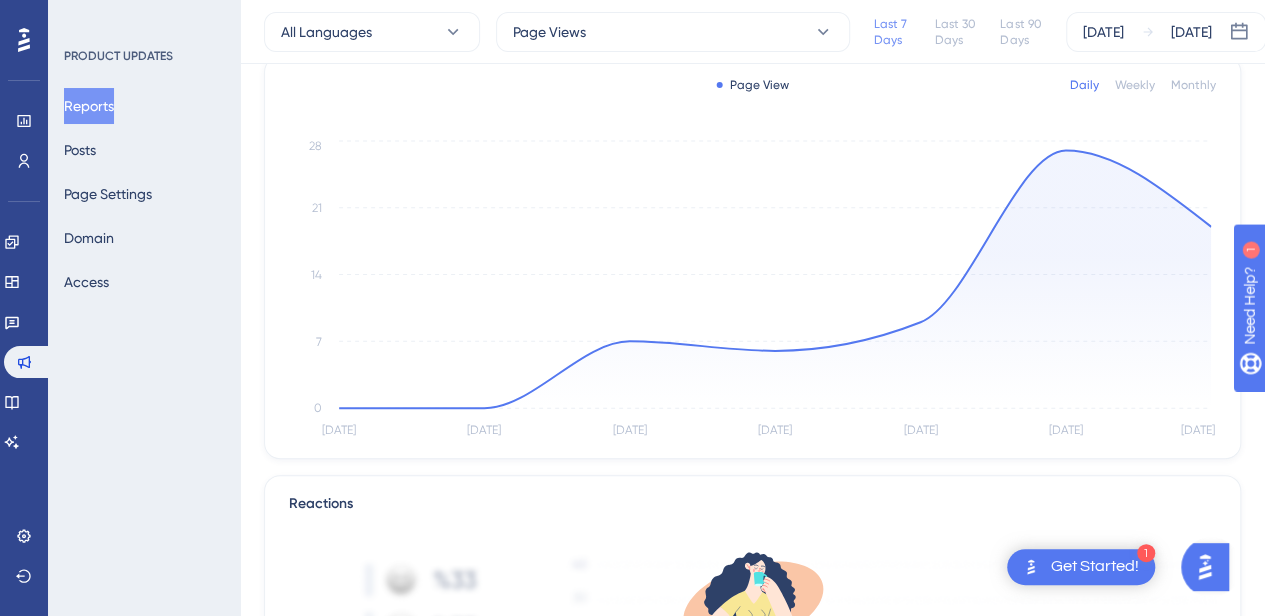 scroll, scrollTop: 57, scrollLeft: 0, axis: vertical 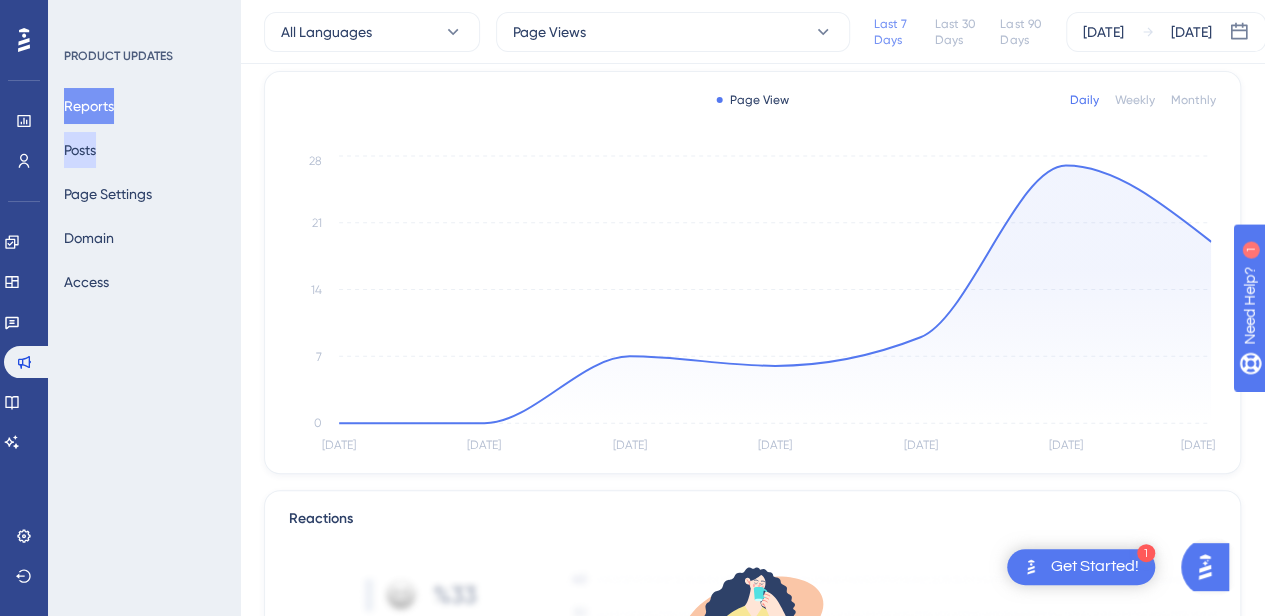 click on "Posts" at bounding box center (80, 150) 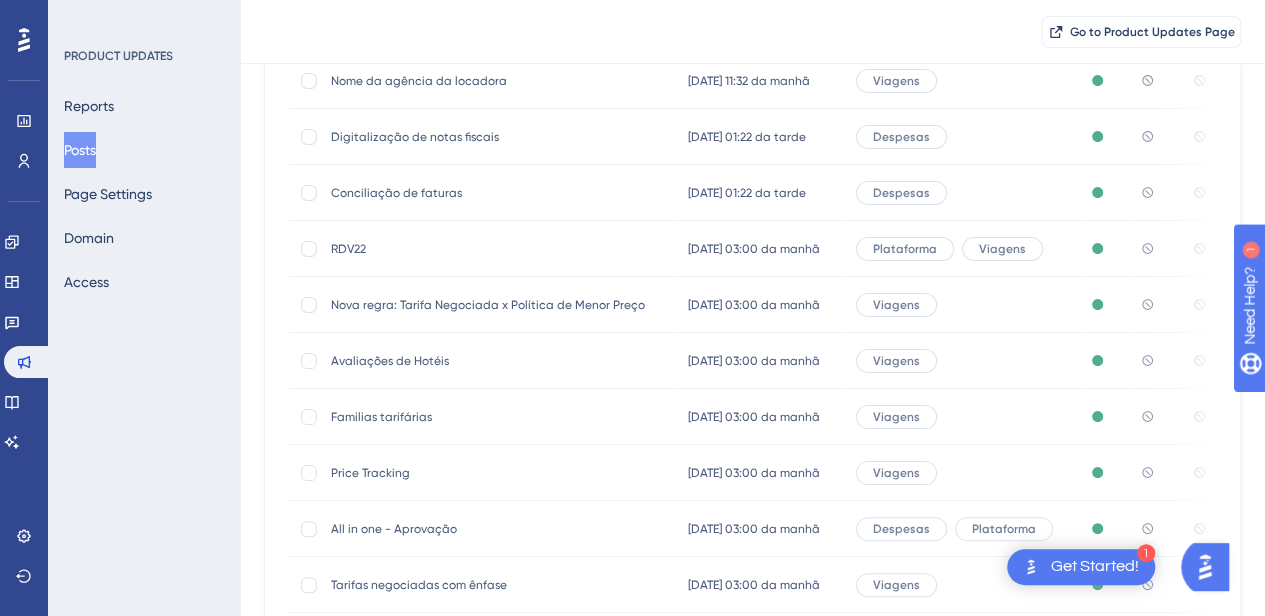 scroll, scrollTop: 408, scrollLeft: 0, axis: vertical 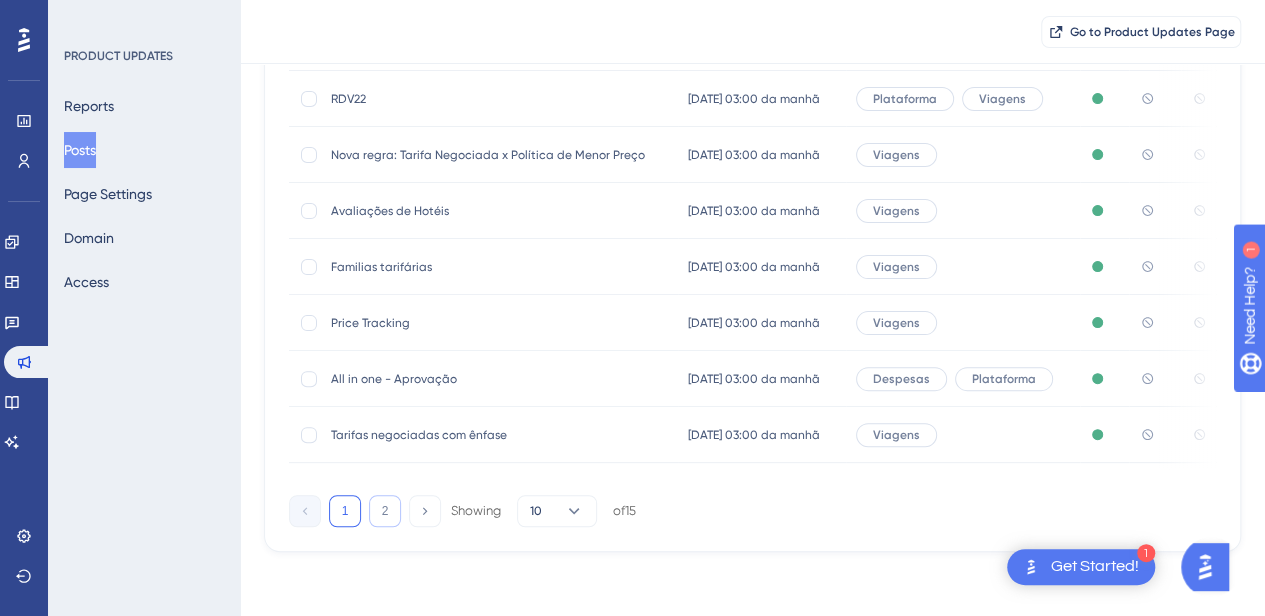 click on "2" at bounding box center [385, 511] 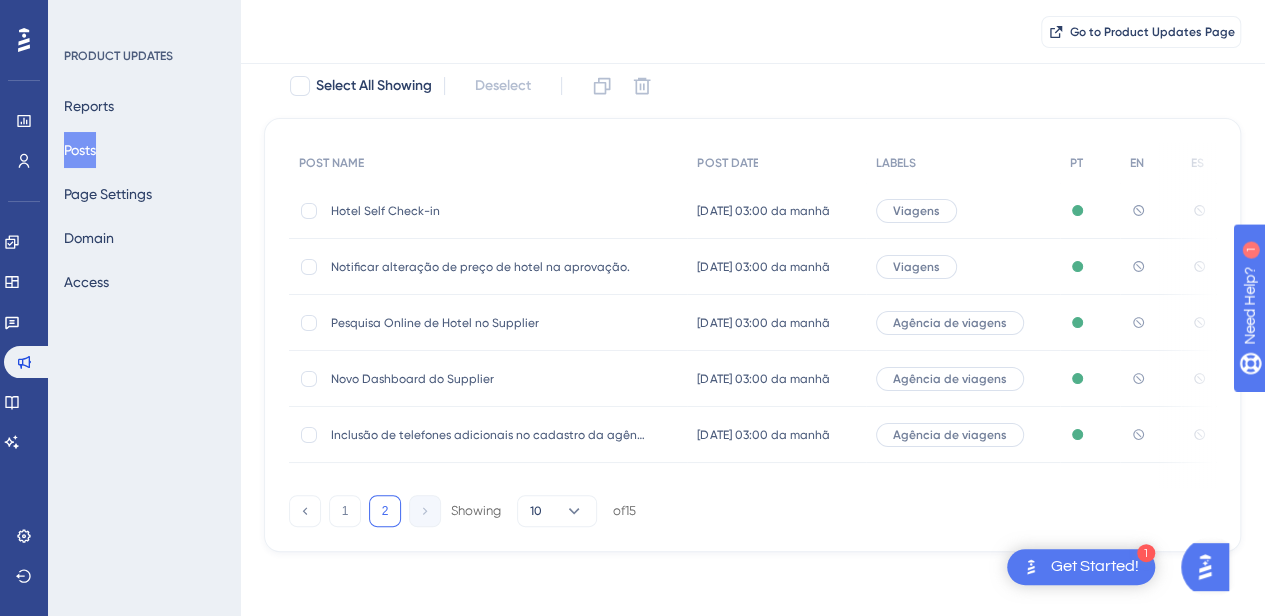 scroll, scrollTop: 128, scrollLeft: 0, axis: vertical 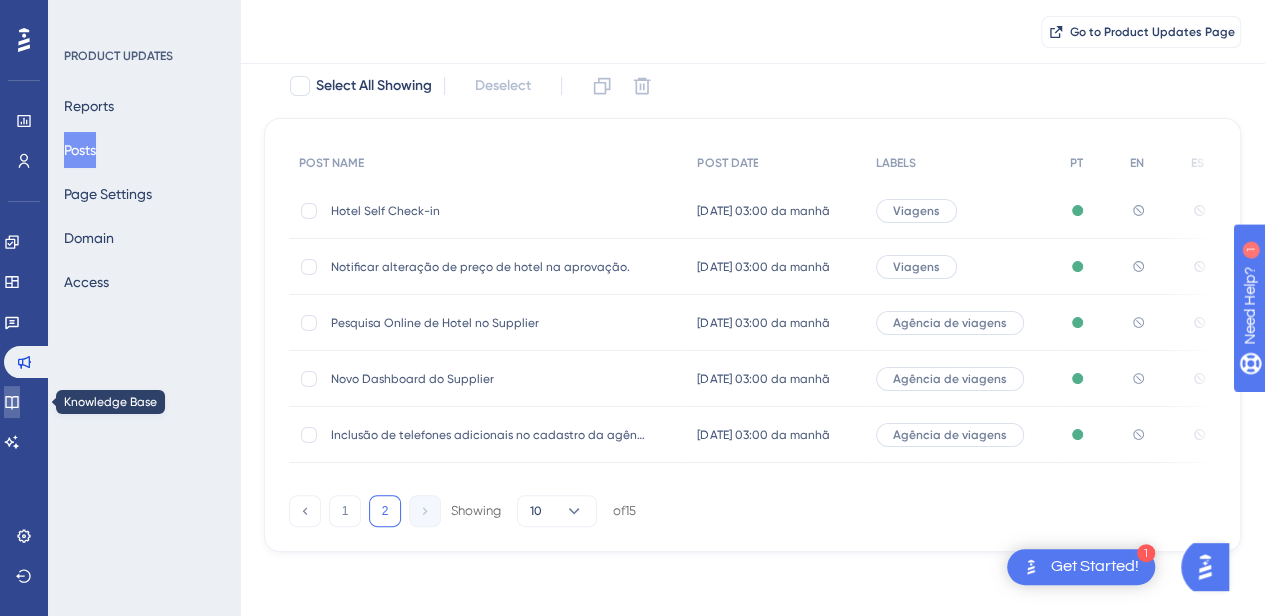 click 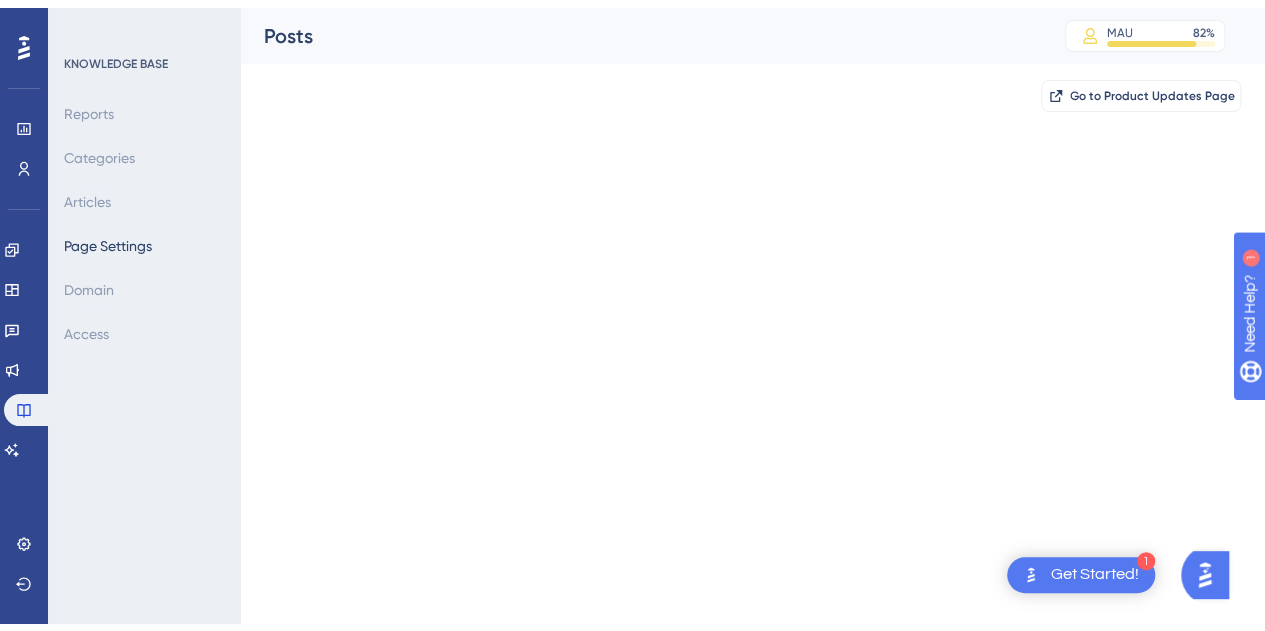 scroll, scrollTop: 0, scrollLeft: 0, axis: both 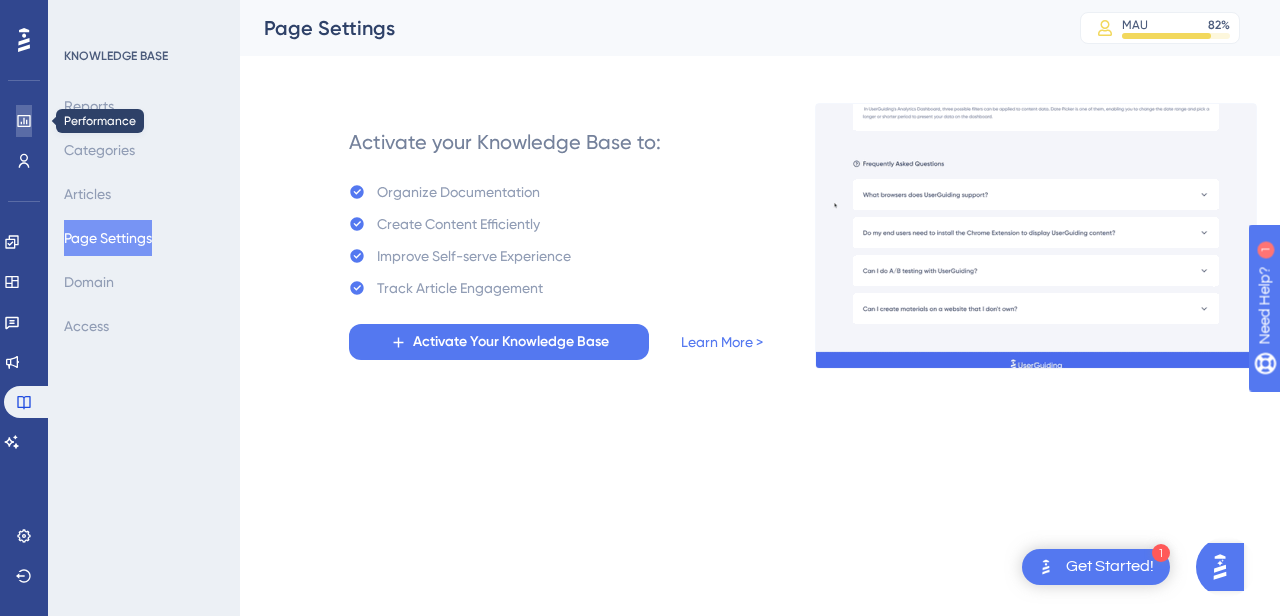 click 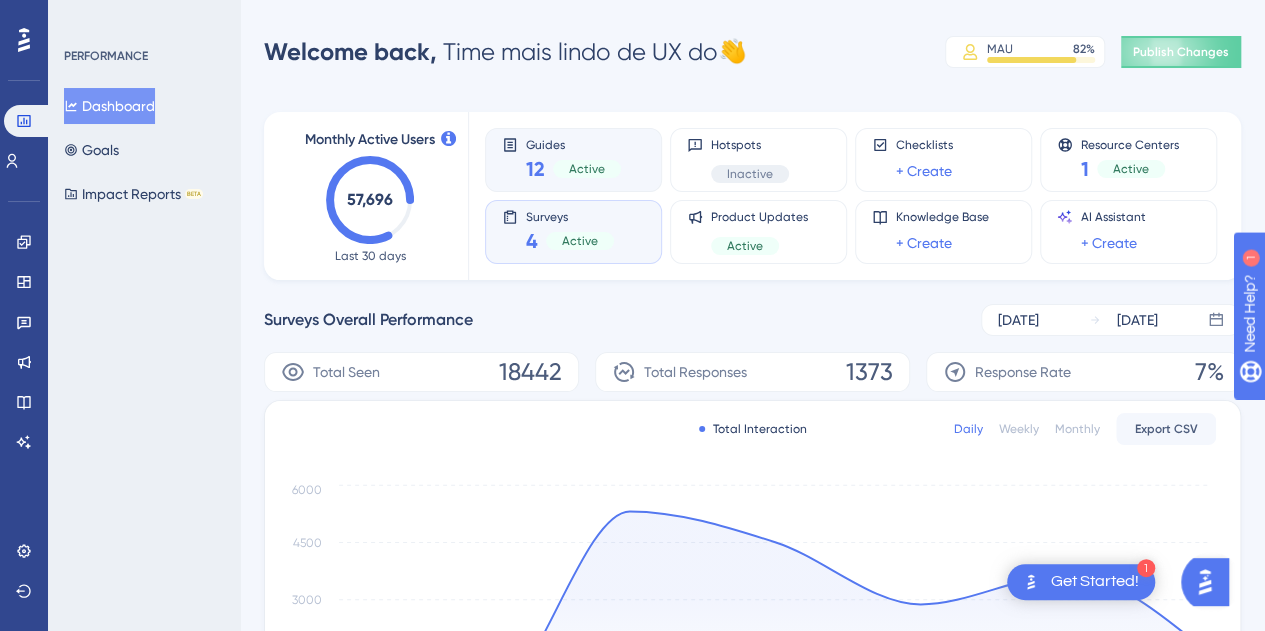 click on "Guides" at bounding box center (573, 144) 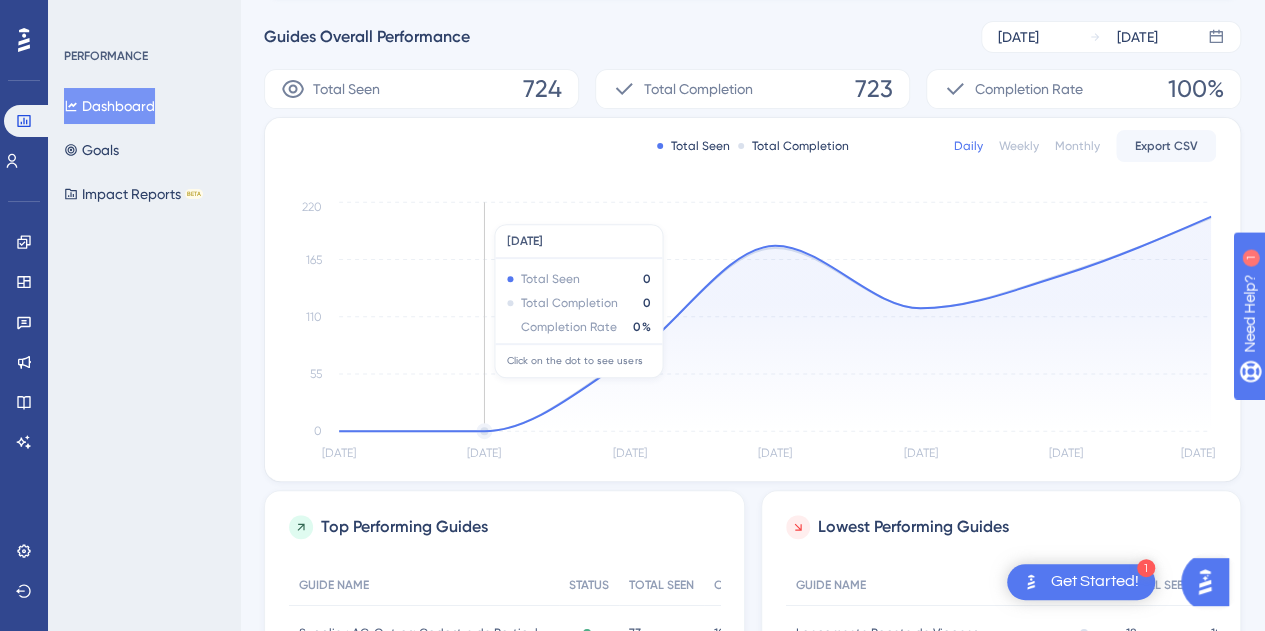 scroll, scrollTop: 528, scrollLeft: 0, axis: vertical 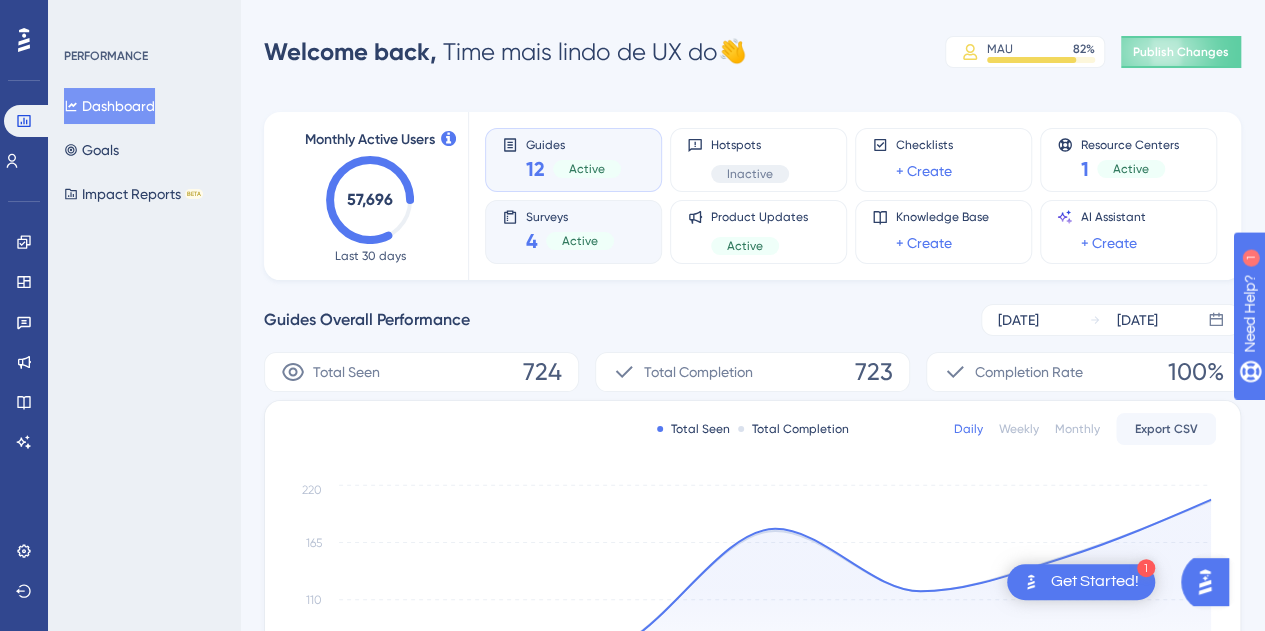 click on "Surveys 4 Active" at bounding box center [573, 232] 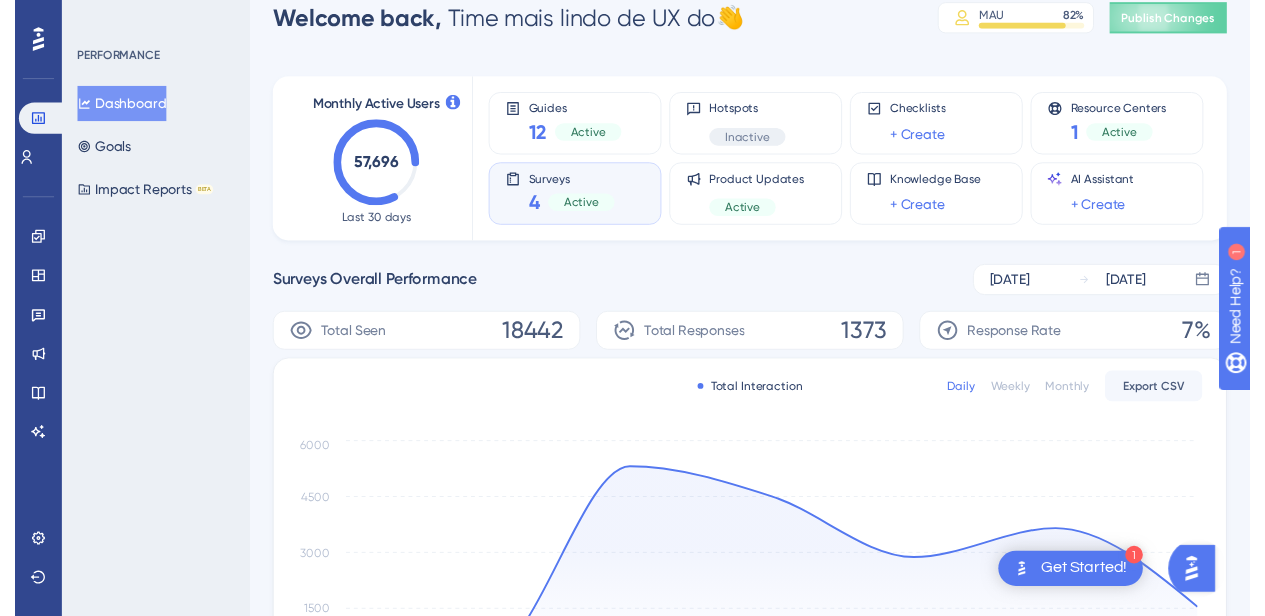 scroll, scrollTop: 0, scrollLeft: 0, axis: both 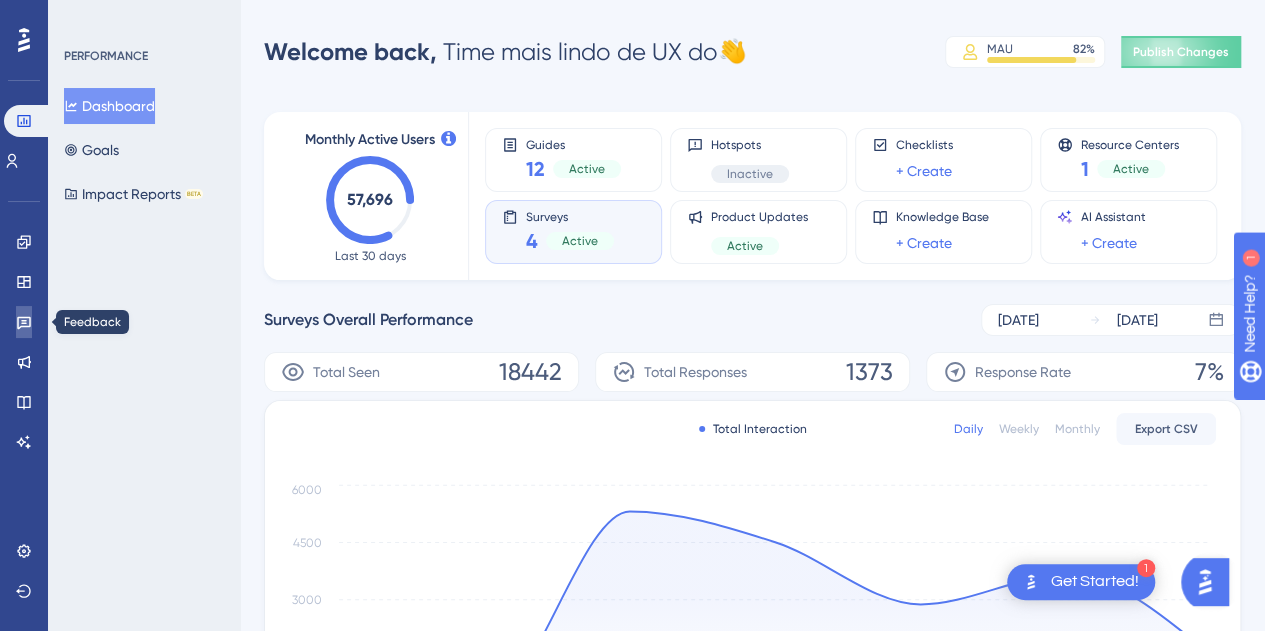 click 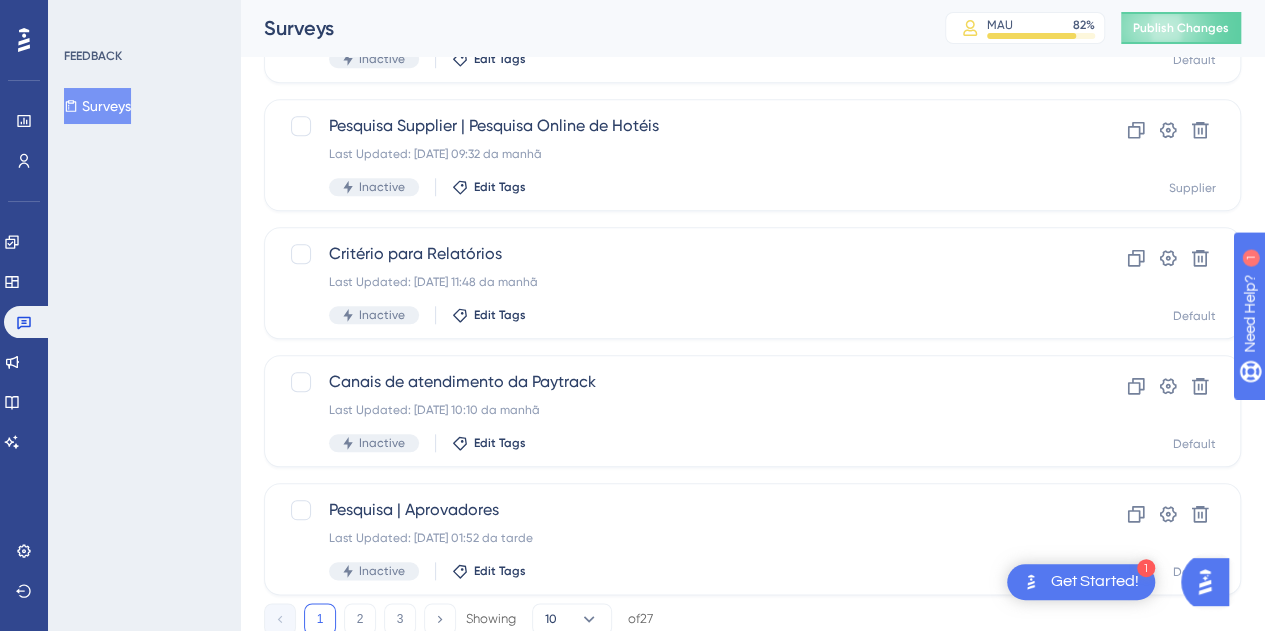scroll, scrollTop: 861, scrollLeft: 0, axis: vertical 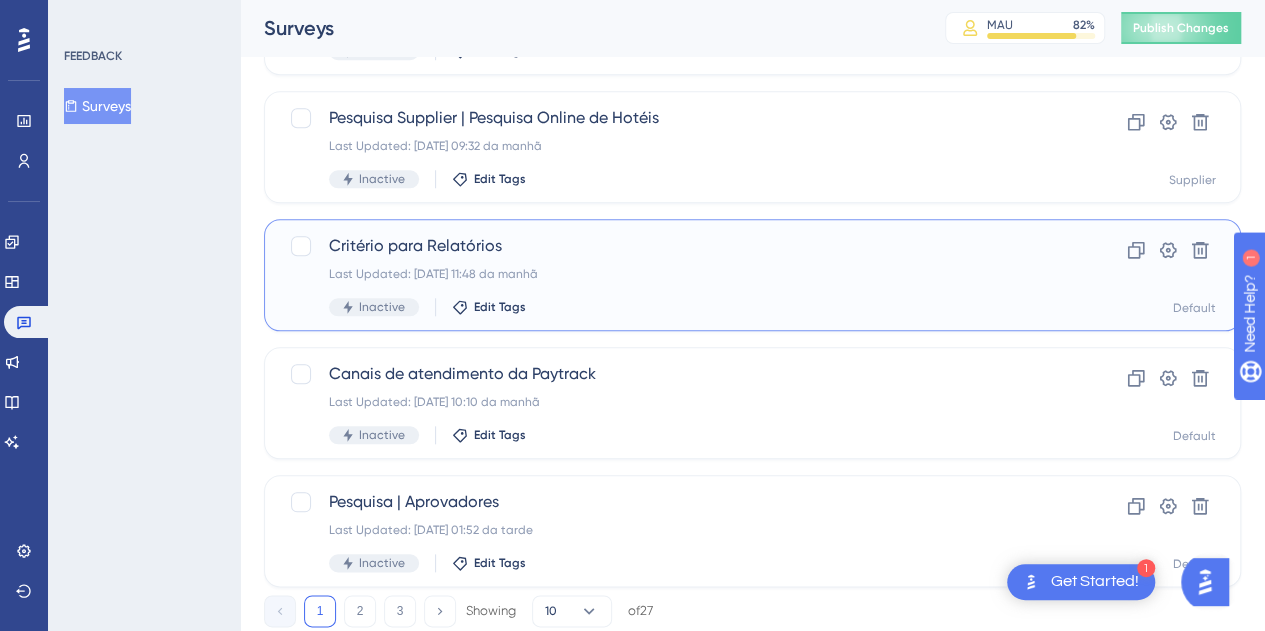 click on "Last Updated: 14.03.2025 11:48 da manhã" at bounding box center [672, 274] 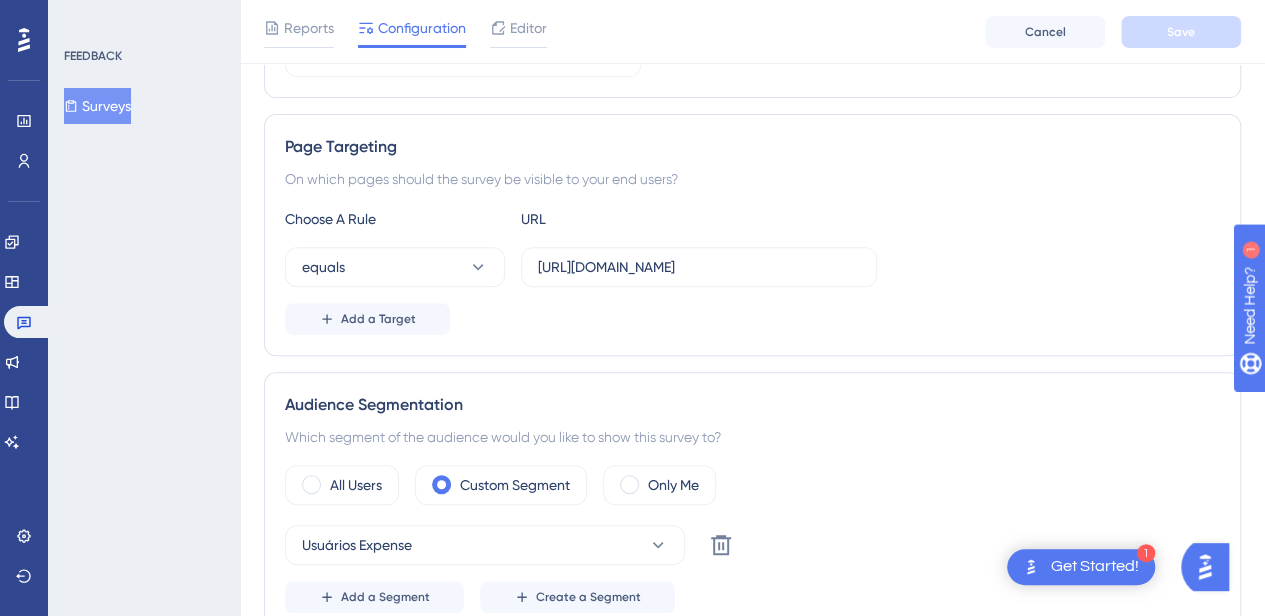 scroll, scrollTop: 0, scrollLeft: 0, axis: both 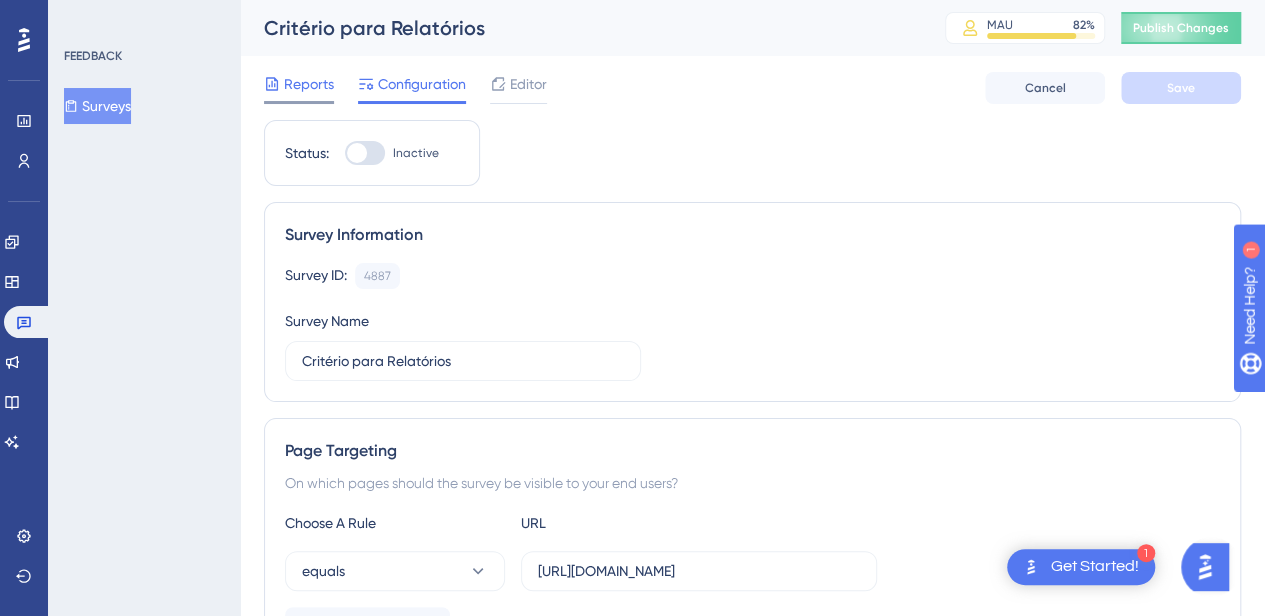 click on "Reports" at bounding box center (309, 84) 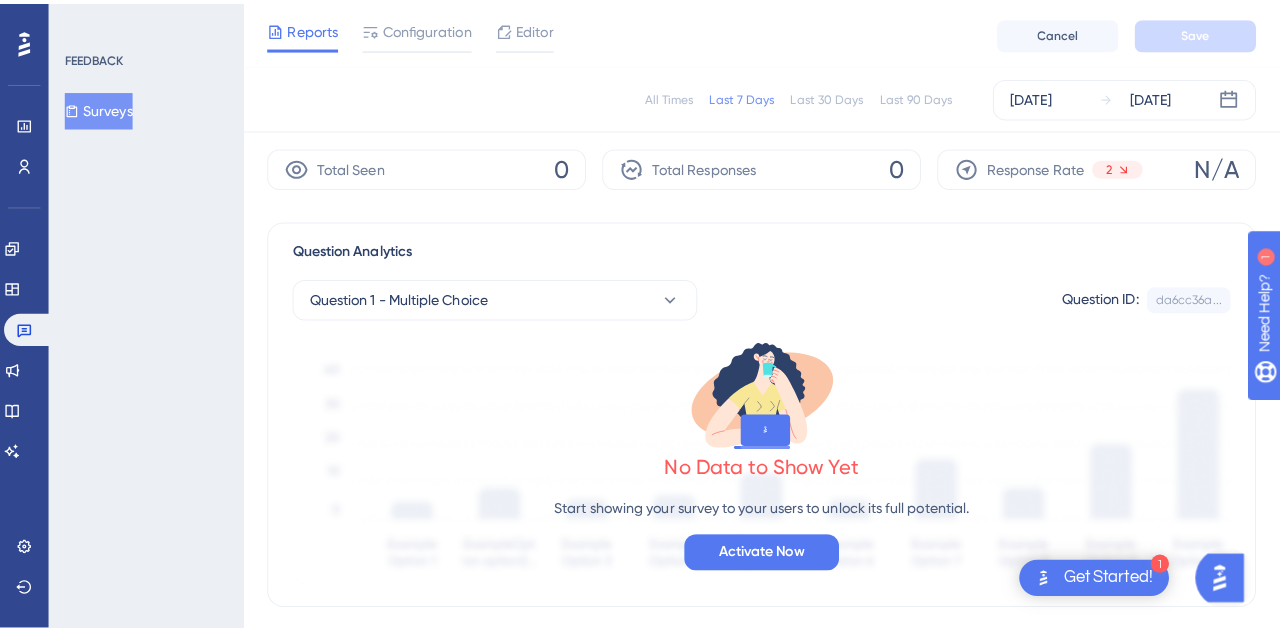 scroll, scrollTop: 0, scrollLeft: 0, axis: both 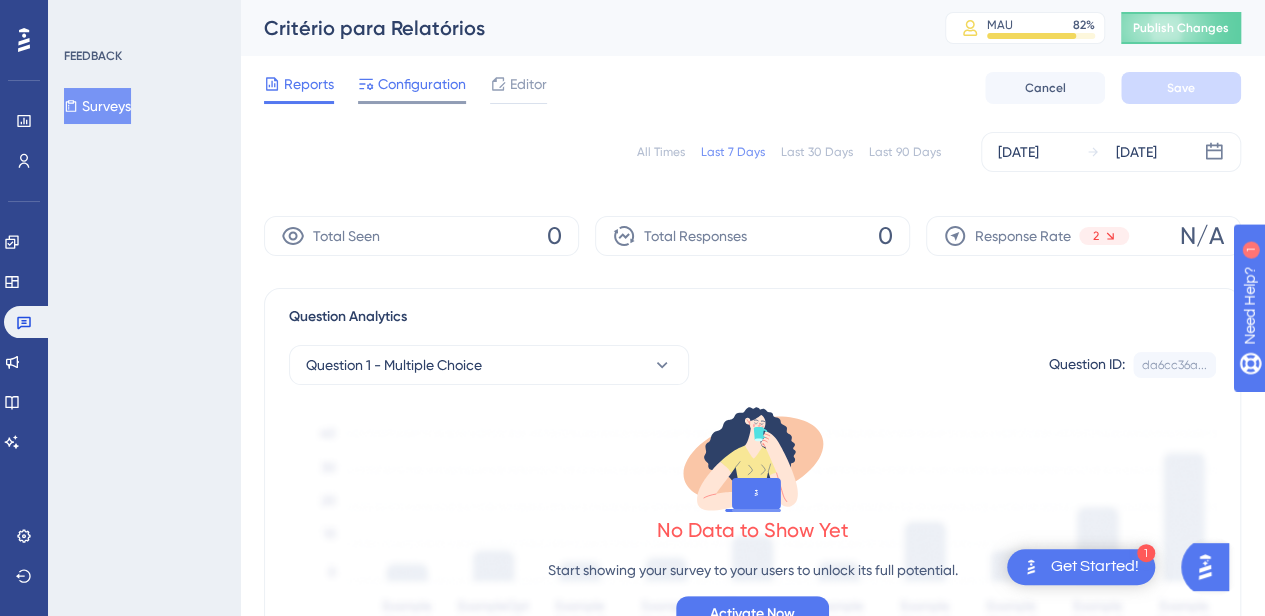 click on "Configuration" at bounding box center [422, 84] 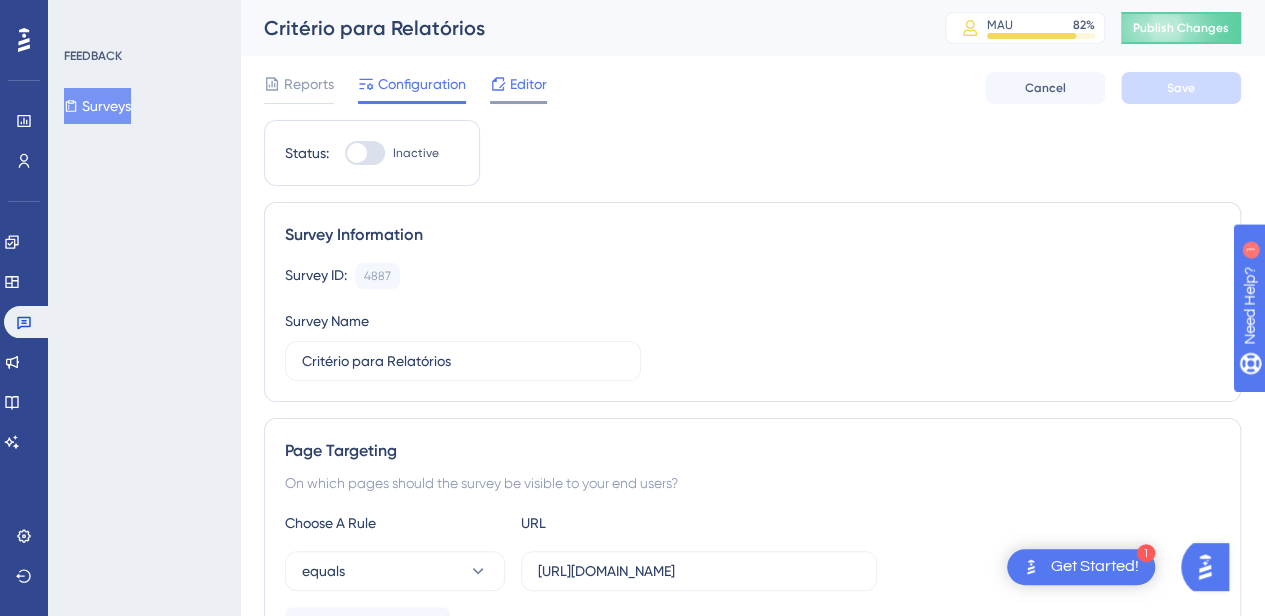 click on "Editor" at bounding box center (528, 84) 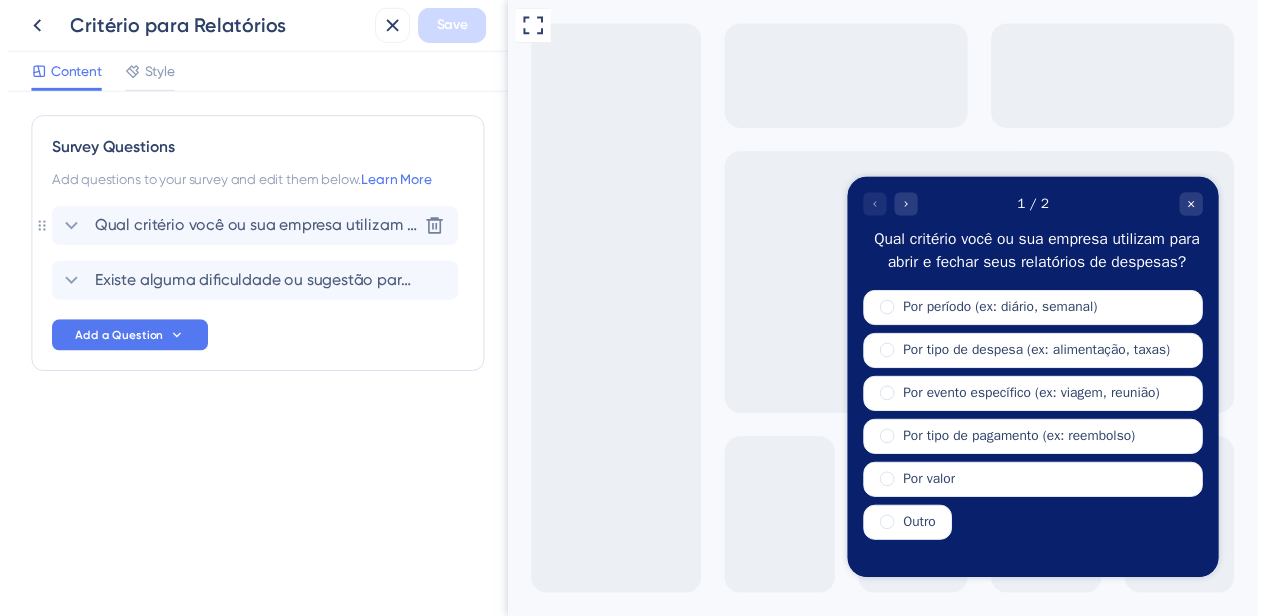 scroll, scrollTop: 0, scrollLeft: 0, axis: both 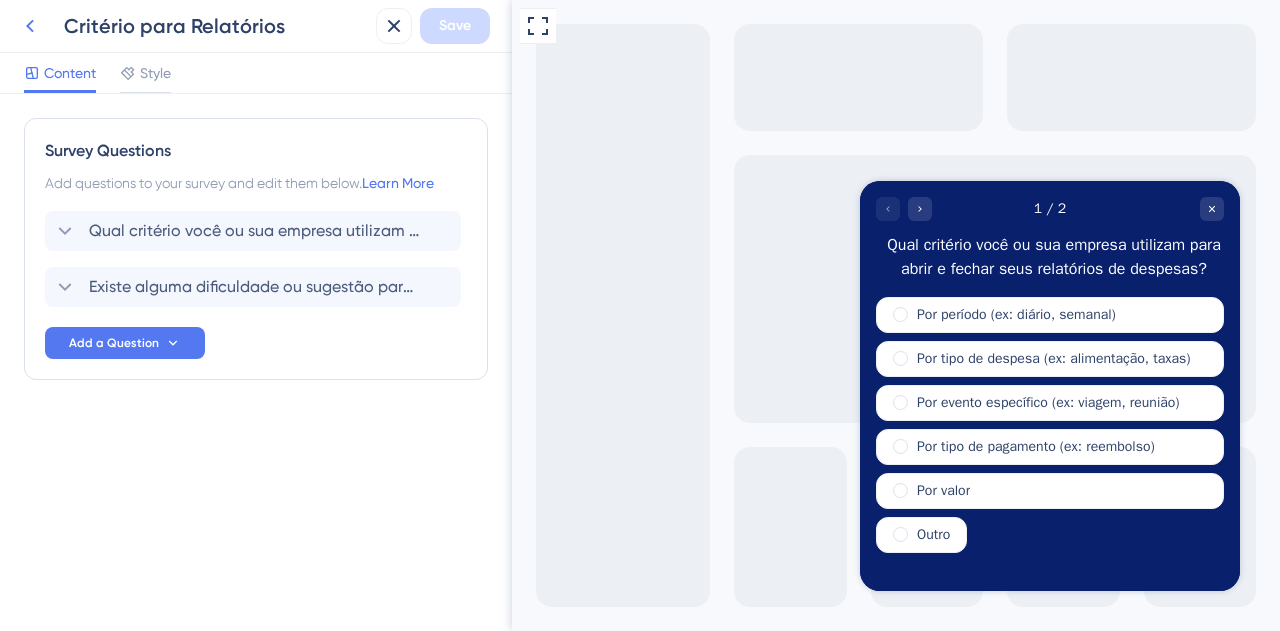 click 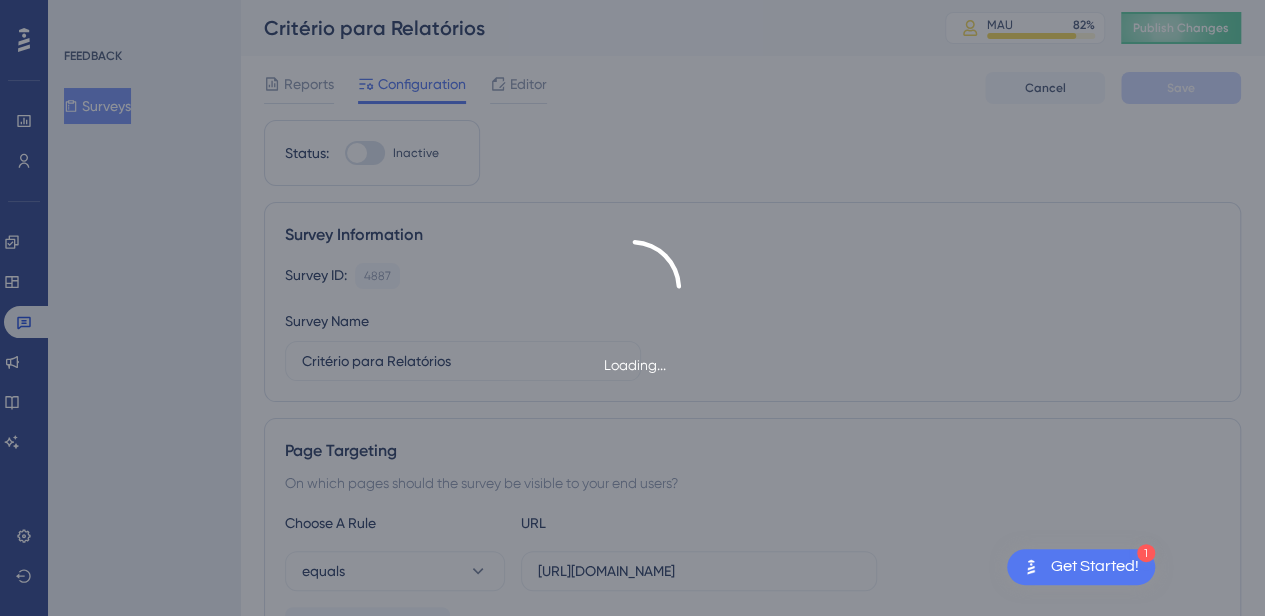 scroll, scrollTop: 0, scrollLeft: 0, axis: both 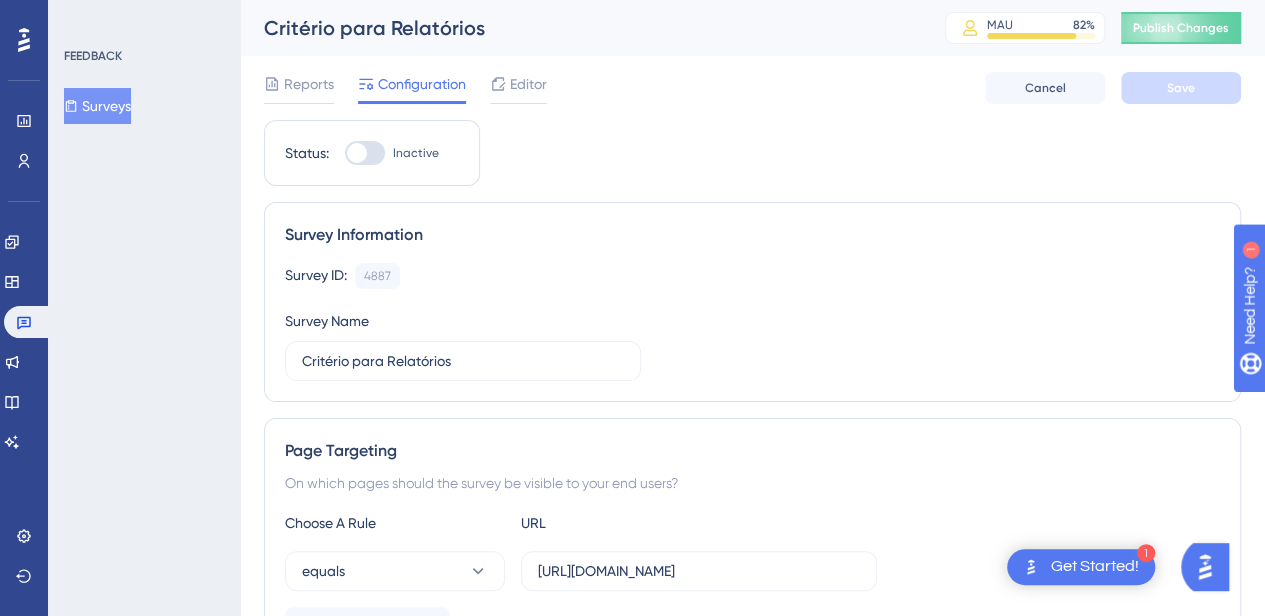 click on "Surveys" at bounding box center [97, 106] 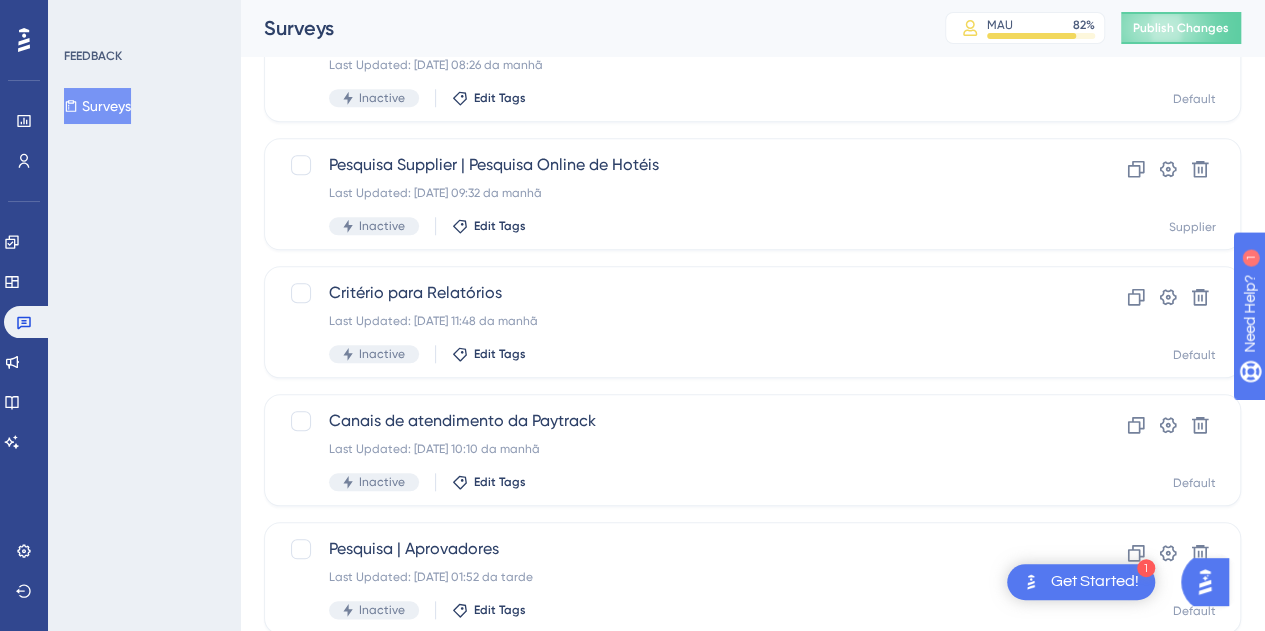 scroll, scrollTop: 834, scrollLeft: 0, axis: vertical 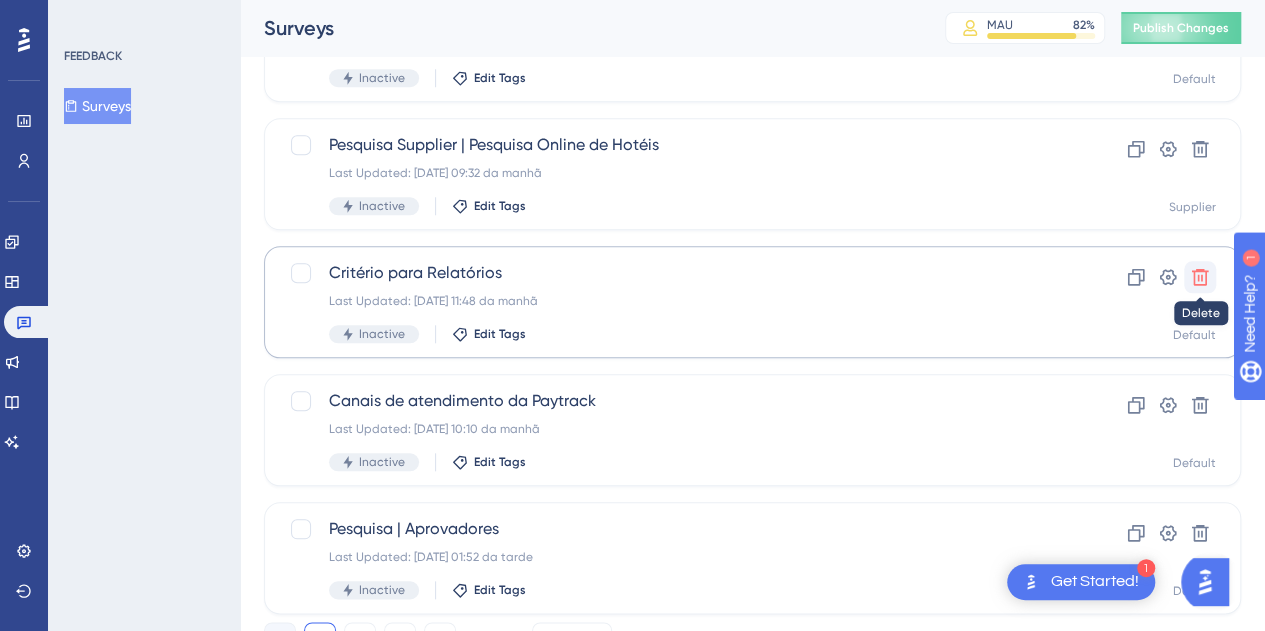 click 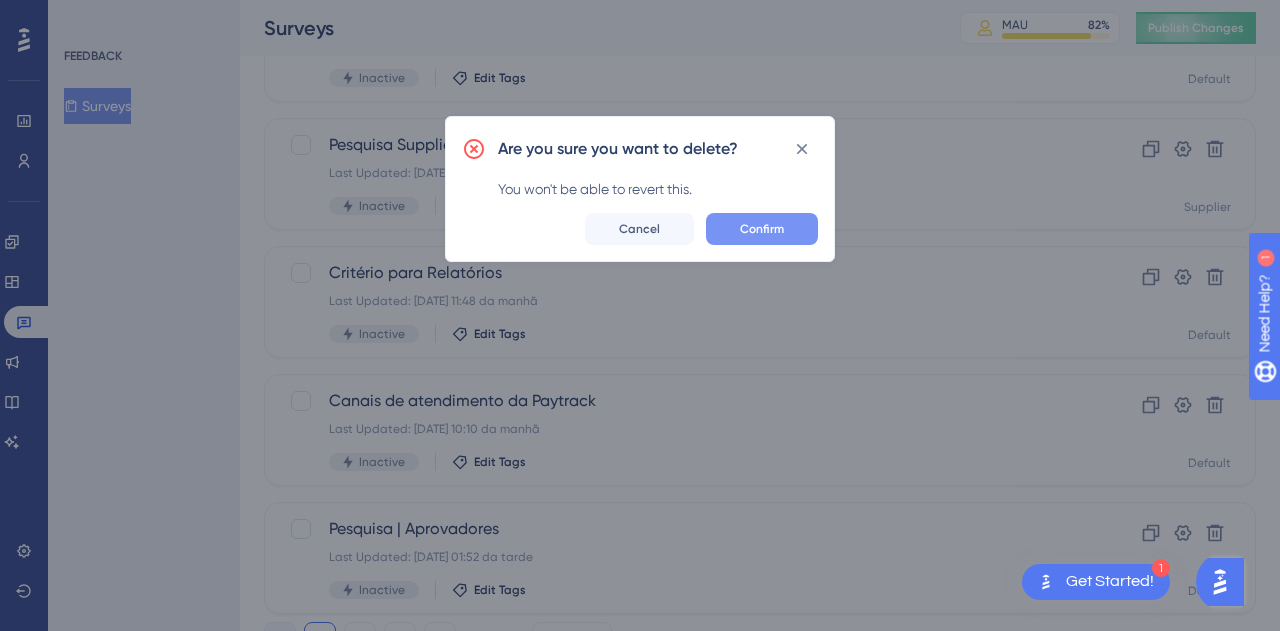 click on "Confirm" at bounding box center (762, 229) 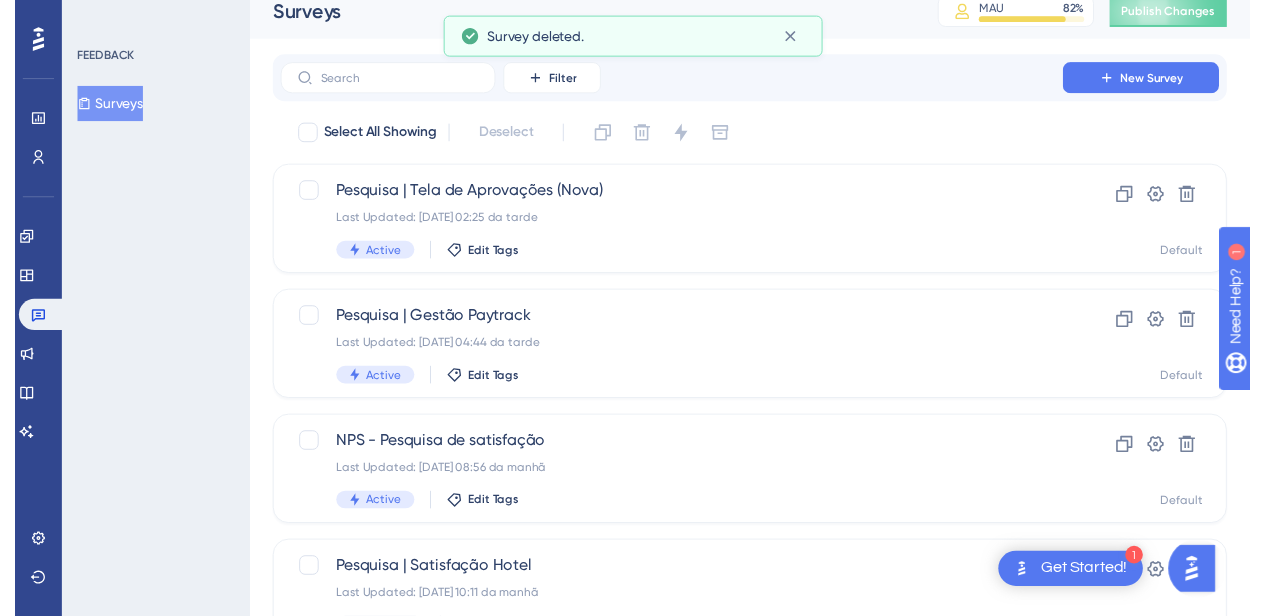 scroll, scrollTop: 0, scrollLeft: 0, axis: both 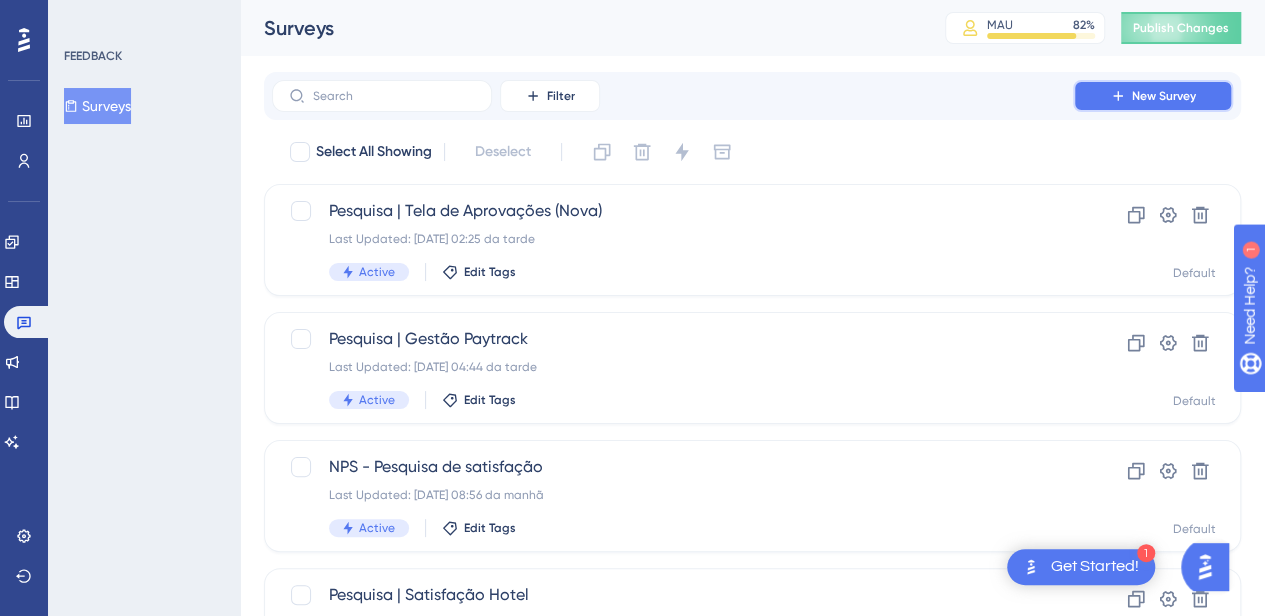 click on "New Survey" at bounding box center [1153, 96] 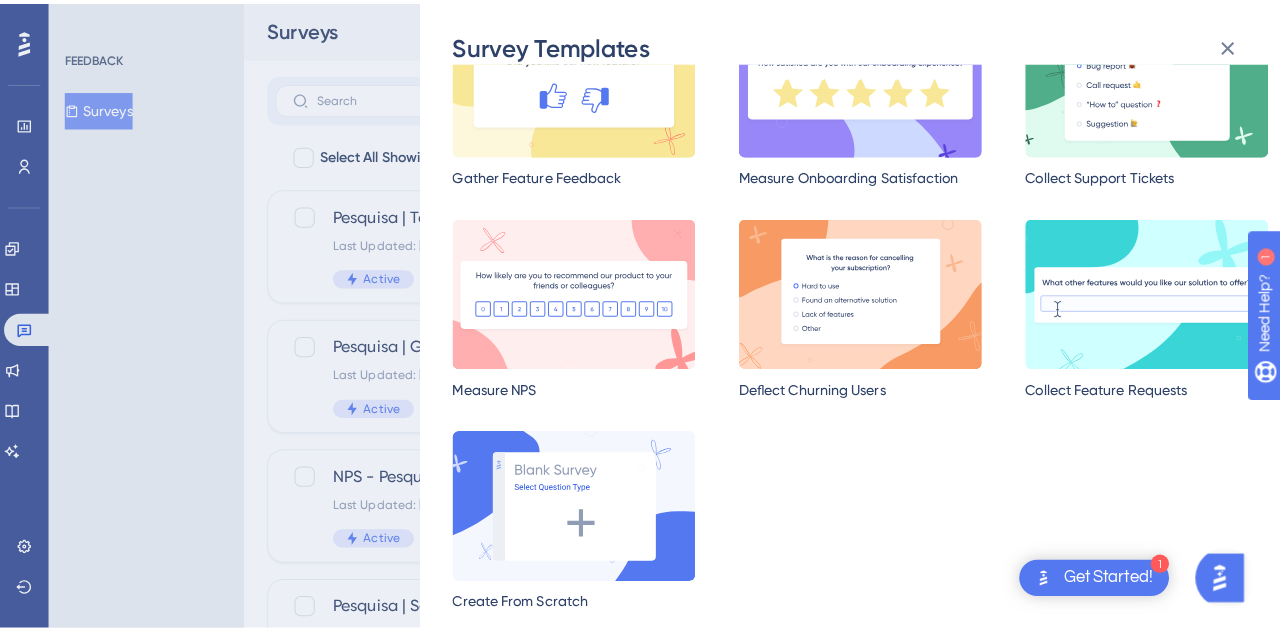 scroll, scrollTop: 132, scrollLeft: 0, axis: vertical 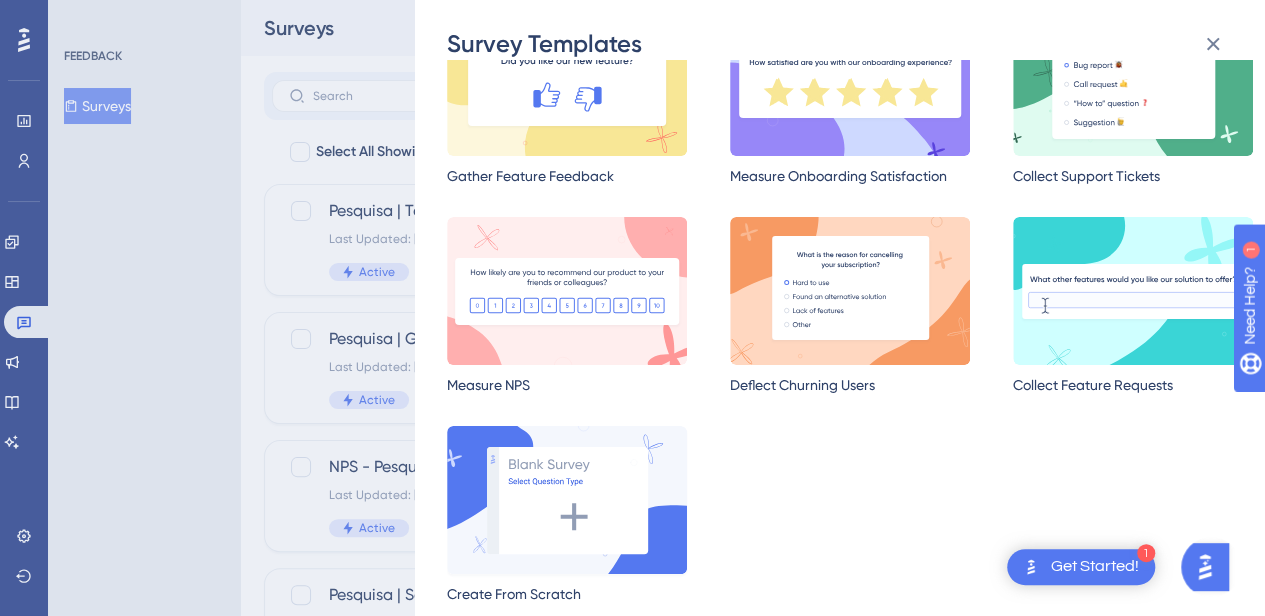 click at bounding box center (567, 500) 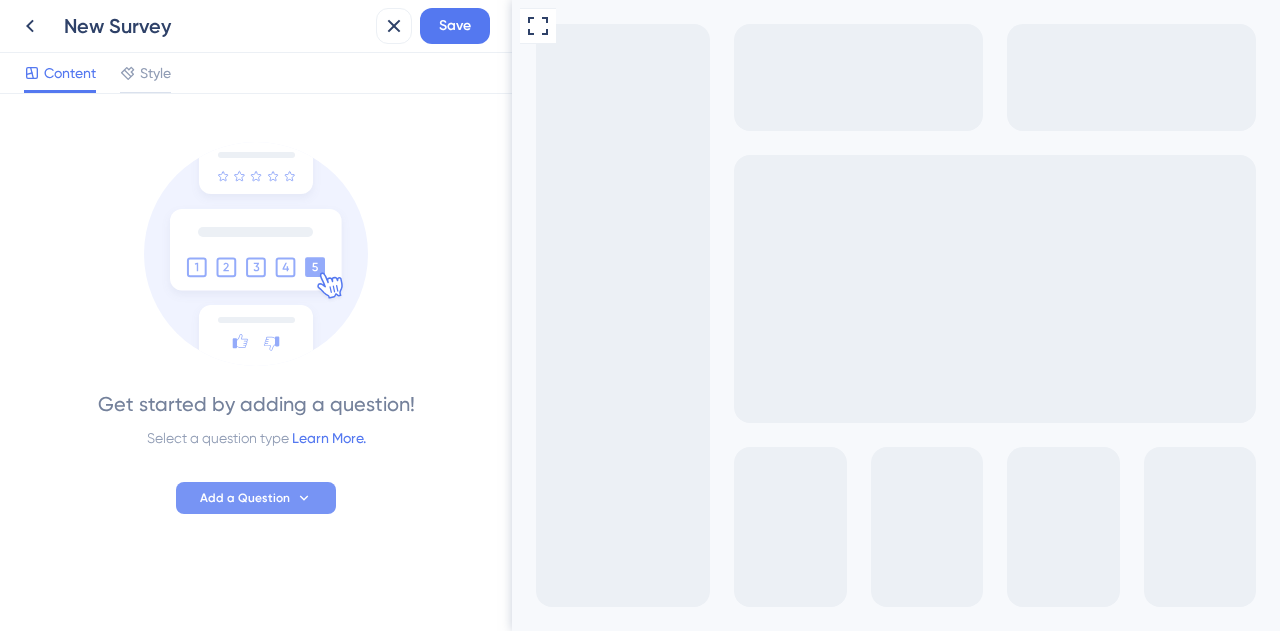 scroll, scrollTop: 0, scrollLeft: 0, axis: both 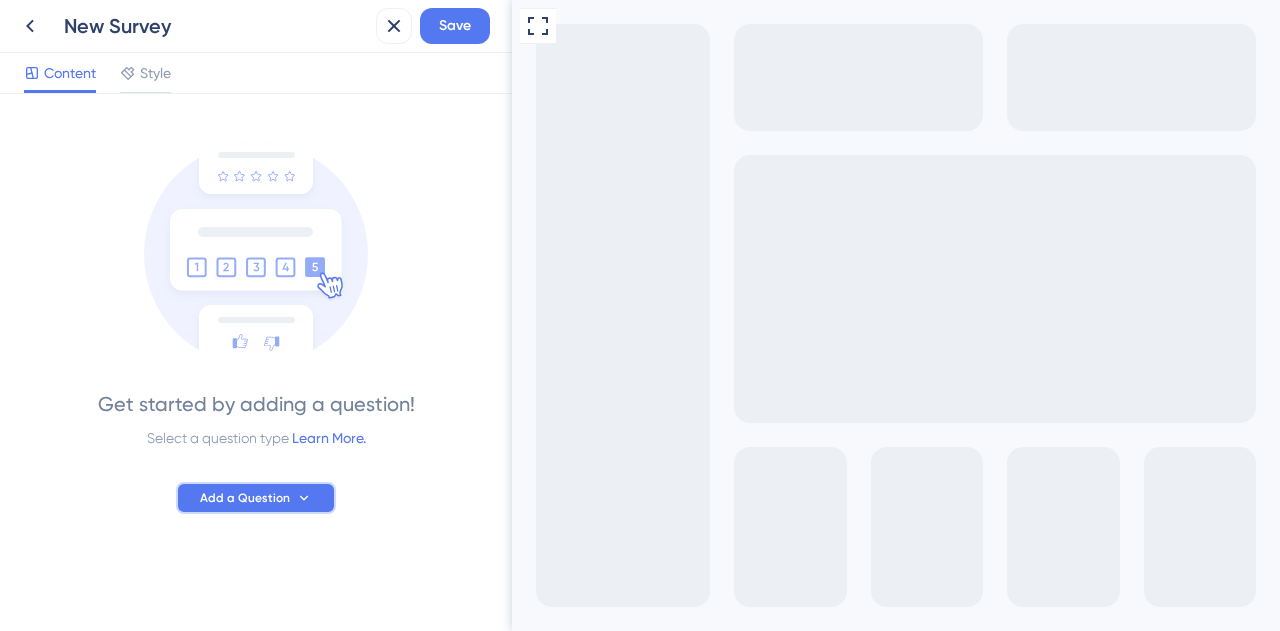 click on "Add a Question" at bounding box center (256, 498) 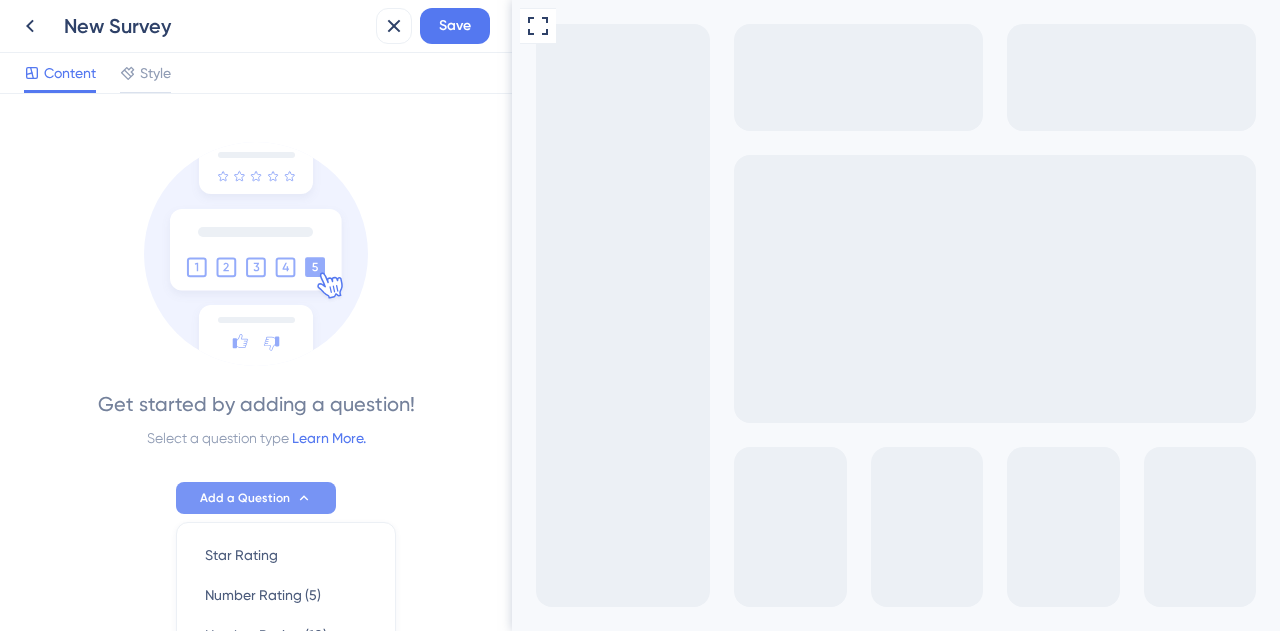 scroll, scrollTop: 316, scrollLeft: 0, axis: vertical 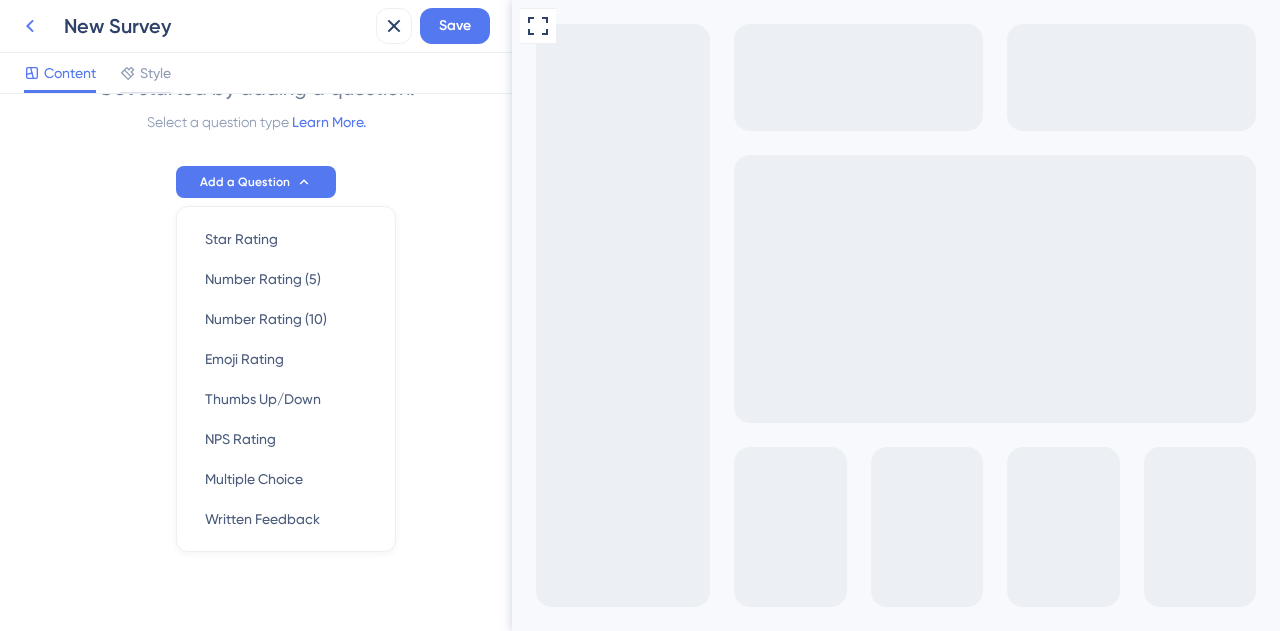 click 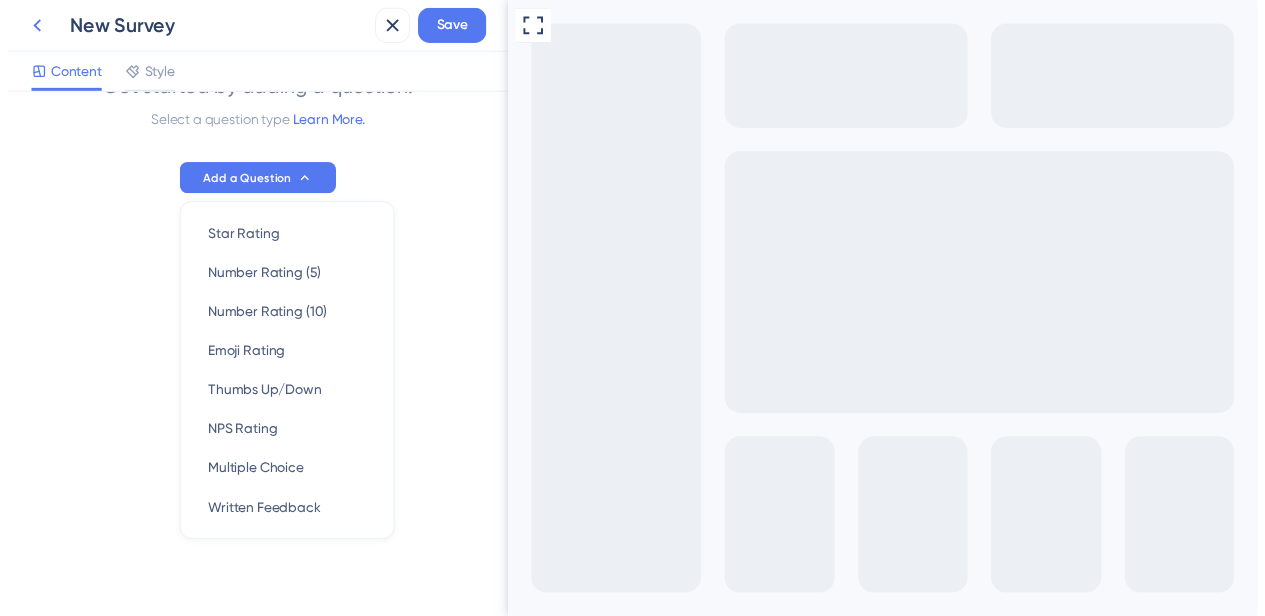 scroll, scrollTop: 0, scrollLeft: 0, axis: both 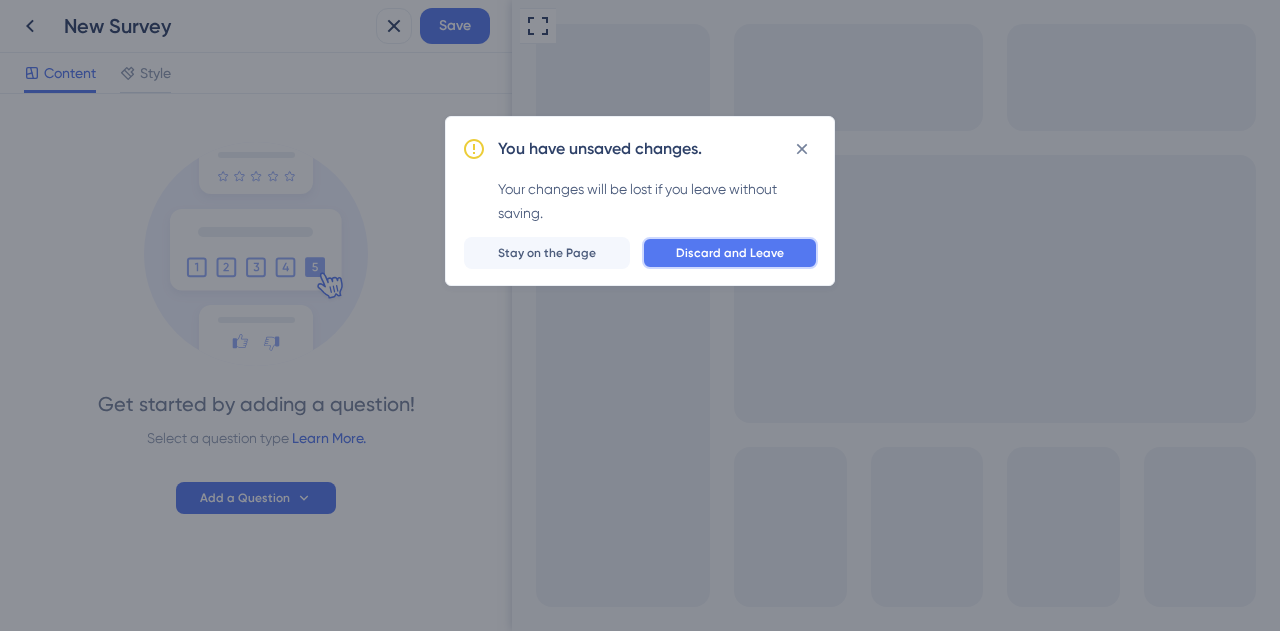 click on "Discard and Leave" at bounding box center [730, 253] 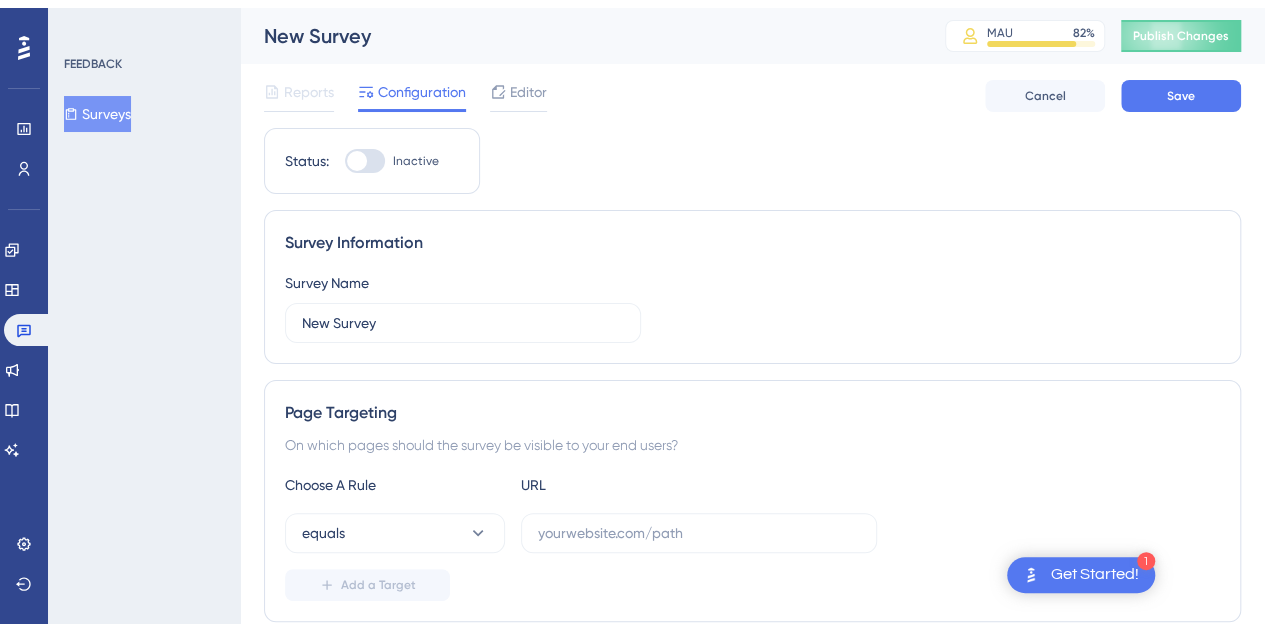 scroll, scrollTop: 0, scrollLeft: 0, axis: both 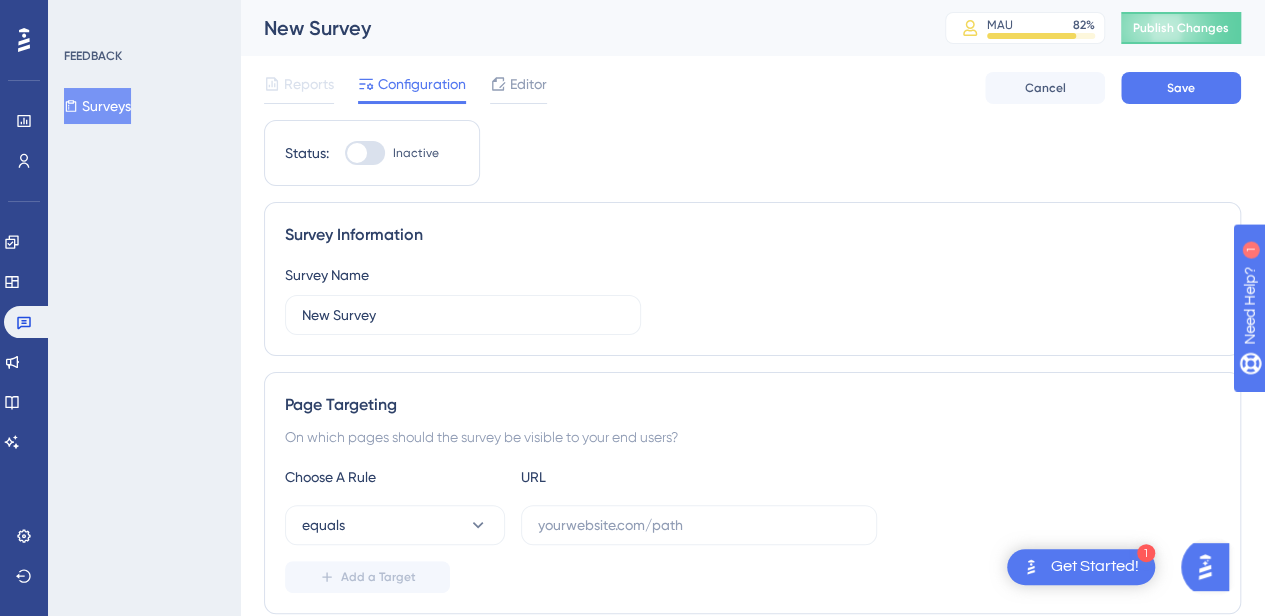click on "Surveys" at bounding box center [97, 106] 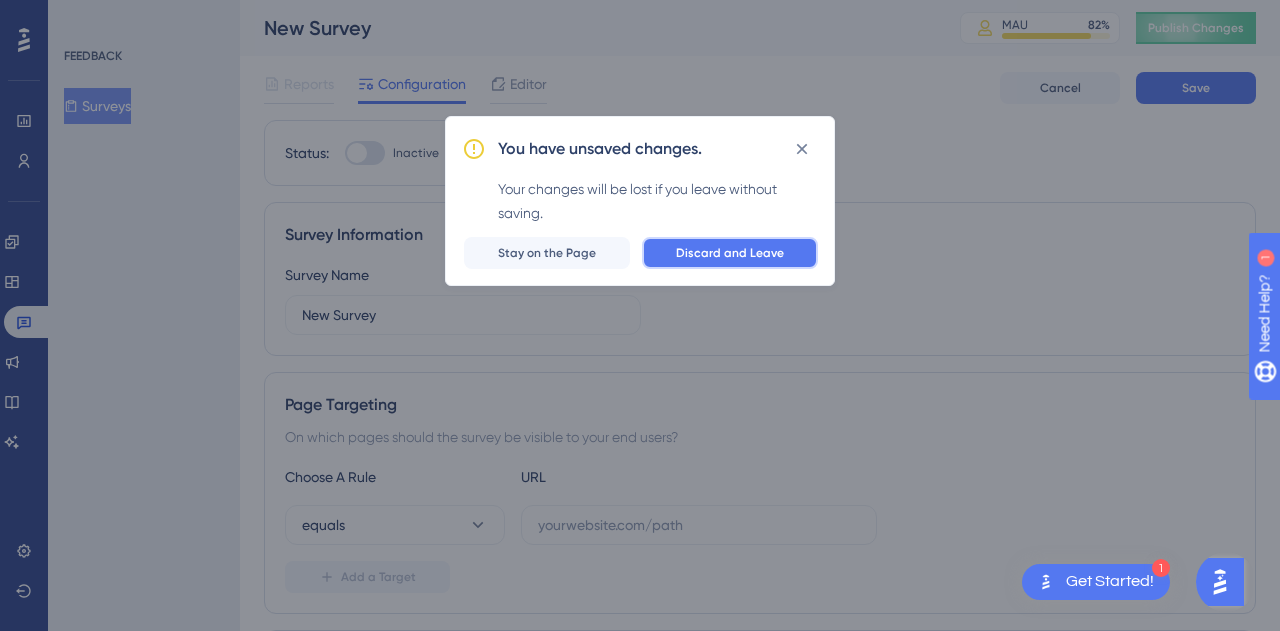 click on "Discard and Leave" at bounding box center (730, 253) 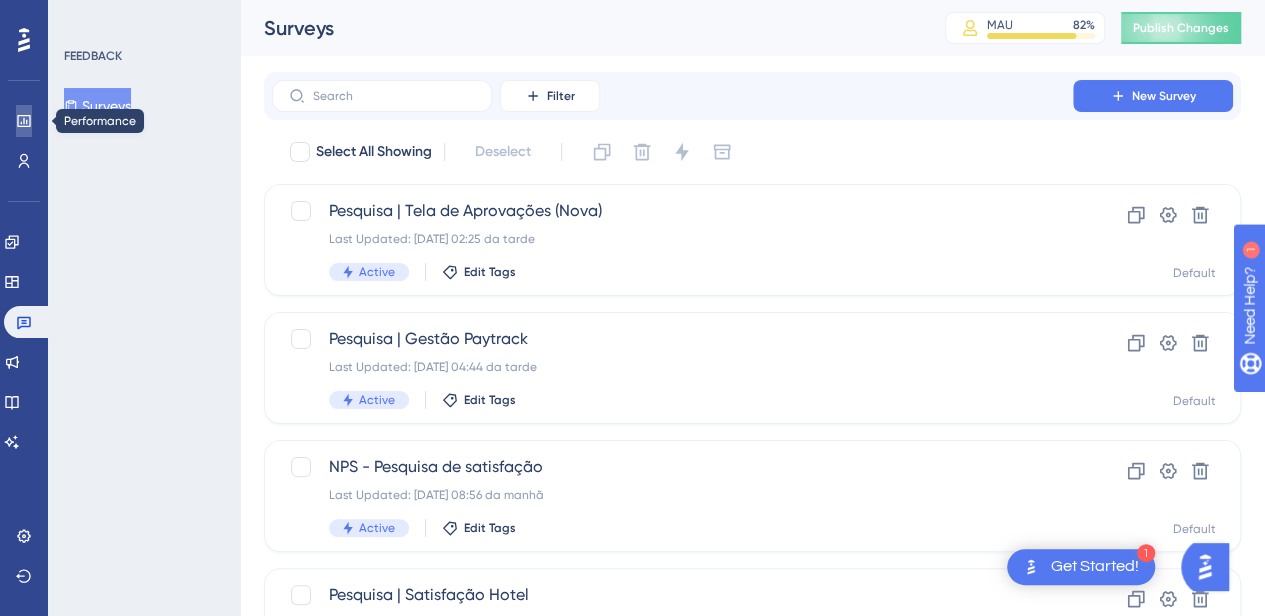 click 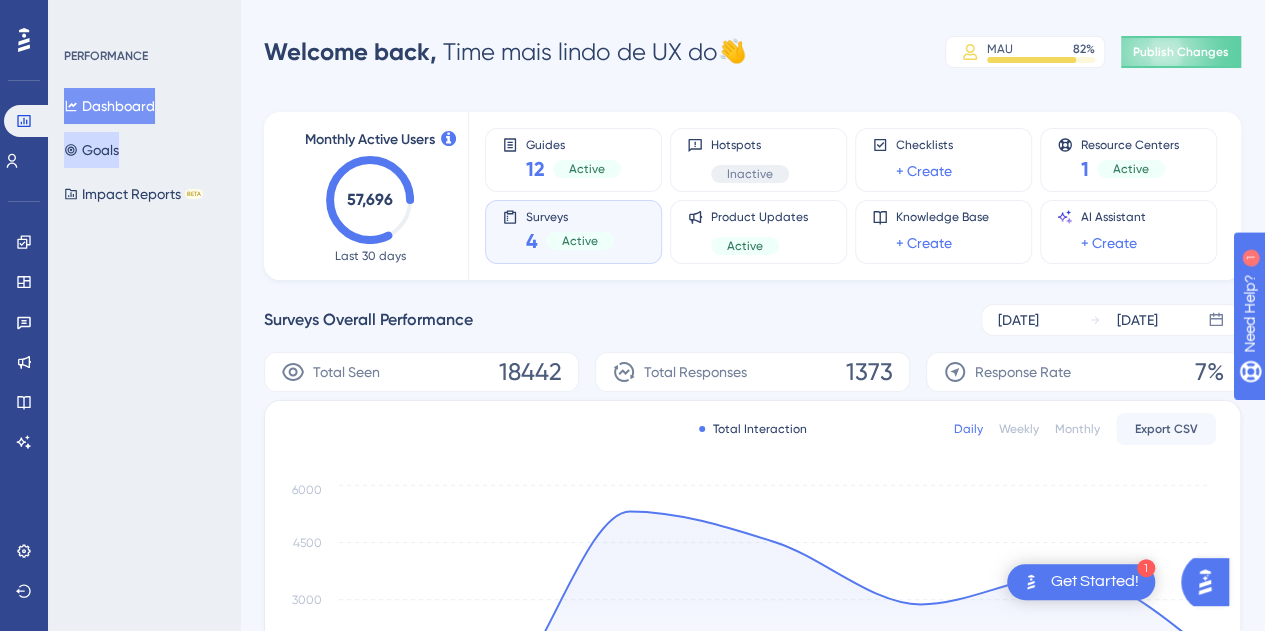 click on "Goals" at bounding box center [91, 150] 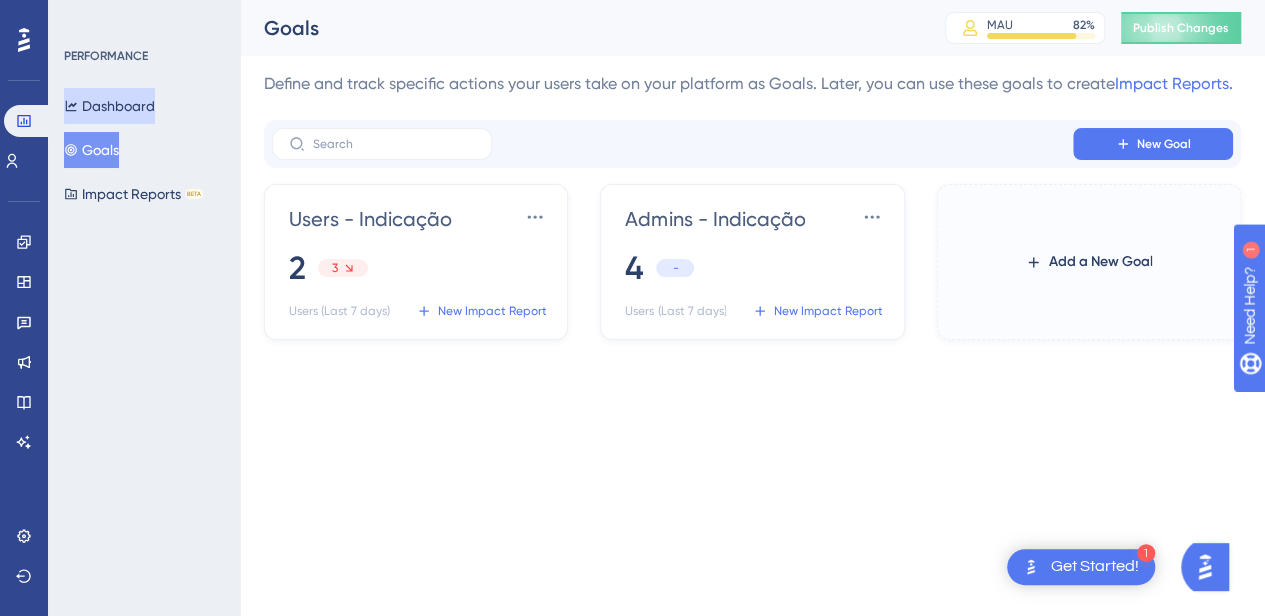click on "Dashboard" at bounding box center (109, 106) 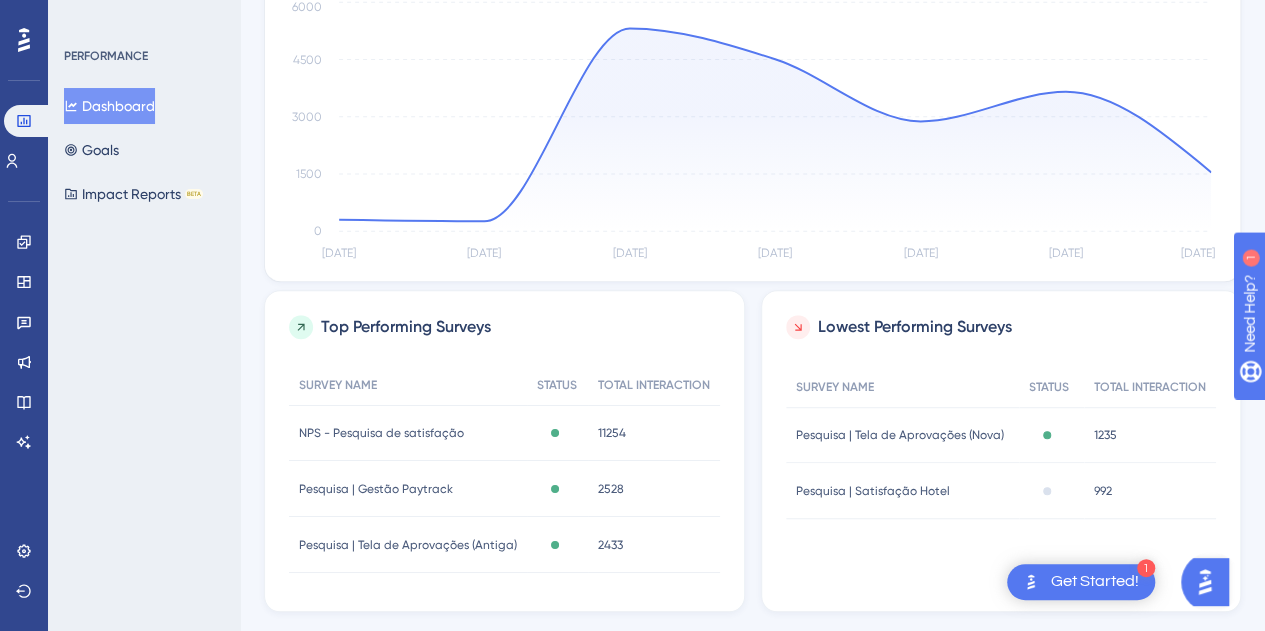 scroll, scrollTop: 528, scrollLeft: 0, axis: vertical 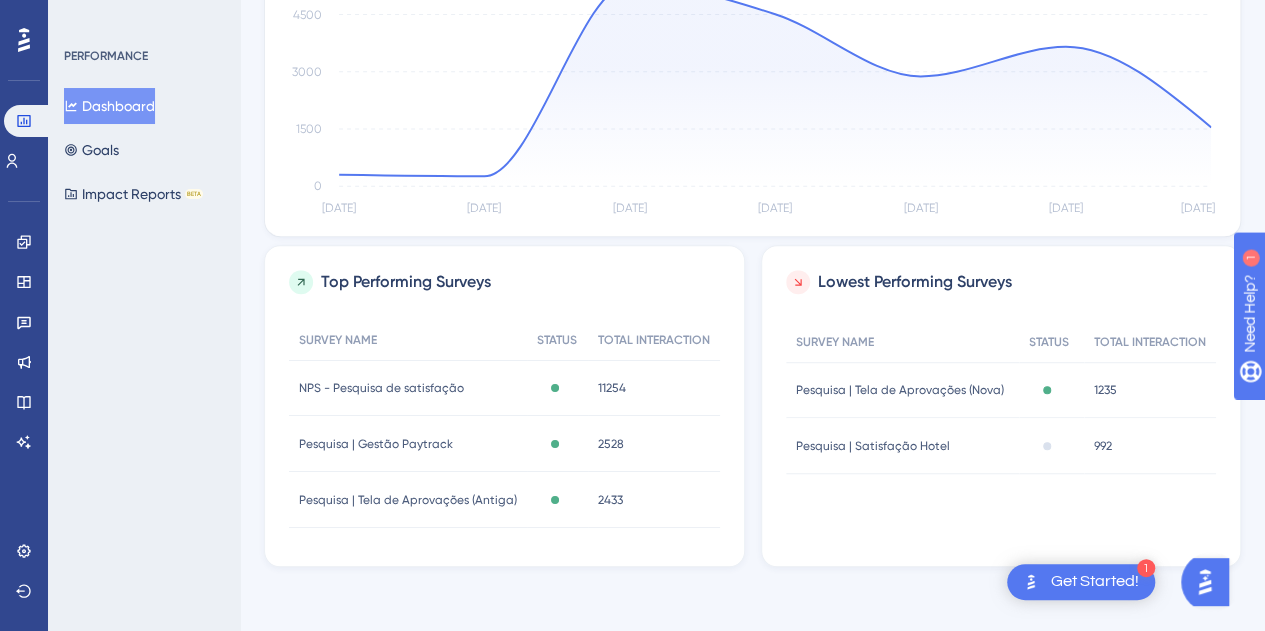 click on "Pesquisa | Gestão Paytrack" at bounding box center (376, 444) 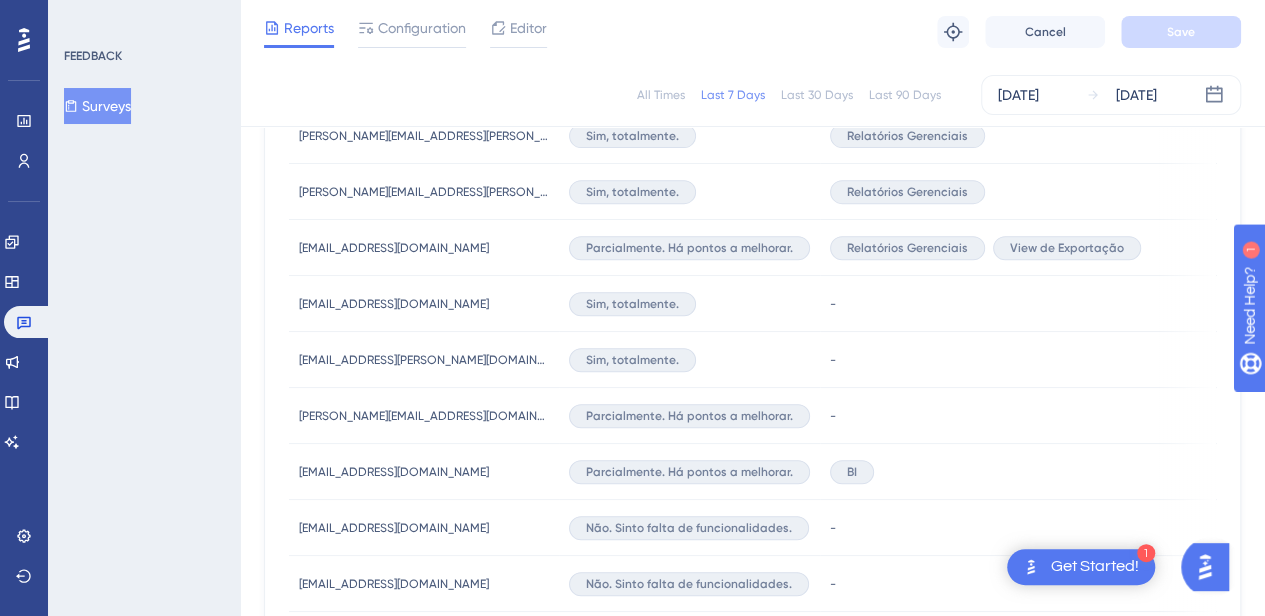 scroll, scrollTop: 1105, scrollLeft: 15, axis: both 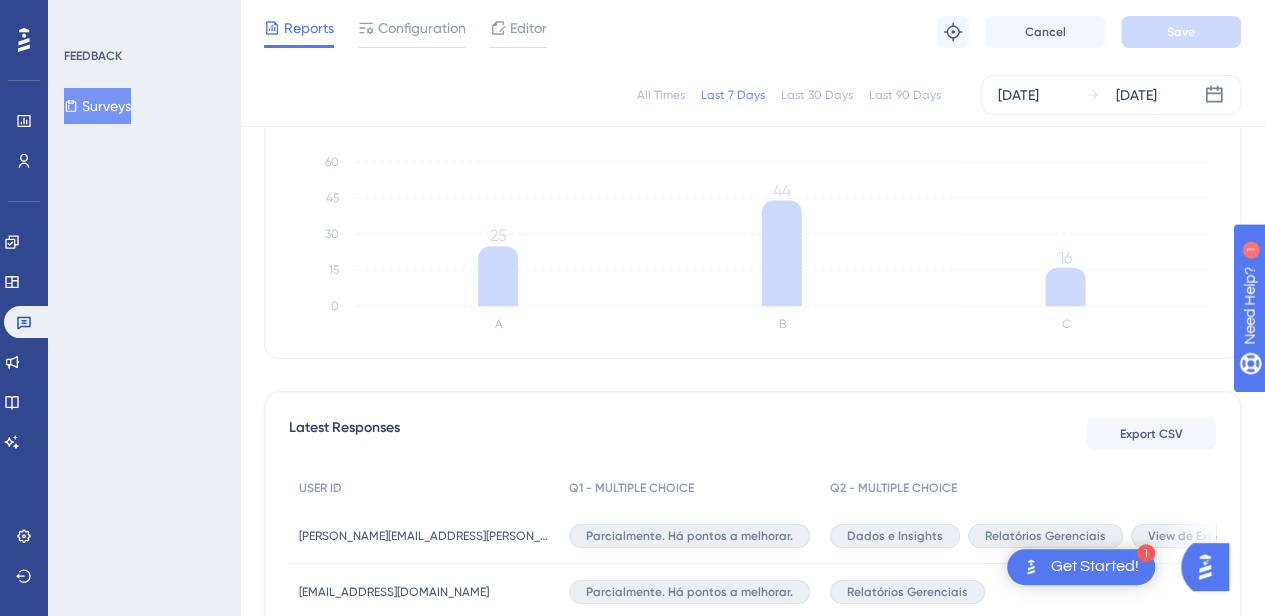 click on "All Times" at bounding box center [661, 95] 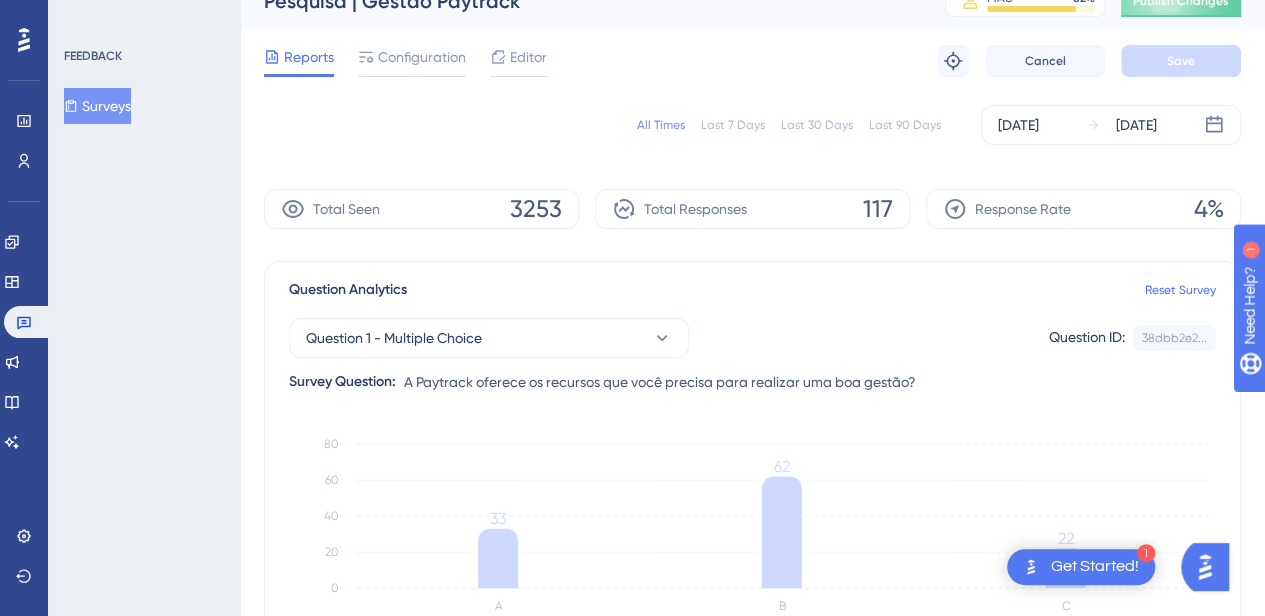 scroll, scrollTop: 0, scrollLeft: 14, axis: horizontal 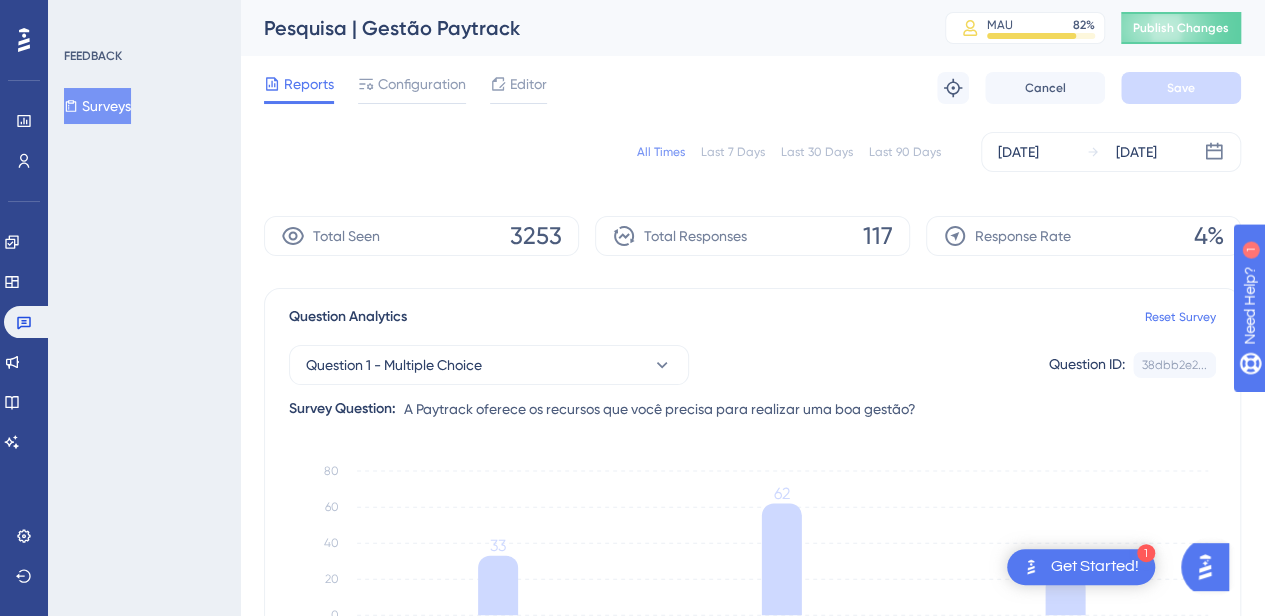 click on "All Times" at bounding box center [661, 152] 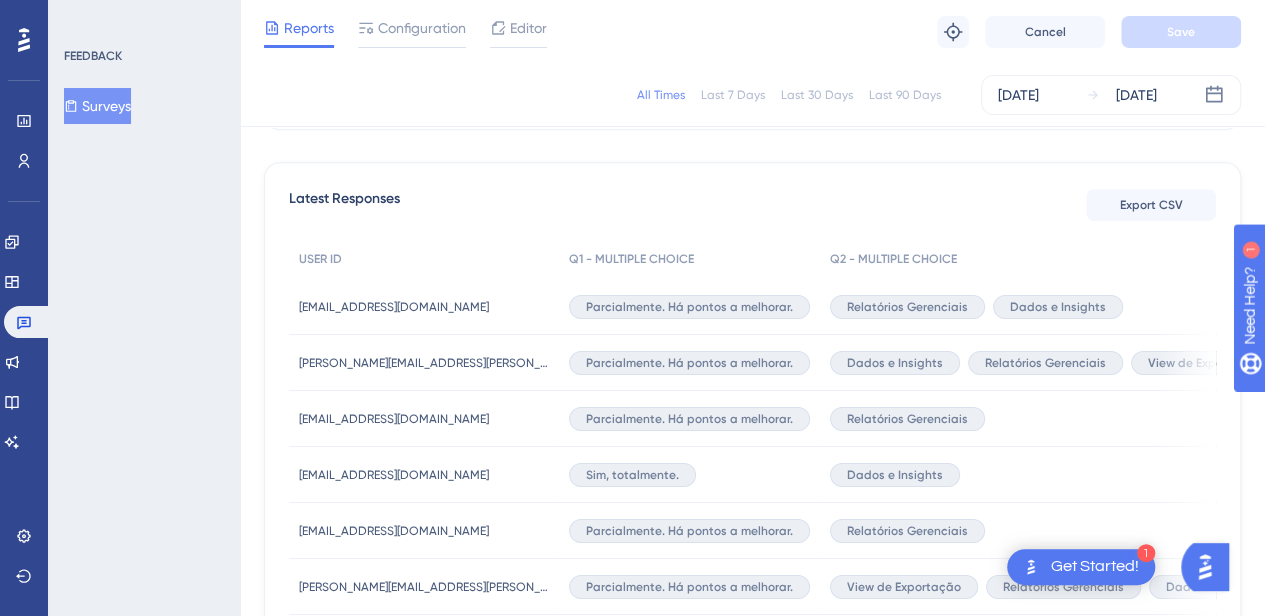 scroll, scrollTop: 536, scrollLeft: 14, axis: both 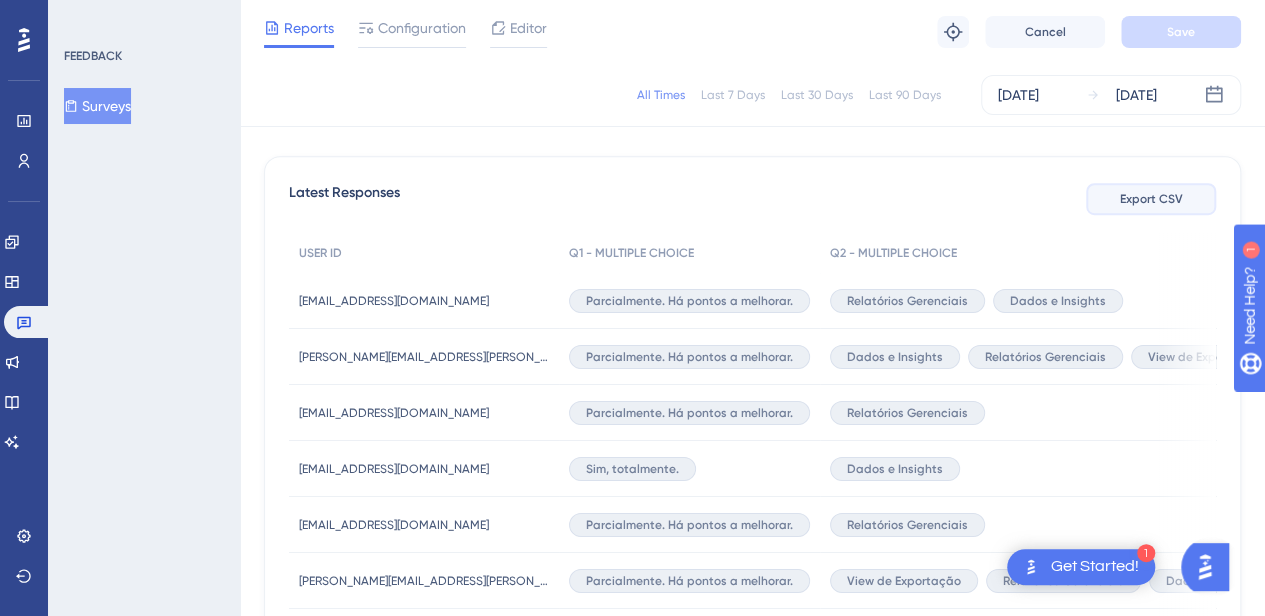 click on "Export CSV" at bounding box center (1151, 199) 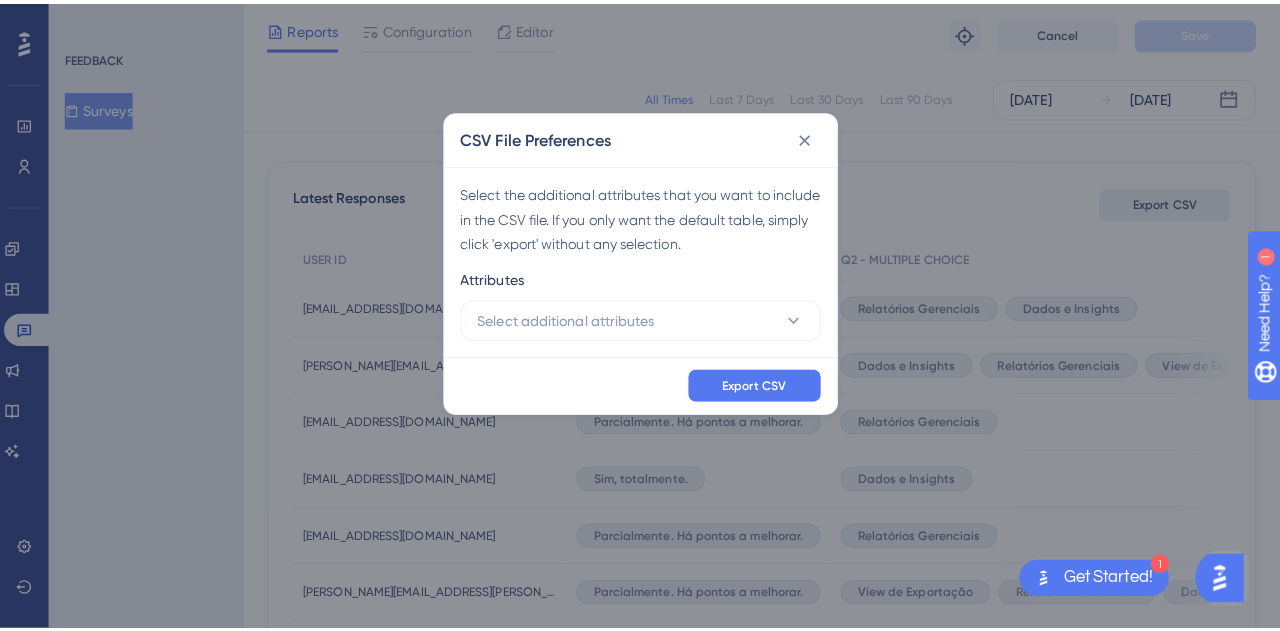 scroll, scrollTop: 536, scrollLeft: 0, axis: vertical 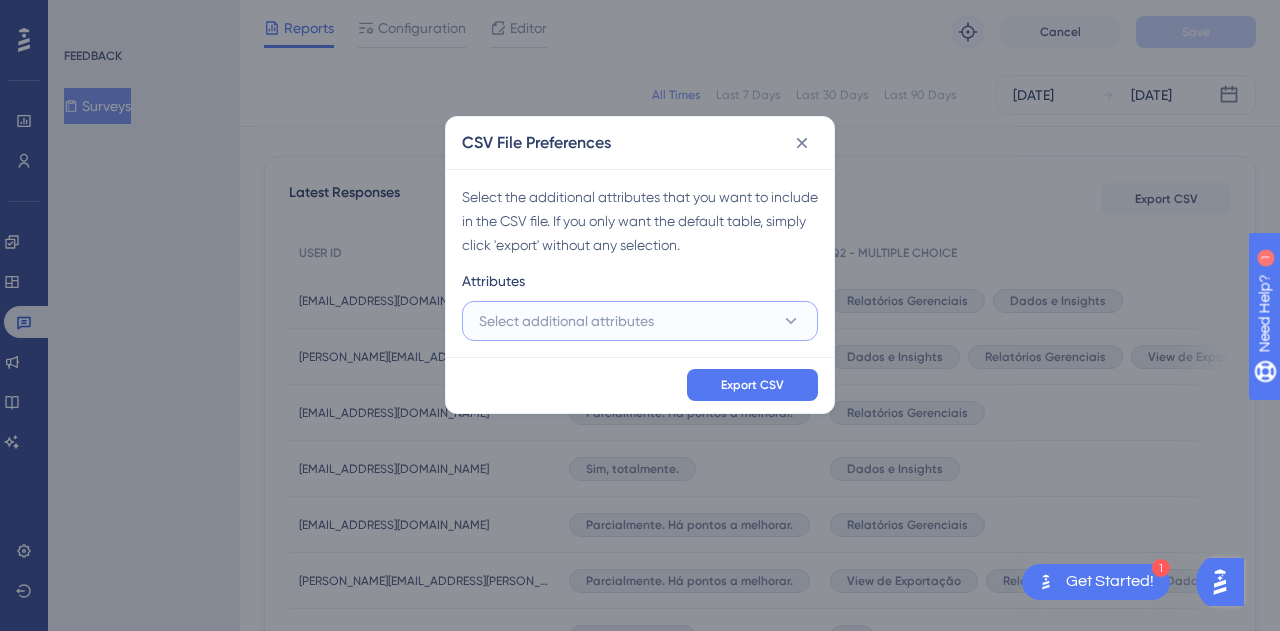 click on "Select additional attributes" at bounding box center (640, 321) 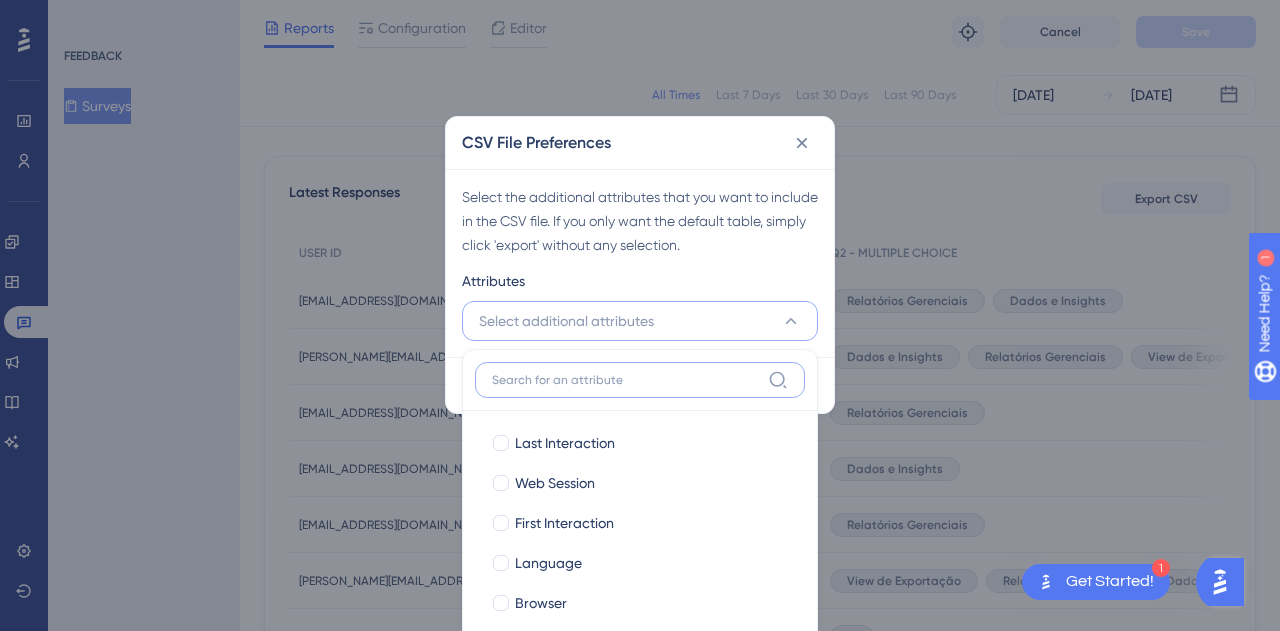 scroll, scrollTop: 669, scrollLeft: 0, axis: vertical 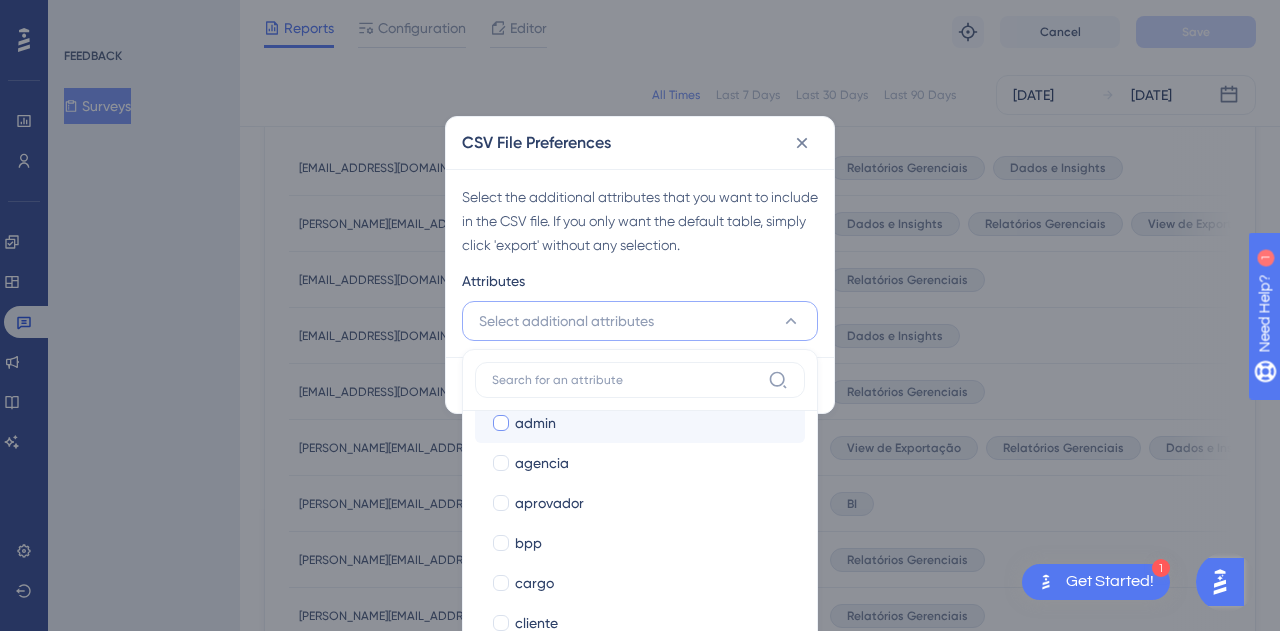 click on "admin" at bounding box center [535, 423] 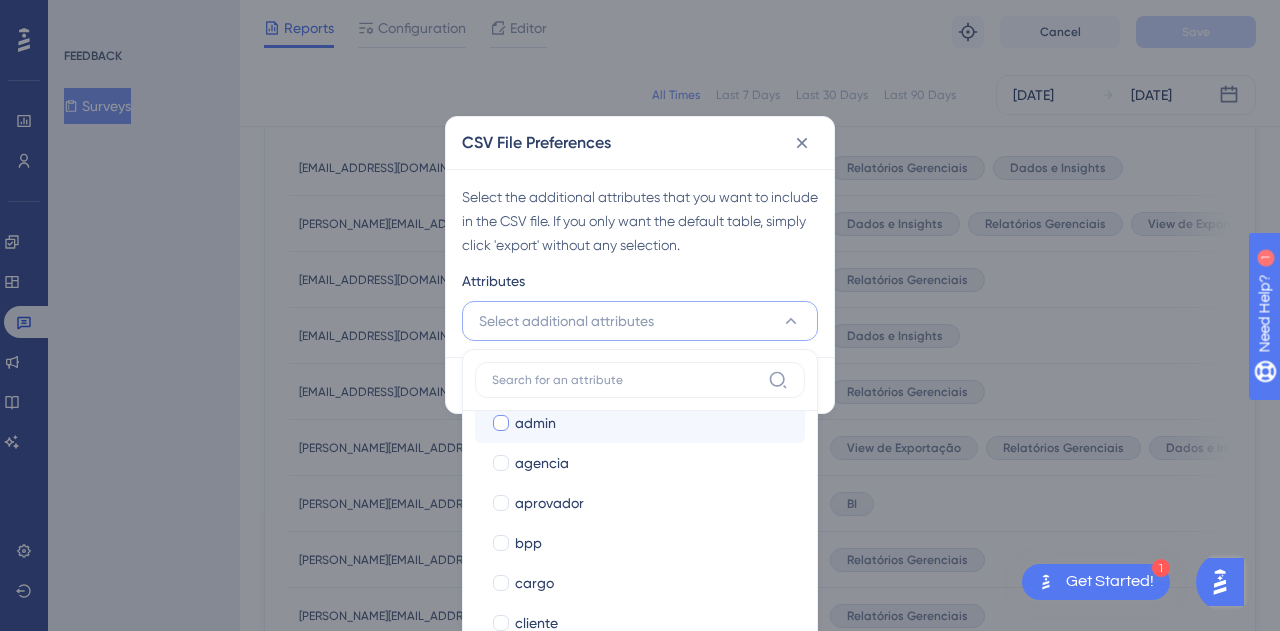 checkbox on "true" 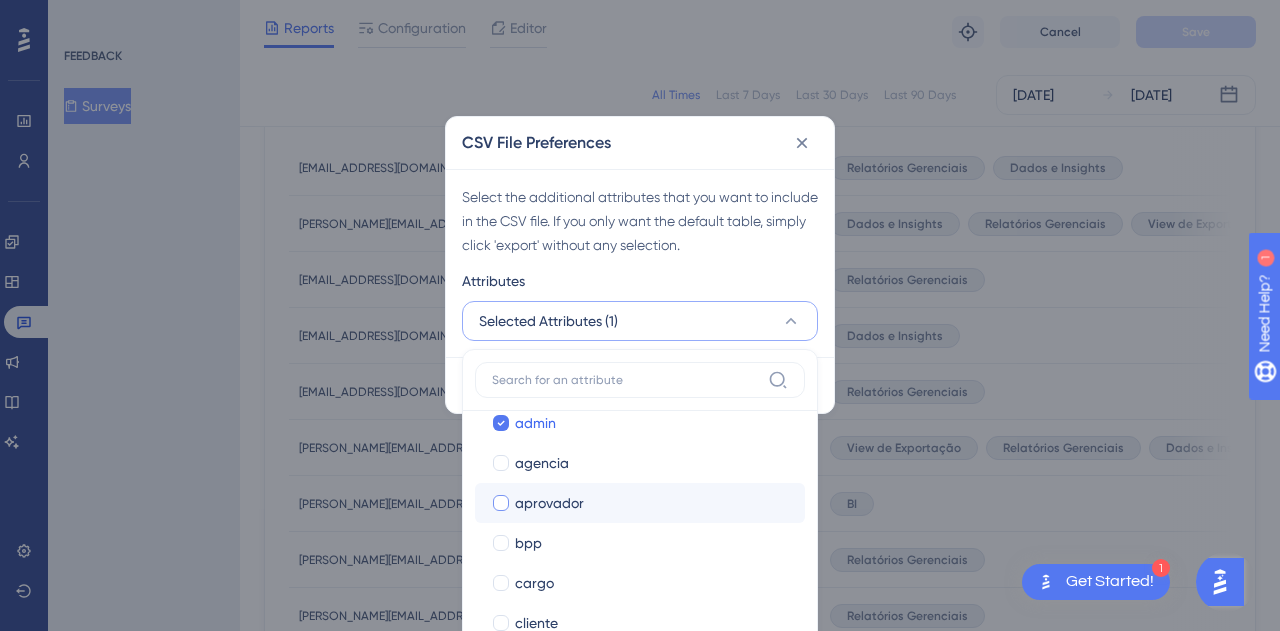 click on "aprovador" at bounding box center [549, 503] 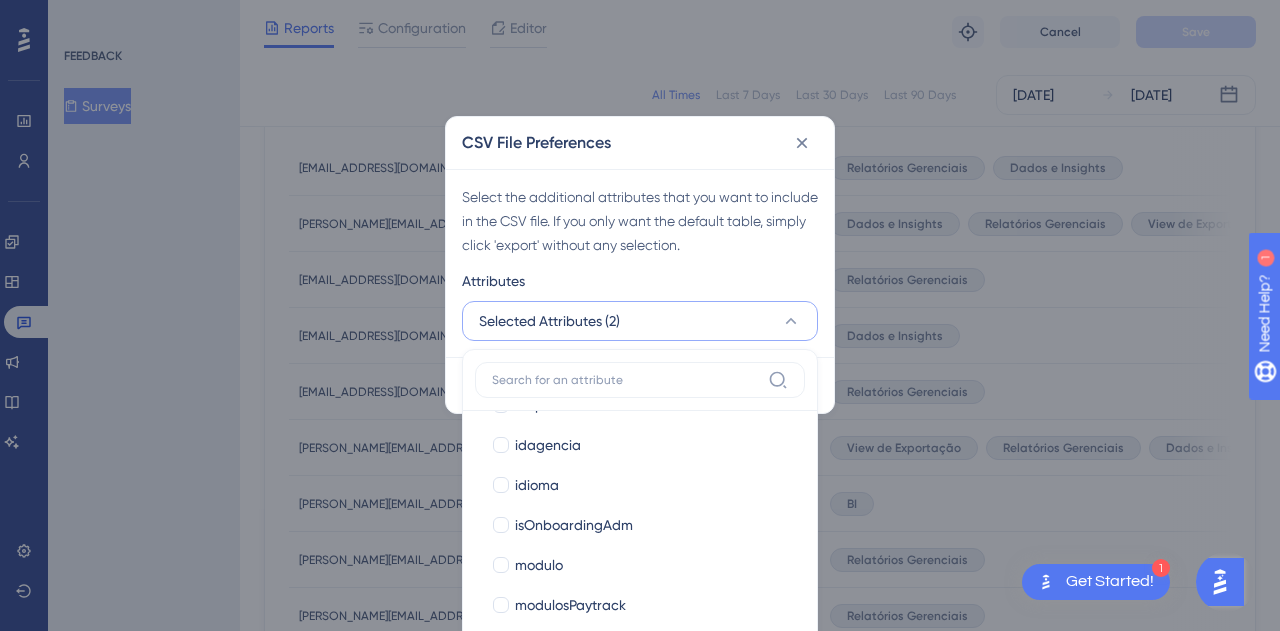 scroll, scrollTop: 602, scrollLeft: 0, axis: vertical 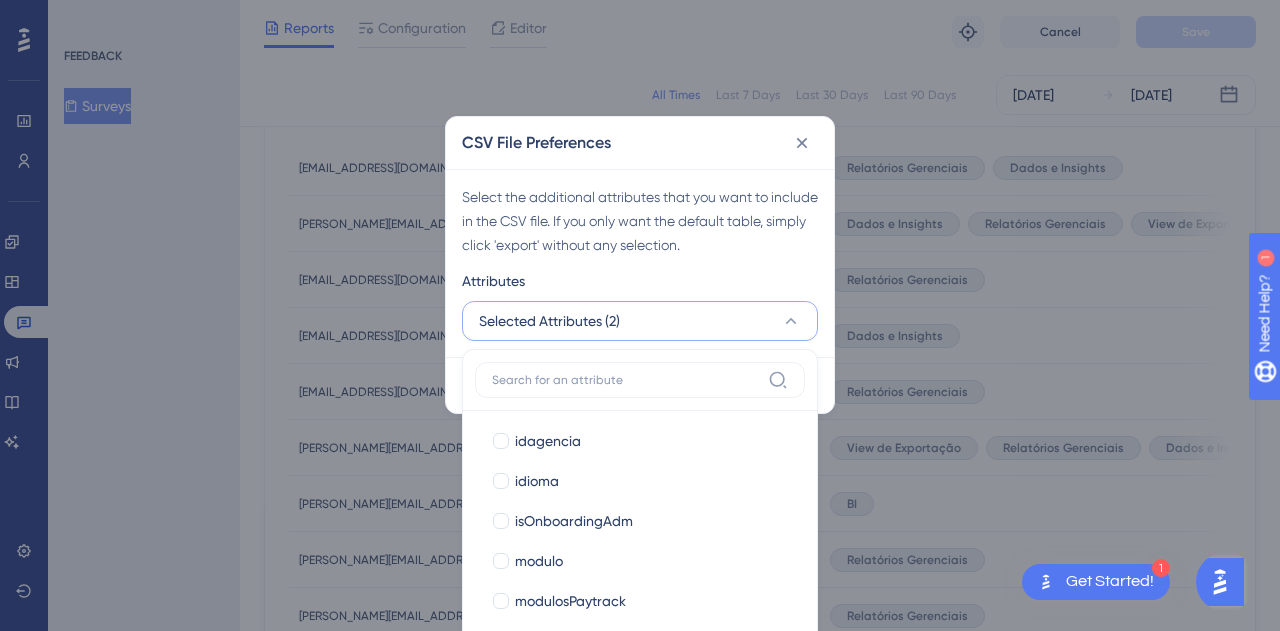 click on "isOnboardingAdm" at bounding box center (574, 521) 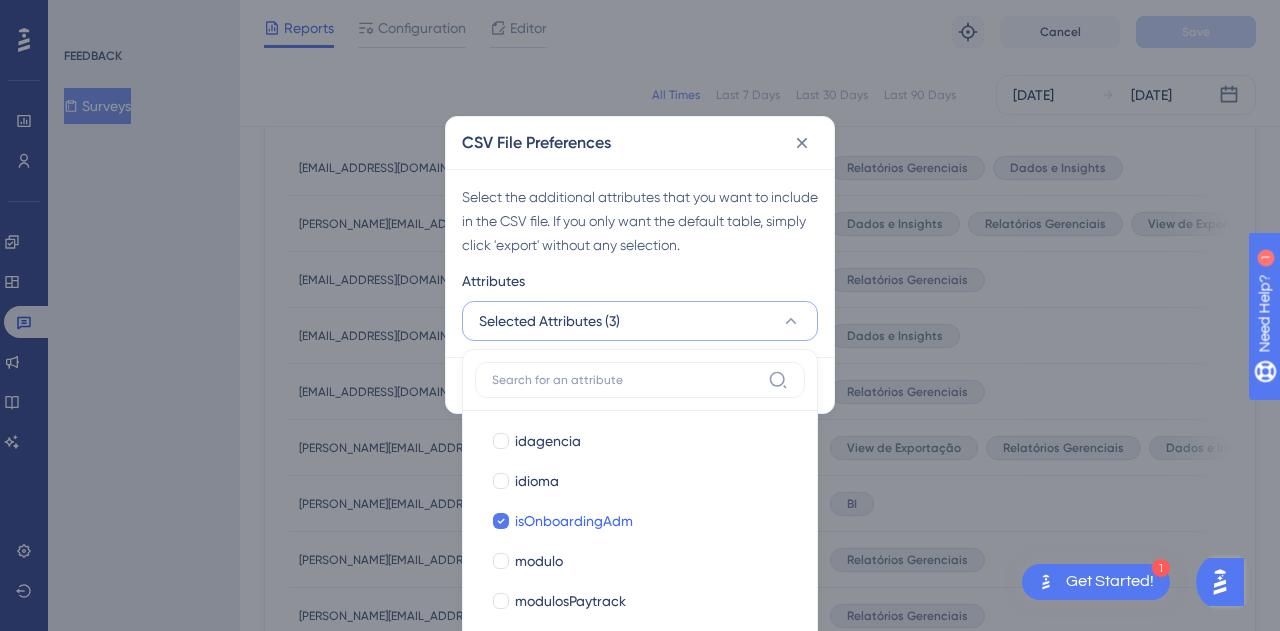 click on "isOnboardingAdm" at bounding box center (574, 521) 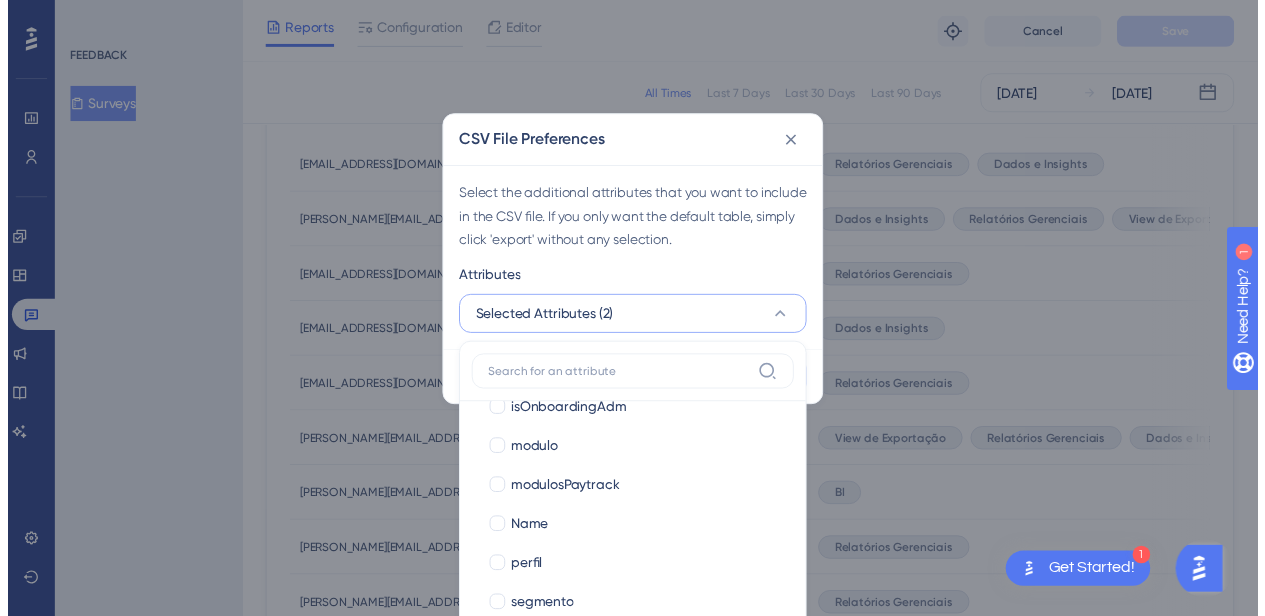 scroll, scrollTop: 736, scrollLeft: 0, axis: vertical 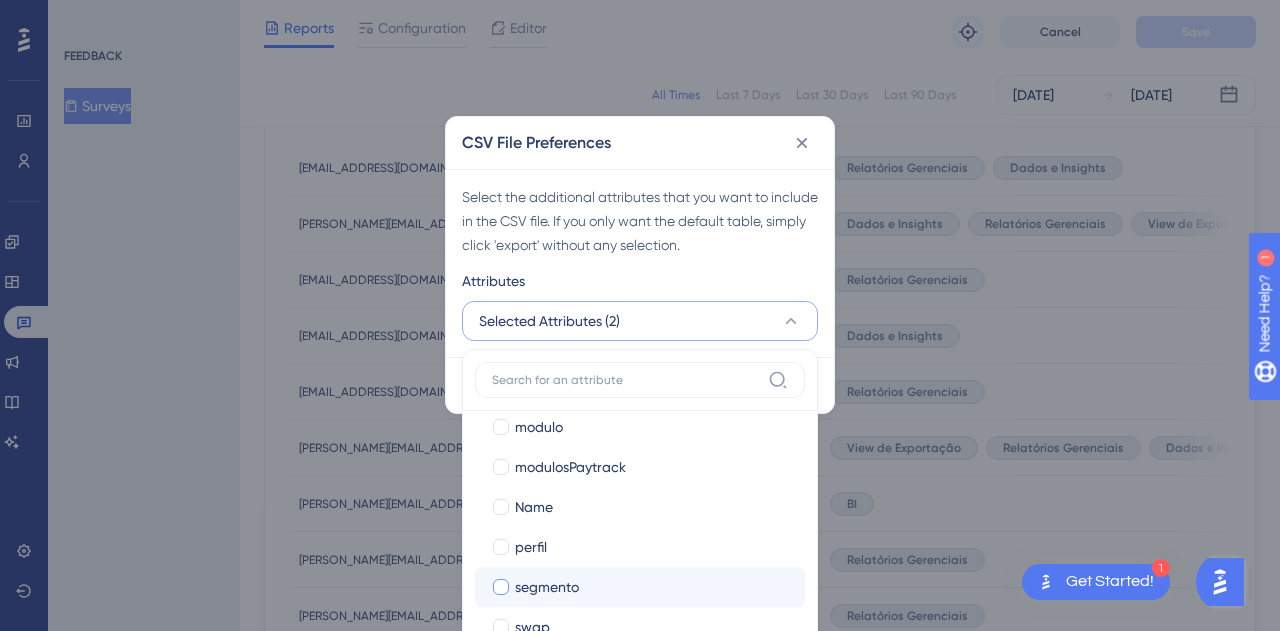 click on "segmento" at bounding box center [547, 587] 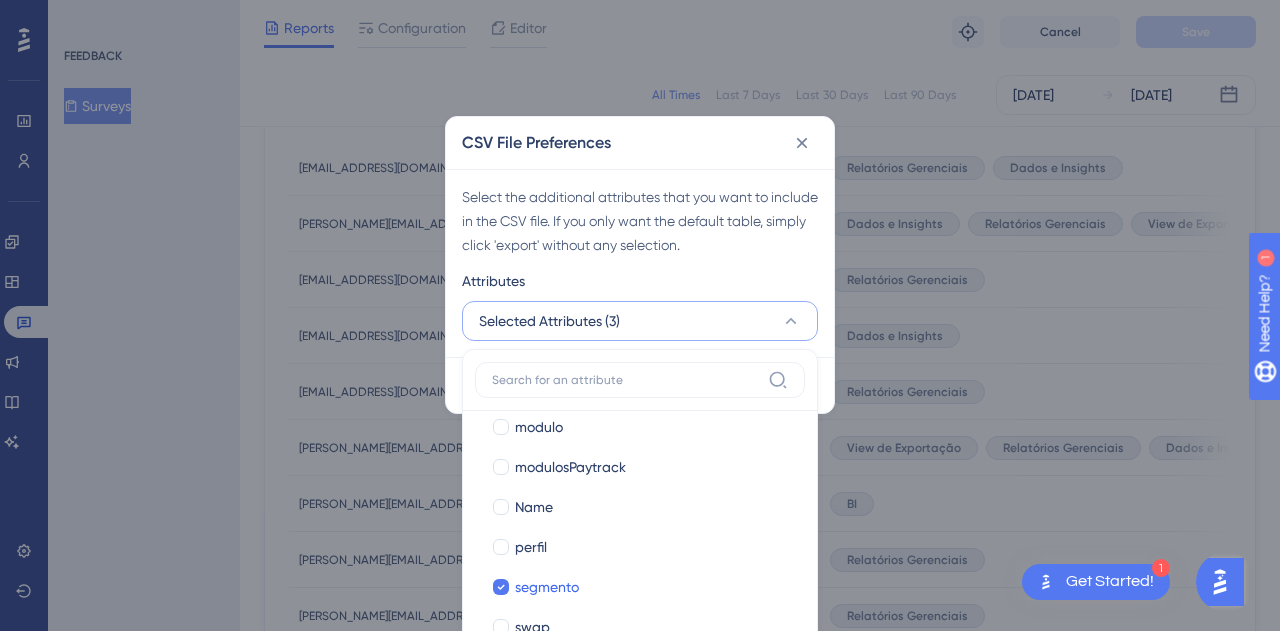 click on "Attributes" at bounding box center [640, 285] 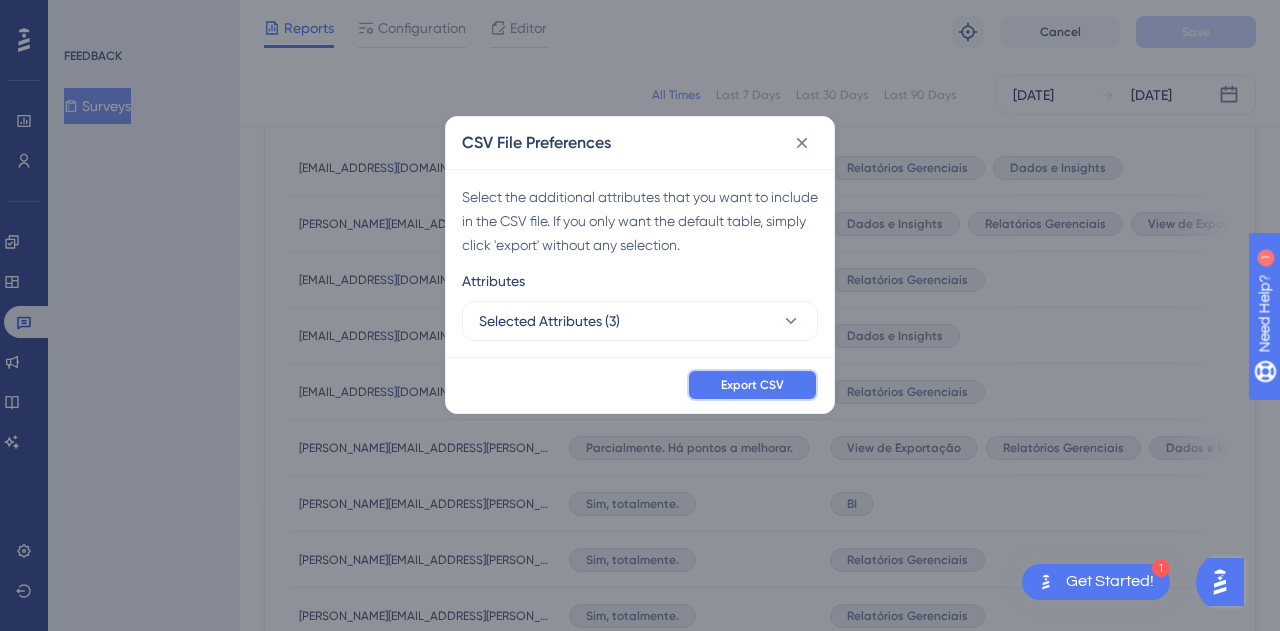 click on "Export CSV" at bounding box center [752, 385] 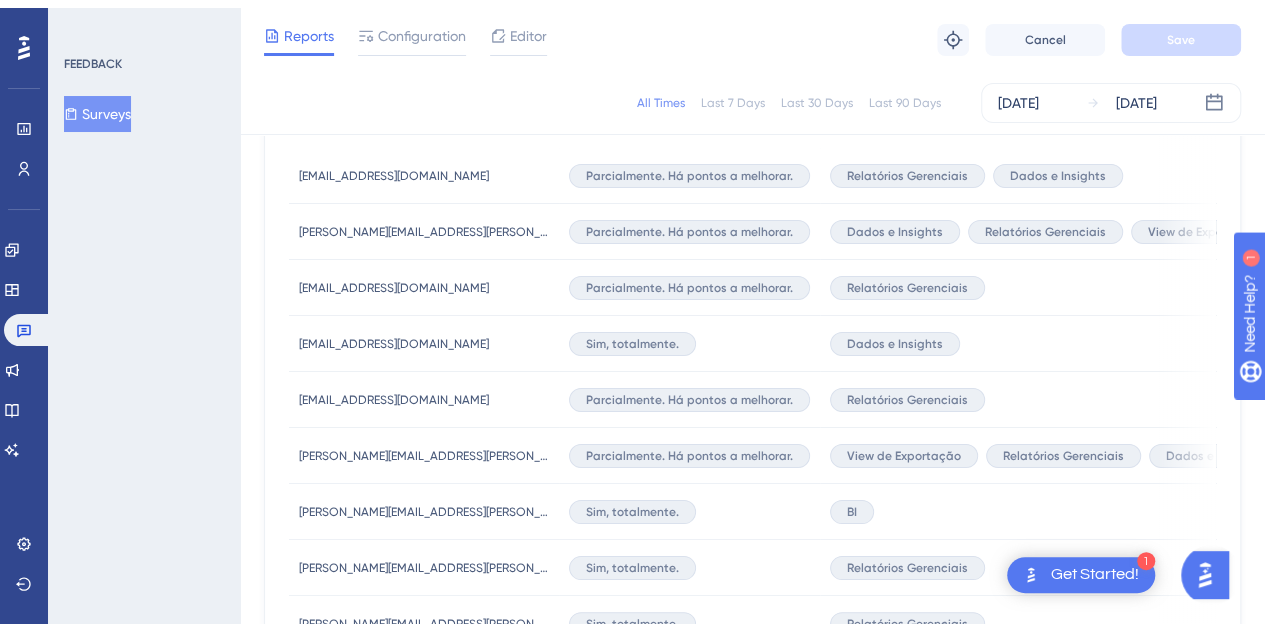 scroll, scrollTop: 0, scrollLeft: 0, axis: both 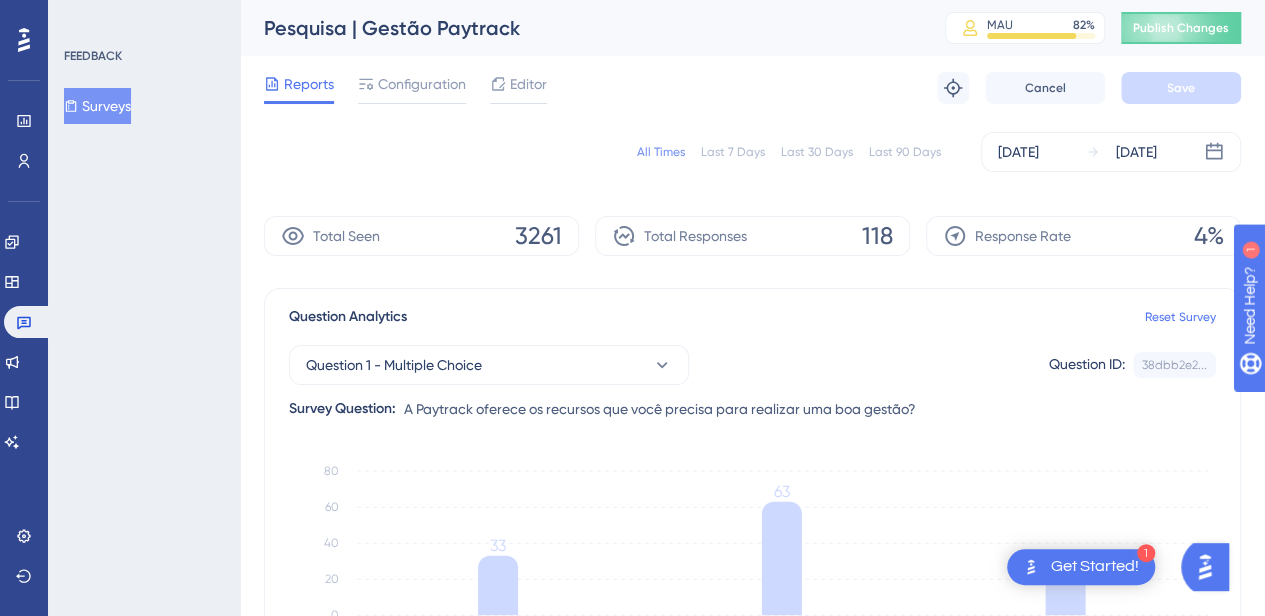 click 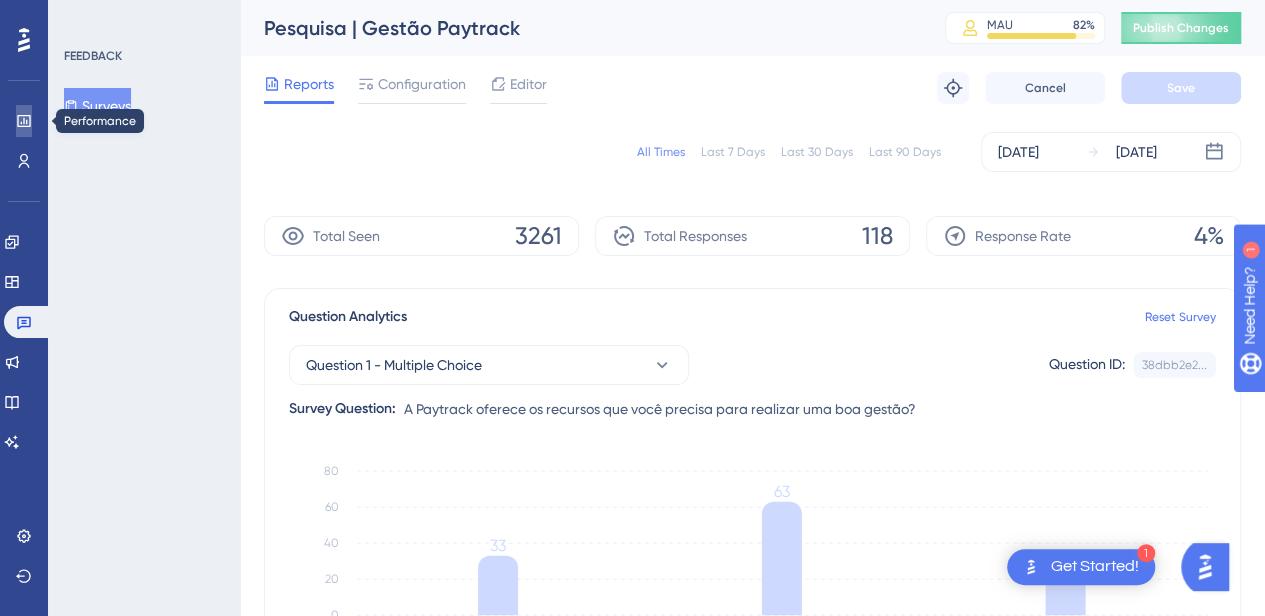click 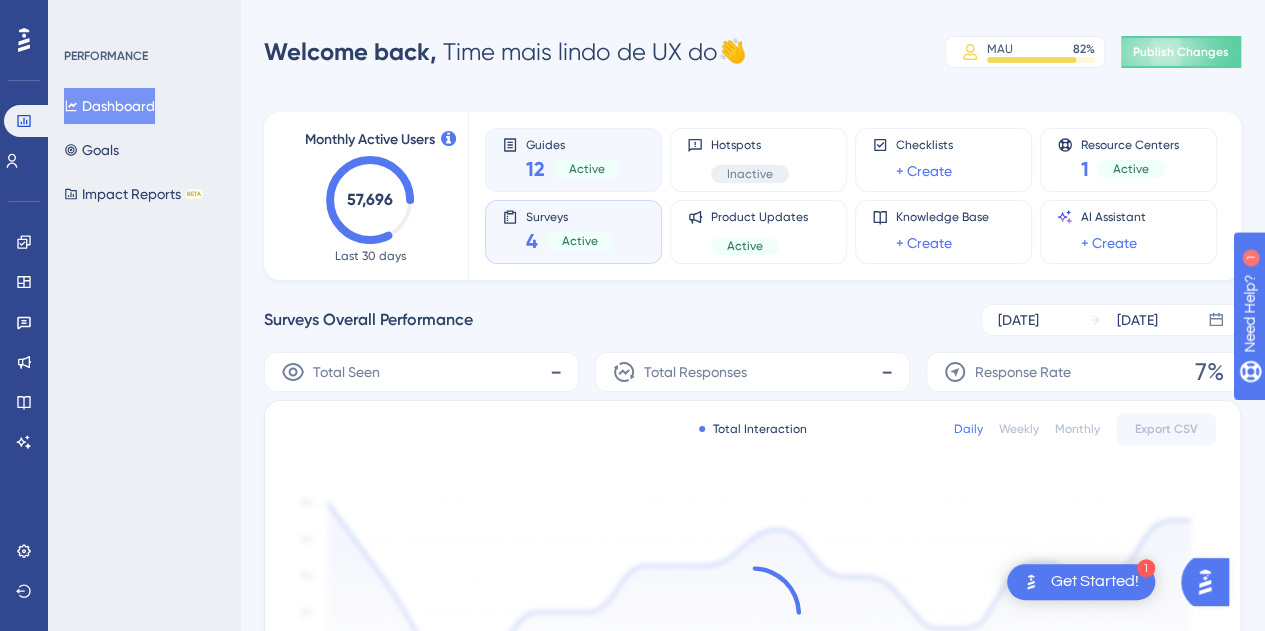 click on "Active" at bounding box center (587, 169) 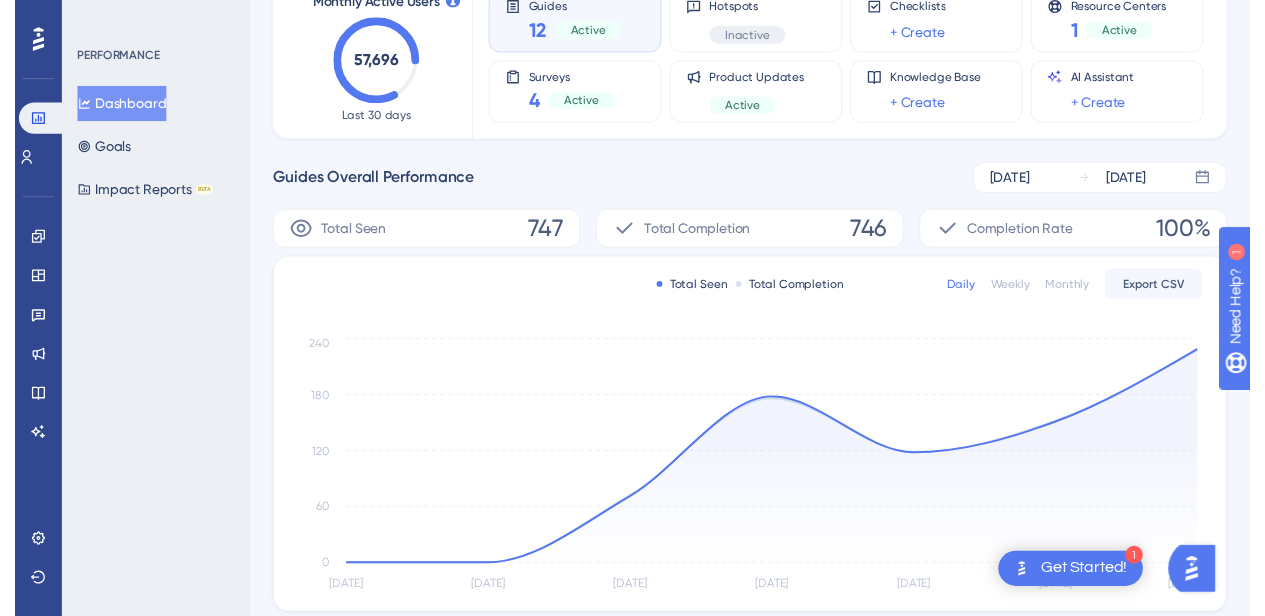 scroll, scrollTop: 0, scrollLeft: 0, axis: both 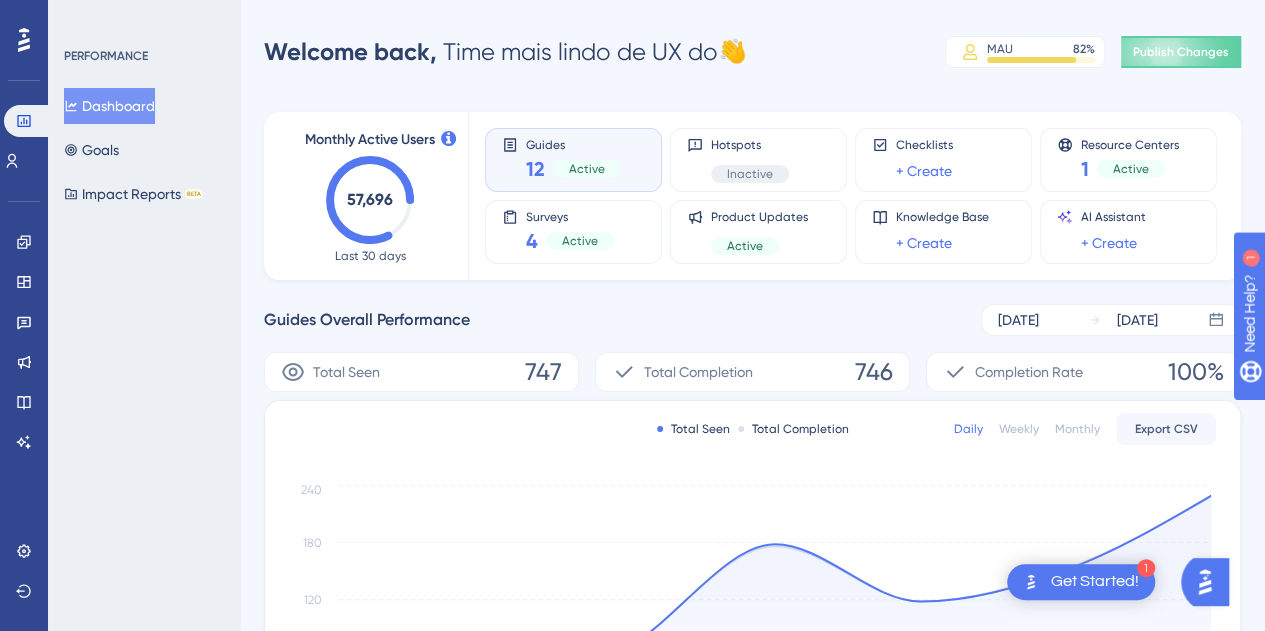 click on "Guides" at bounding box center [573, 144] 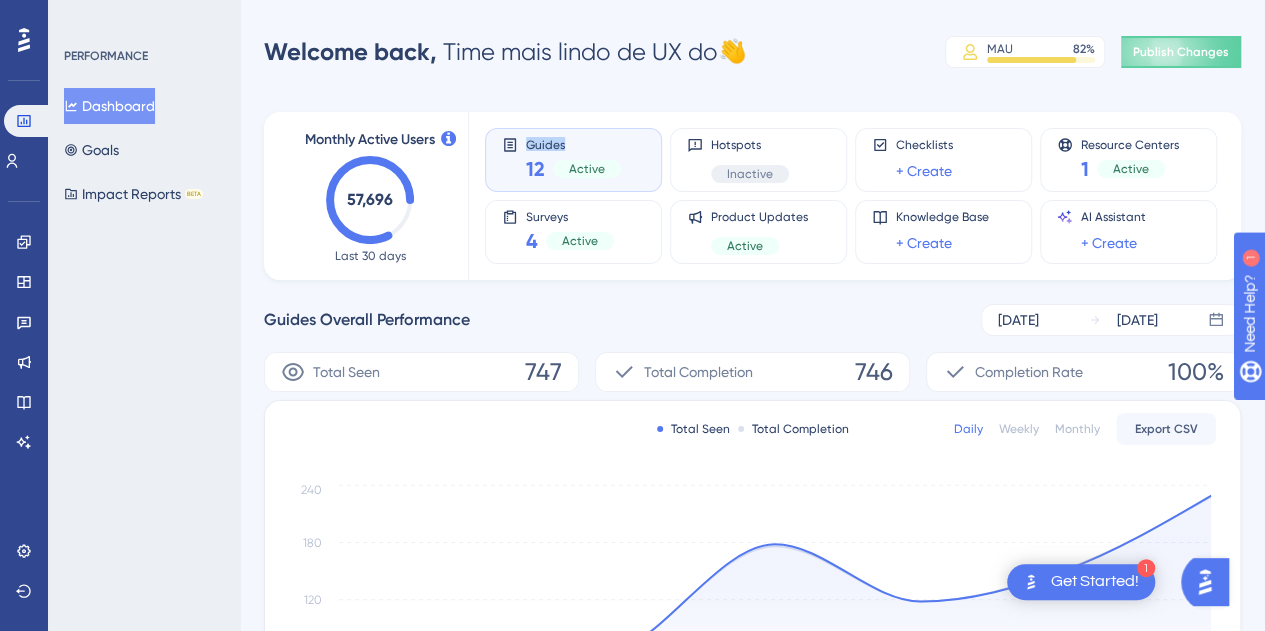 click on "Guides" at bounding box center (573, 144) 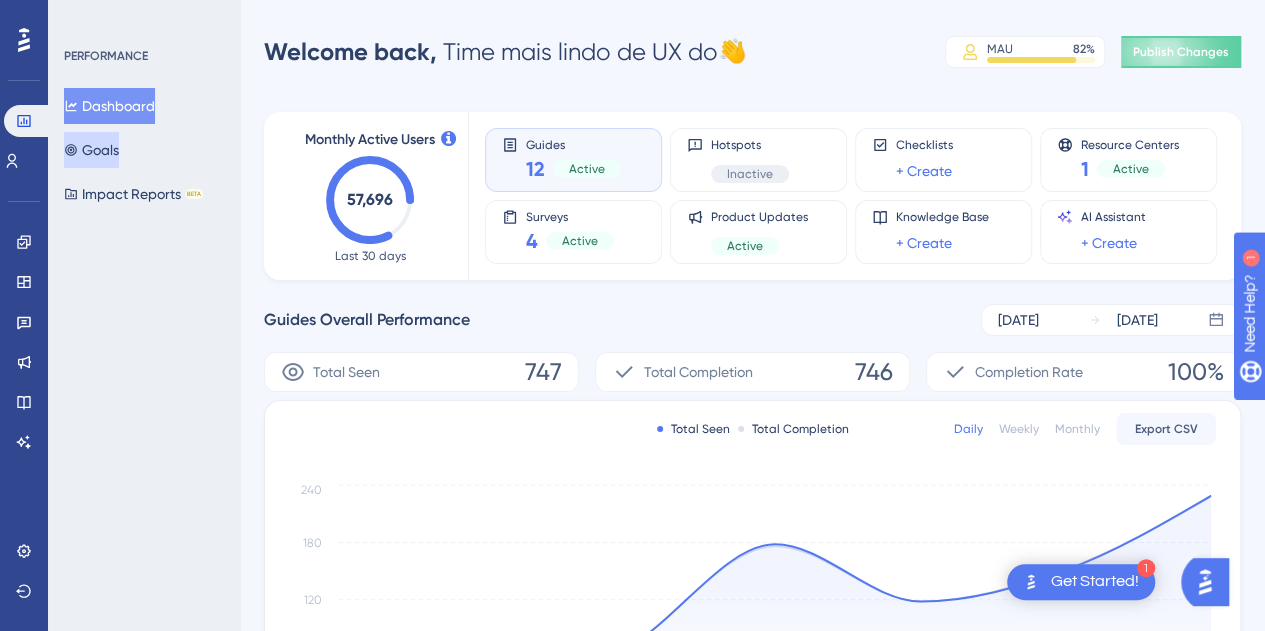 click on "Goals" at bounding box center [91, 150] 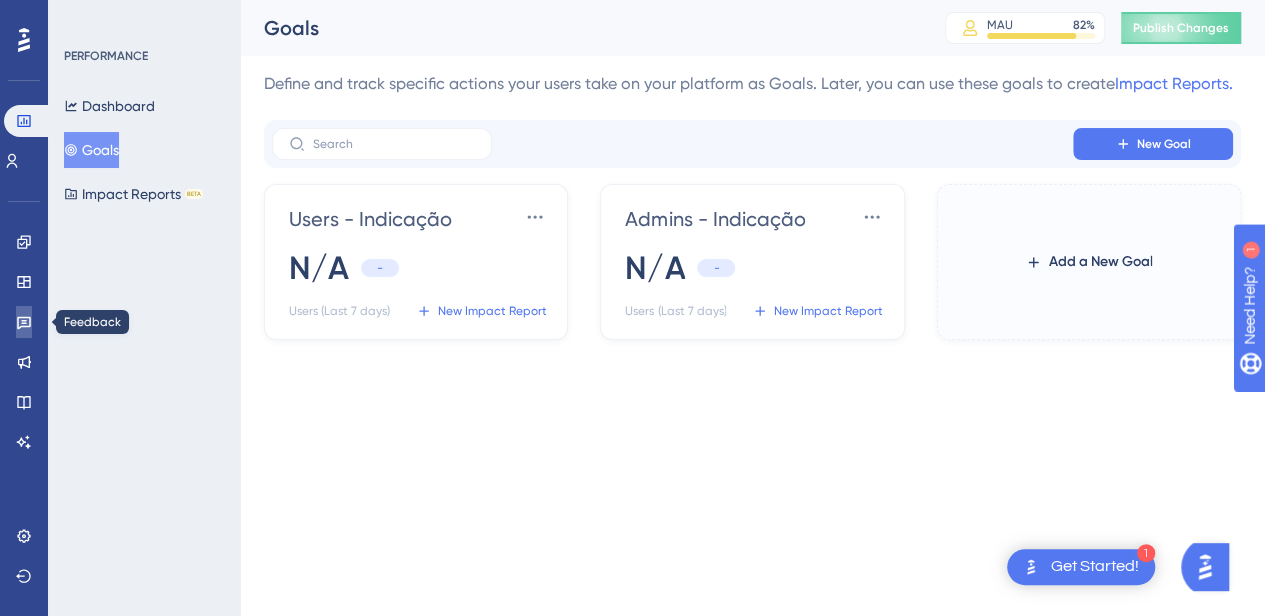 click 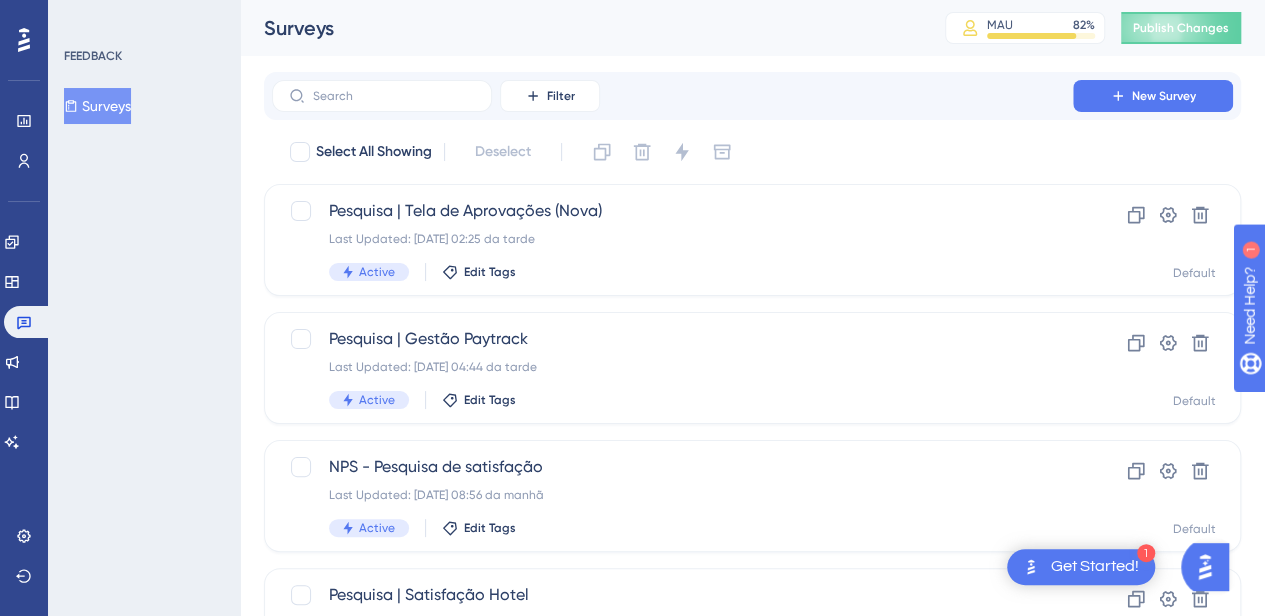 click on "Surveys" at bounding box center [579, 28] 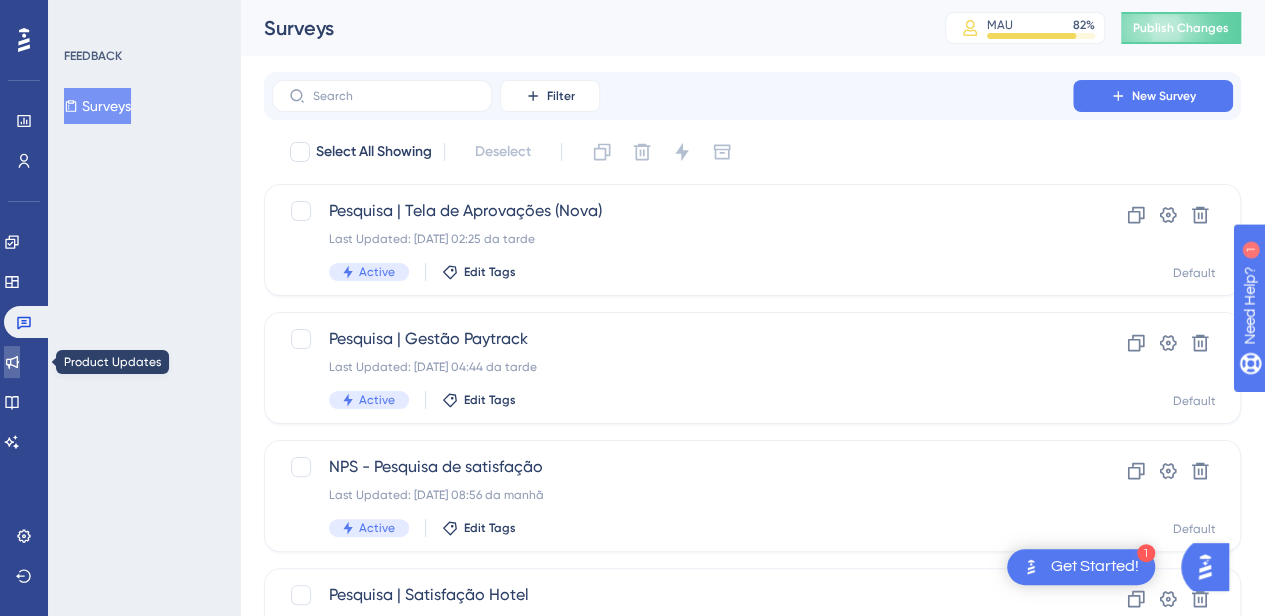 click 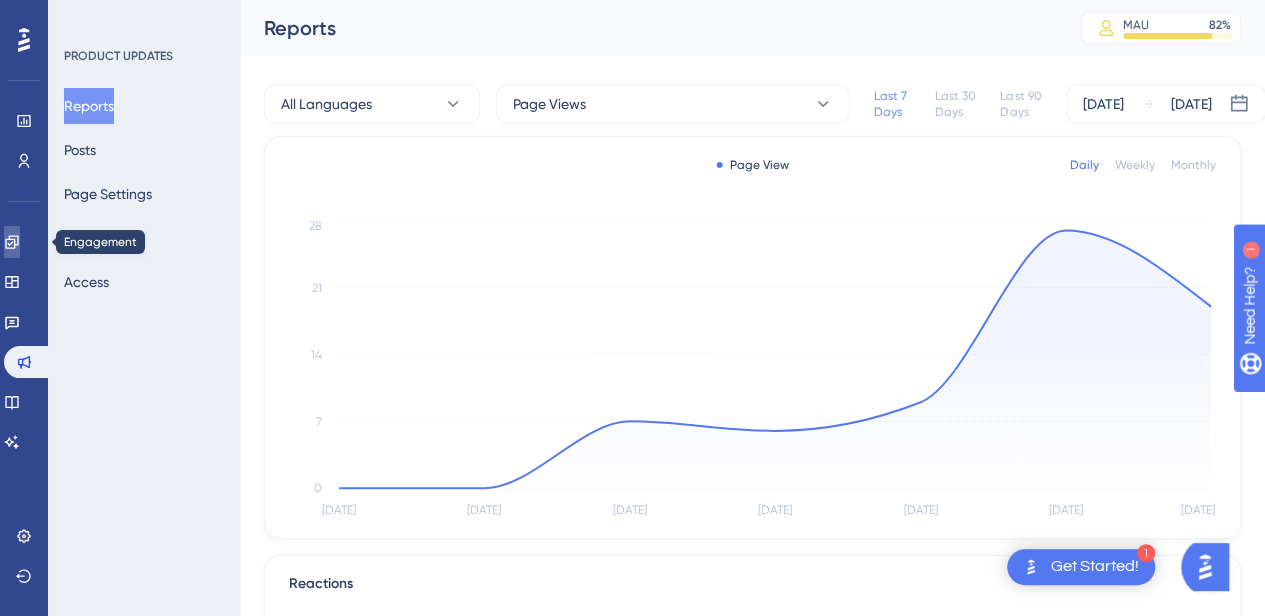 click 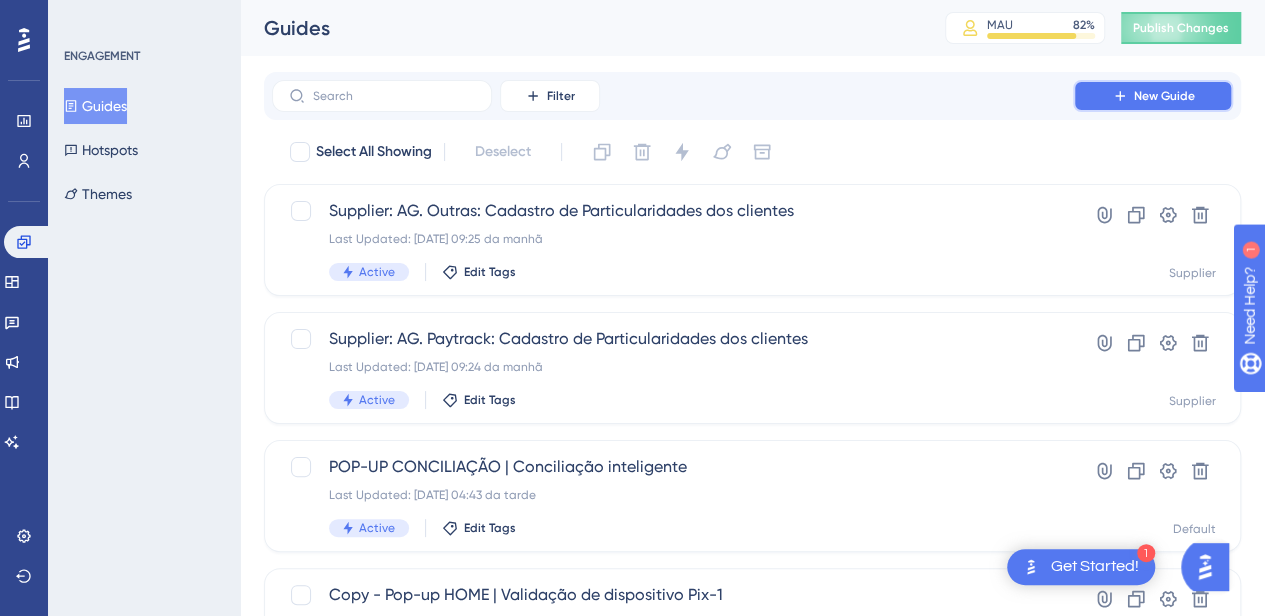 click on "New Guide" at bounding box center [1153, 96] 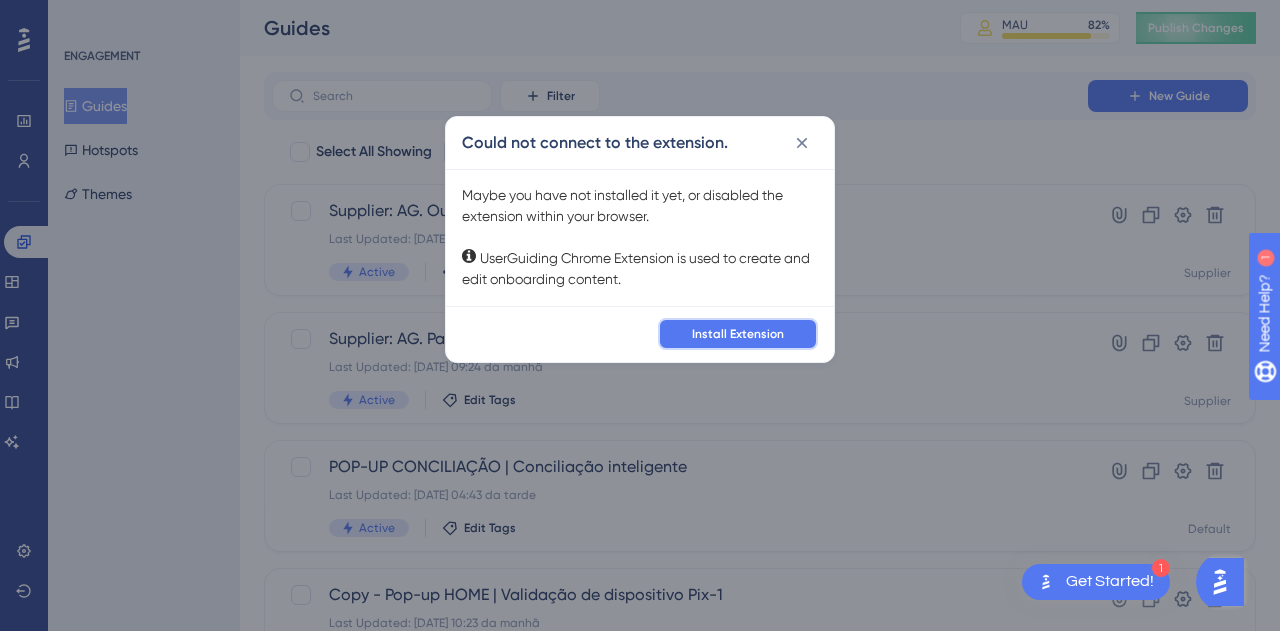 click on "Install Extension" at bounding box center (738, 334) 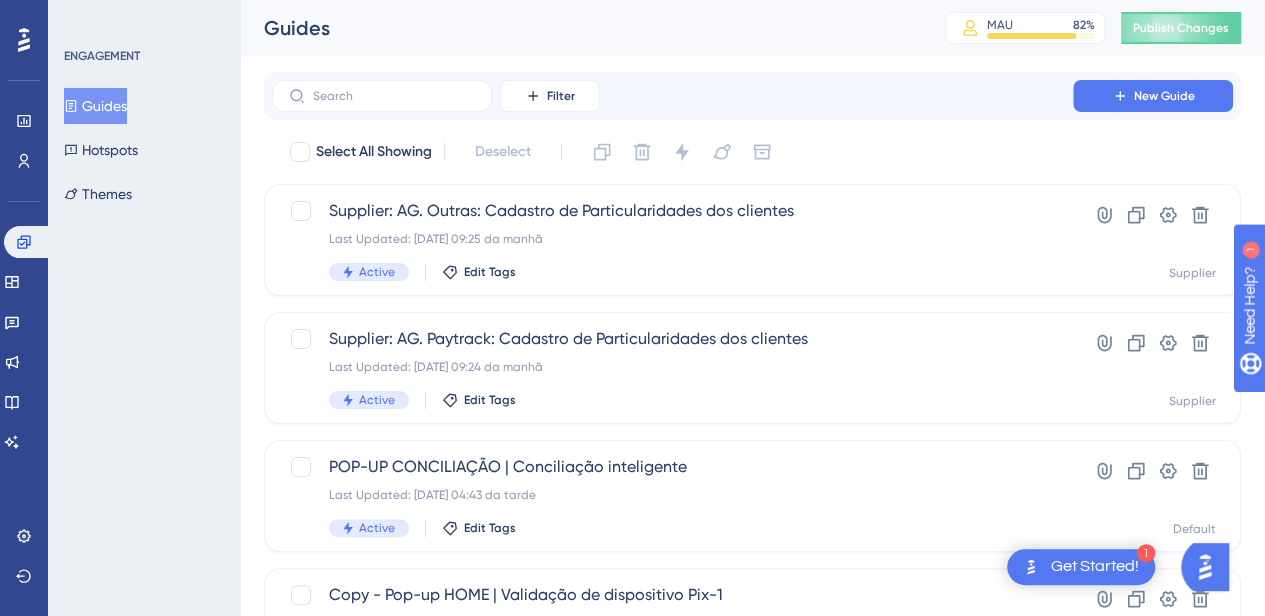 click on "Select All Showing Deselect" at bounding box center [764, 152] 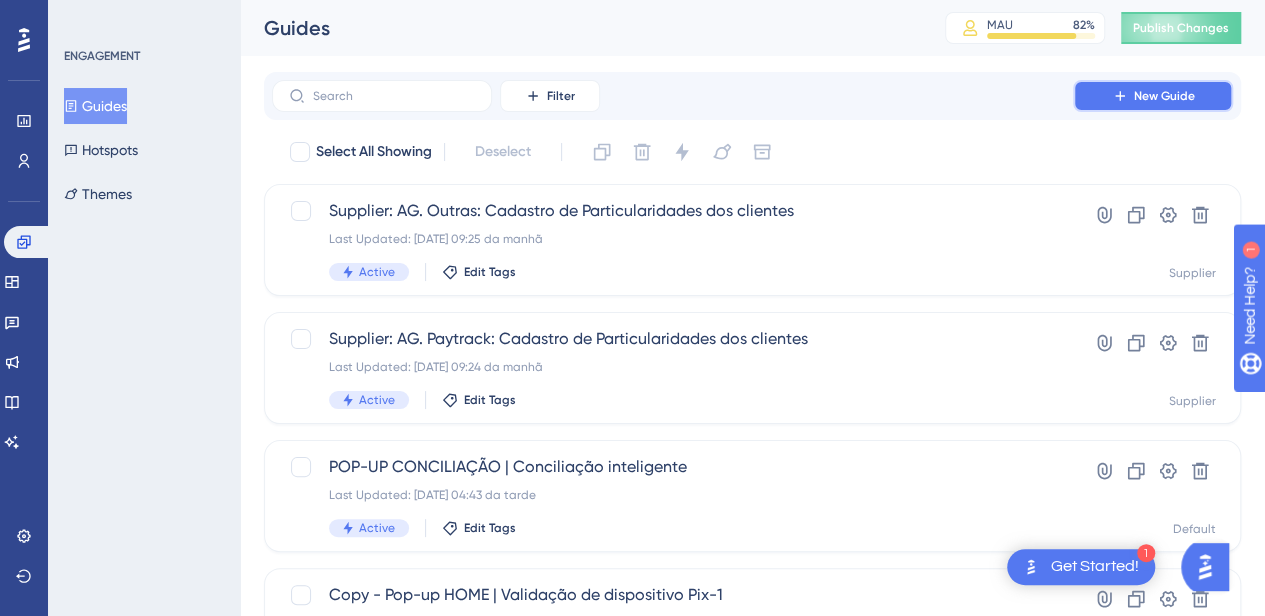 click on "New Guide" at bounding box center (1153, 96) 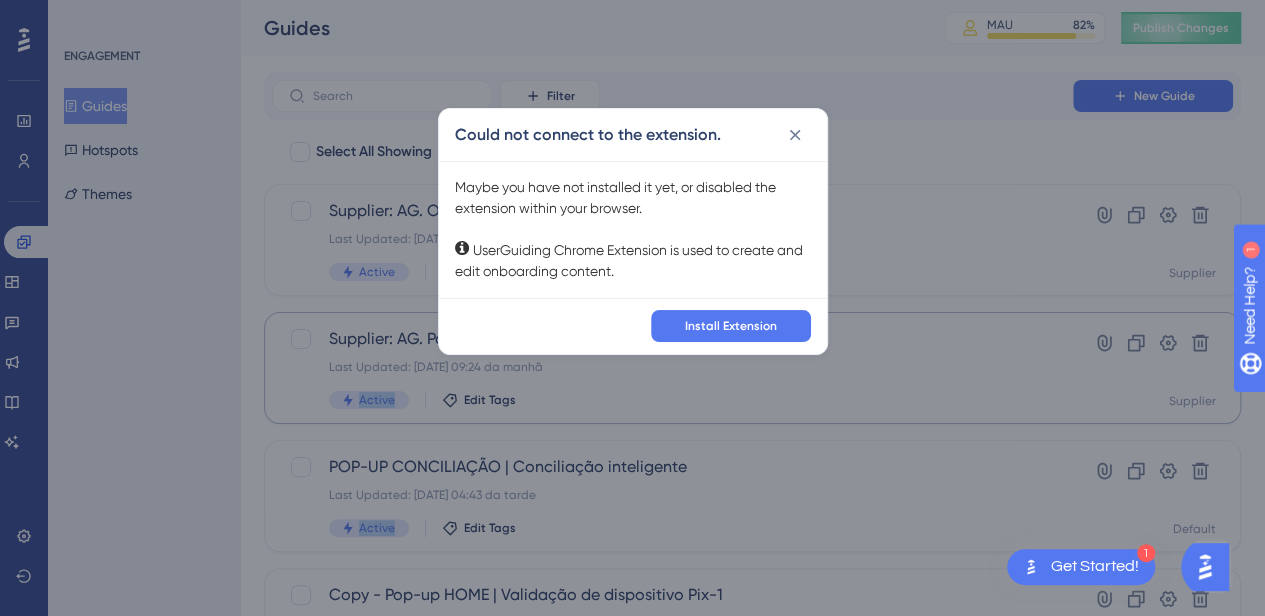 drag, startPoint x: 1177, startPoint y: 4, endPoint x: 478, endPoint y: 371, distance: 789.4872 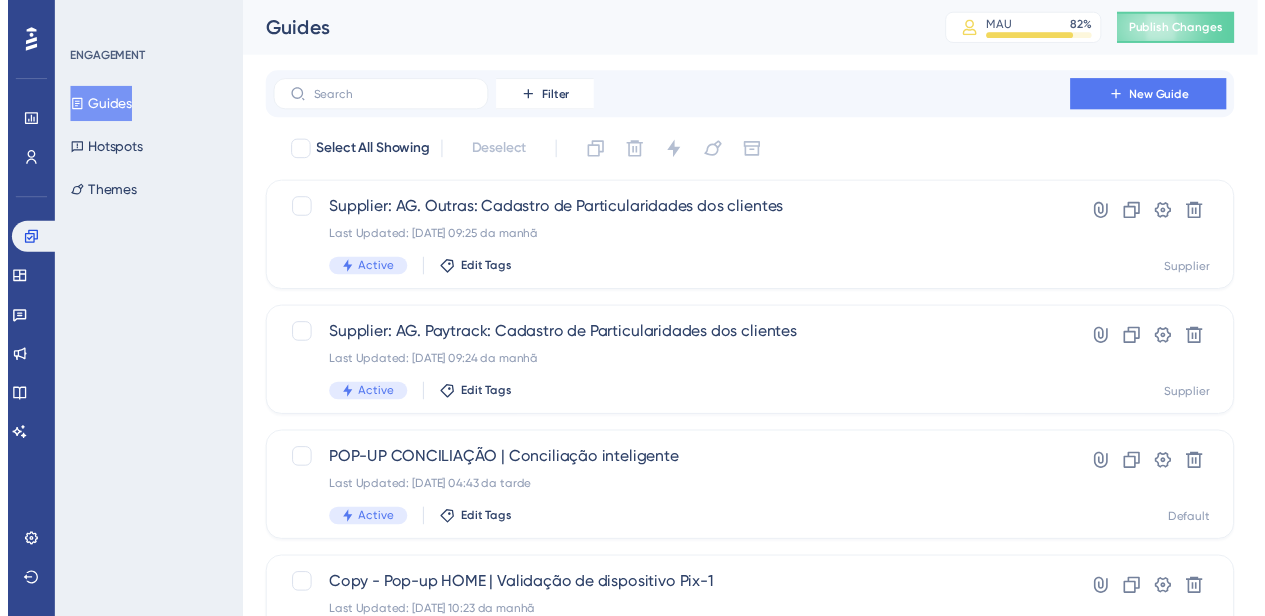 scroll, scrollTop: 0, scrollLeft: 0, axis: both 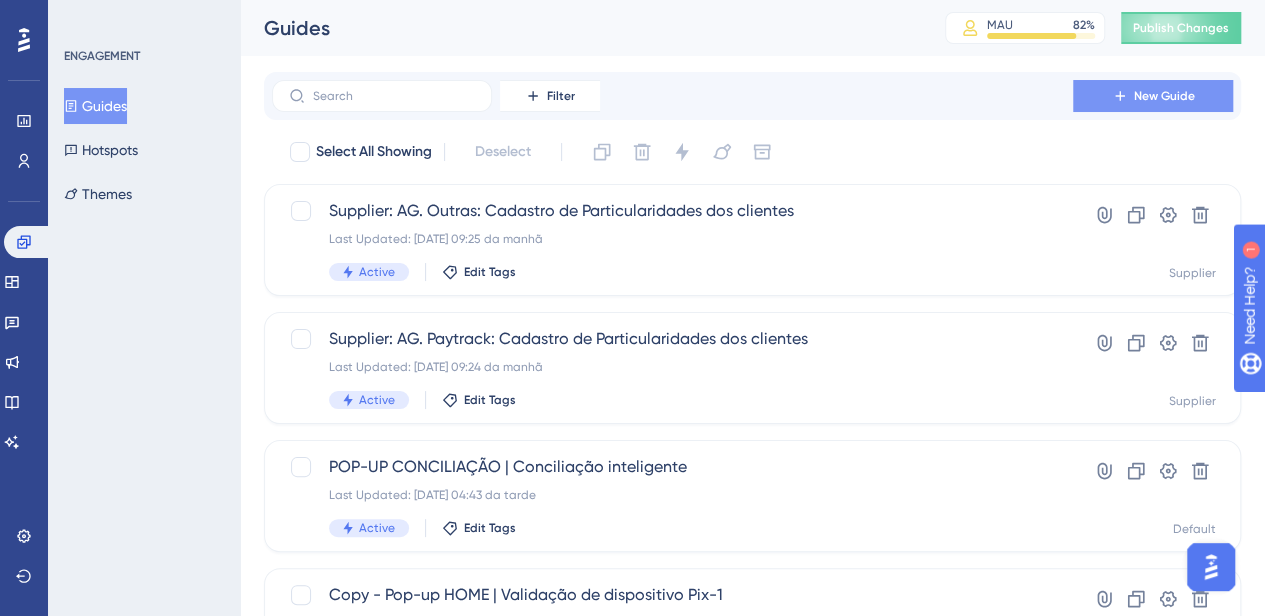 click on "New Guide" at bounding box center (1153, 96) 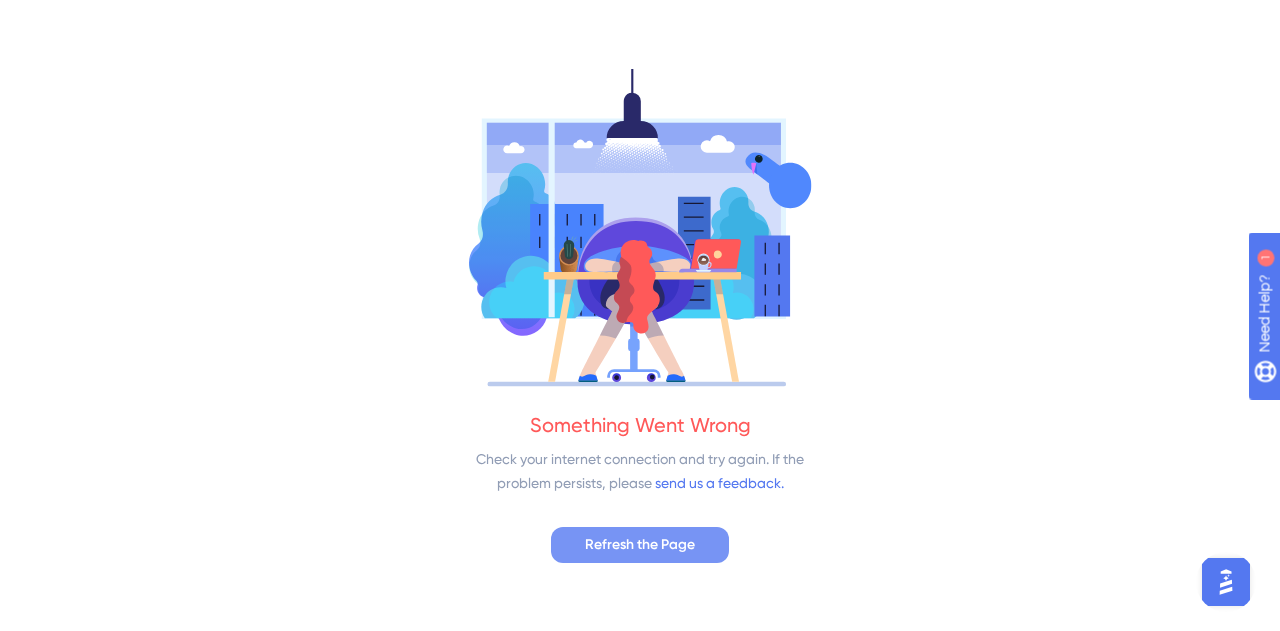 click on "Refresh the Page" at bounding box center [640, 545] 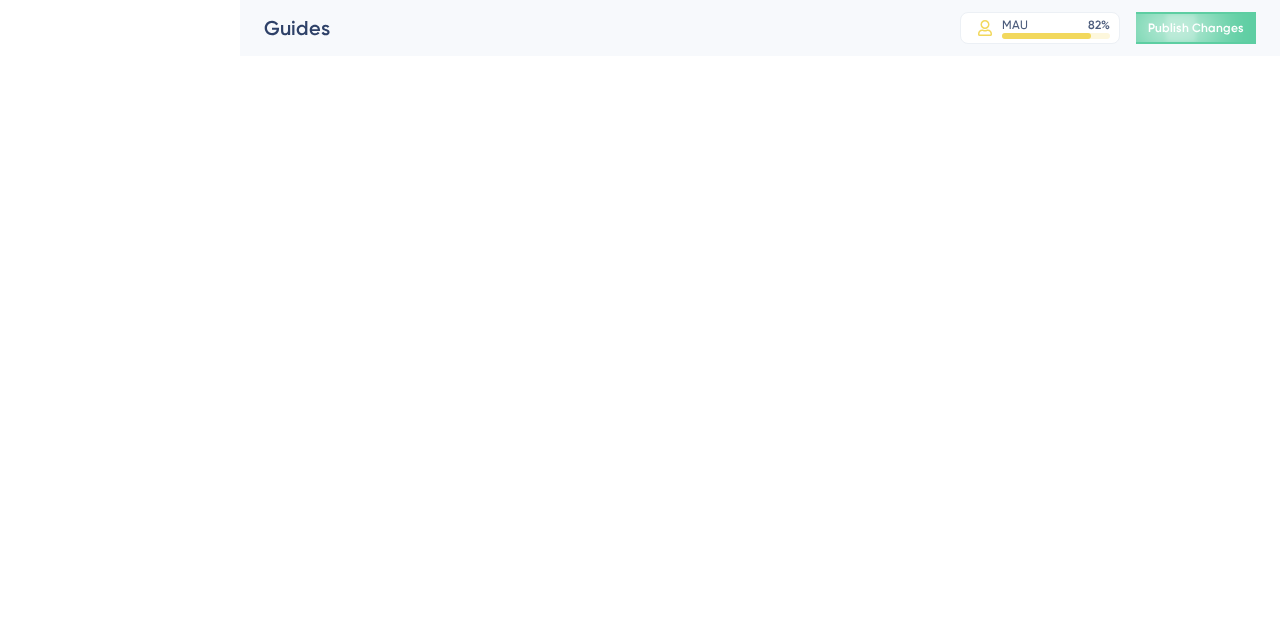 scroll, scrollTop: 0, scrollLeft: 0, axis: both 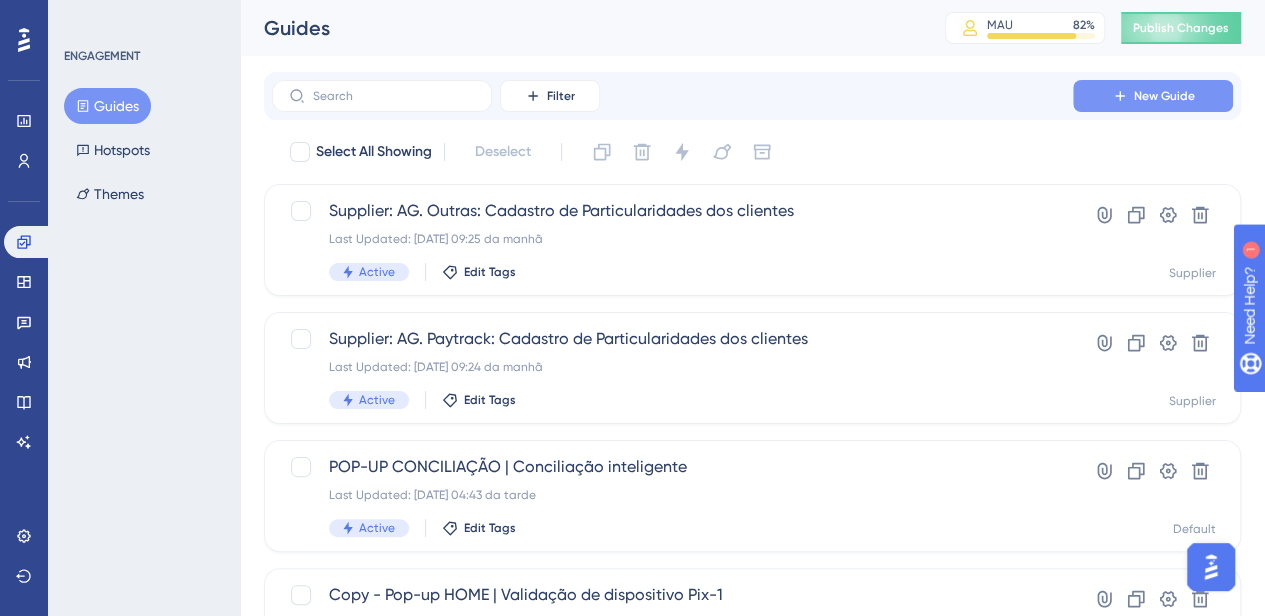 click on "New Guide" at bounding box center [1153, 96] 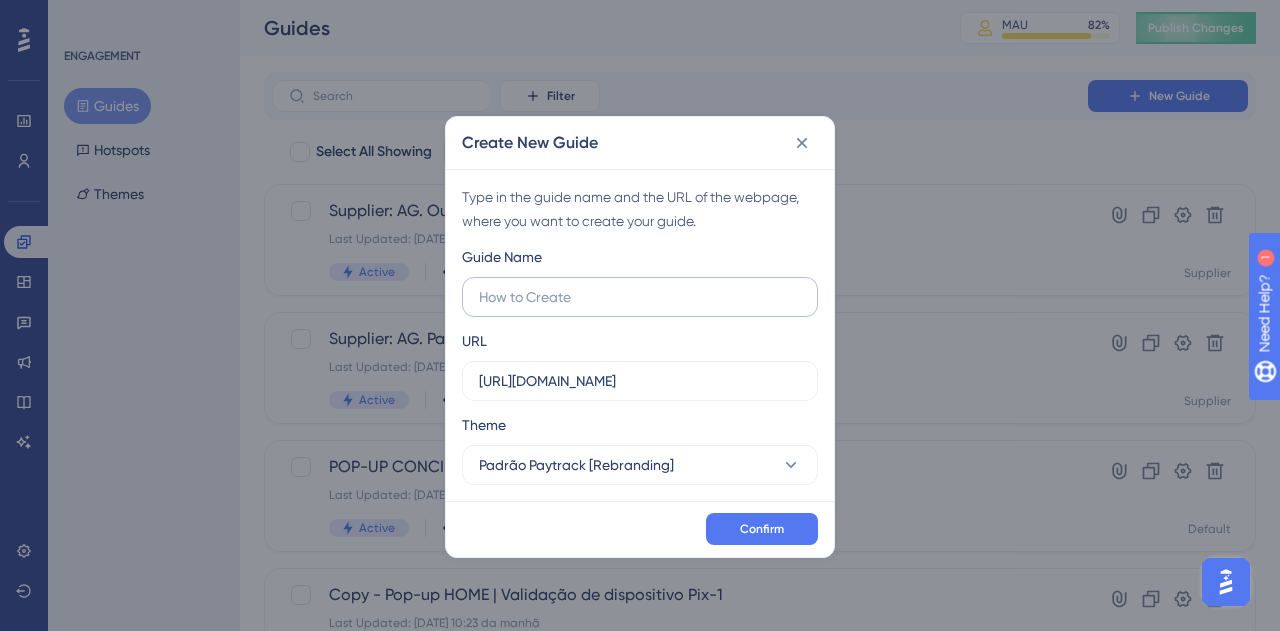 click at bounding box center [640, 297] 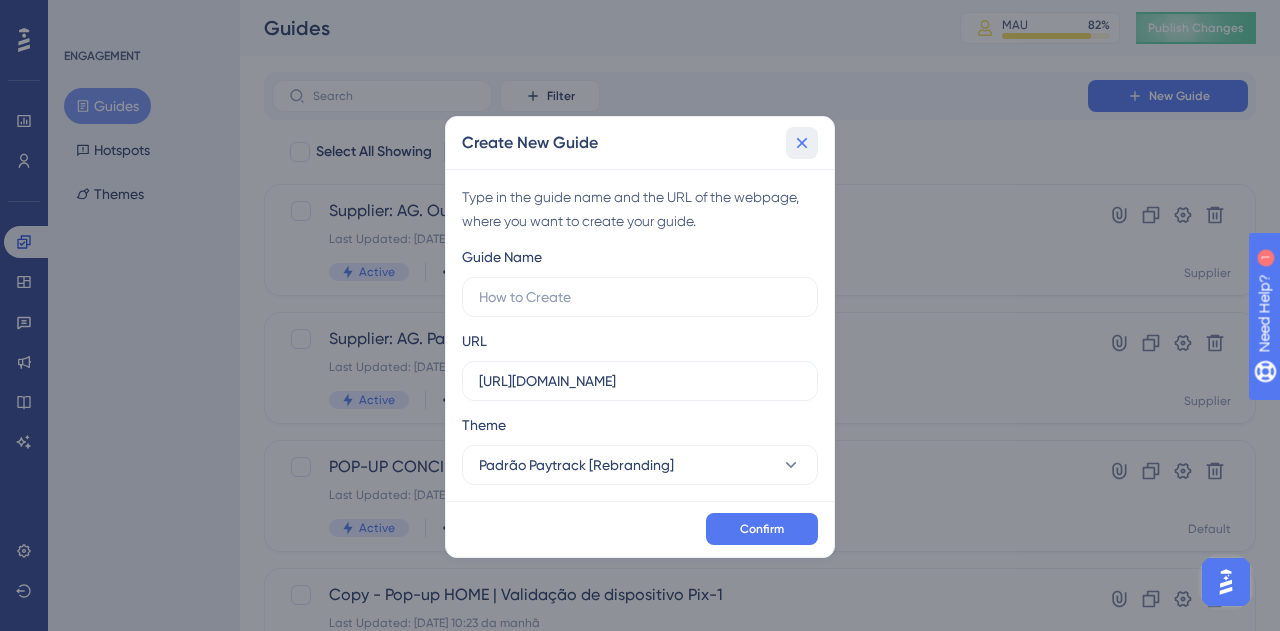 click 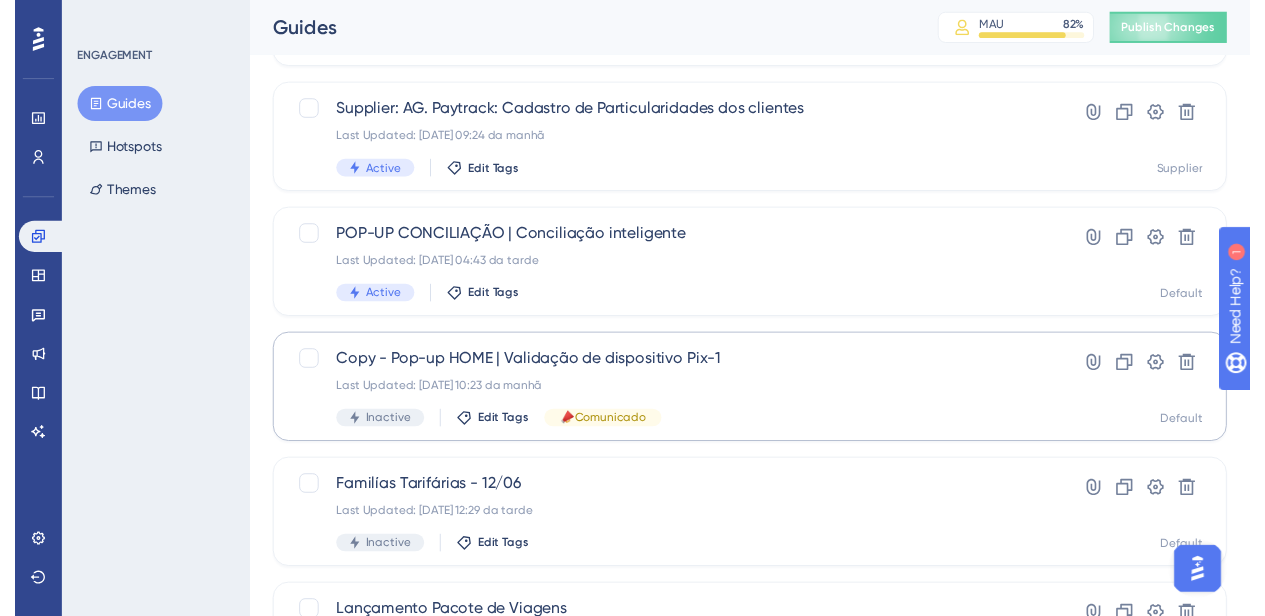 scroll, scrollTop: 13, scrollLeft: 0, axis: vertical 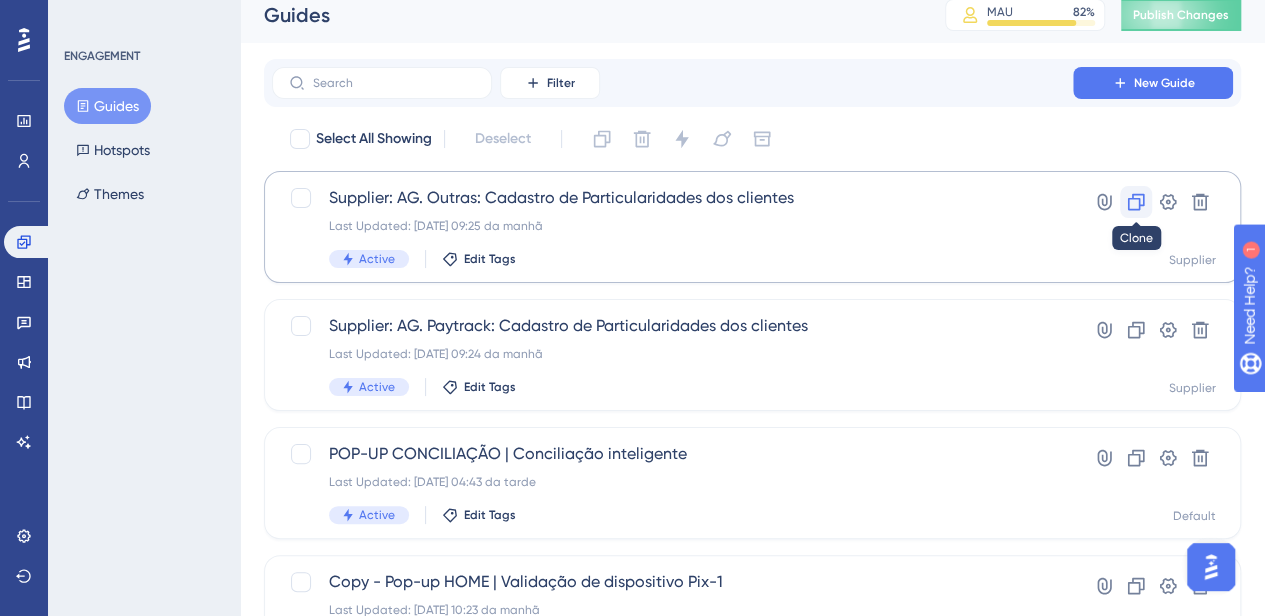 click 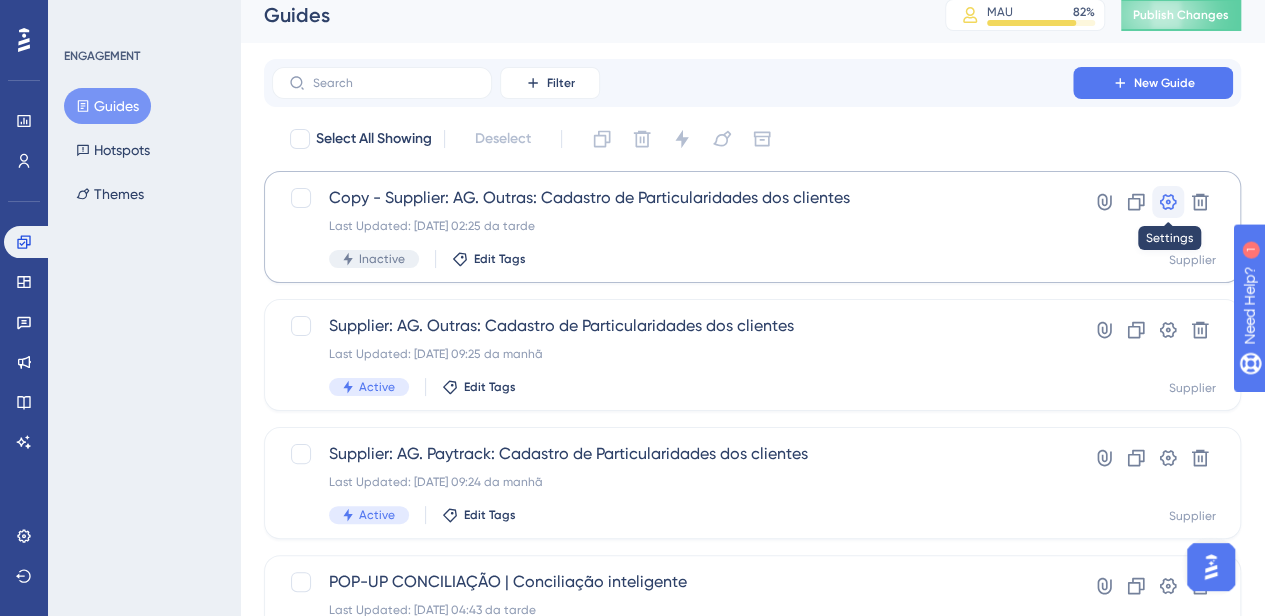 click 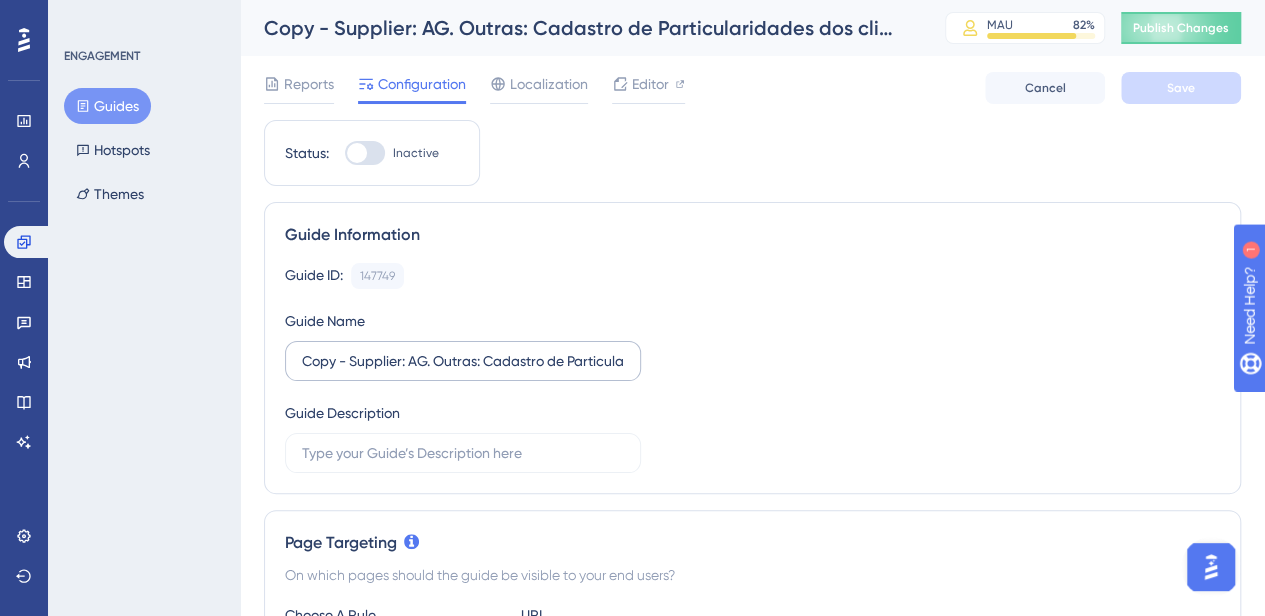 click on "Copy - Supplier: AG. Outras: Cadastro de Particularidades dos clientes" at bounding box center (463, 361) 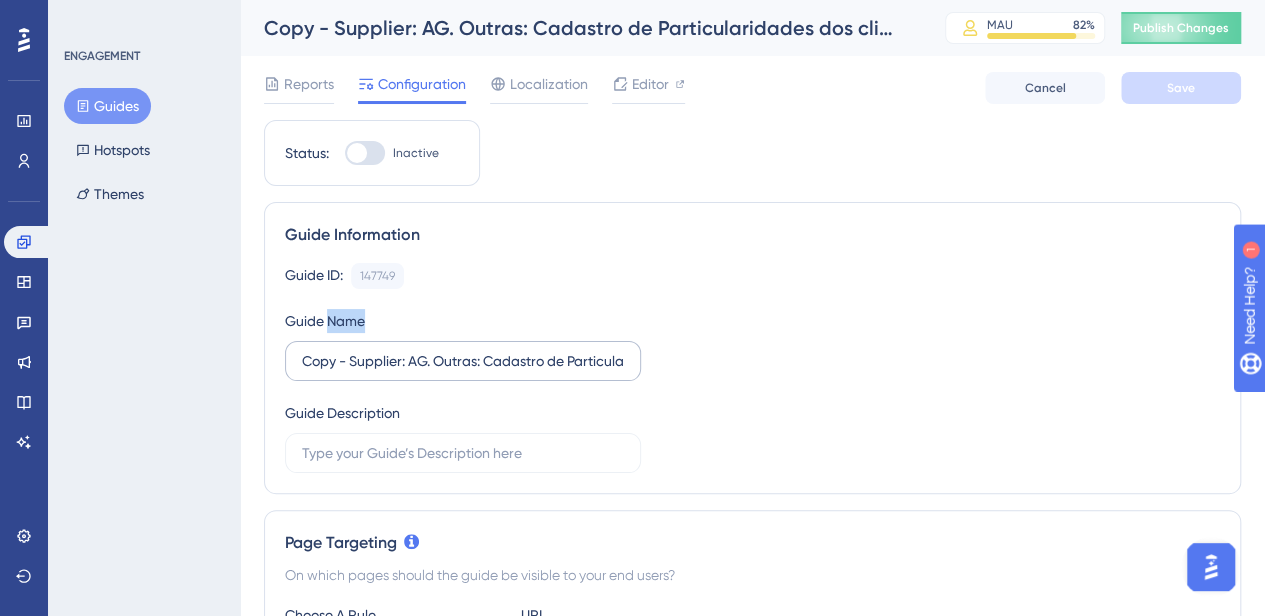 scroll, scrollTop: 0, scrollLeft: 0, axis: both 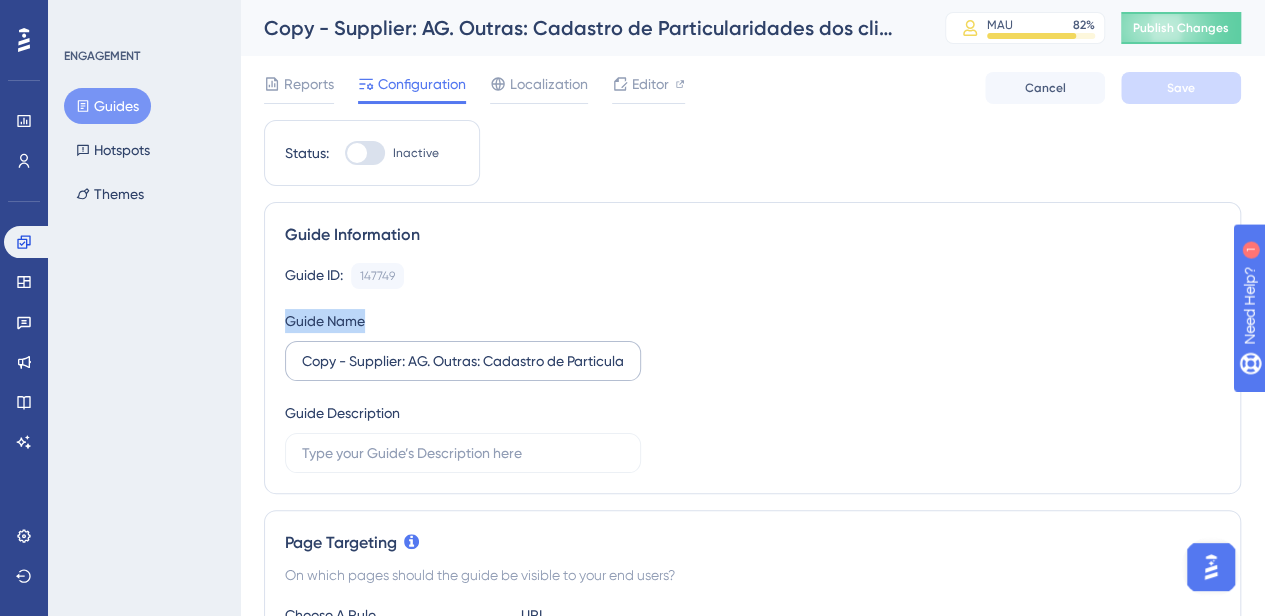 click on "Copy - Supplier: AG. Outras: Cadastro de Particularidades dos clientes" at bounding box center [463, 361] 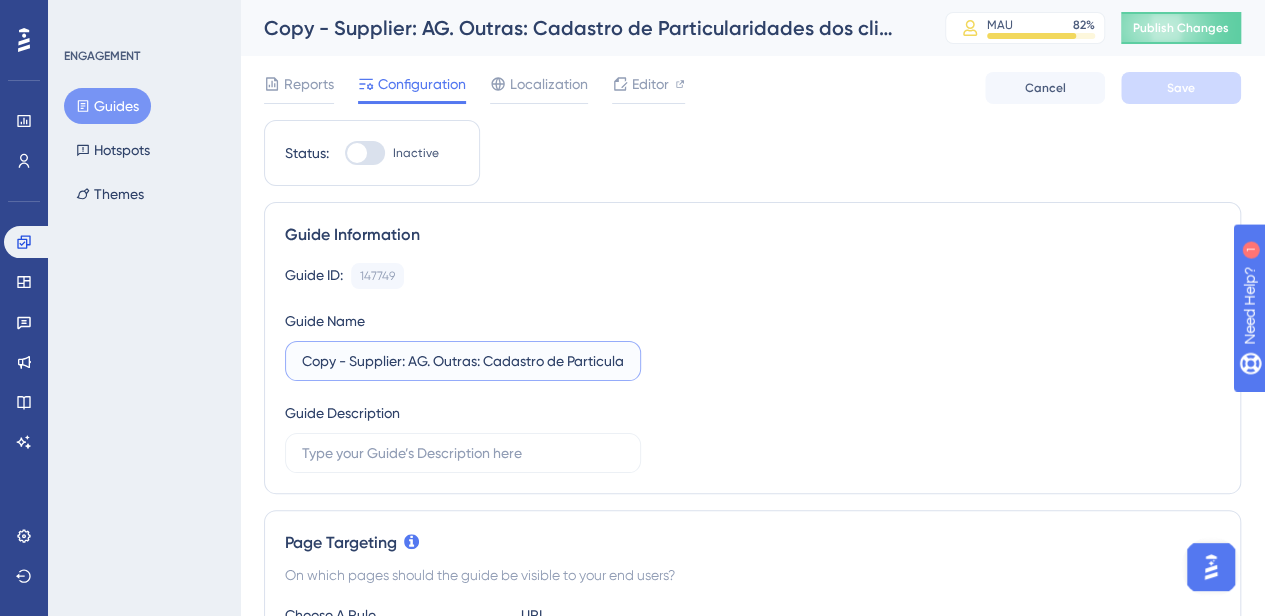 click on "Copy - Supplier: AG. Outras: Cadastro de Particularidades dos clientes" at bounding box center (463, 361) 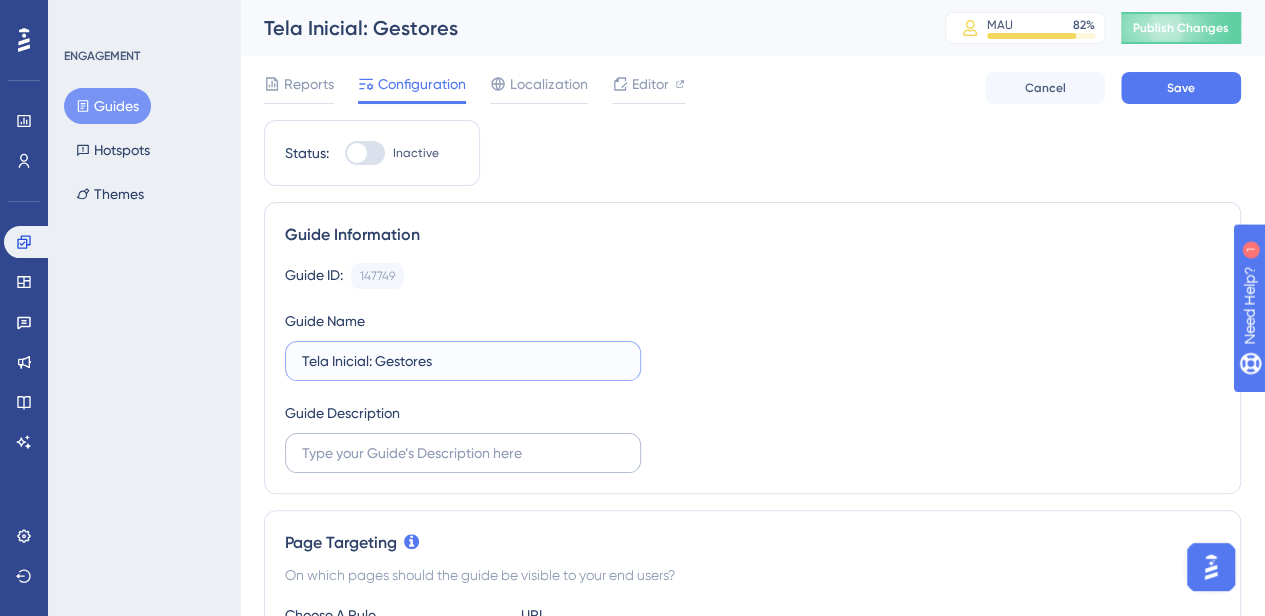 type on "Tela Inicial: Gestores" 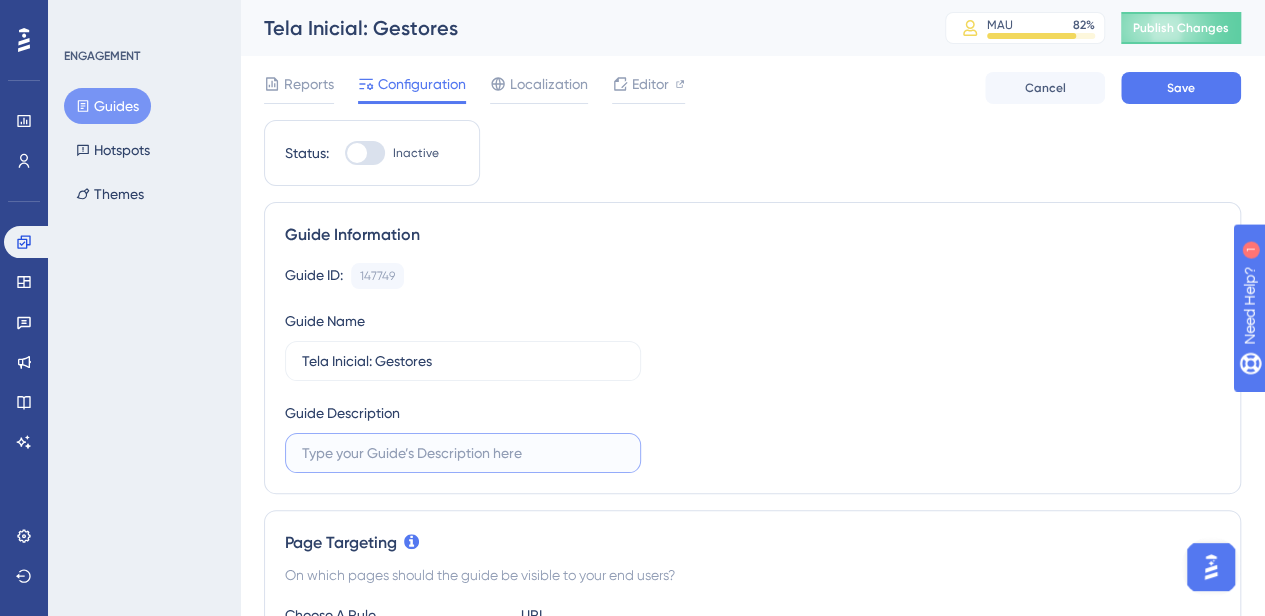 click at bounding box center (463, 453) 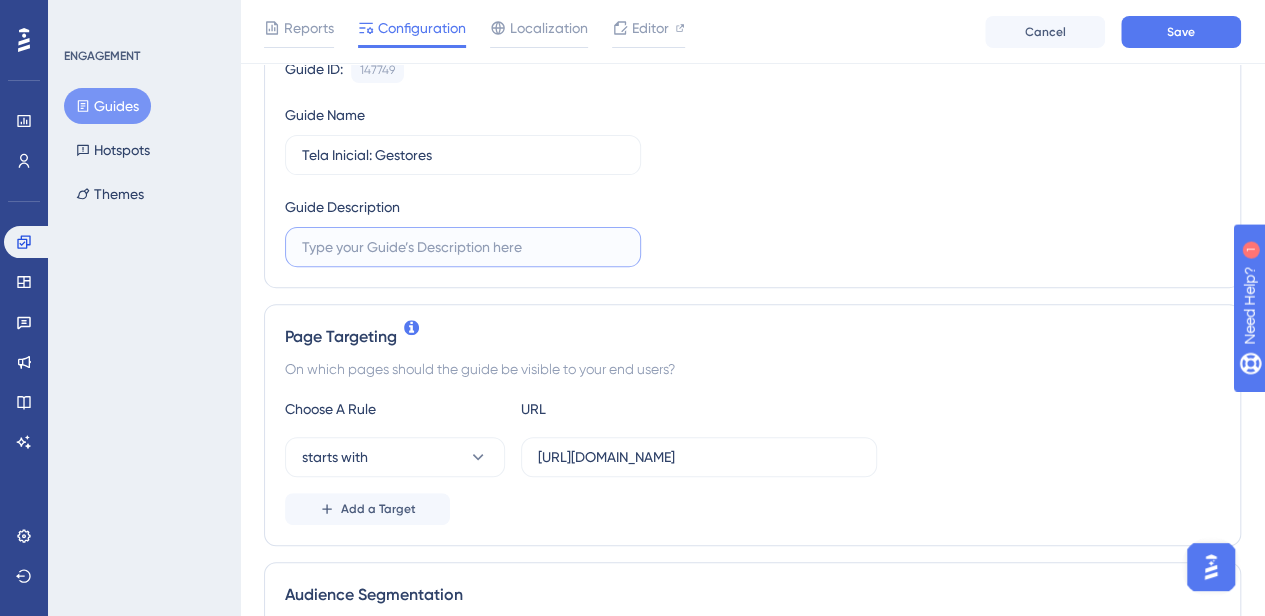 scroll, scrollTop: 215, scrollLeft: 0, axis: vertical 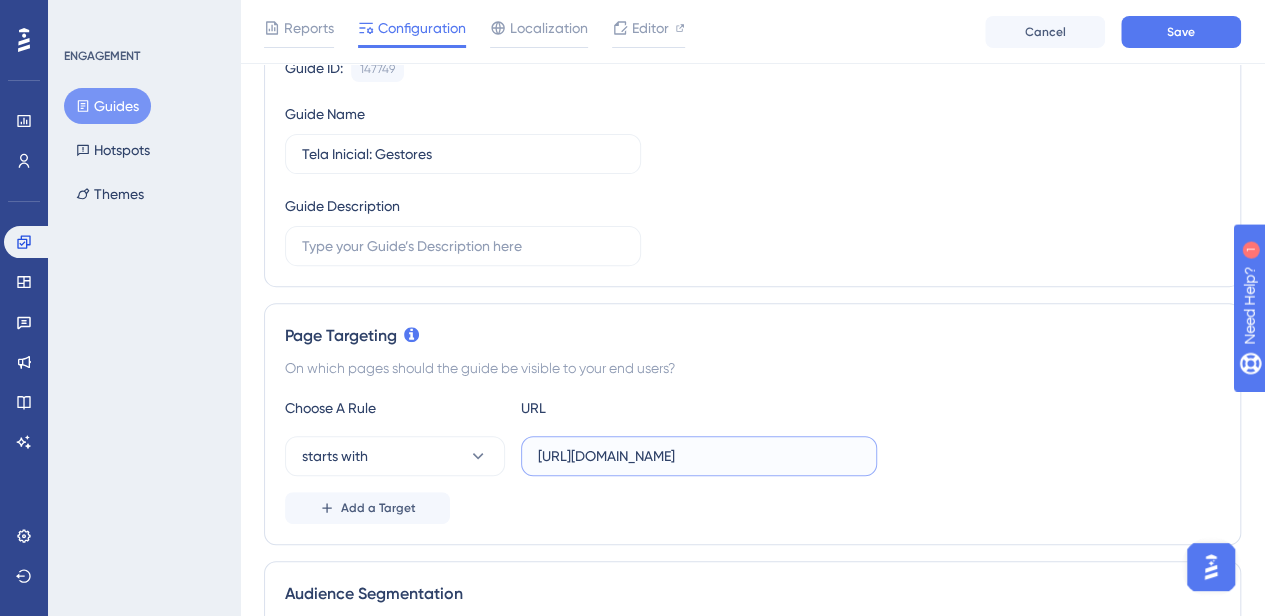 click on "https://supplier.paytrack.com.br/#/dashboard" at bounding box center (699, 456) 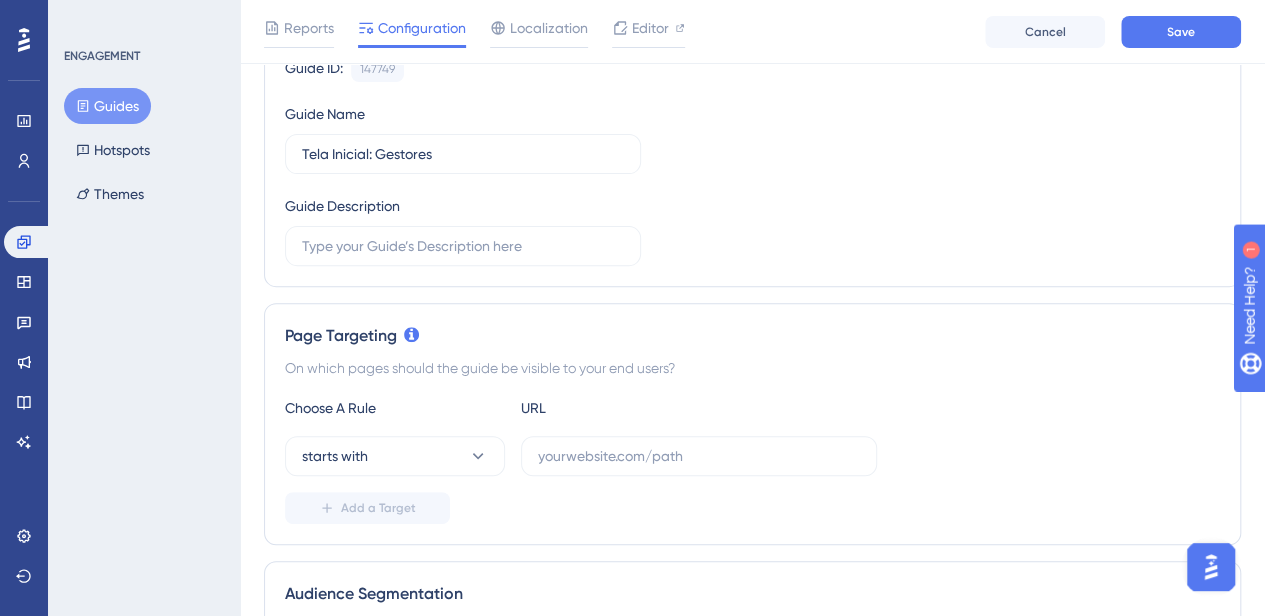 click on "Page Targeting
On which pages should the guide be visible to your end users?
Choose A Rule URL starts with Add a Target" at bounding box center [752, 424] 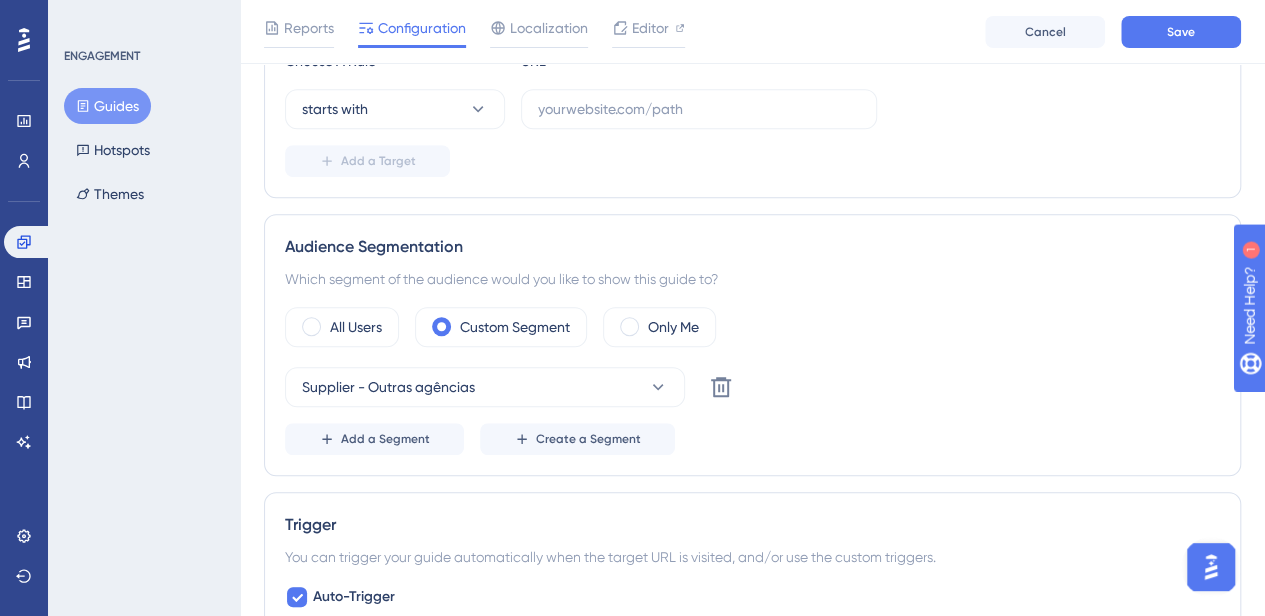 scroll, scrollTop: 561, scrollLeft: 0, axis: vertical 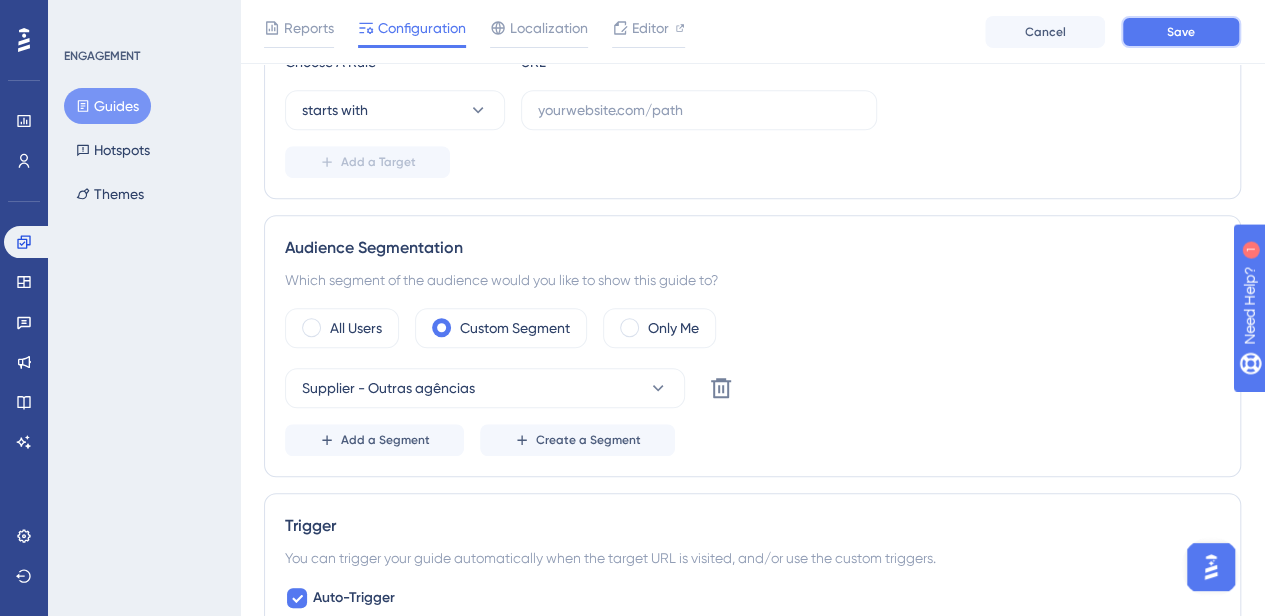 click on "Save" at bounding box center (1181, 32) 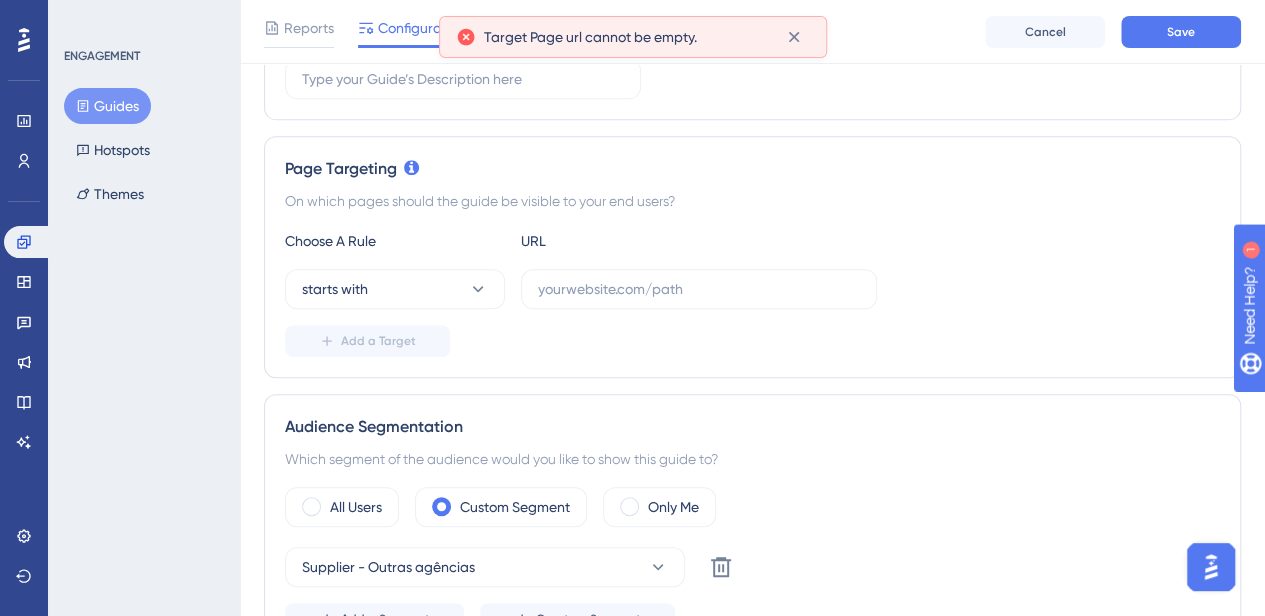 scroll, scrollTop: 381, scrollLeft: 0, axis: vertical 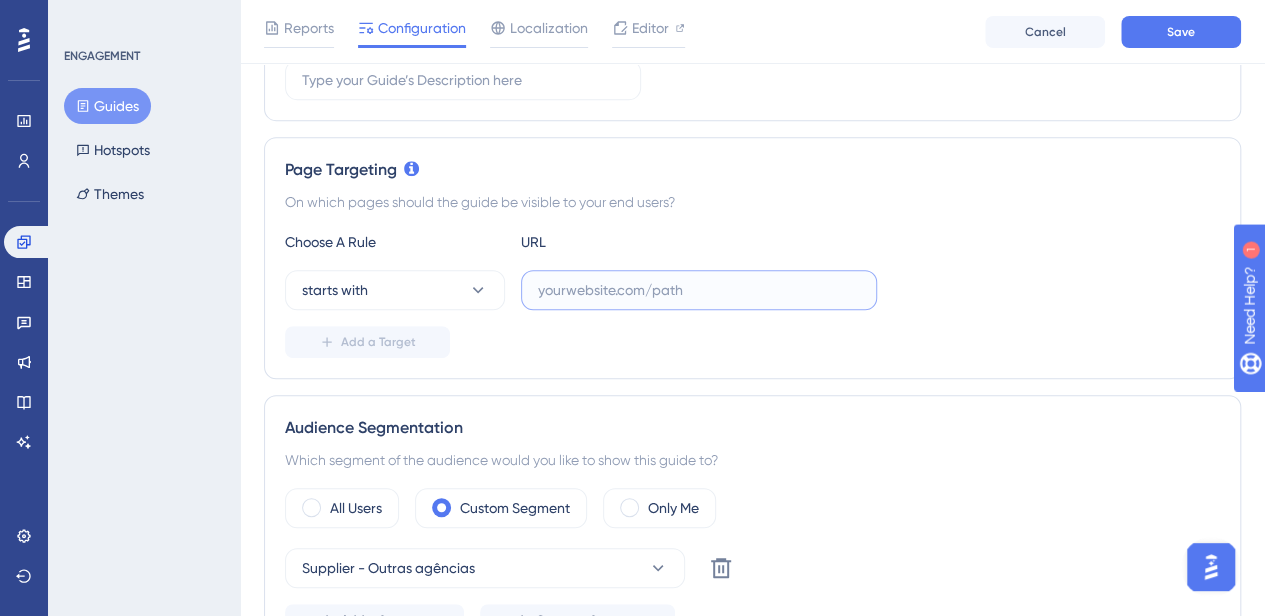 click at bounding box center (699, 290) 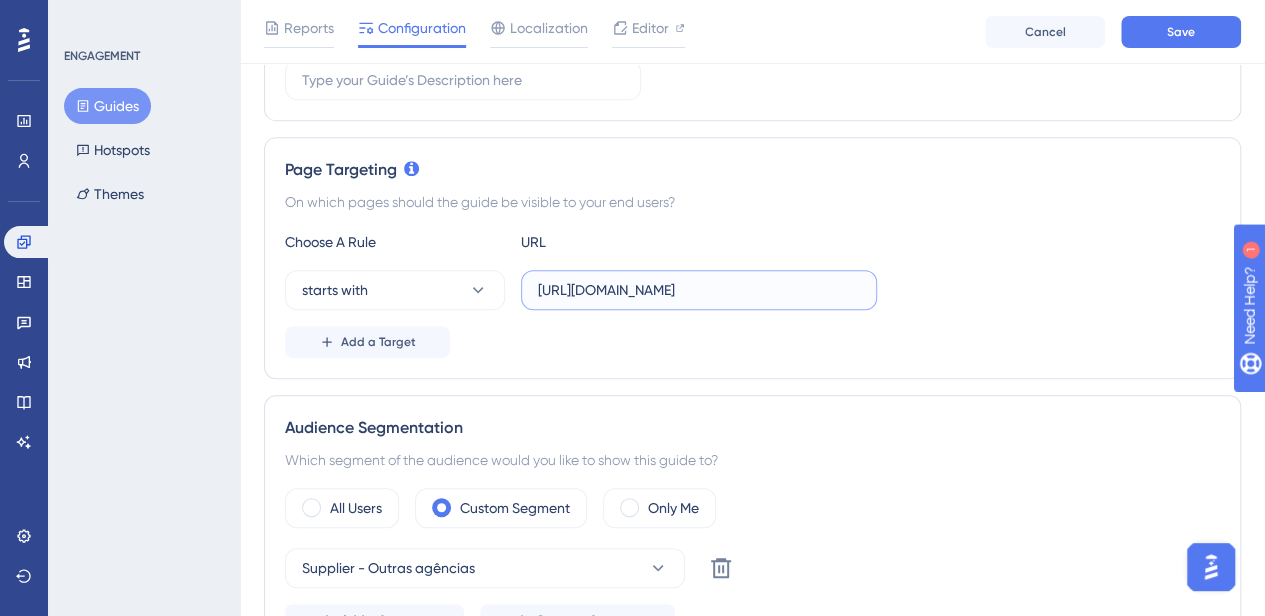 scroll, scrollTop: 0, scrollLeft: 0, axis: both 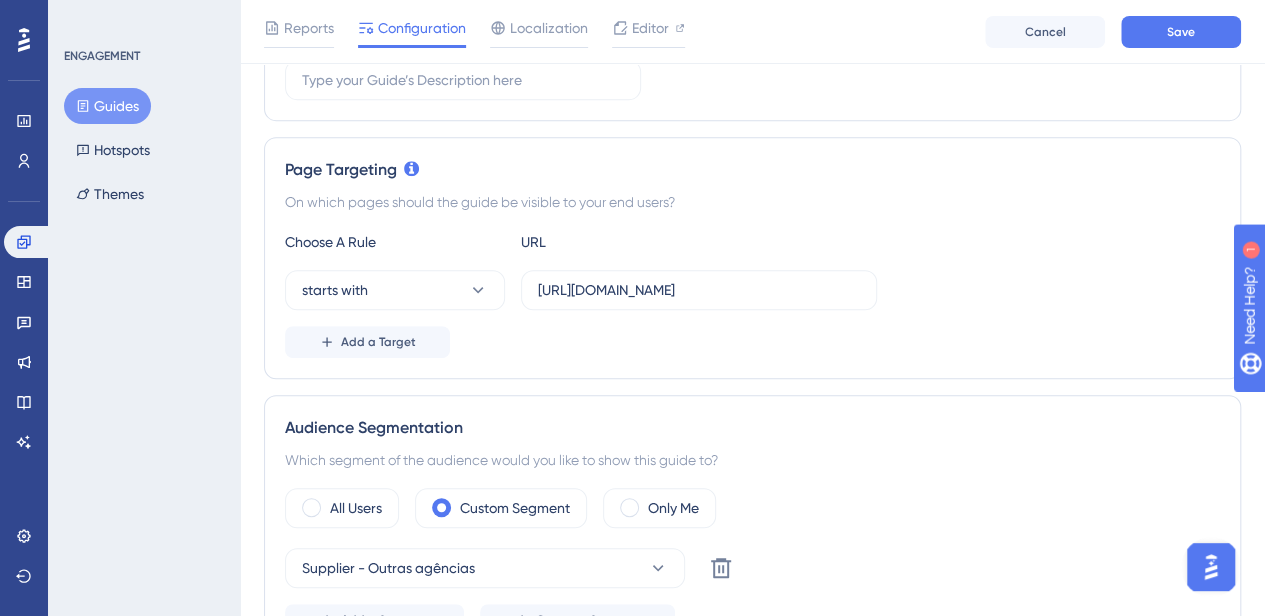 click on "Add a Target" at bounding box center (752, 342) 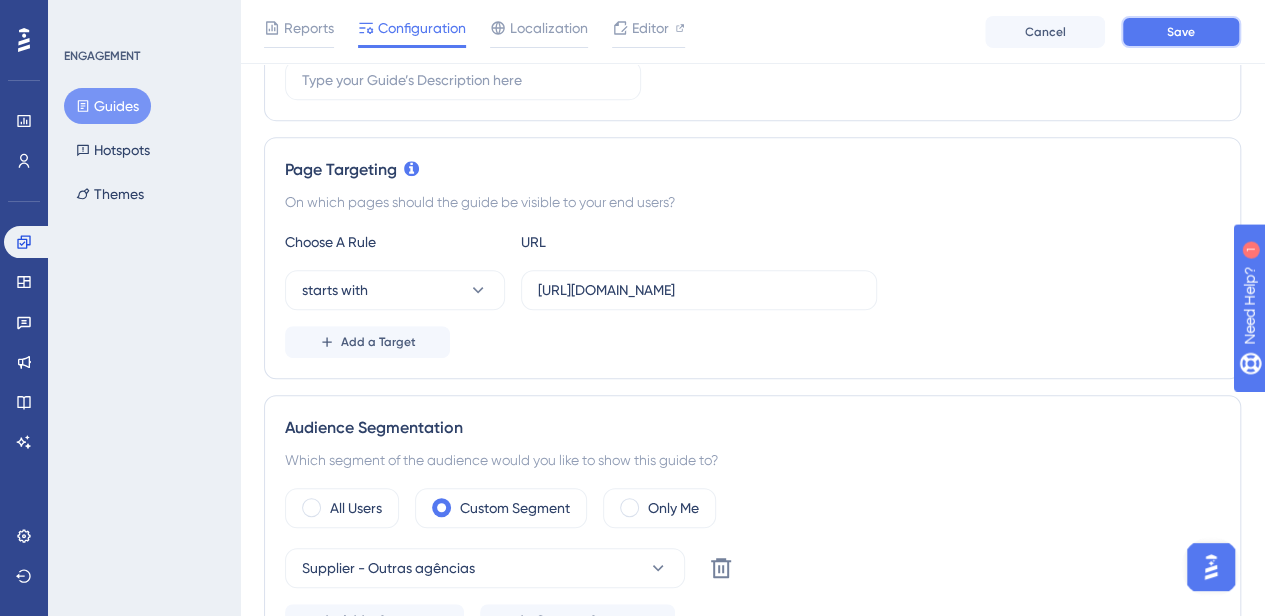 click on "Save" at bounding box center [1181, 32] 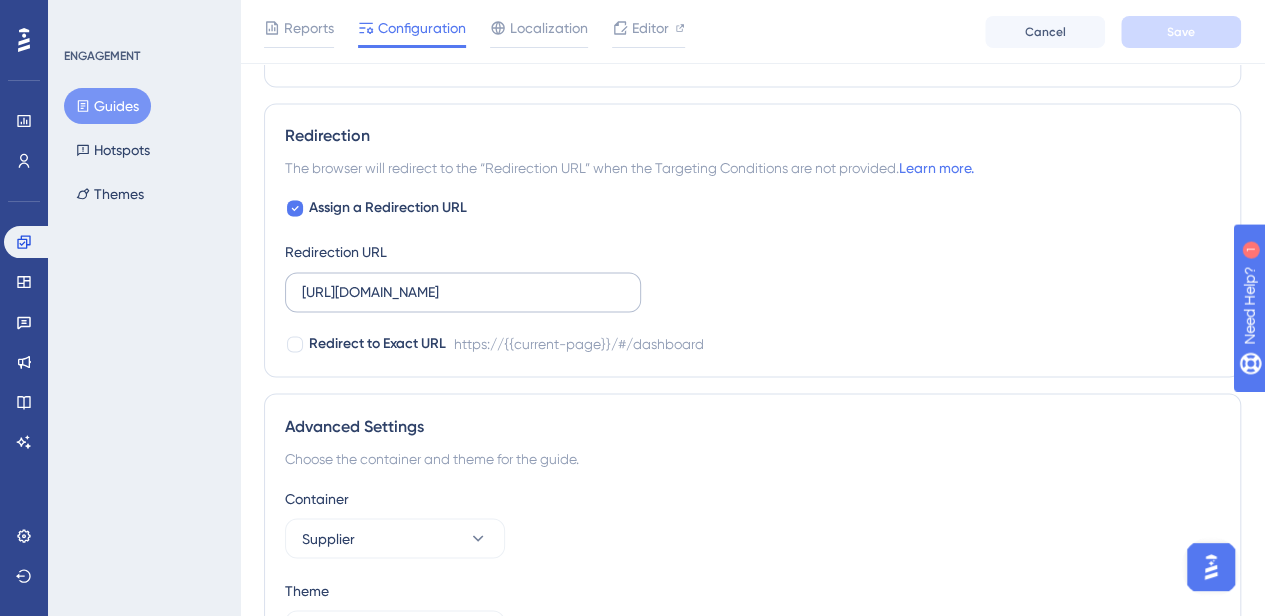 scroll, scrollTop: 1615, scrollLeft: 0, axis: vertical 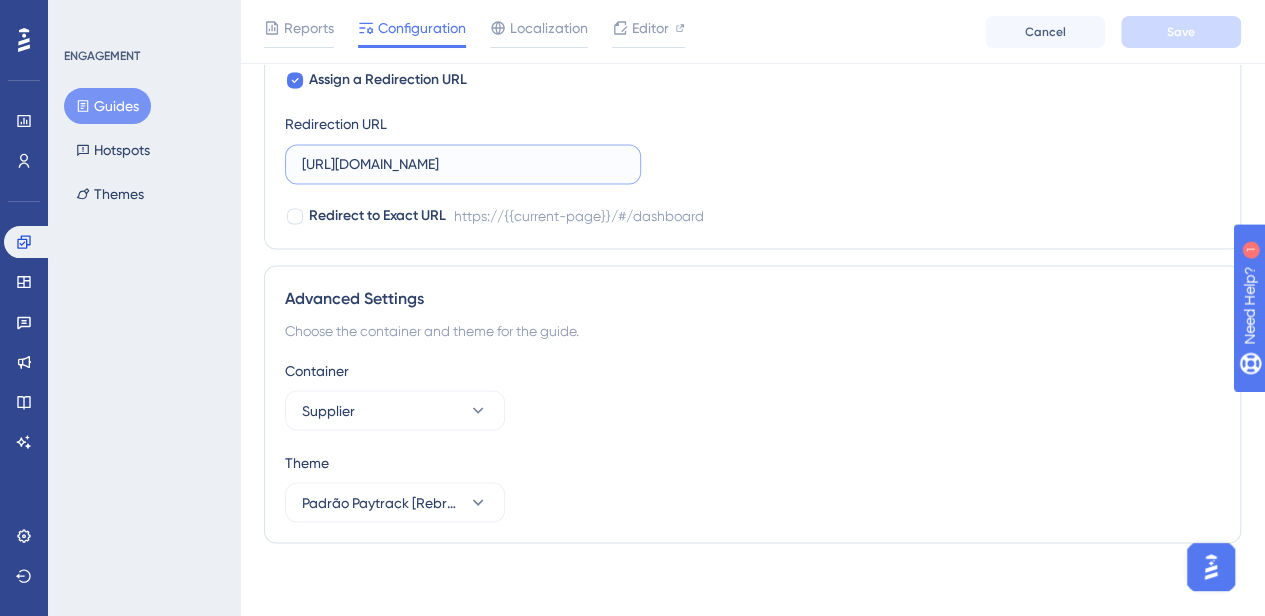 click on "https://supplier.paytrack.com.br/#/dashboard" at bounding box center (463, 164) 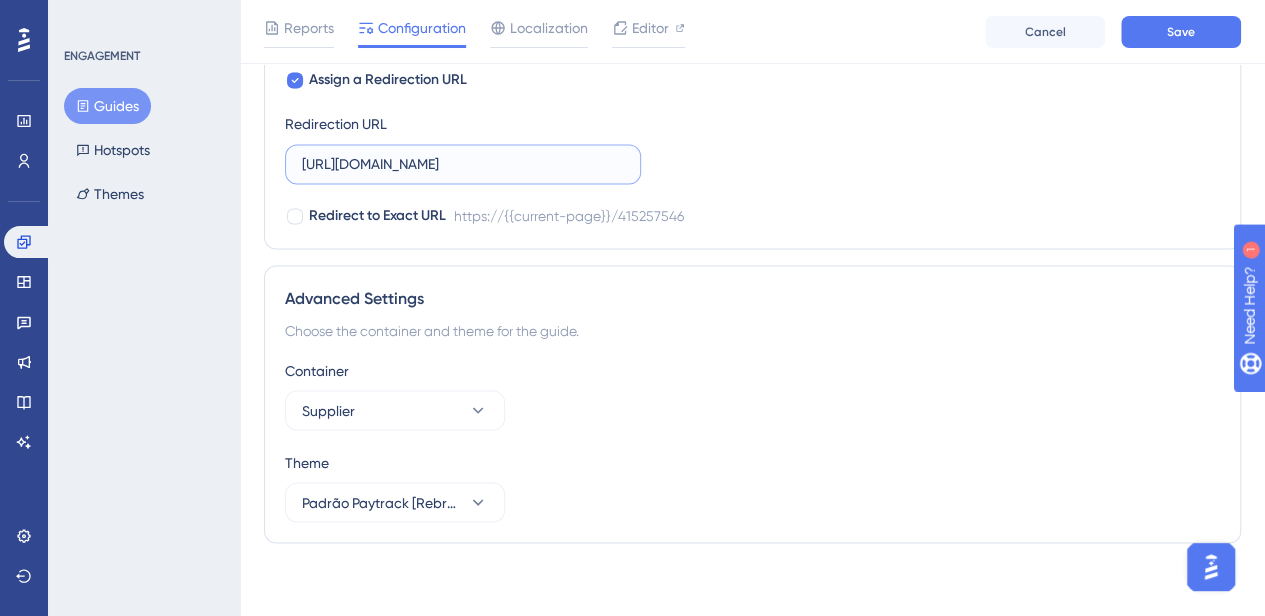 type on "https://t.maze.co/415257546" 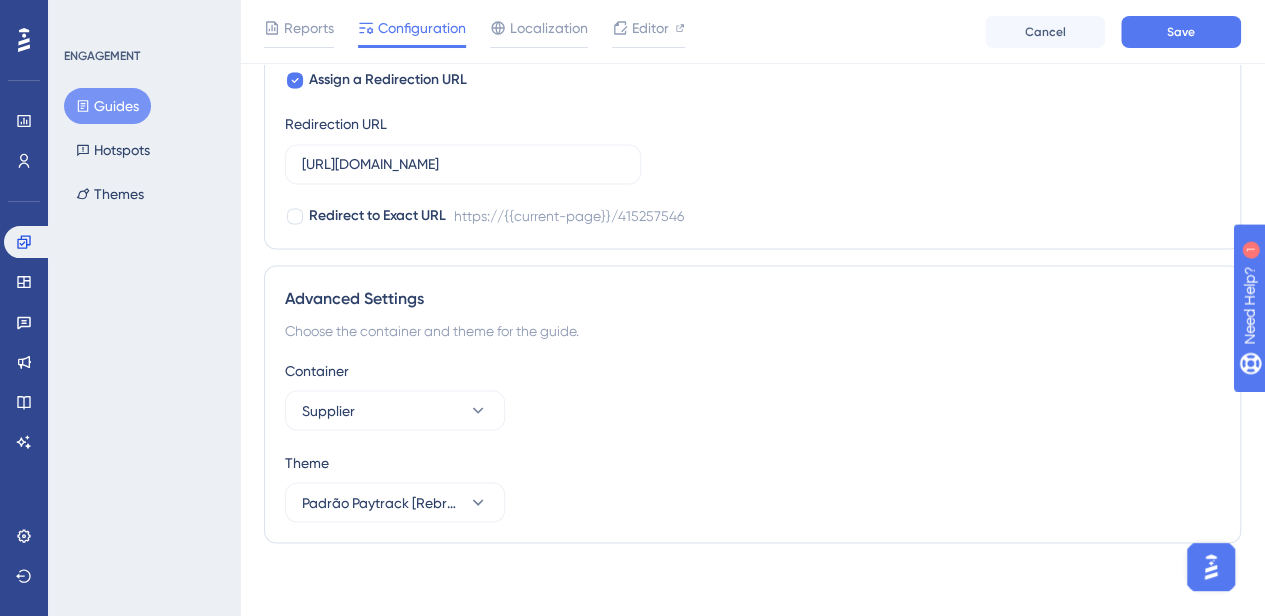 click on "Assign a Redirection URL Redirection URL https://t.maze.co/415257546 Redirect to Exact URL https://{{current-page}}/415257546" at bounding box center [752, 148] 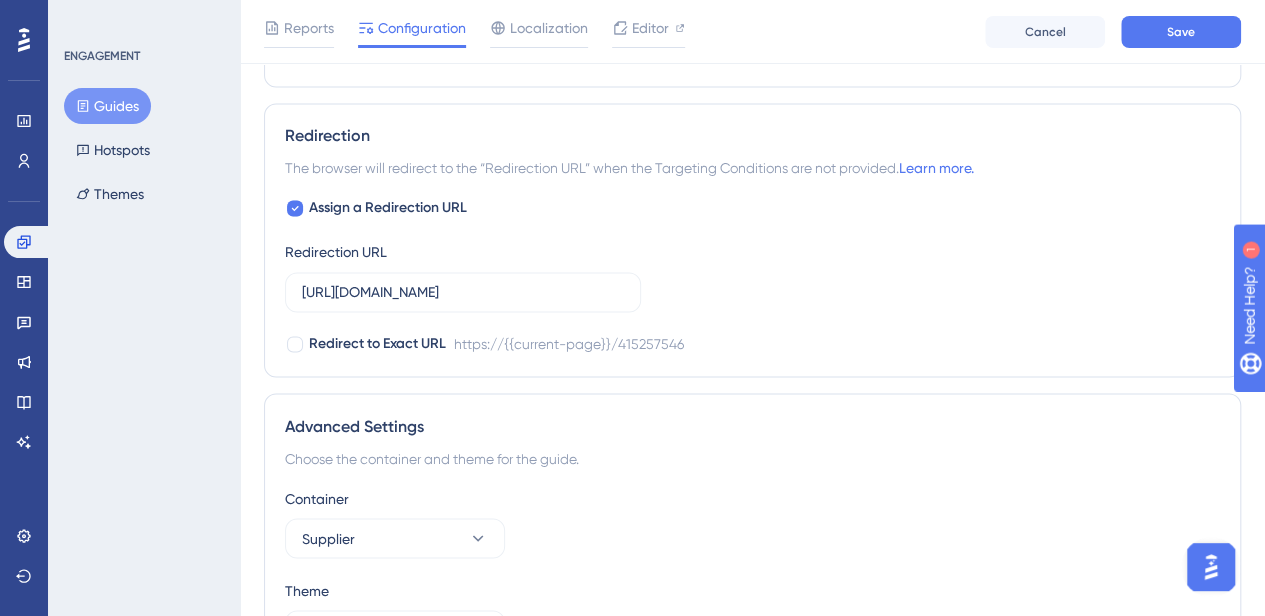 scroll, scrollTop: 1477, scrollLeft: 0, axis: vertical 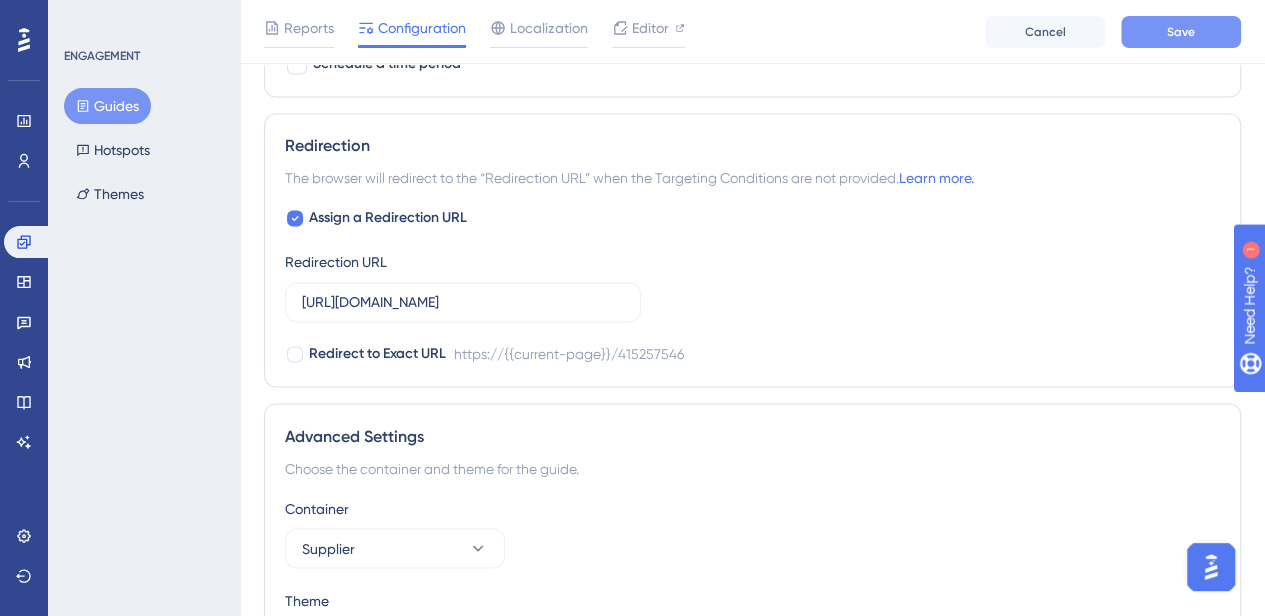 click on "Save" at bounding box center (1181, 32) 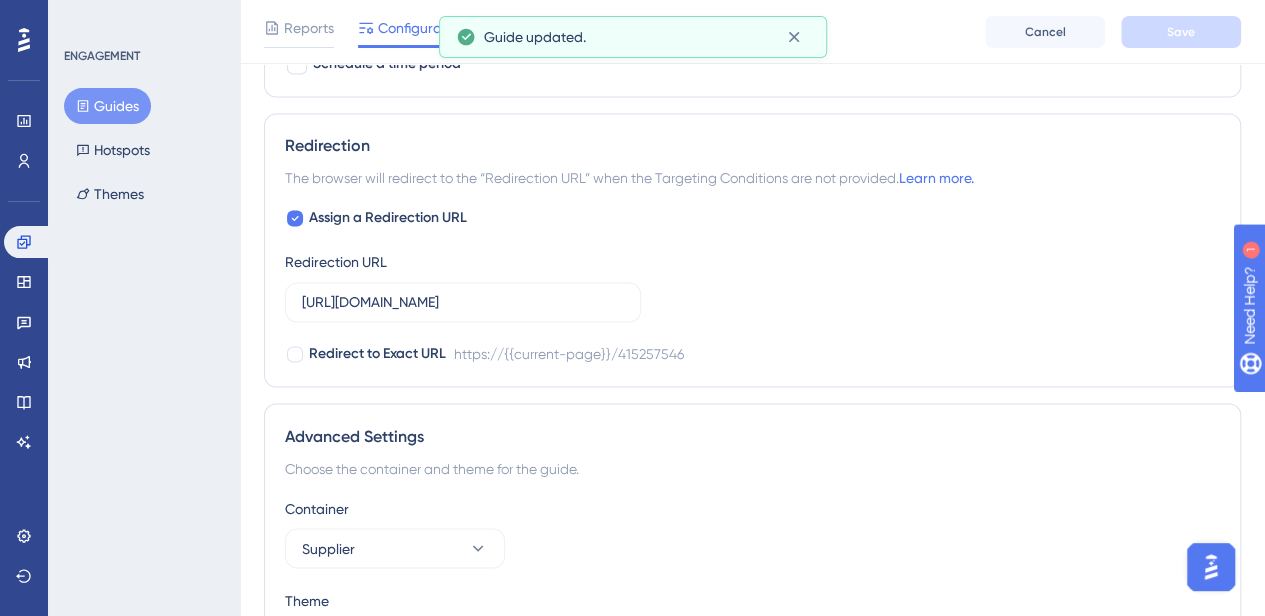 scroll, scrollTop: 1615, scrollLeft: 0, axis: vertical 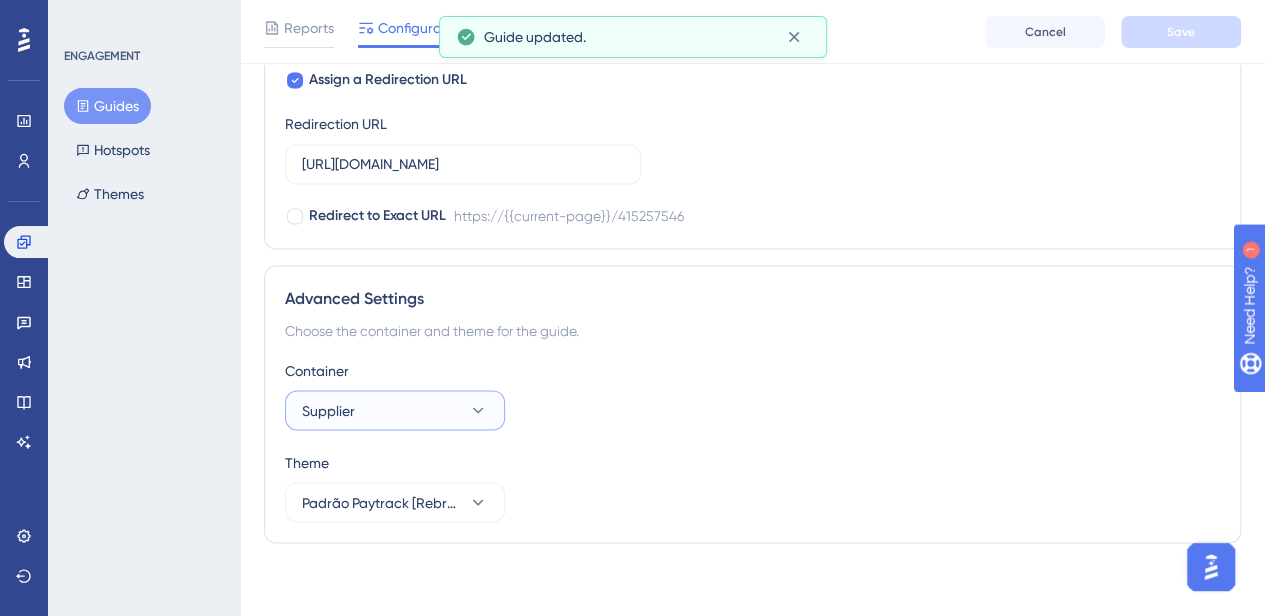 click on "Supplier" at bounding box center [395, 410] 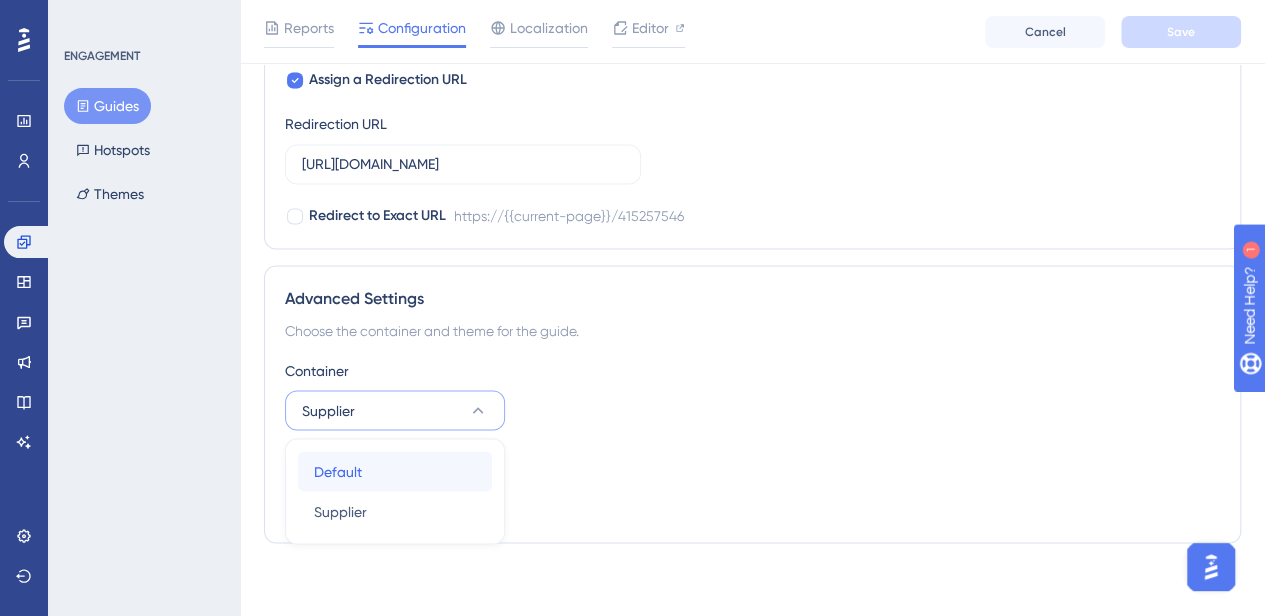 click on "Default Default" at bounding box center (395, 471) 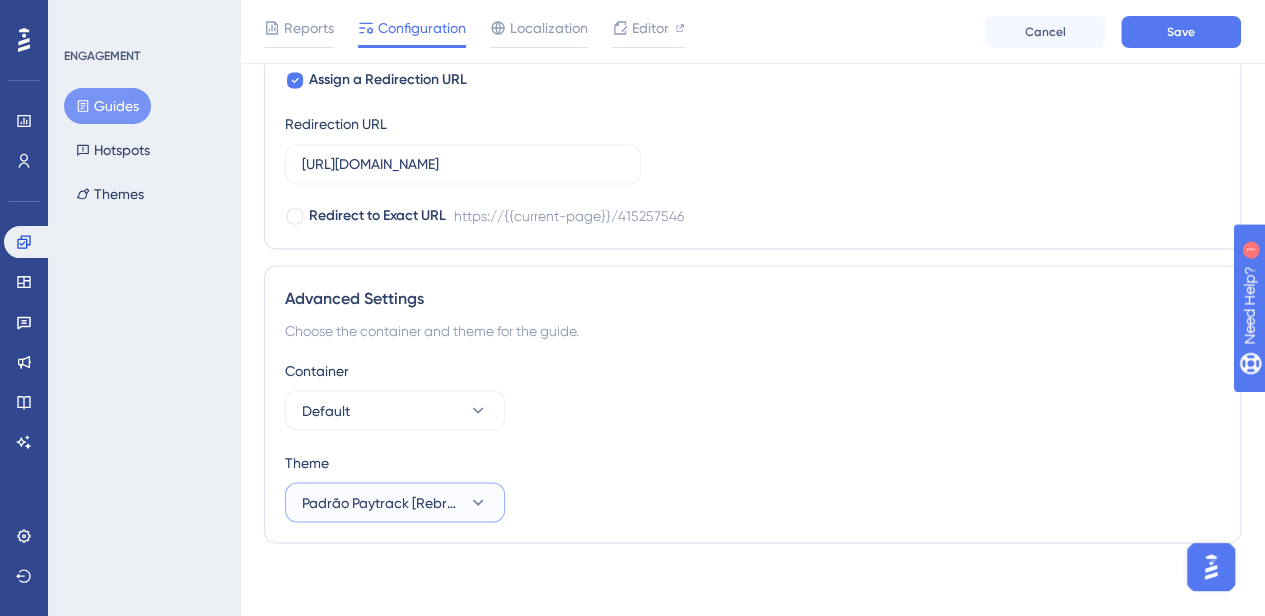 click on "Padrão Paytrack [Rebranding]" at bounding box center [395, 502] 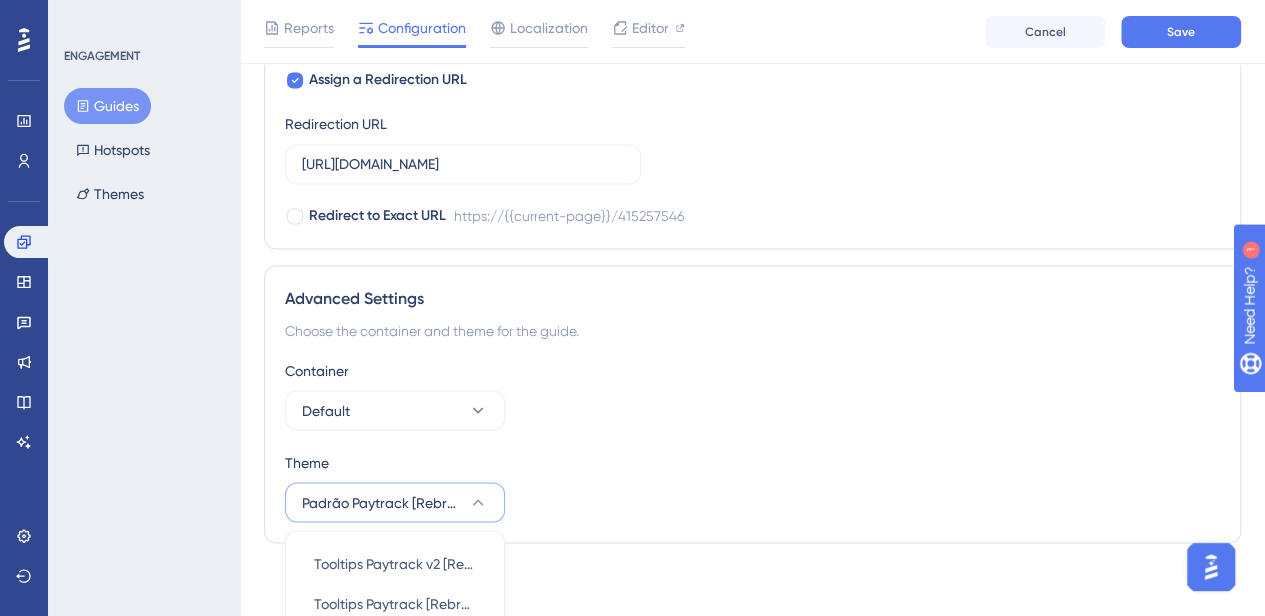 scroll, scrollTop: 1748, scrollLeft: 0, axis: vertical 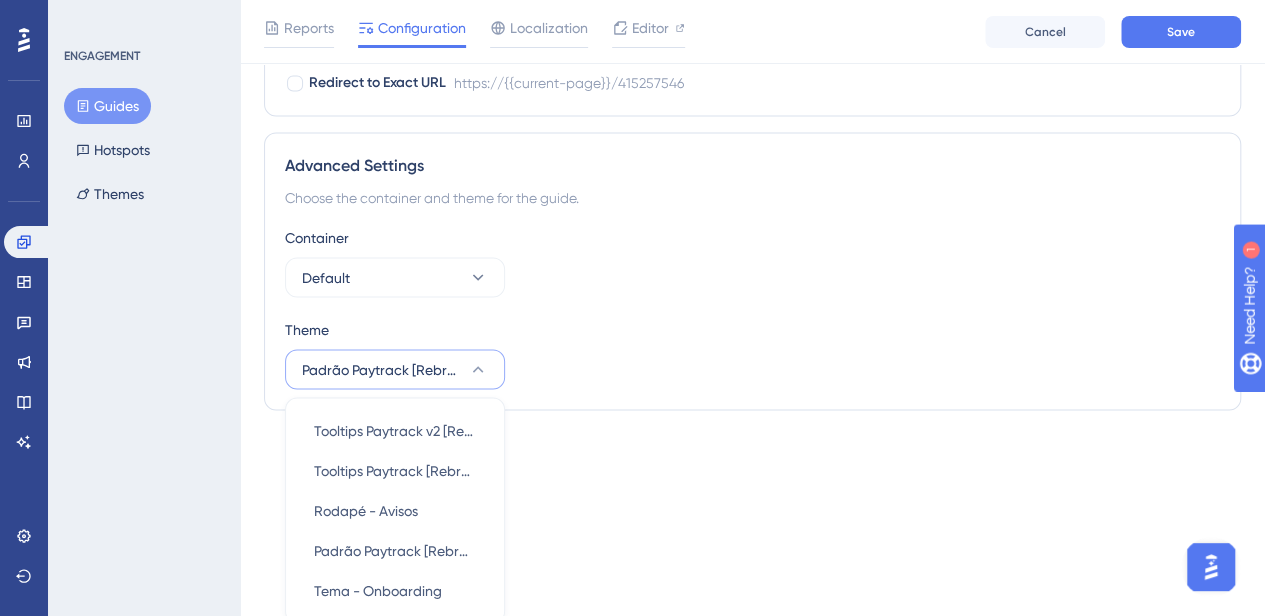 click on "Theme Padrão Paytrack [Rebranding] Tooltips Paytrack v2 [Rebranding] Tooltips Paytrack v2 [Rebranding] Tooltips Paytrack [Rebranding] Tooltips Paytrack [Rebranding] Rodapé - Avisos Rodapé - Avisos Padrão Paytrack [Rebranding] Padrão Paytrack [Rebranding] Tema - Onboarding Tema - Onboarding" at bounding box center [752, 353] 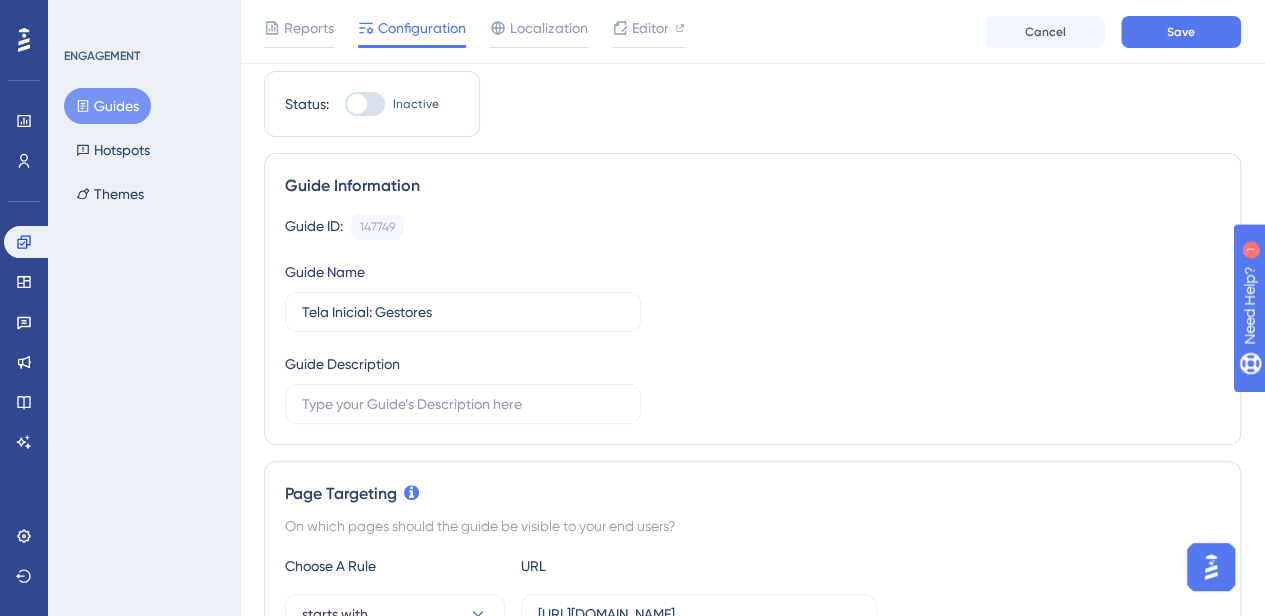 scroll, scrollTop: 0, scrollLeft: 0, axis: both 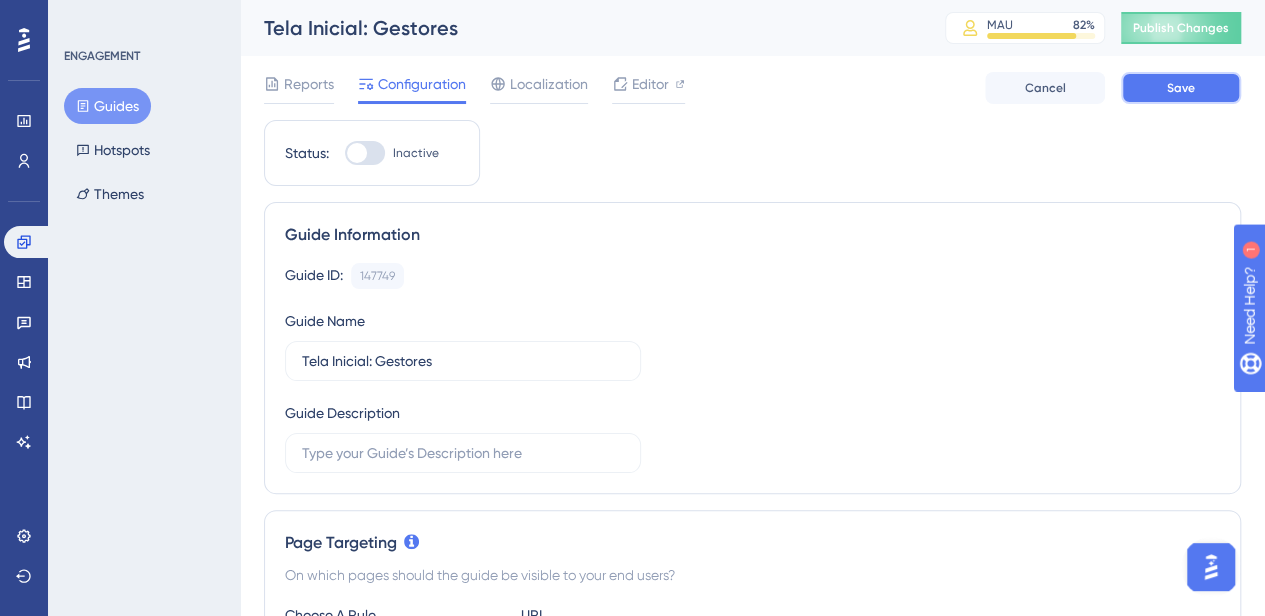 click on "Save" at bounding box center (1181, 88) 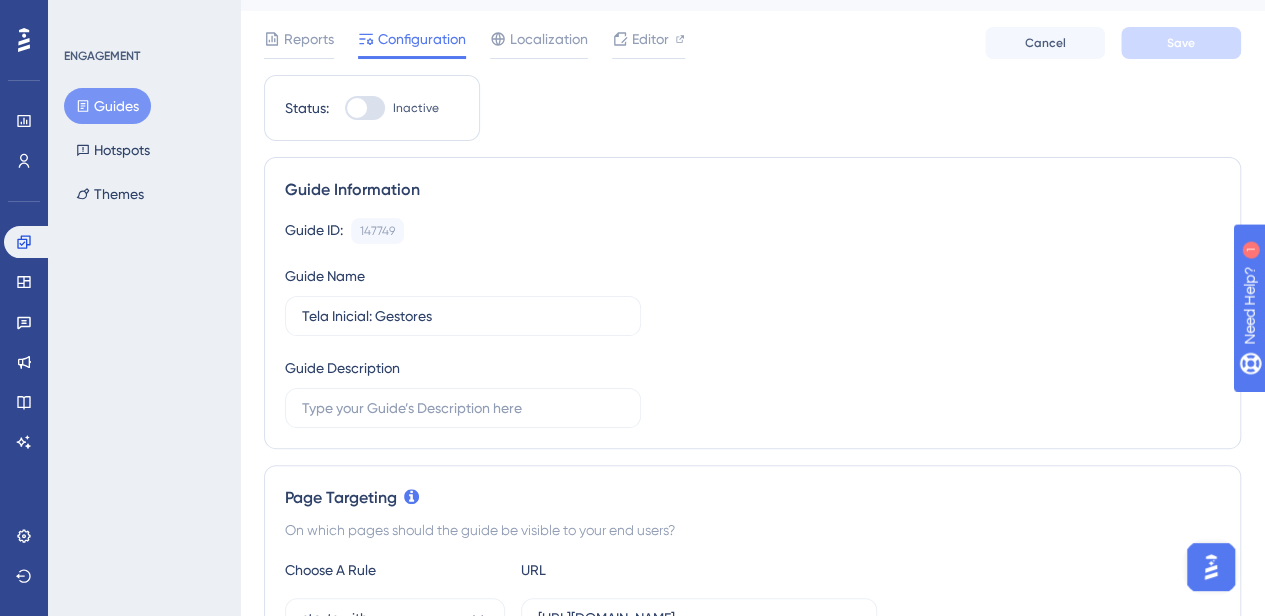 scroll, scrollTop: 0, scrollLeft: 0, axis: both 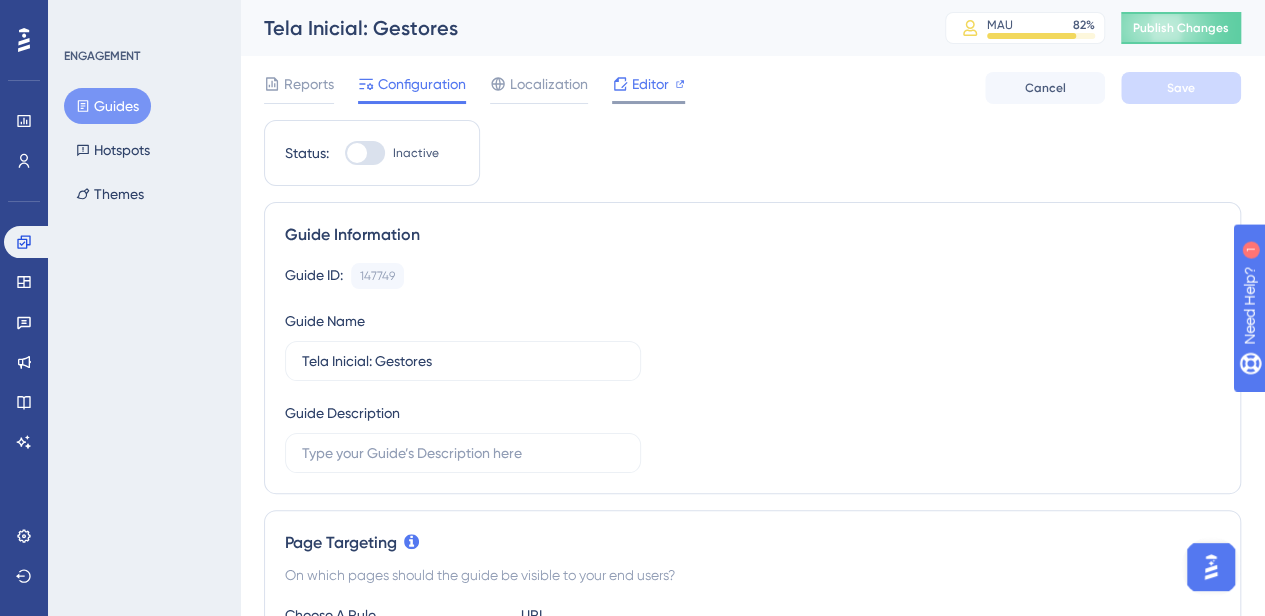 click on "Editor" at bounding box center (650, 84) 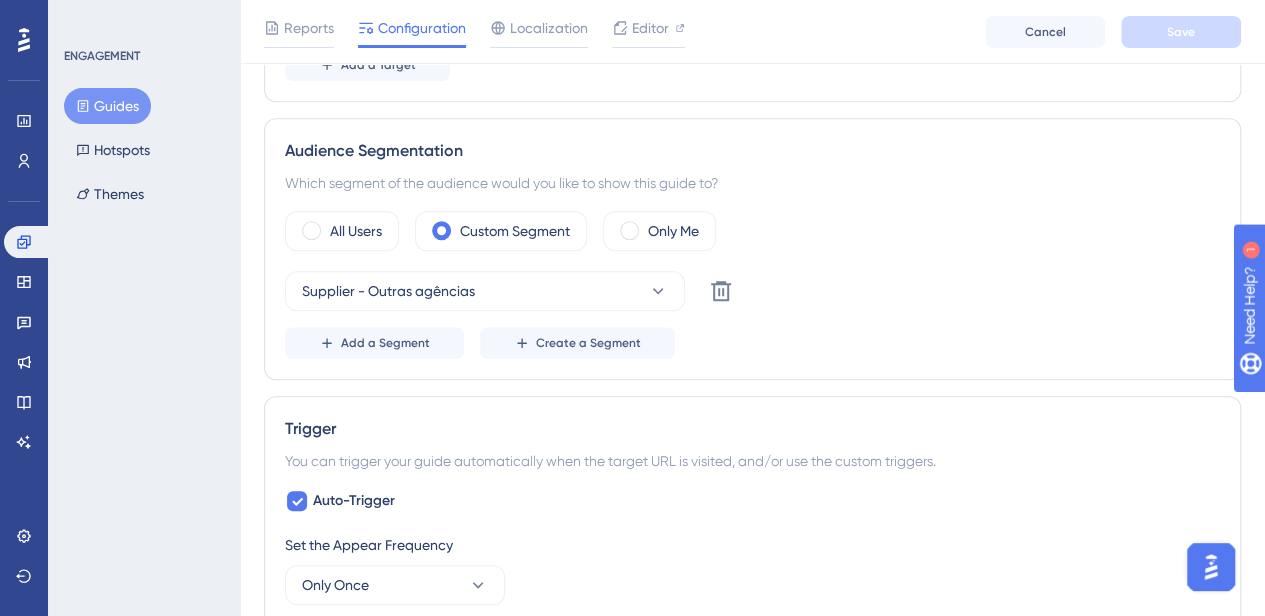 scroll, scrollTop: 680, scrollLeft: 0, axis: vertical 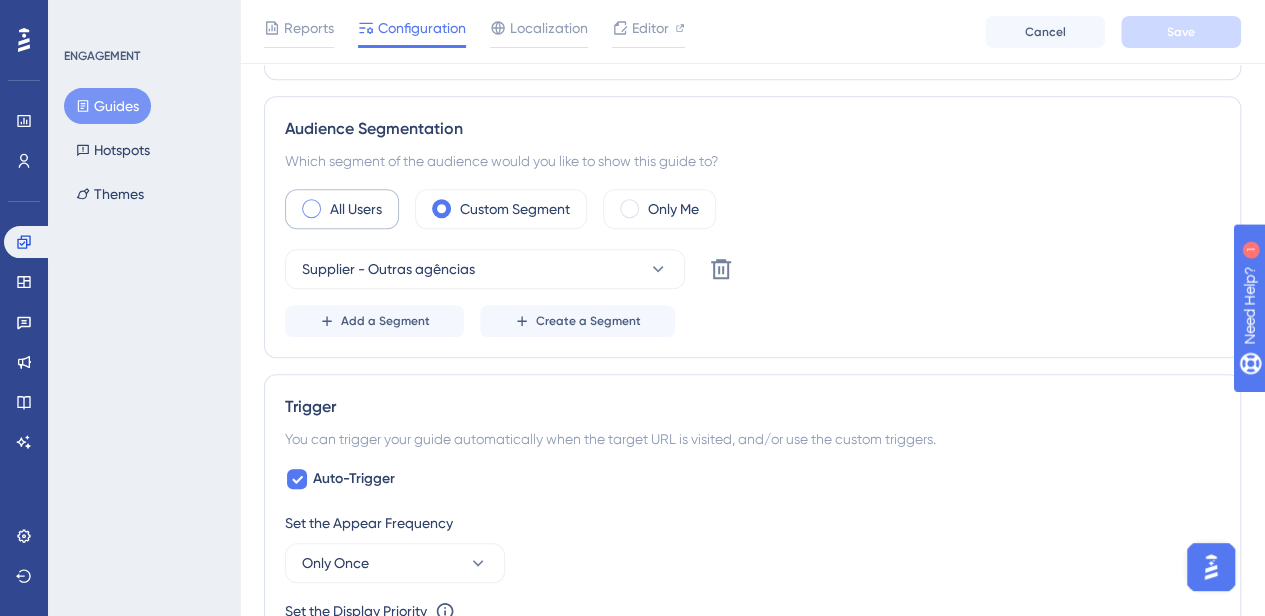 click on "All Users" at bounding box center [356, 209] 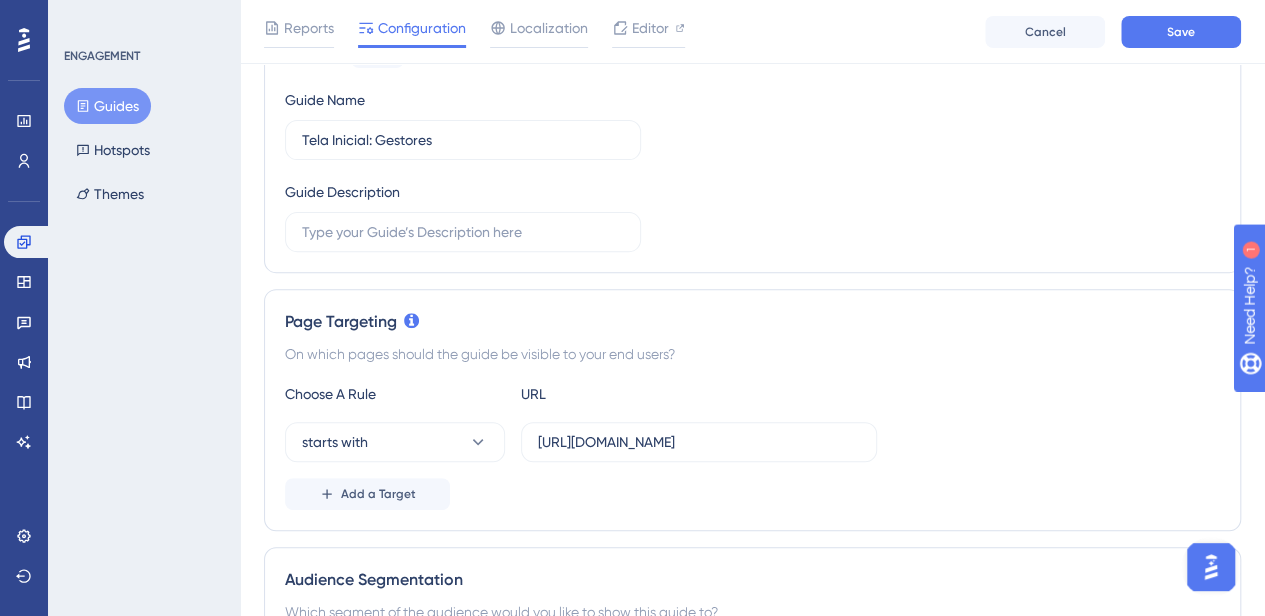 scroll, scrollTop: 0, scrollLeft: 0, axis: both 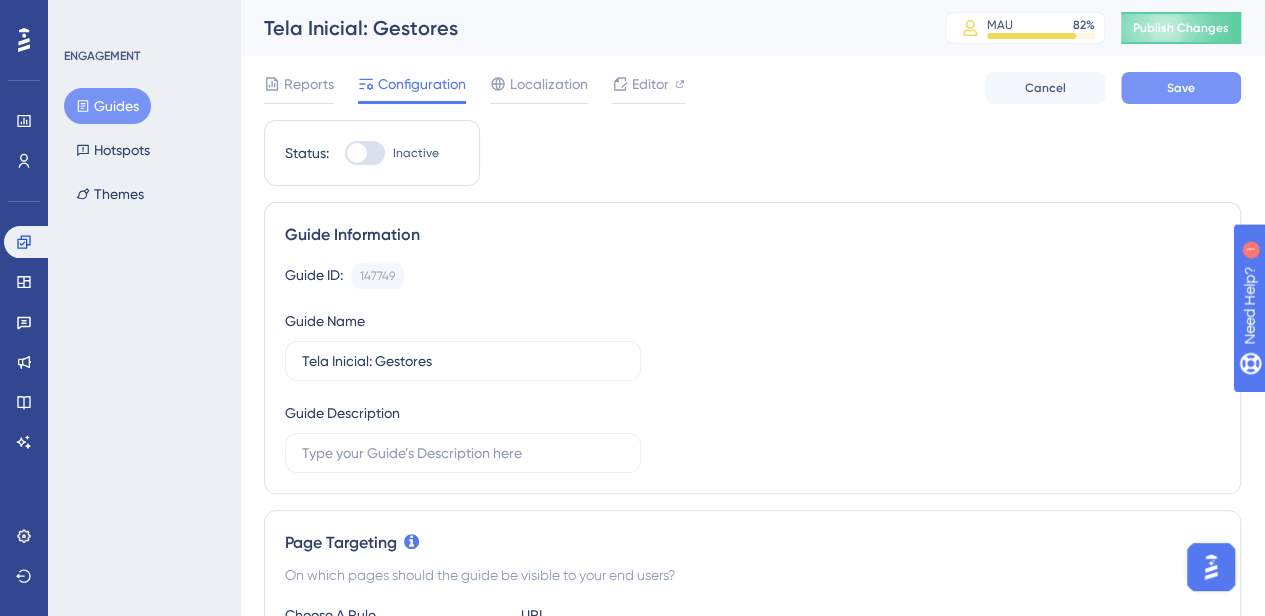 click on "Save" at bounding box center [1181, 88] 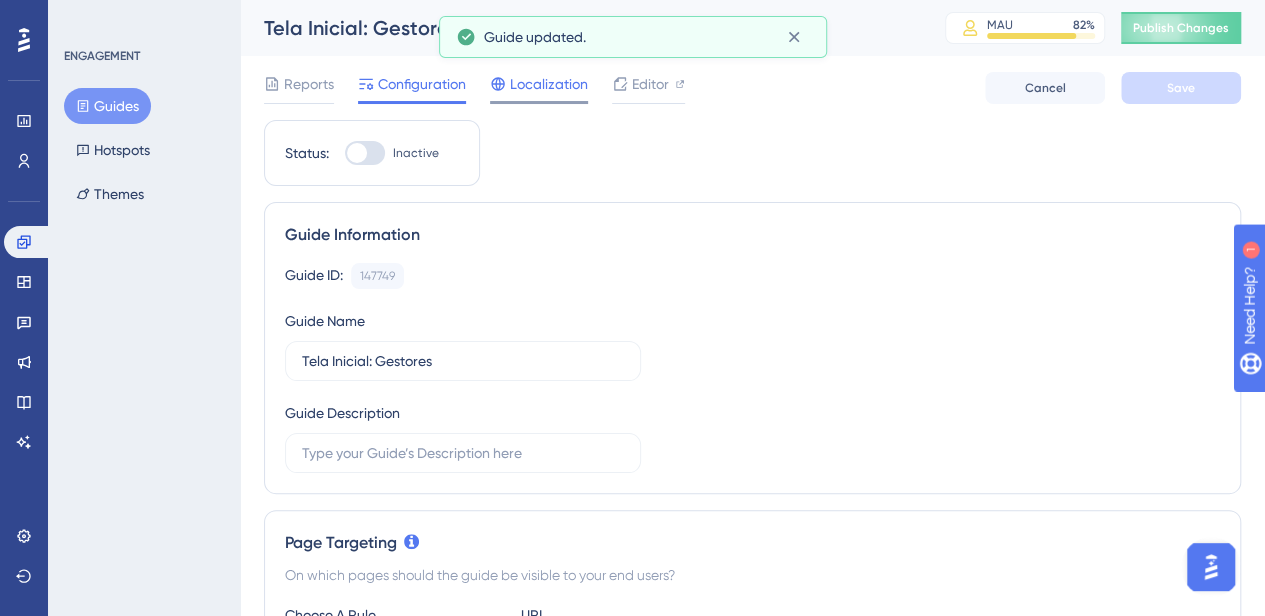 click at bounding box center [498, 84] 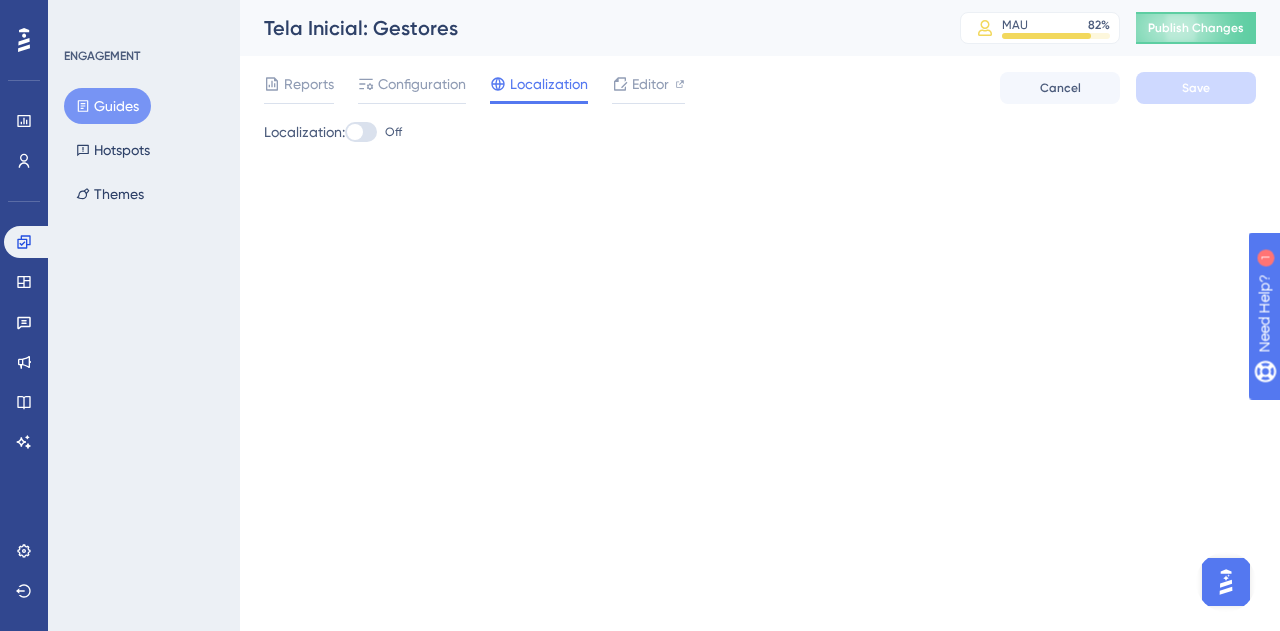 click at bounding box center [355, 132] 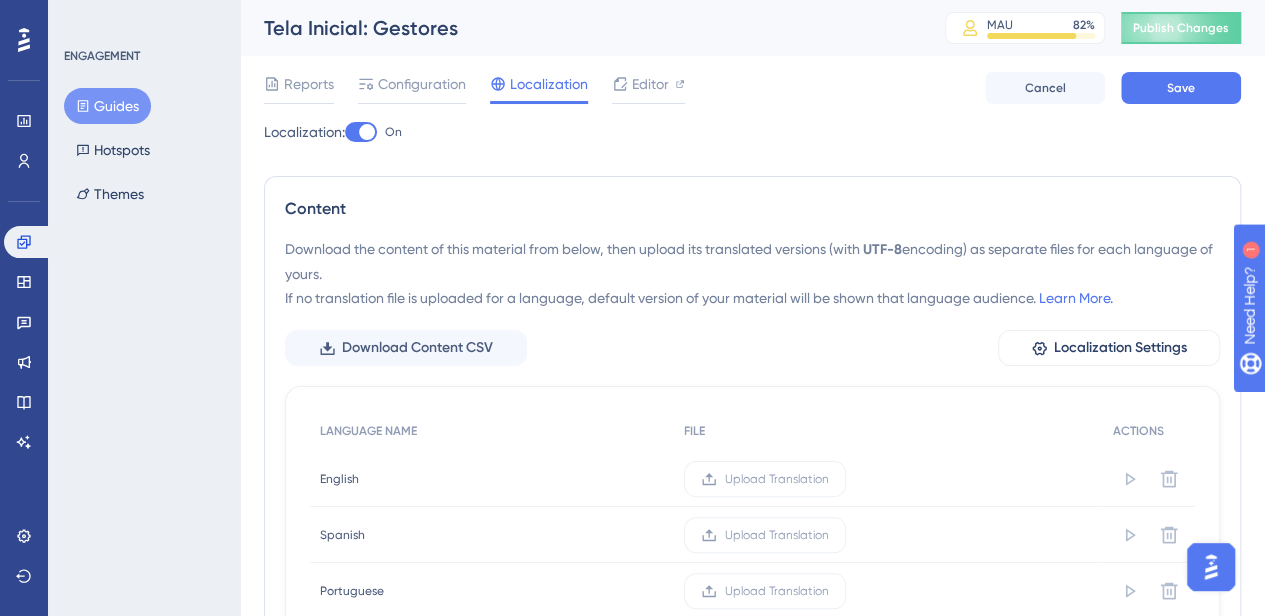 click at bounding box center [361, 132] 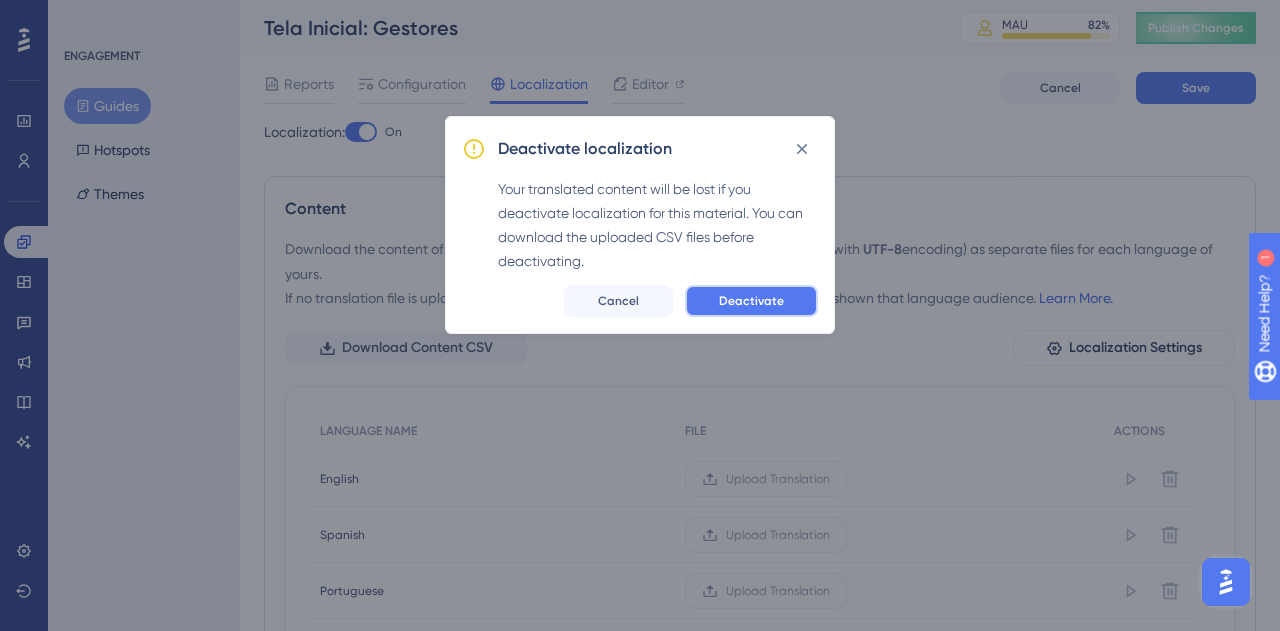 click on "Deactivate" at bounding box center (751, 301) 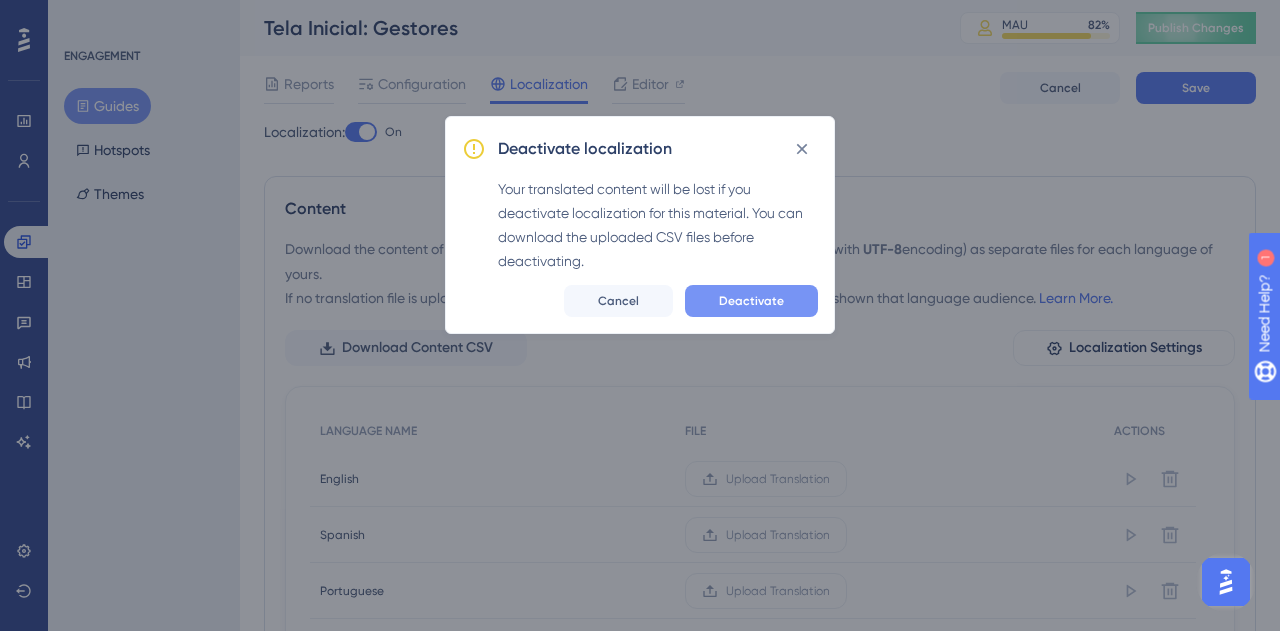 checkbox on "false" 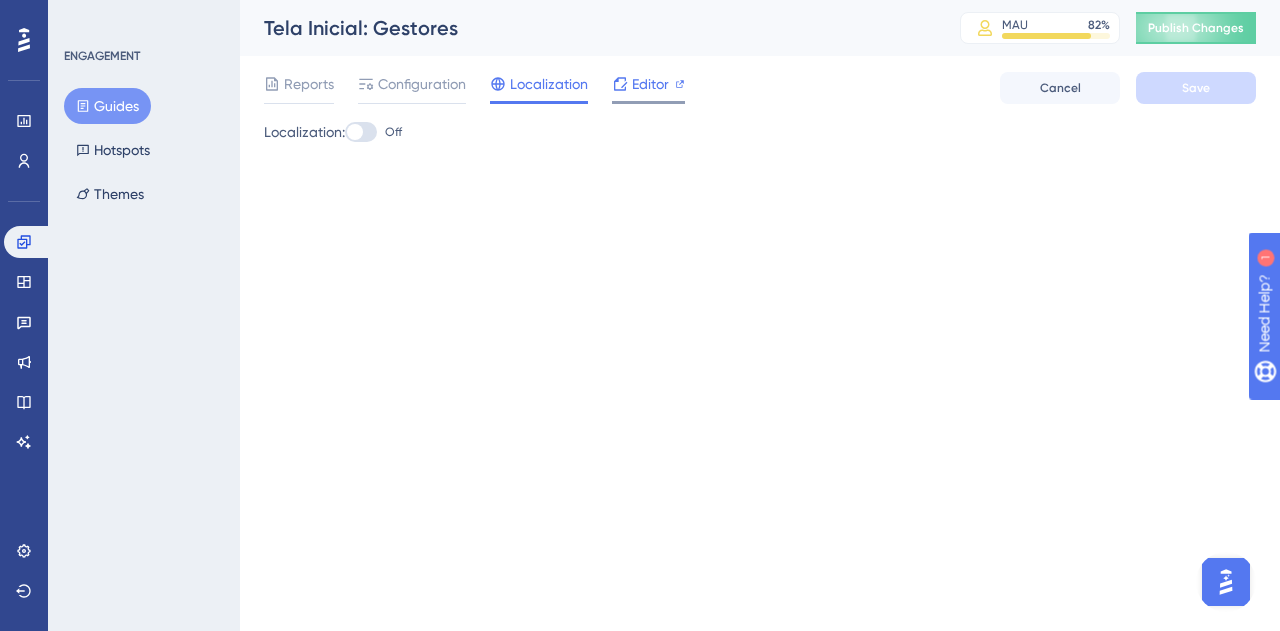 click on "Editor" at bounding box center (650, 84) 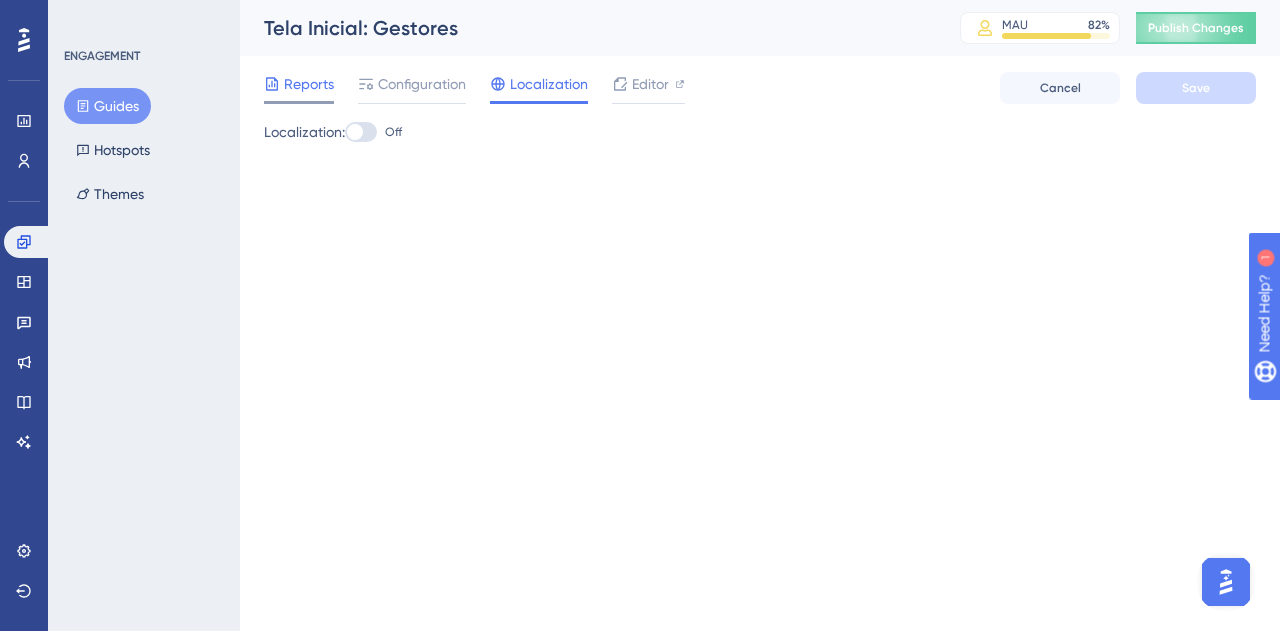 click on "Reports" at bounding box center [309, 84] 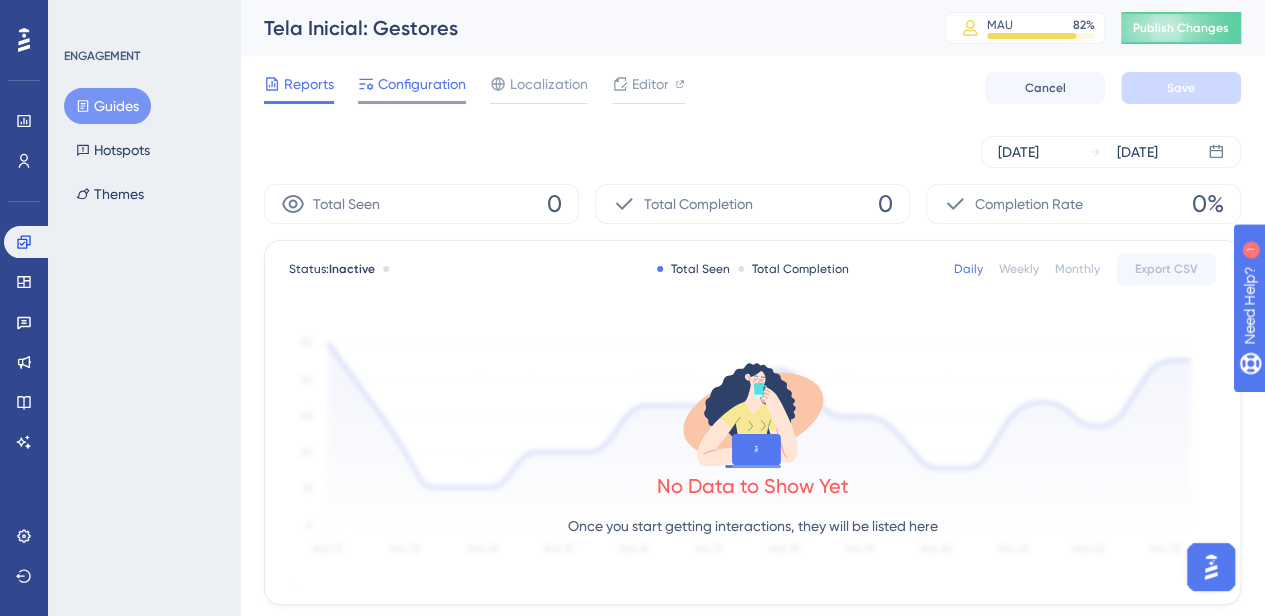 click on "Configuration" at bounding box center [422, 84] 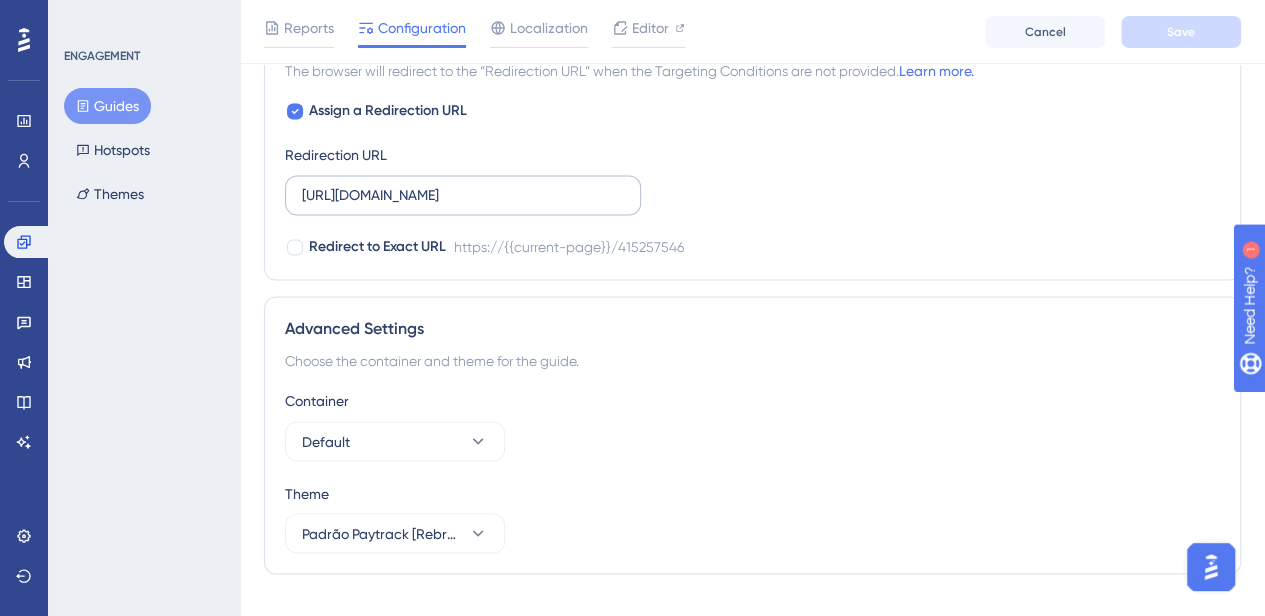 scroll, scrollTop: 1507, scrollLeft: 15, axis: both 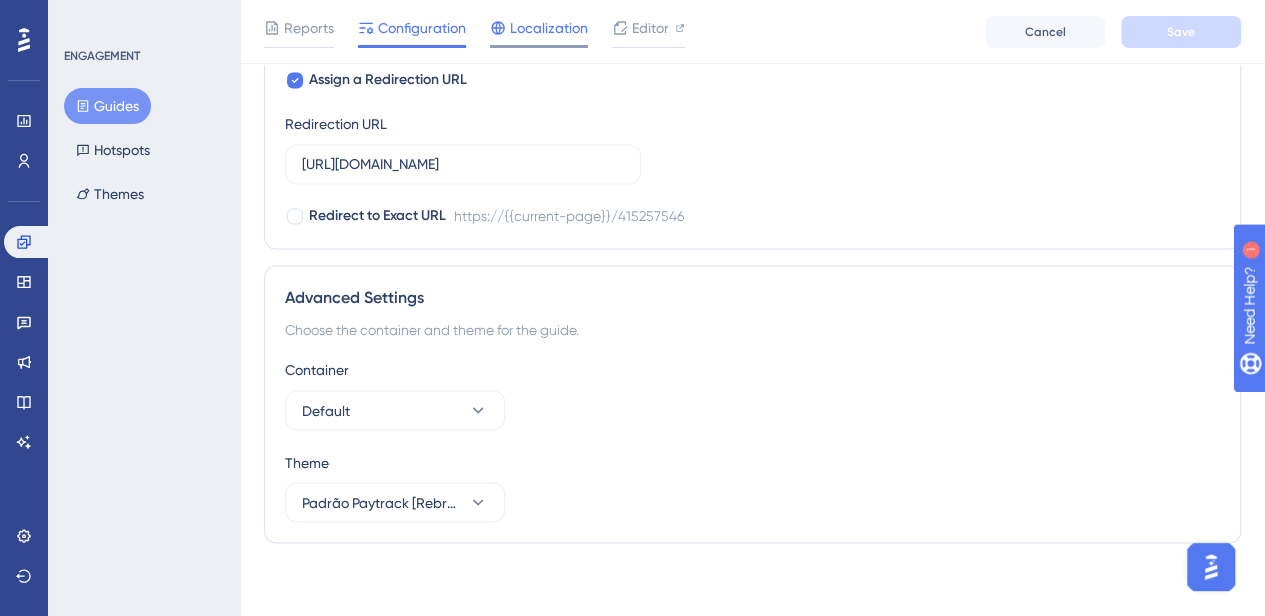 click on "Localization" at bounding box center (549, 28) 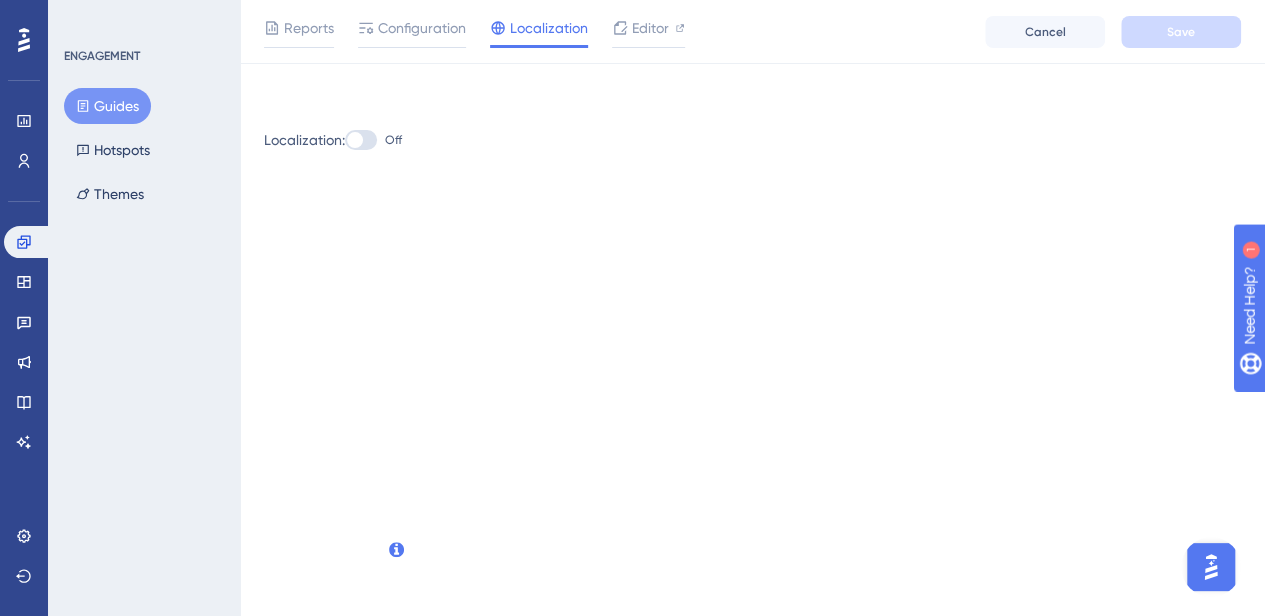 scroll, scrollTop: 0, scrollLeft: 0, axis: both 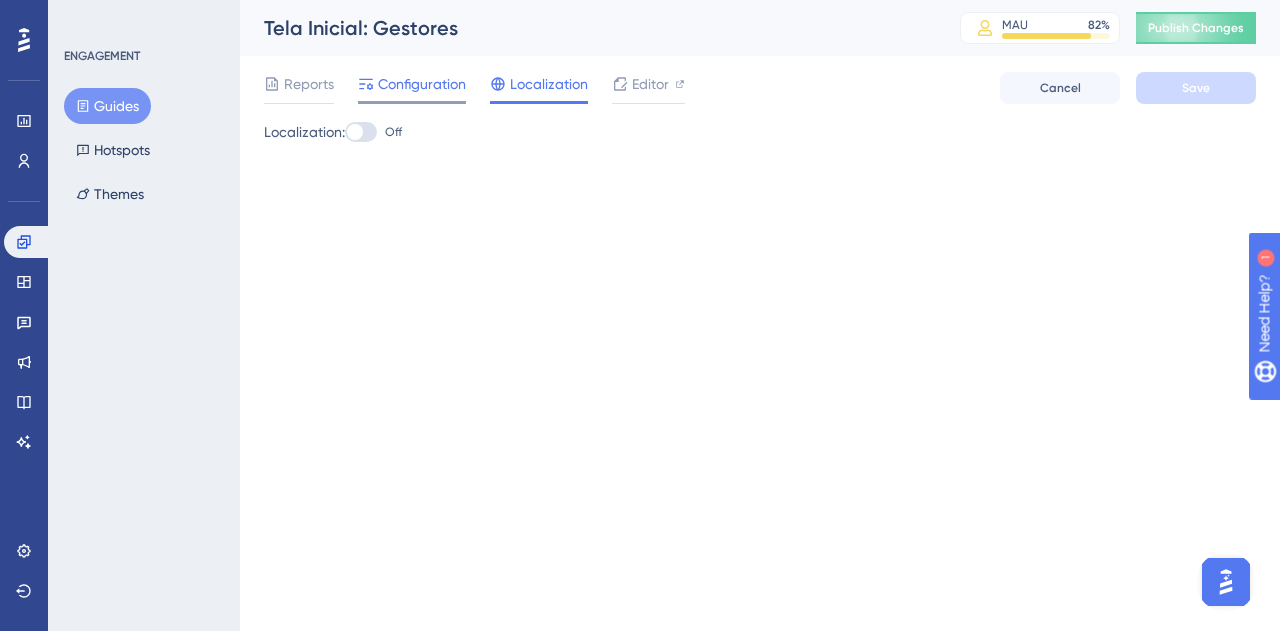 click on "Configuration" at bounding box center (412, 88) 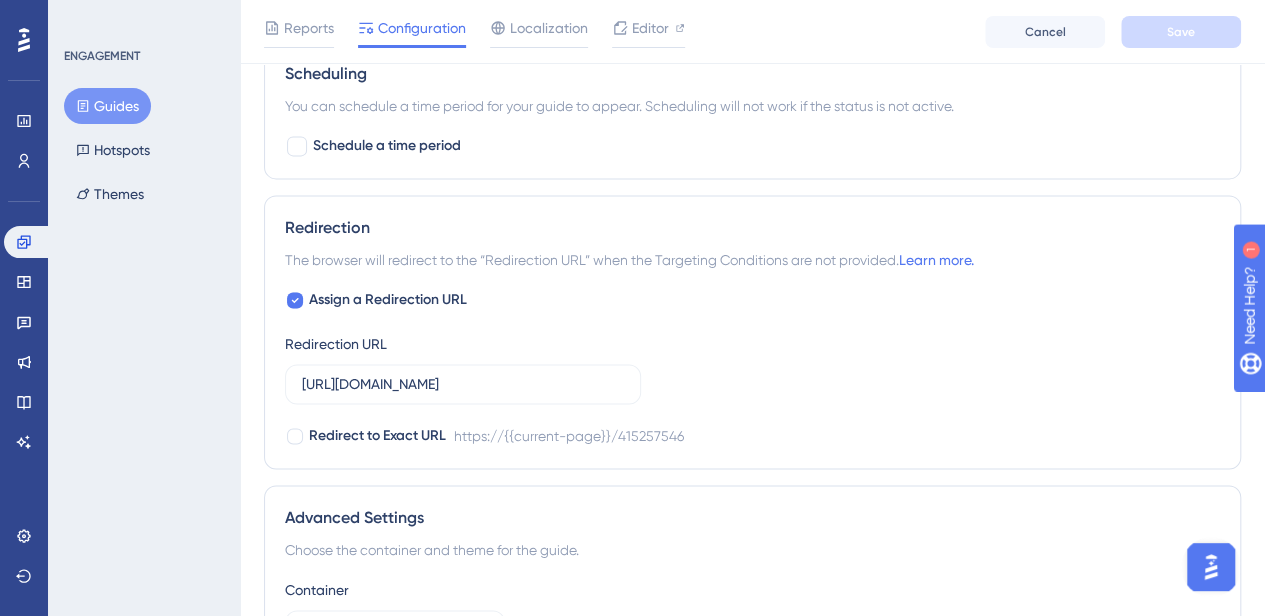 scroll, scrollTop: 1289, scrollLeft: 7, axis: both 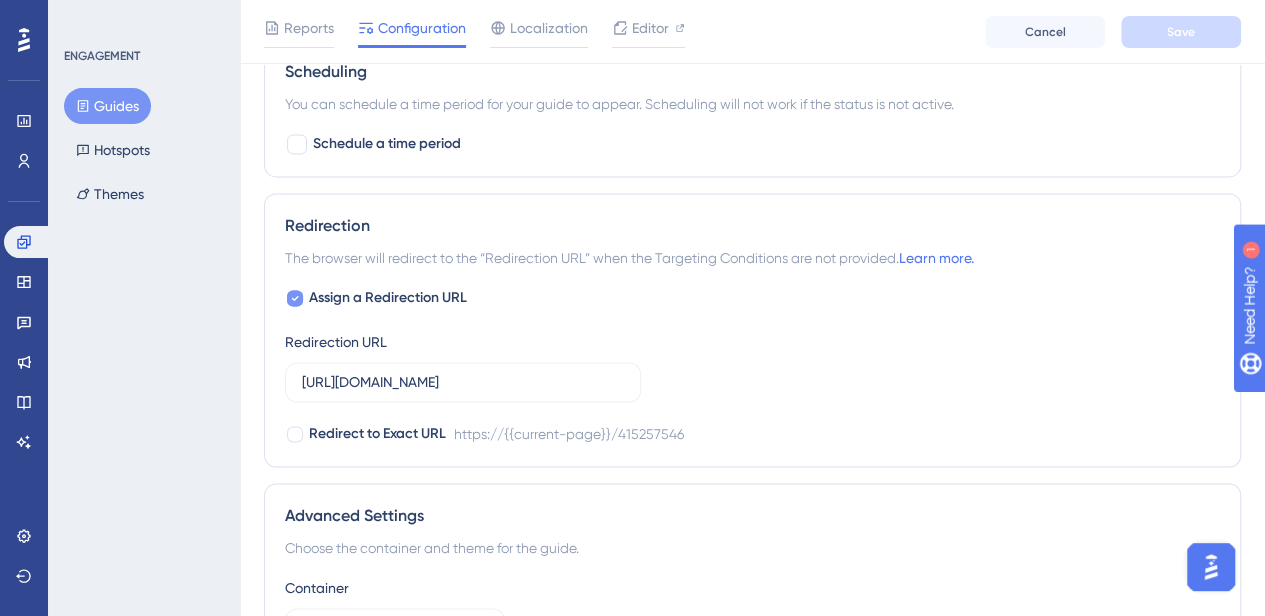 click at bounding box center (295, 298) 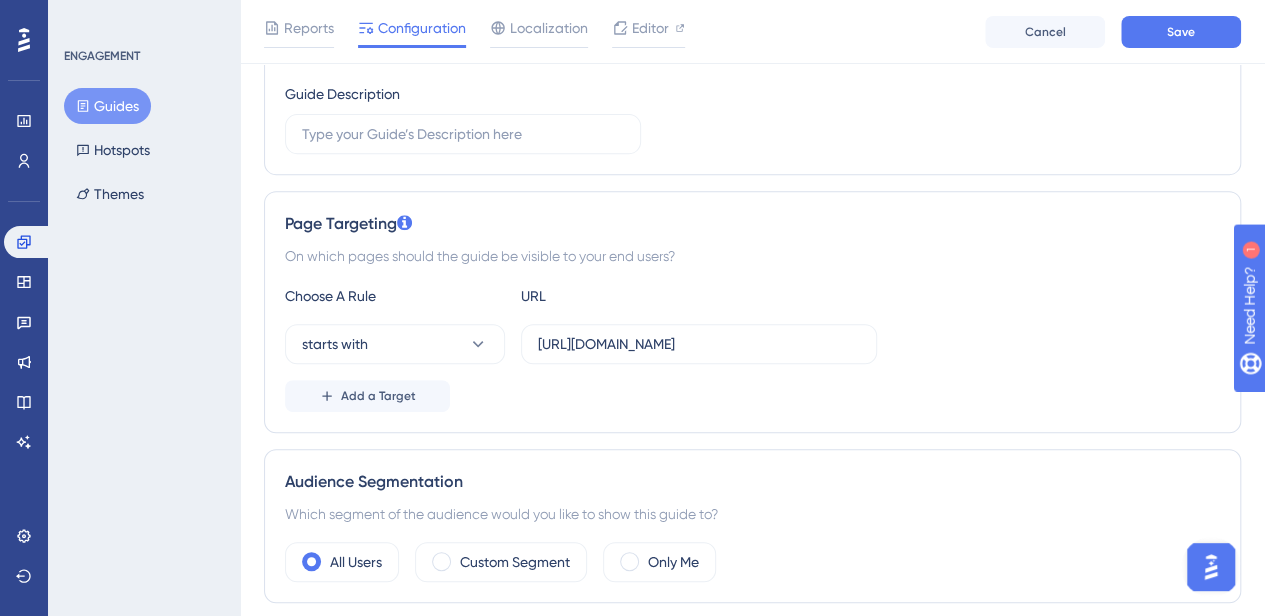 scroll, scrollTop: 210, scrollLeft: 7, axis: both 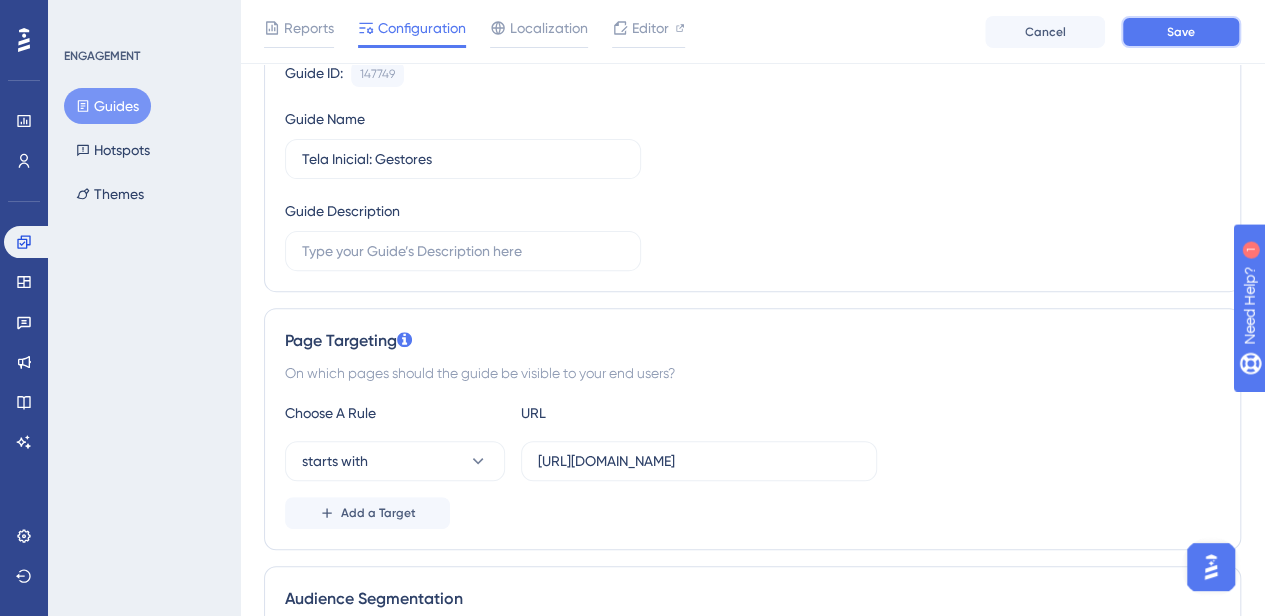 click on "Save" at bounding box center [1181, 32] 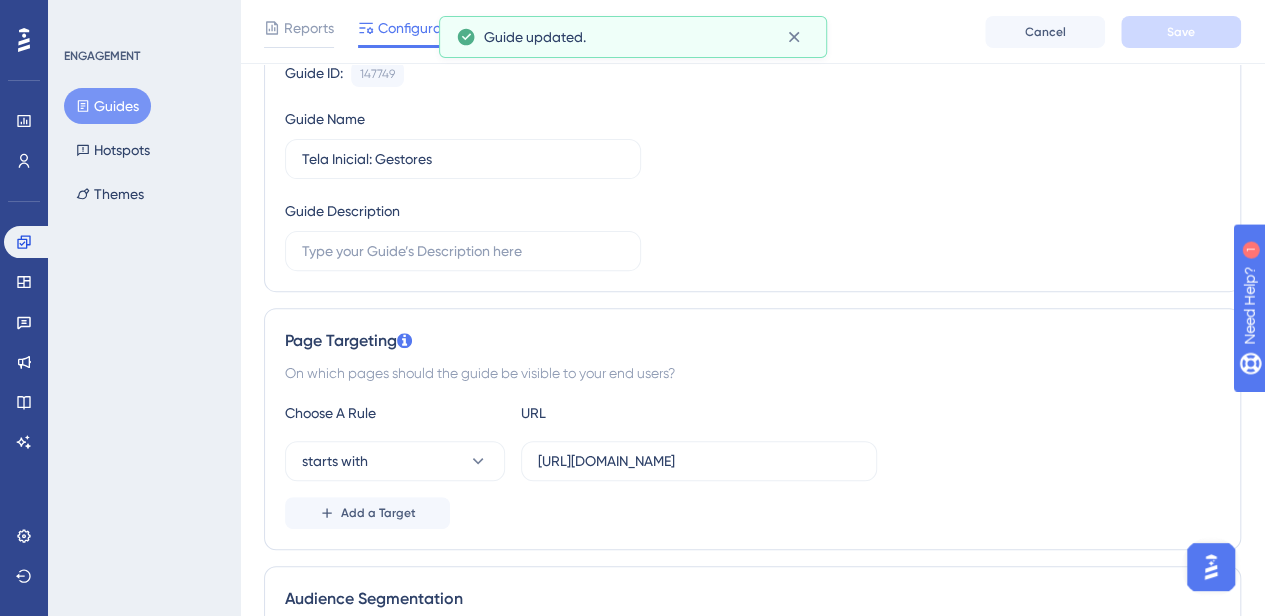 scroll, scrollTop: 0, scrollLeft: 7, axis: horizontal 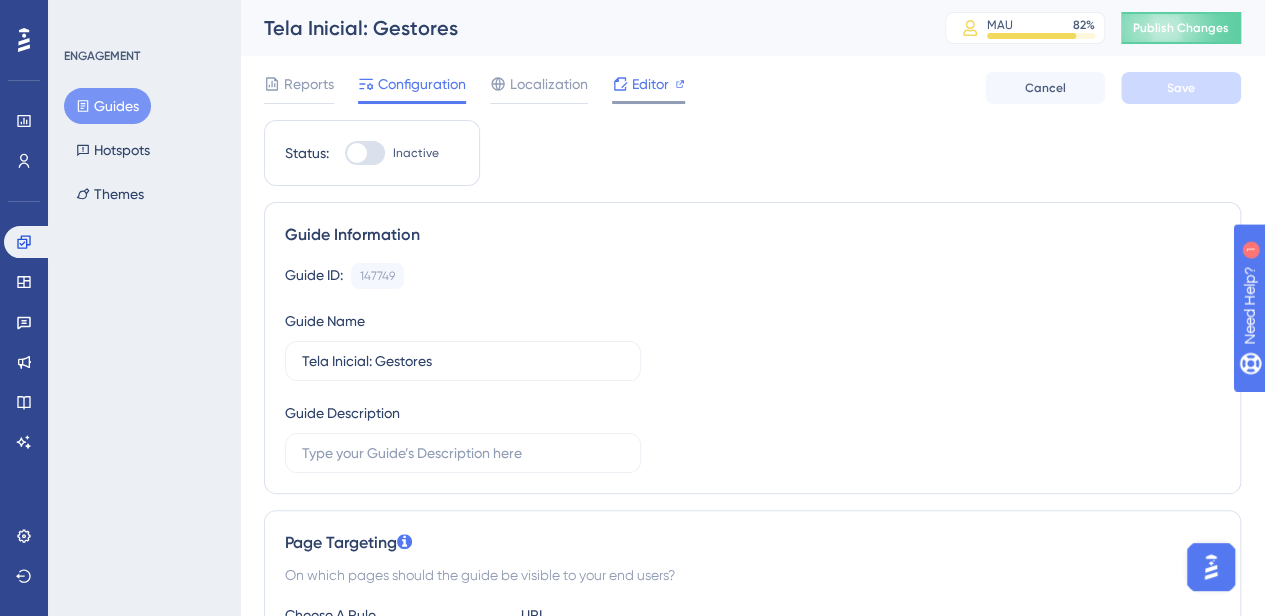 click on "Editor" at bounding box center [650, 84] 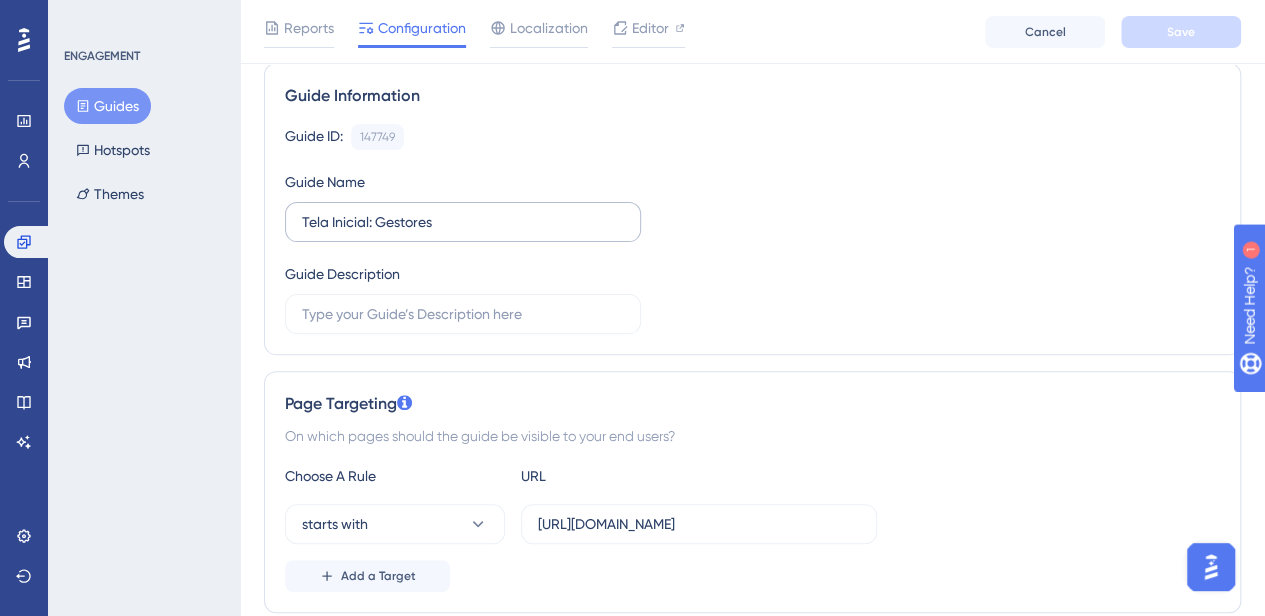 scroll, scrollTop: 0, scrollLeft: 7, axis: horizontal 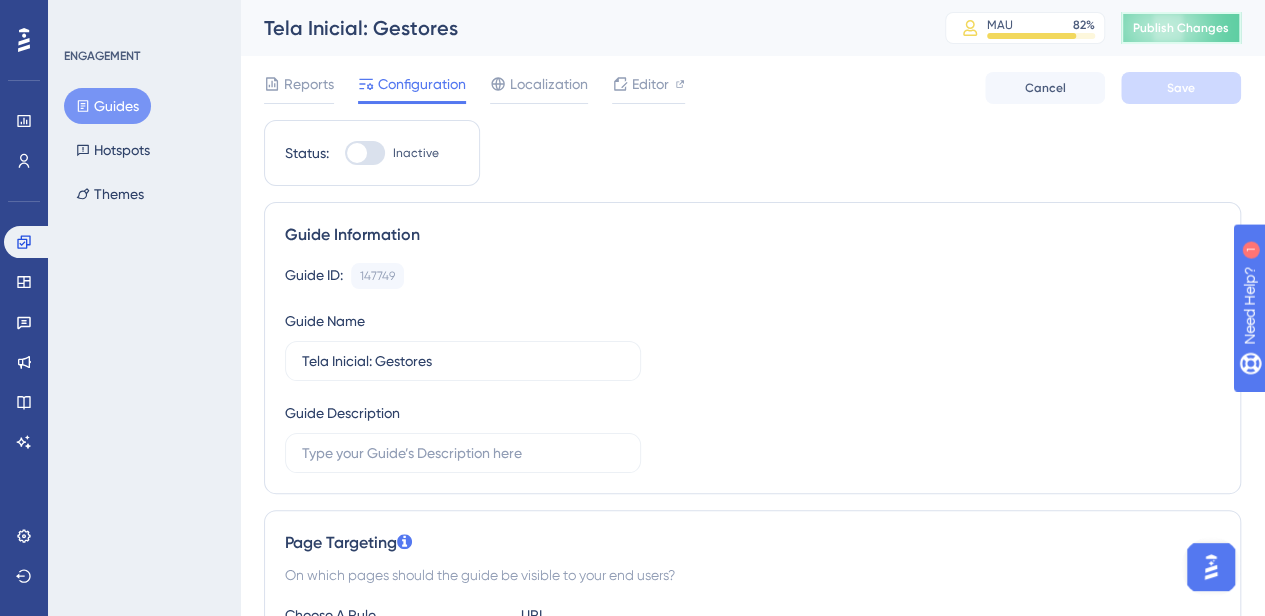 click on "Publish Changes" at bounding box center (1181, 28) 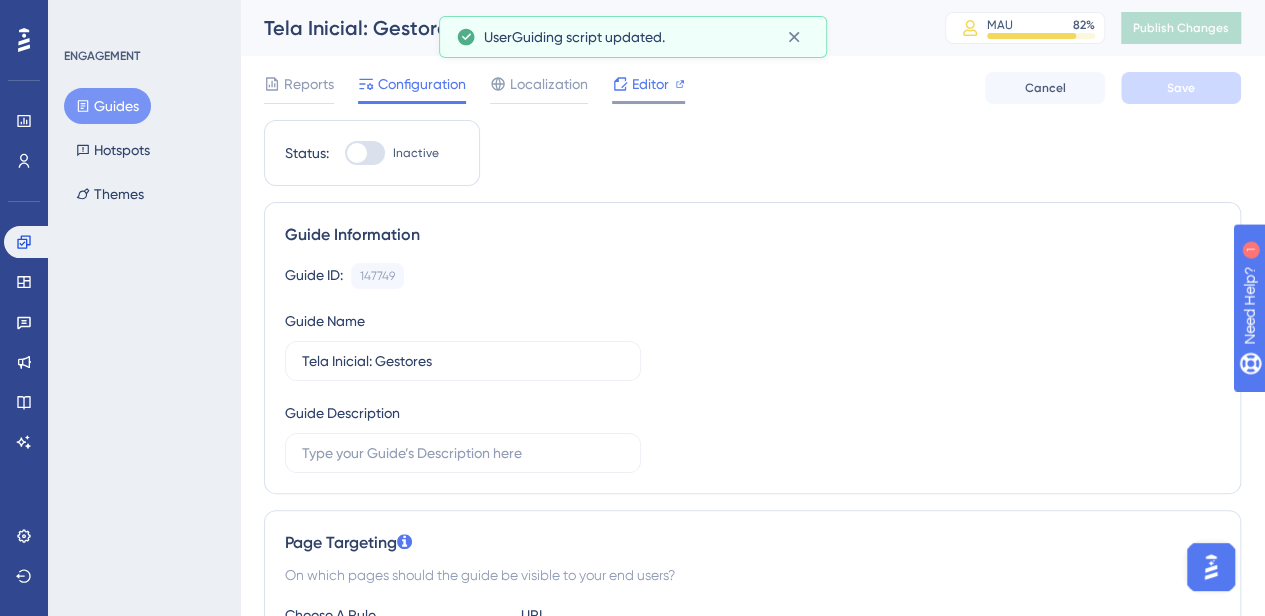 click on "Editor" at bounding box center (650, 84) 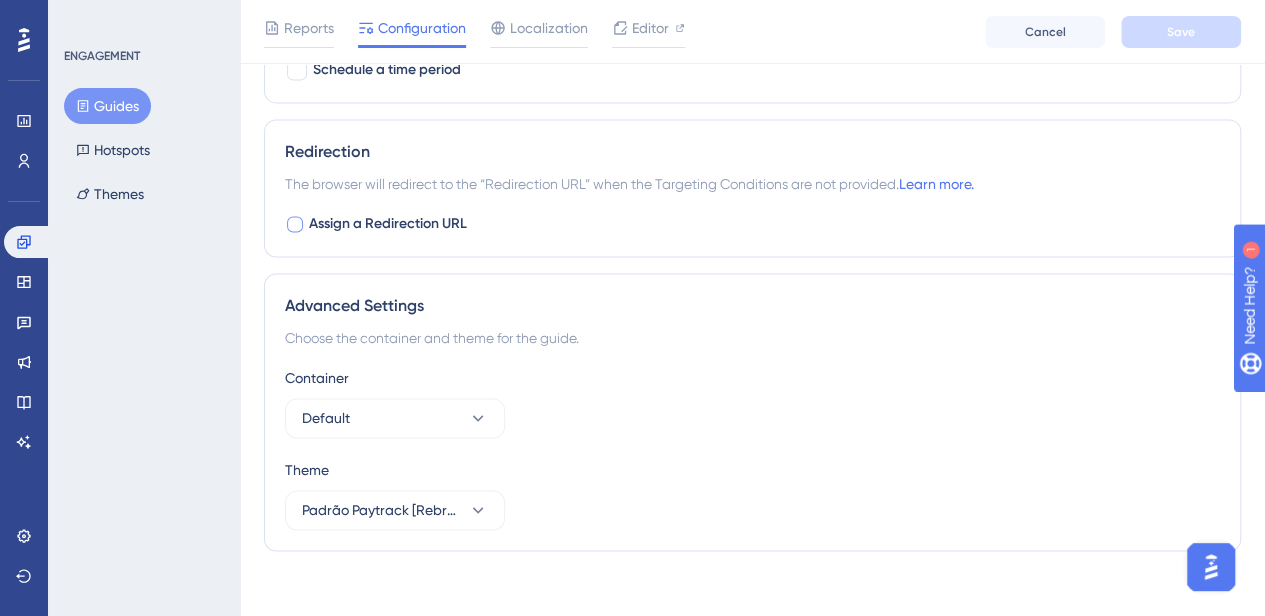 scroll, scrollTop: 1364, scrollLeft: 13, axis: both 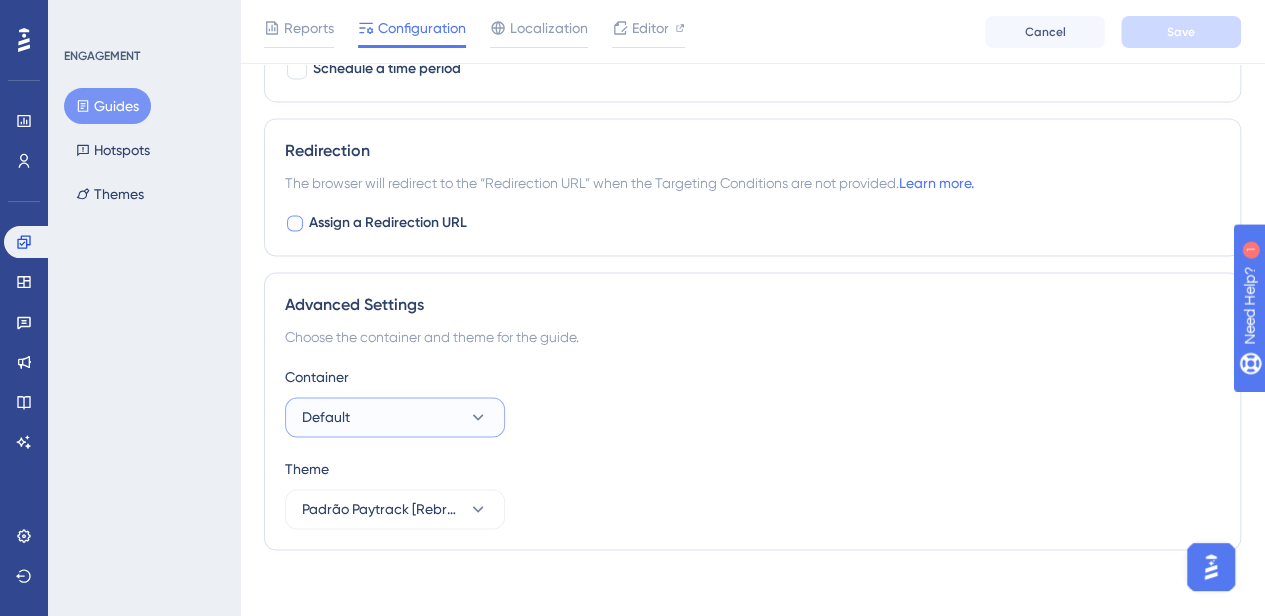 click on "Default" at bounding box center [395, 417] 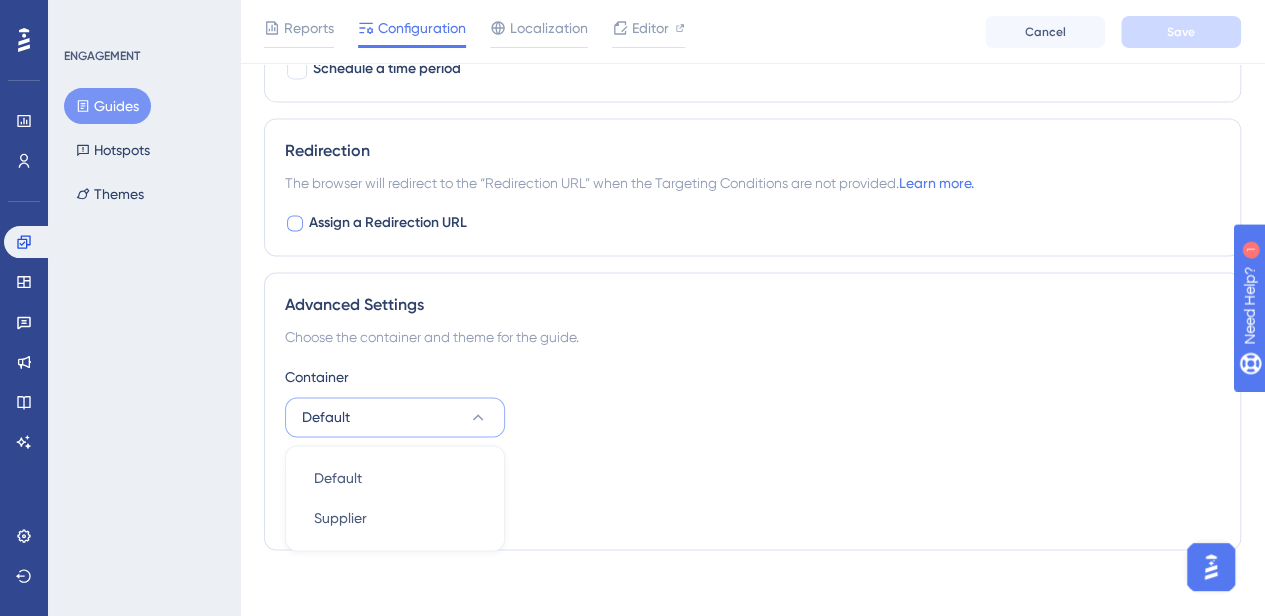 scroll, scrollTop: 1371, scrollLeft: 13, axis: both 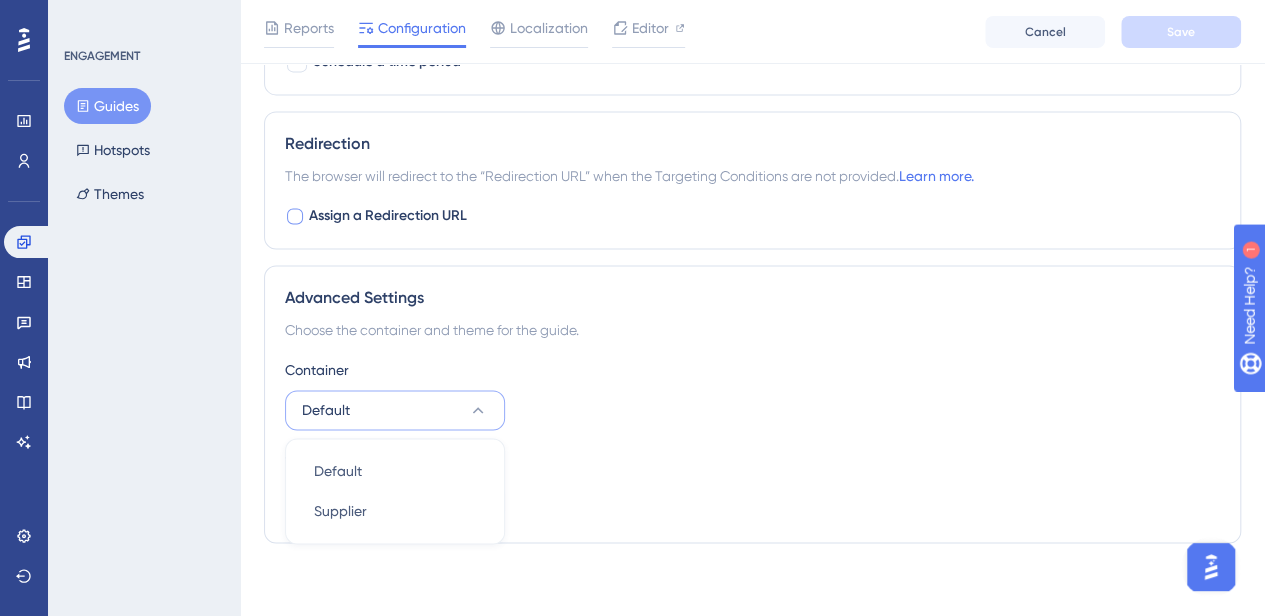 click on "Default" at bounding box center (395, 410) 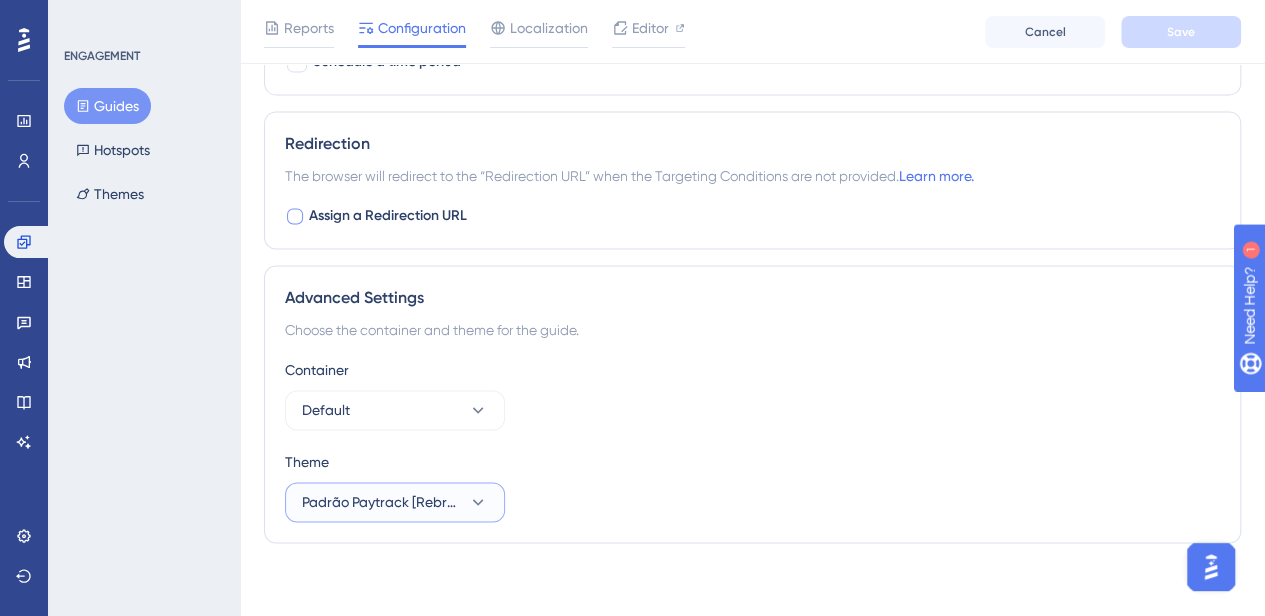 click on "Padrão Paytrack [Rebranding]" at bounding box center (381, 502) 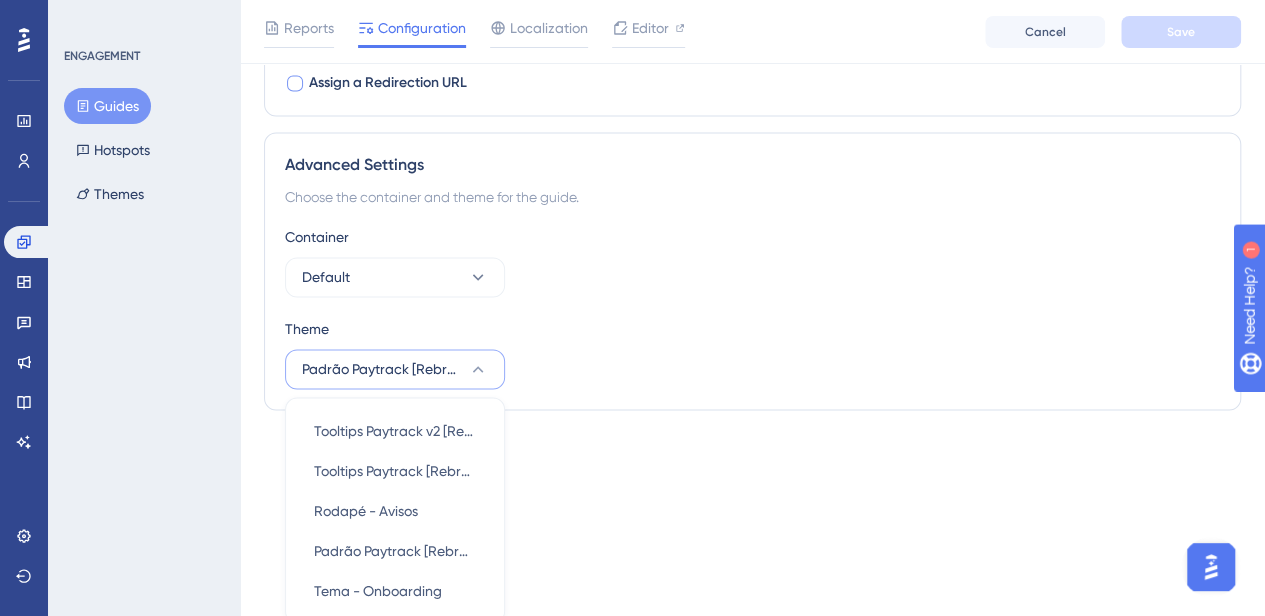 click on "Performance Users Engagement Widgets Feedback Product Updates Knowledge Base AI Assistant Settings Logout ENGAGEMENT Guides Hotspots Themes Tela Inicial: Gestores MAU 82 % Click to see add-on and upgrade options Publish Changes Reports Configuration Localization Editor Cancel Save Status: Inactive Guide Information Guide ID: 147749 Copy Guide Name Tela Inicial: Gestores Guide Description Page Targeting
On which pages should the guide be visible to your end users?
Choose A Rule URL starts with https://app.paytrack.com.br/#/dashboard Add a Target Audience Segmentation Which segment of the audience would you like to show this guide to? All Users Custom Segment Only Me Trigger You can trigger your guide automatically when the target URL is visited,
and/or use the custom triggers. Auto-Trigger Set the Appear Frequency Only Once Set the Display Priority This option will set the display priority between
auto-triggered materials in cases of conflicts between multiple materials Medium Scheduling" at bounding box center [632, -507] 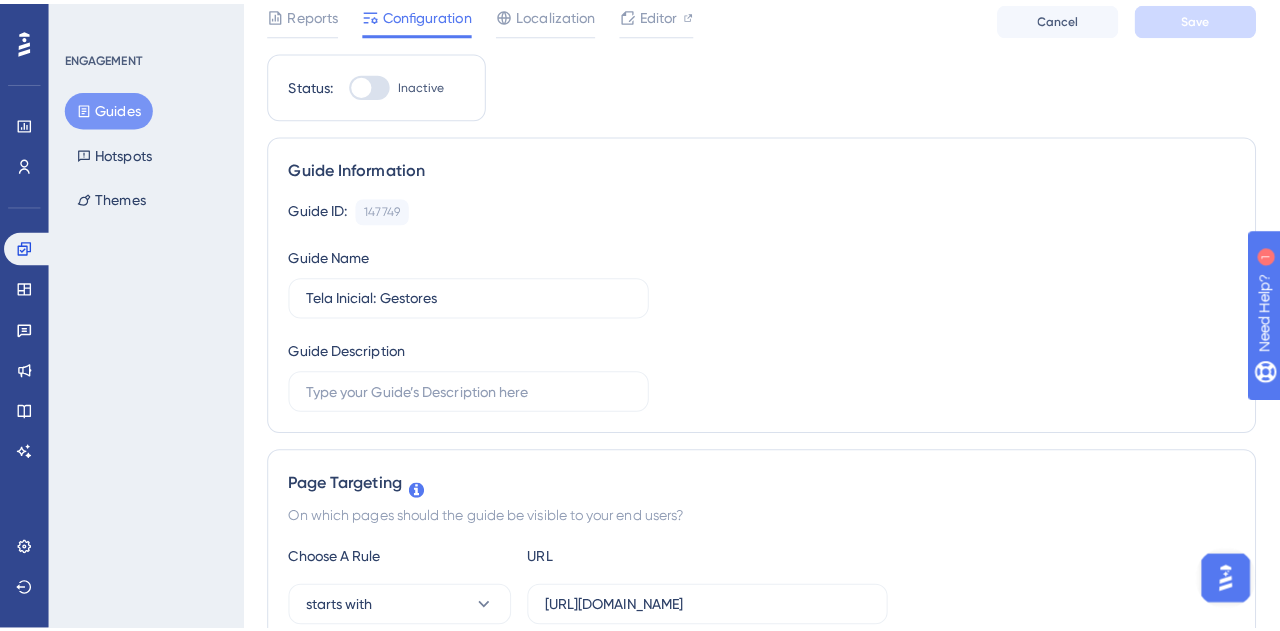 scroll, scrollTop: 0, scrollLeft: 0, axis: both 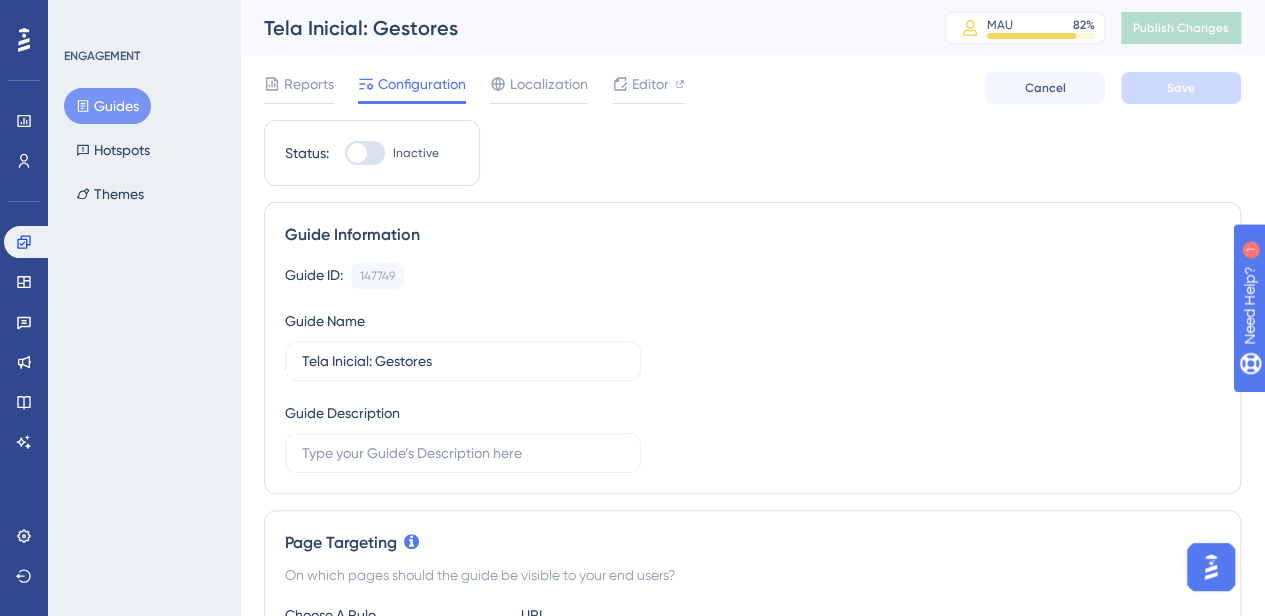 click on "Guides" at bounding box center (107, 106) 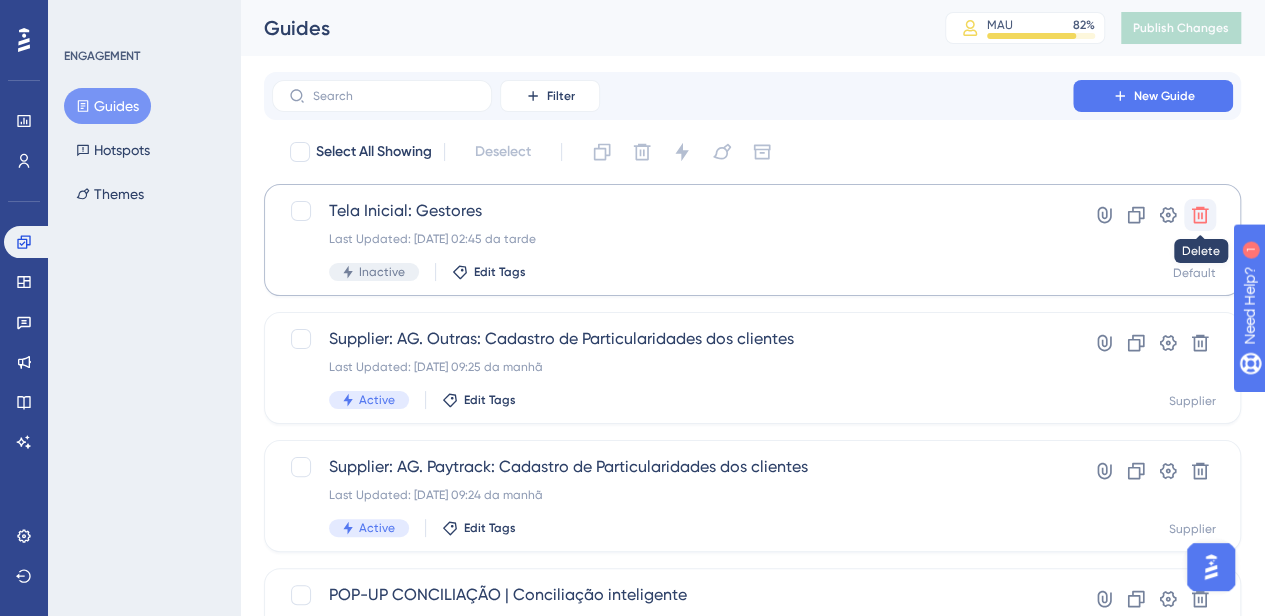 click at bounding box center (1200, 215) 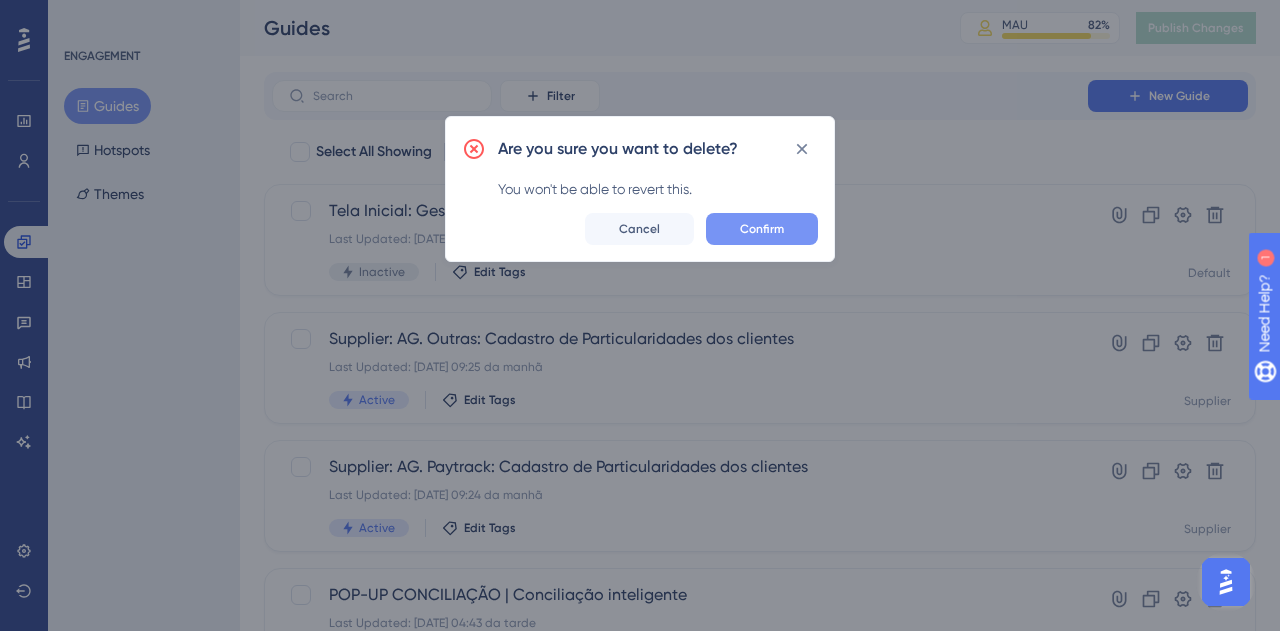click on "Confirm" at bounding box center [762, 229] 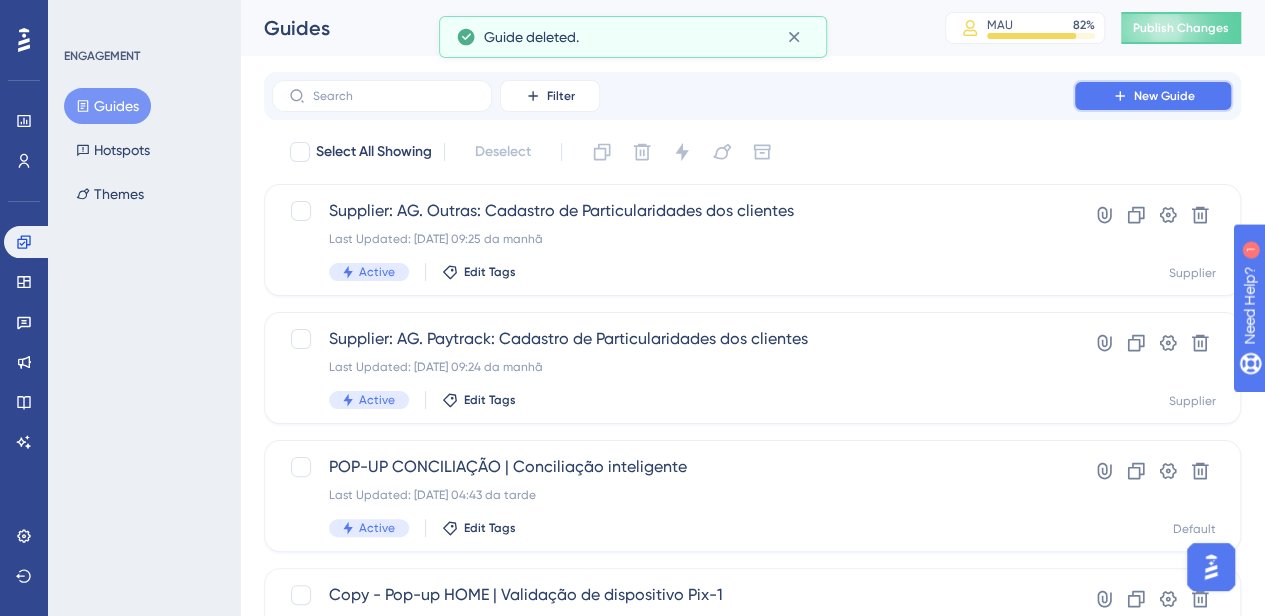 click on "New Guide" at bounding box center [1164, 96] 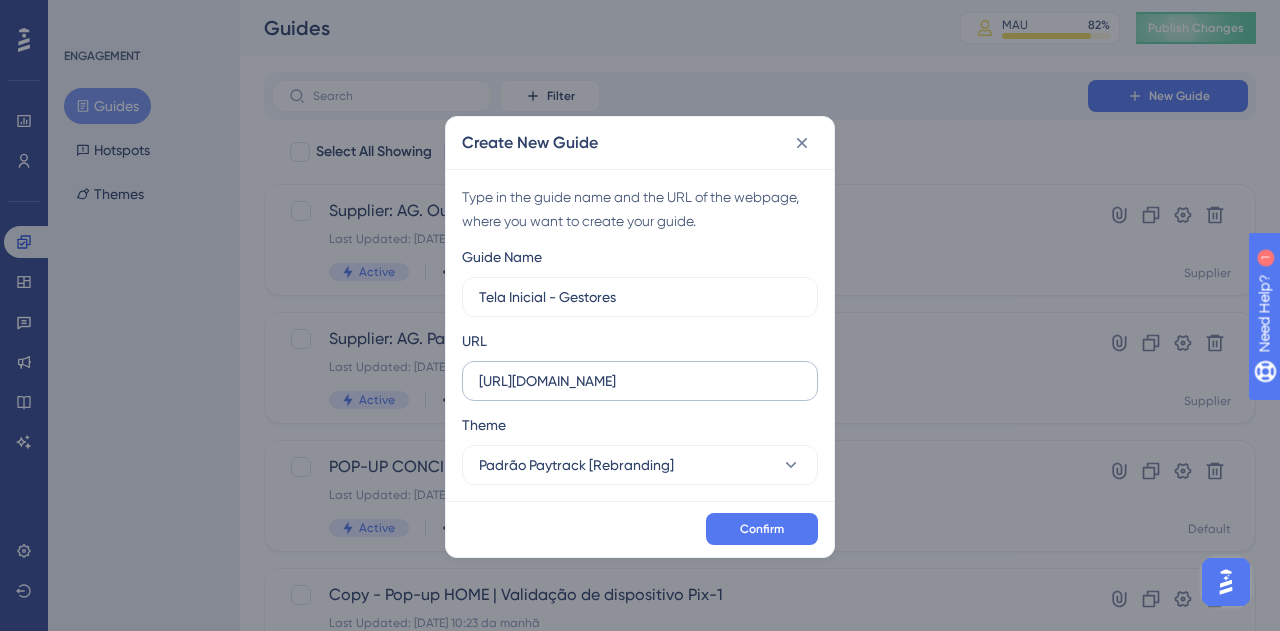 type on "Tela Inicial - Gestores" 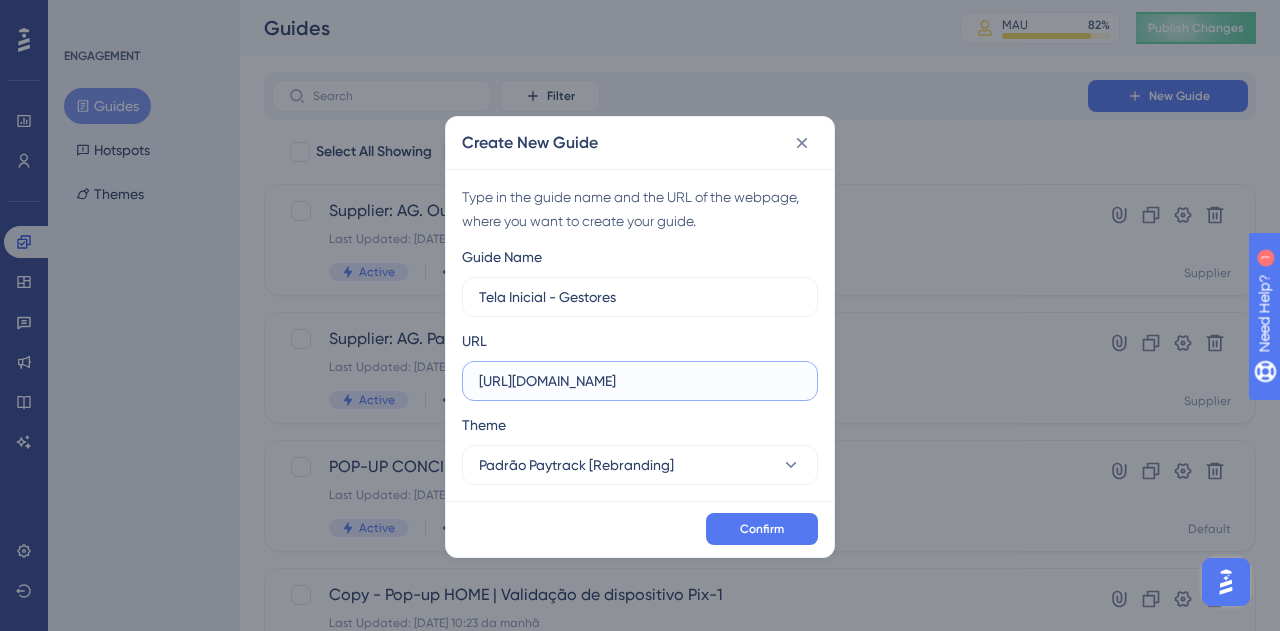 click on "https://app.paytrack.com.br" at bounding box center [640, 381] 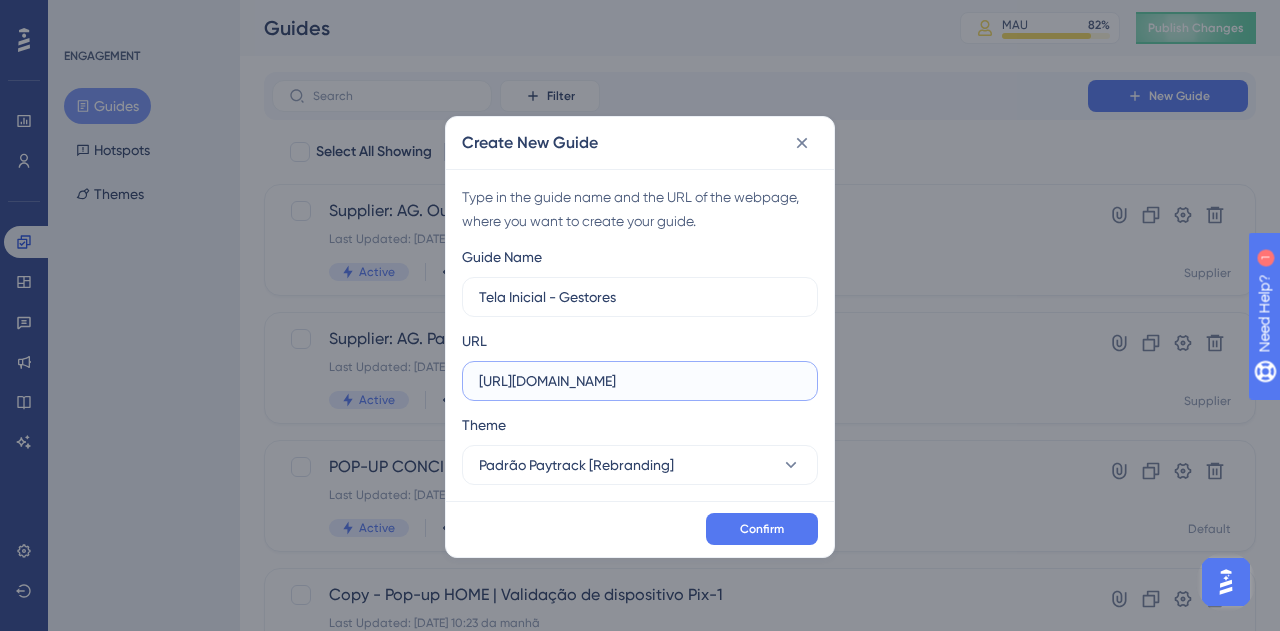 click on "https://app.paytrack.com.br" at bounding box center (640, 381) 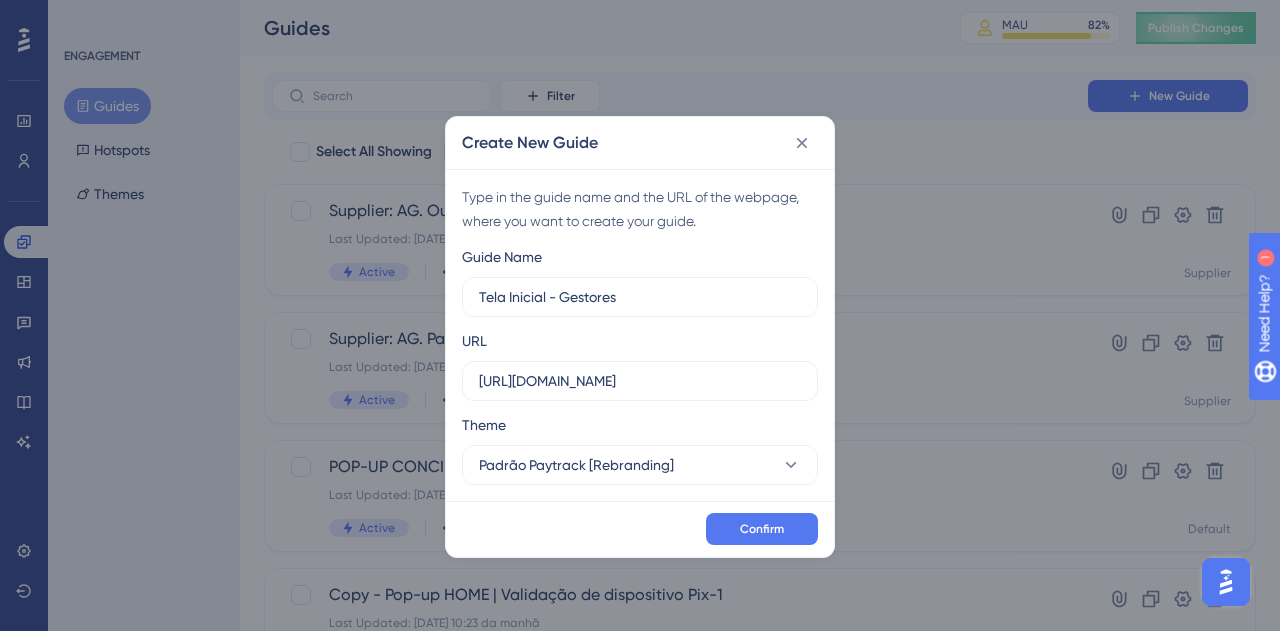 scroll, scrollTop: 0, scrollLeft: 0, axis: both 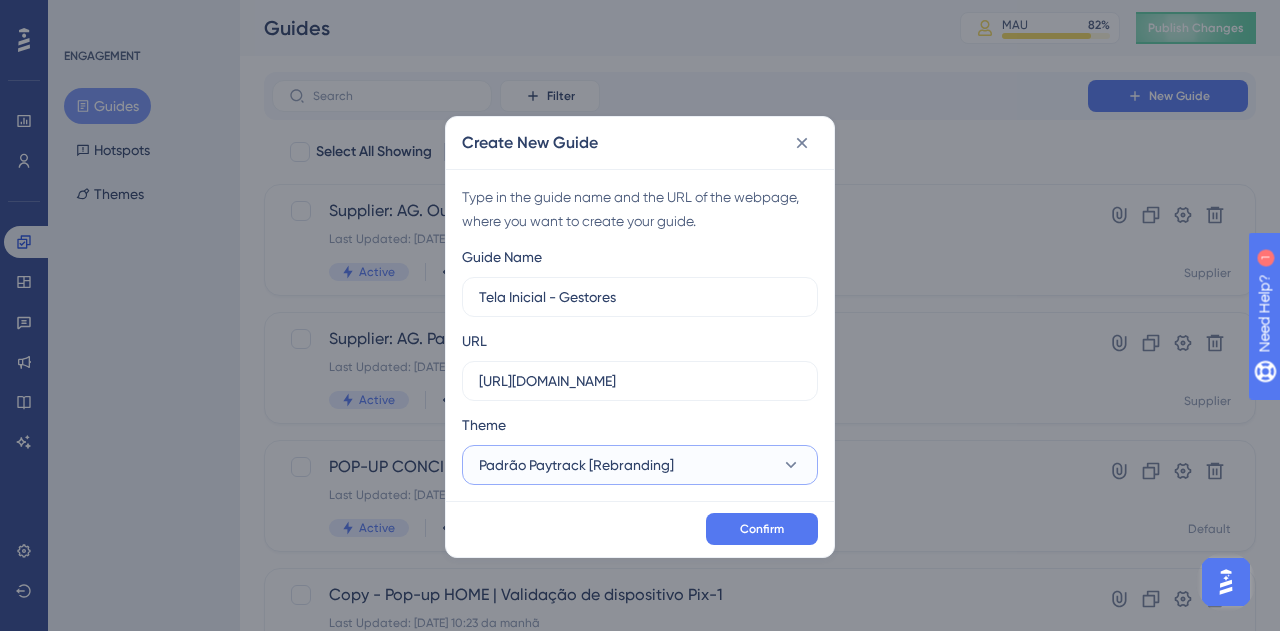 click on "Padrão Paytrack [Rebranding]" at bounding box center (640, 465) 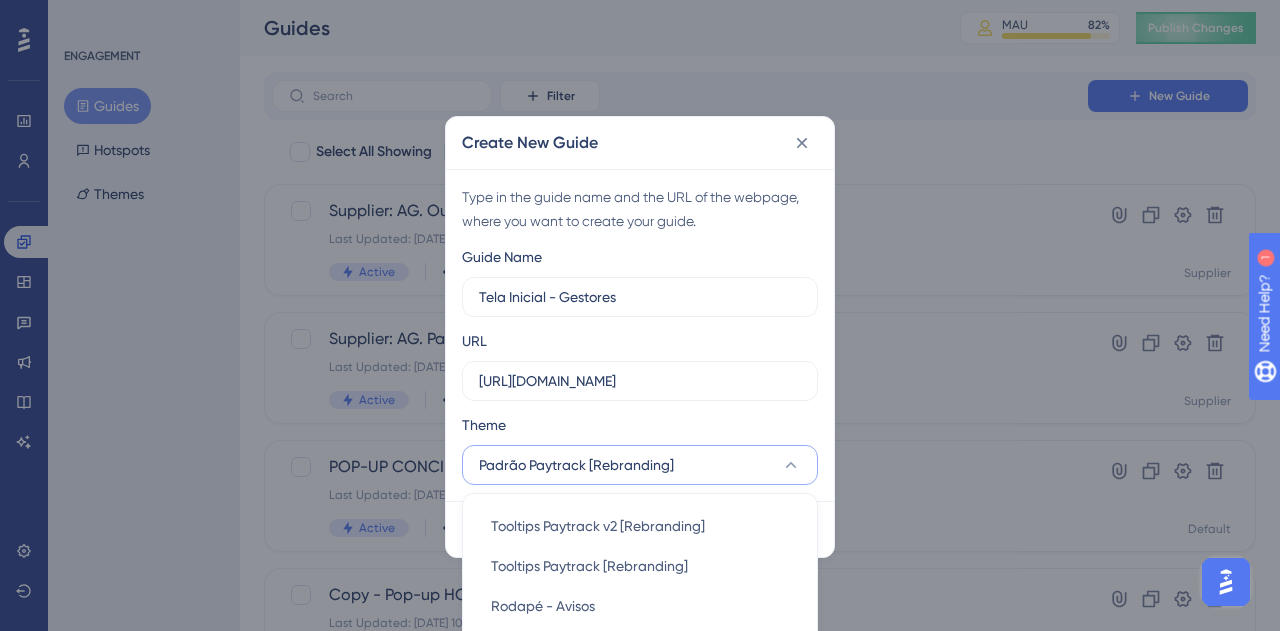 scroll, scrollTop: 101, scrollLeft: 0, axis: vertical 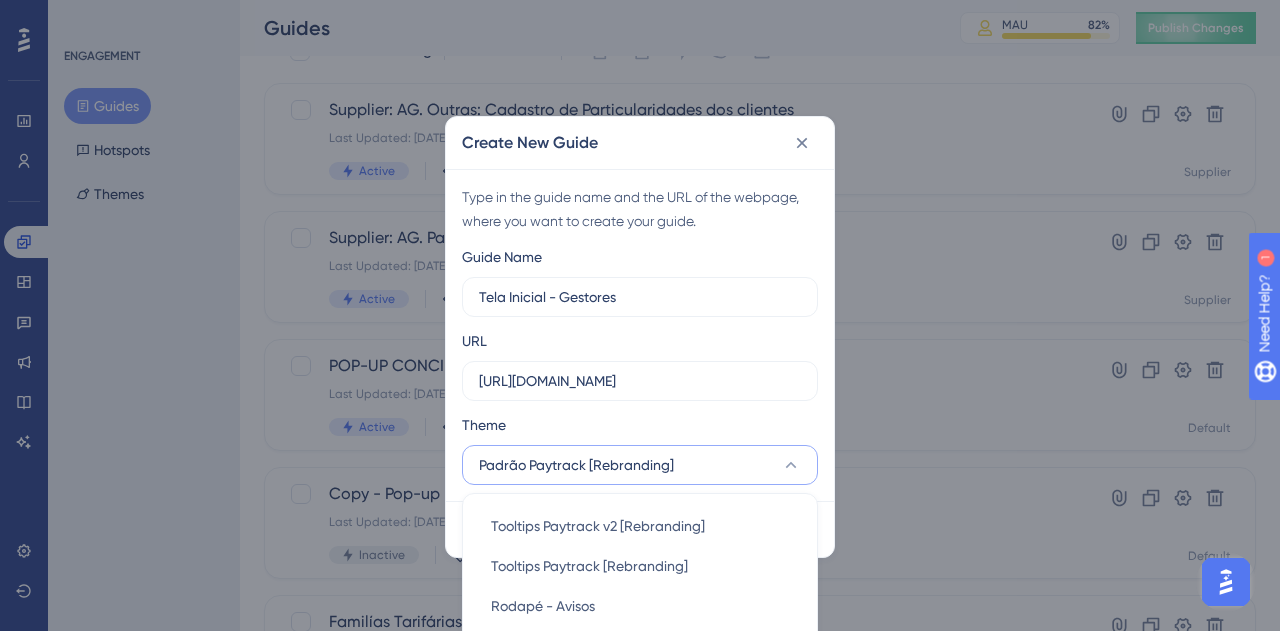 click on "Guide Name Tela Inicial - Gestores URL https://app.paytrack.com.br/#/dashboard/colaborador Theme Padrão Paytrack [Rebranding] Tooltips Paytrack v2 [Rebranding] Tooltips Paytrack v2 [Rebranding] Tooltips Paytrack [Rebranding] Tooltips Paytrack [Rebranding] Rodapé - Avisos Rodapé - Avisos Padrão Paytrack [Rebranding] Padrão Paytrack [Rebranding] Tema - Onboarding Tema - Onboarding" at bounding box center [640, 365] 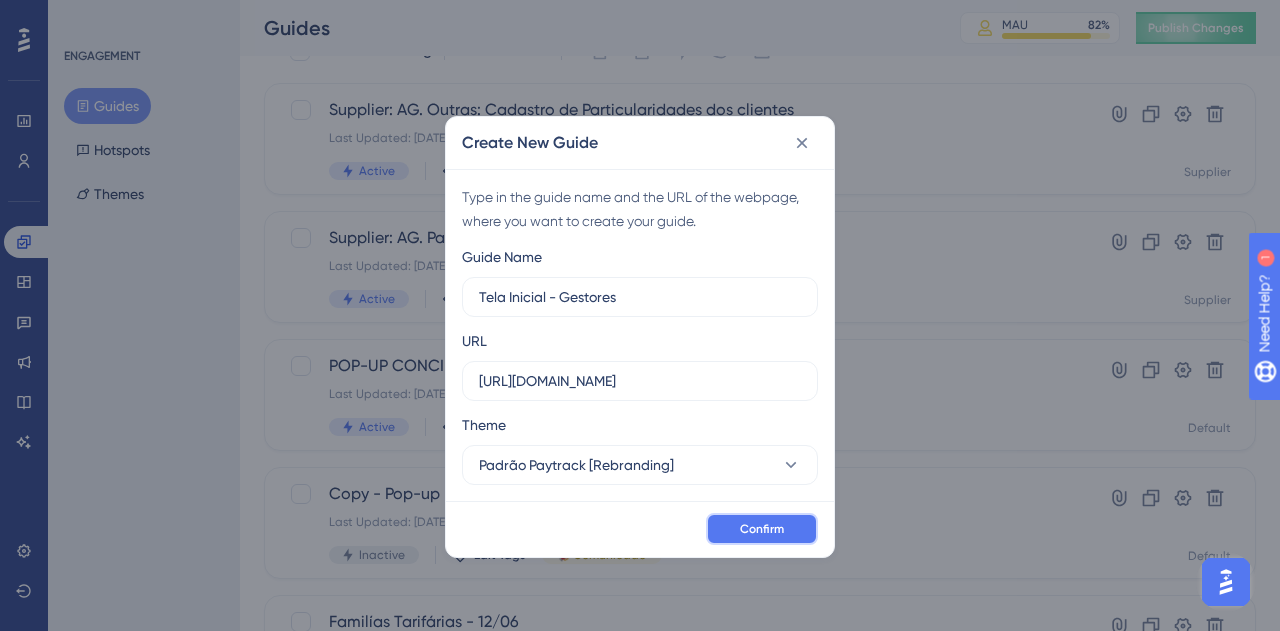 click on "Confirm" at bounding box center (762, 529) 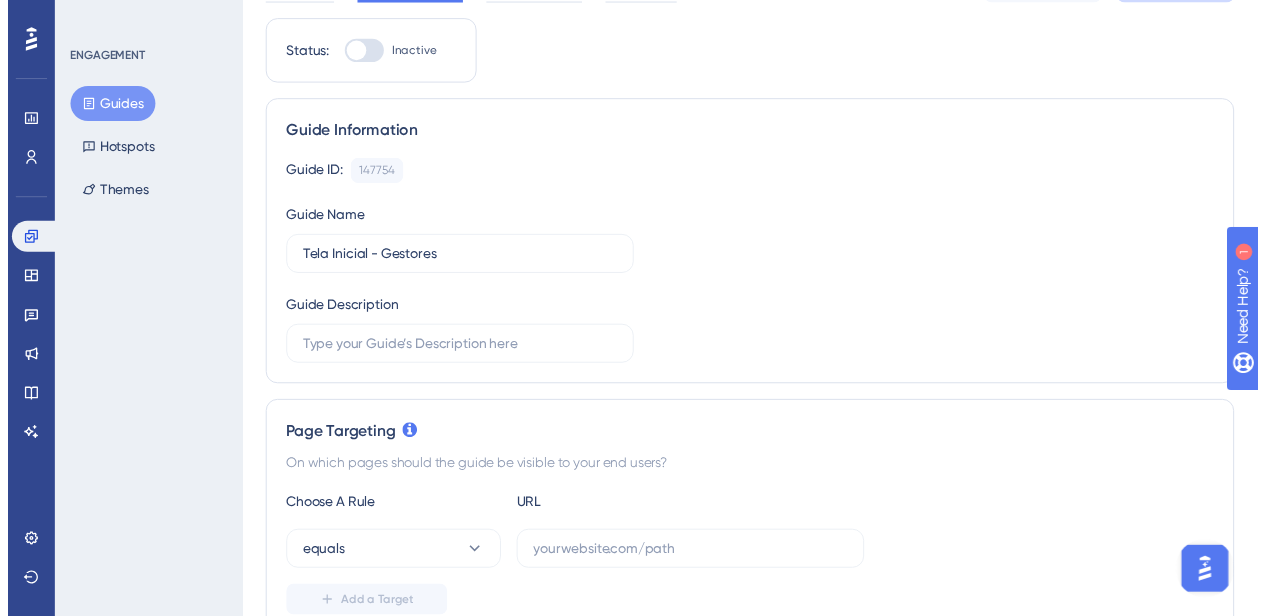scroll, scrollTop: 0, scrollLeft: 0, axis: both 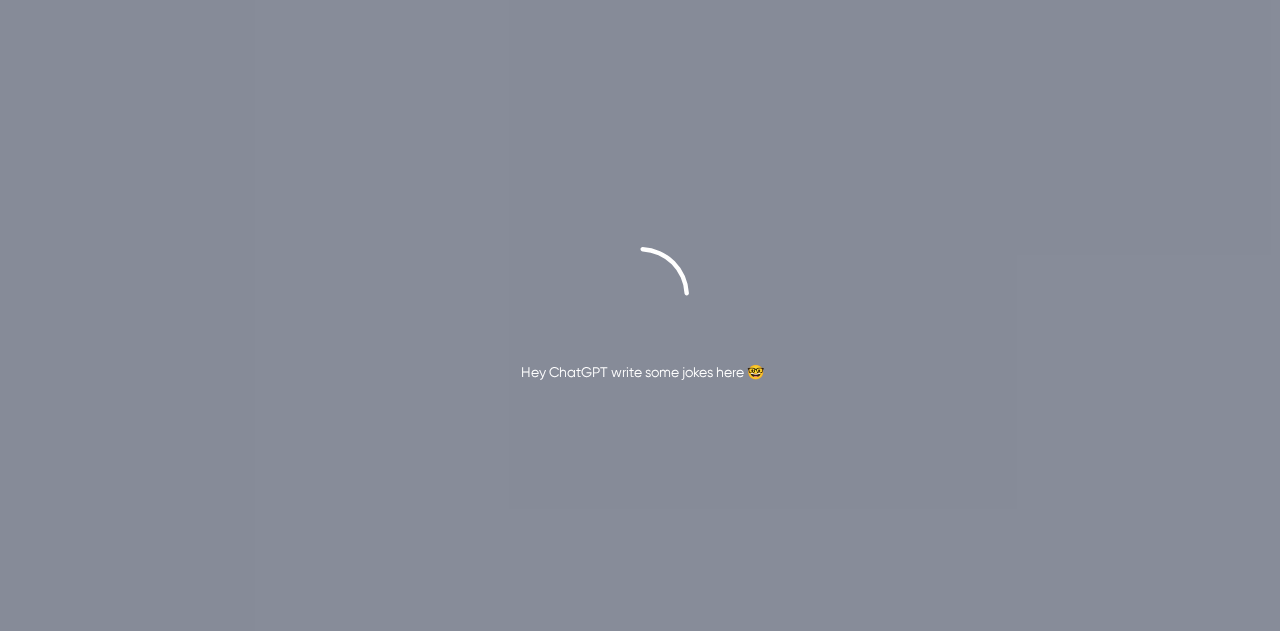 drag, startPoint x: 0, startPoint y: 0, endPoint x: 650, endPoint y: 93, distance: 656.6194 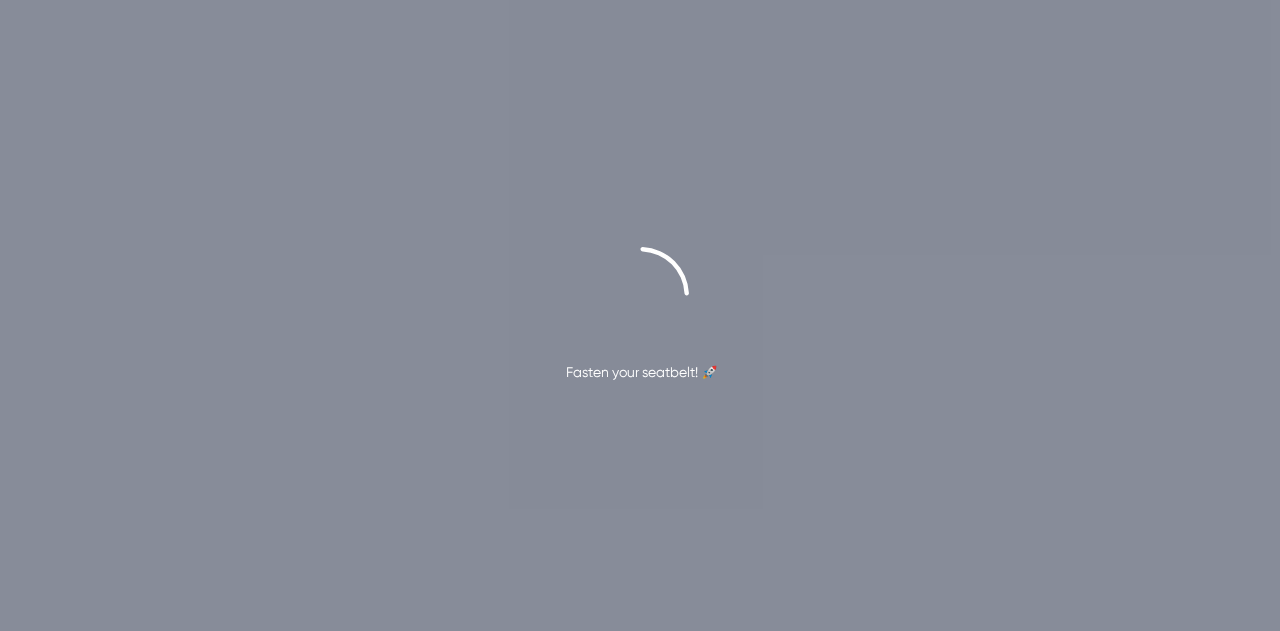 scroll, scrollTop: 0, scrollLeft: 0, axis: both 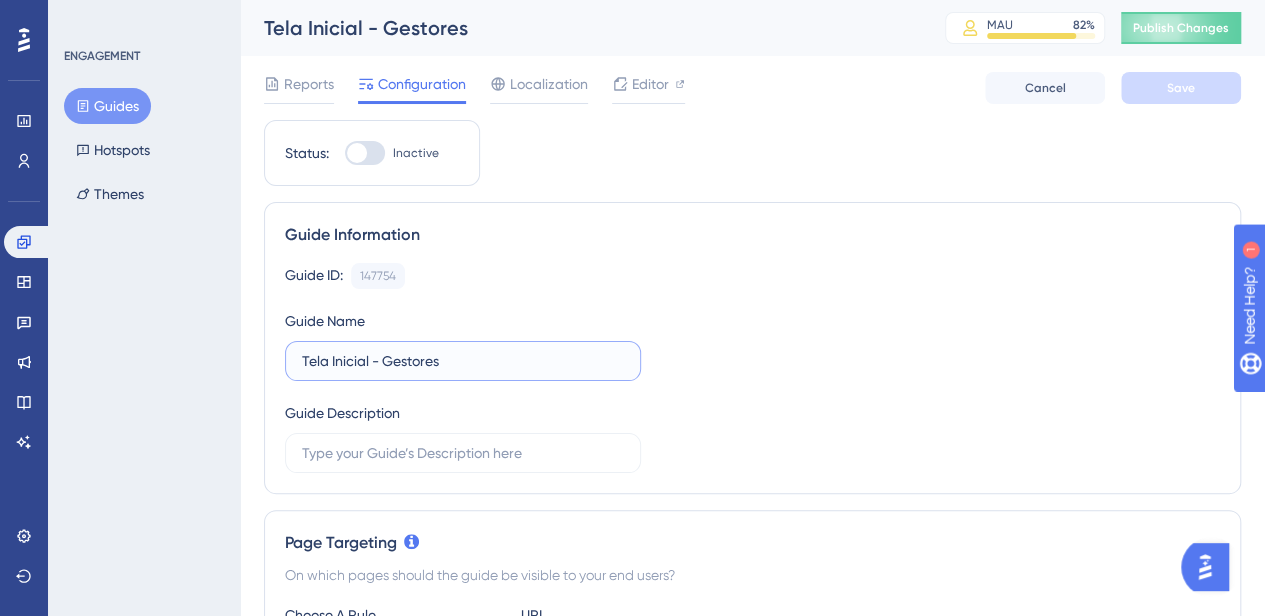 click on "Tela Inicial - Gestores" at bounding box center (463, 361) 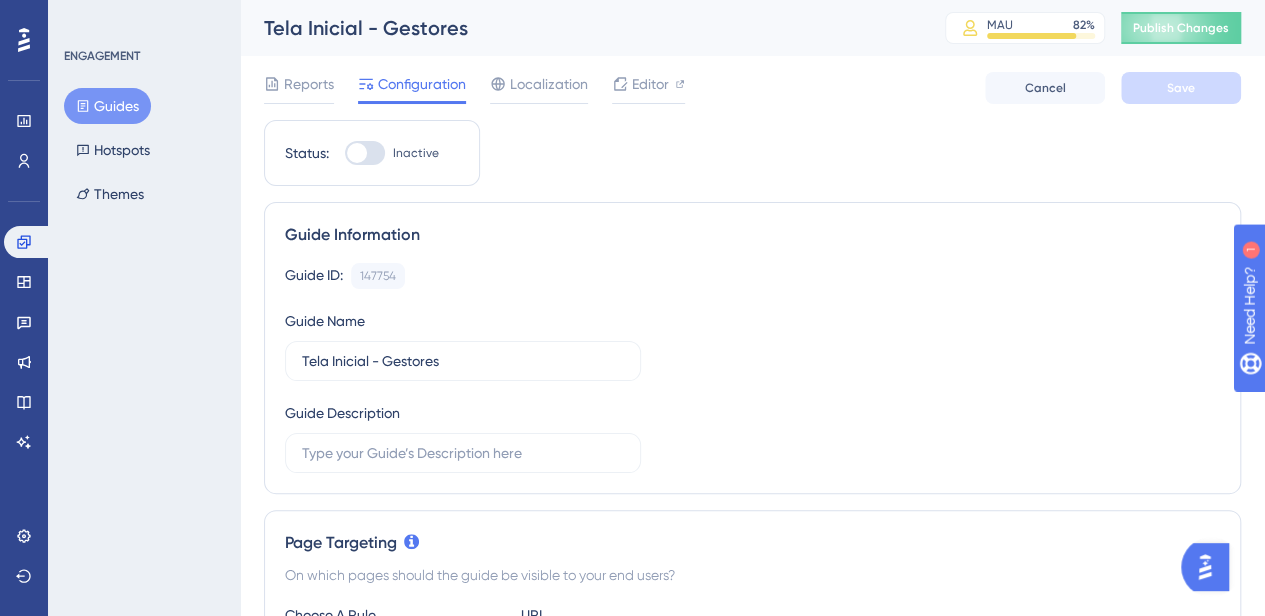 click on "Status: Inactive Guide Information Guide ID: 147754 Copy Guide Name Tela Inicial - Gestores Guide Description Page Targeting
On which pages should the guide be visible to your end users?
Choose A Rule URL equals https://app.paytrack.com.br/#/dashboard/colaborador Add a Target Audience Segmentation Which segment of the audience would you like to show this guide to? All Users Custom Segment Only Me Trigger You can trigger your guide automatically when the target URL is visited,
and/or use the custom triggers. Auto-Trigger Set the Appear Frequency Only Once Set the Display Priority This option will set the display priority between
auto-triggered materials in cases of conflicts between multiple materials Medium Custom Triggers Scheduling You can schedule a time period for your guide to appear.
Scheduling will not work if the status is not active. Schedule a time period Redirection The browser will redirect to the “Redirection URL” when the Targeting Conditions are not provided." at bounding box center (752, 1089) 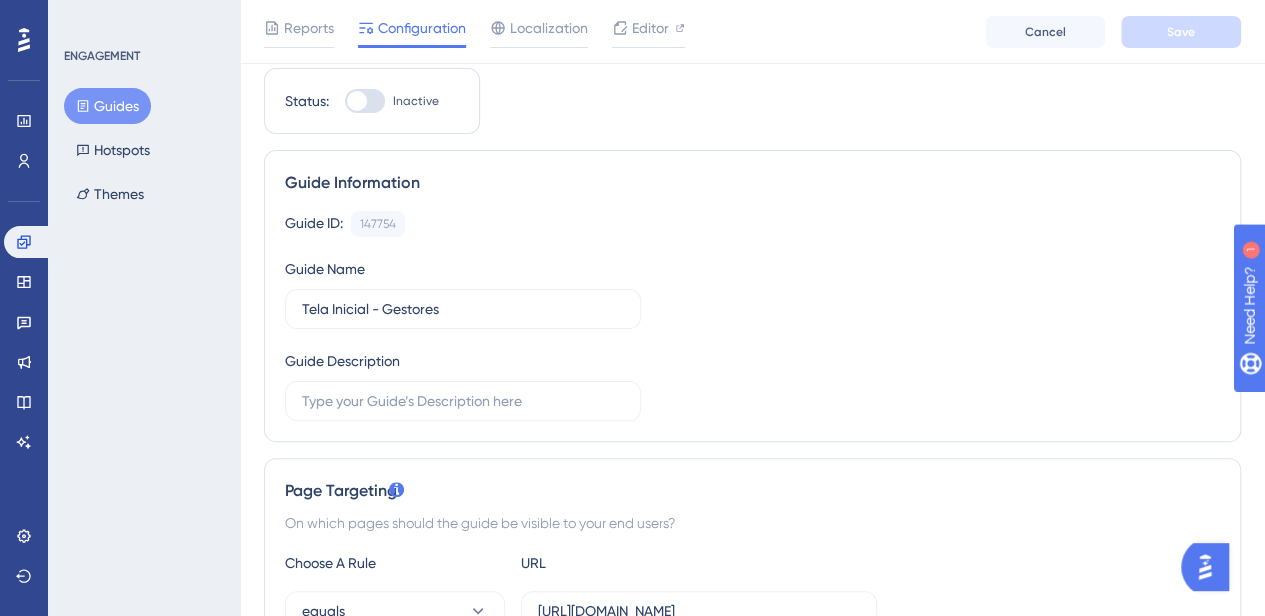 scroll, scrollTop: 0, scrollLeft: 15, axis: horizontal 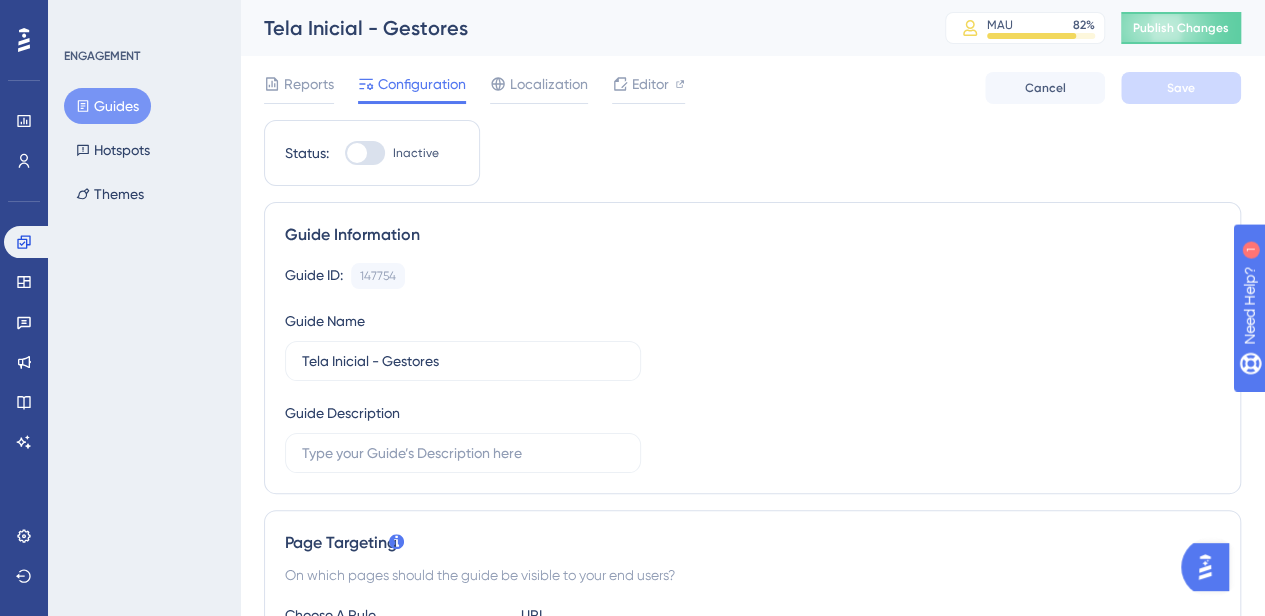 click on "Reports Configuration Localization Editor Cancel Save" at bounding box center (752, 88) 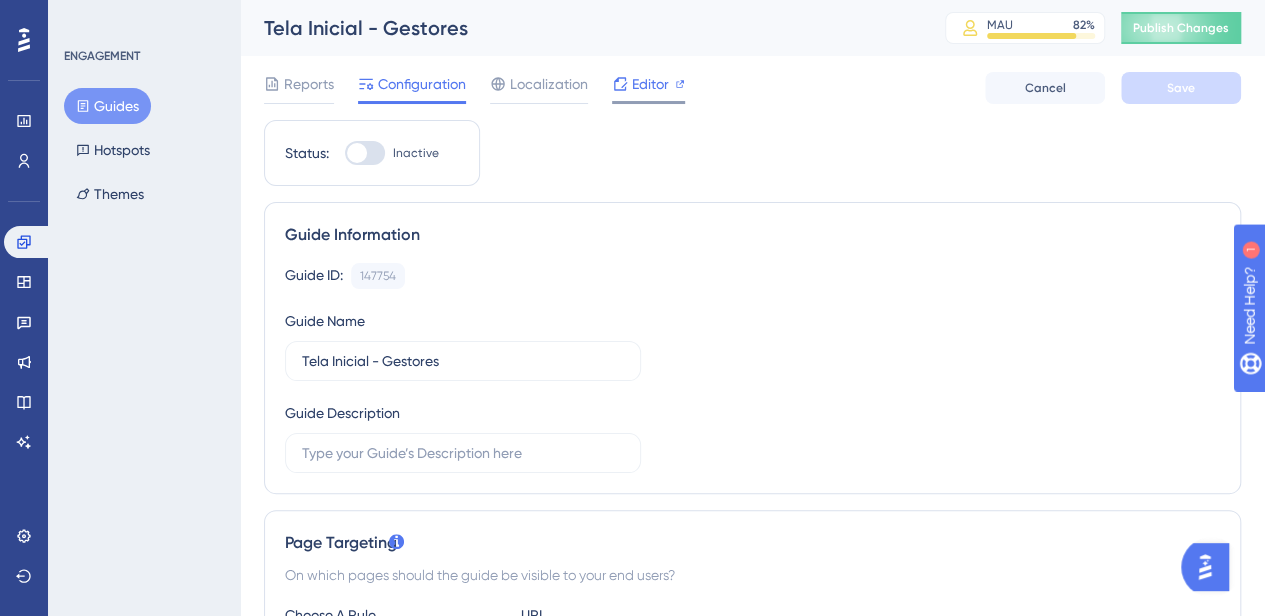 click on "Editor" at bounding box center [650, 84] 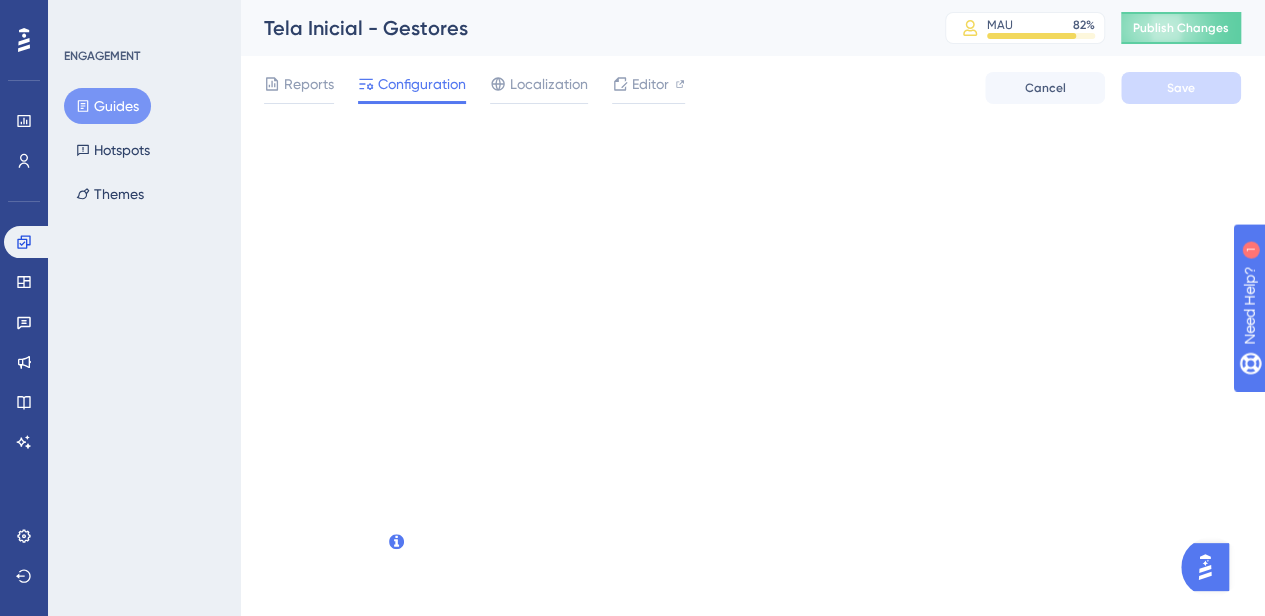 scroll, scrollTop: 0, scrollLeft: 0, axis: both 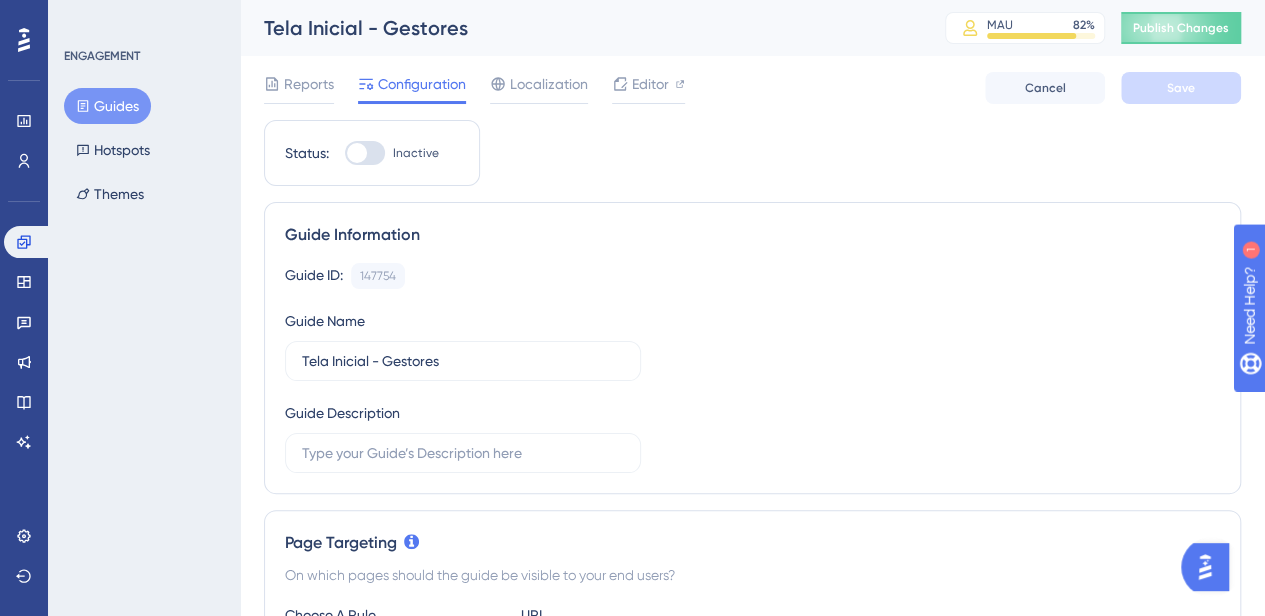 click on "Guides" at bounding box center [107, 106] 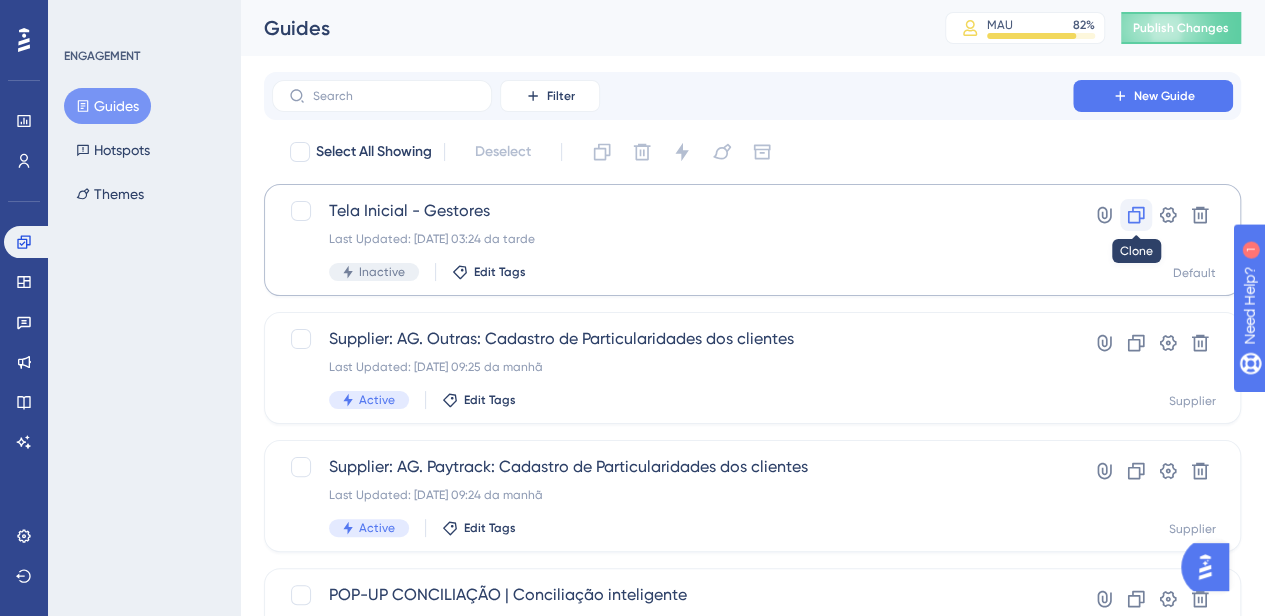 click at bounding box center (1136, 215) 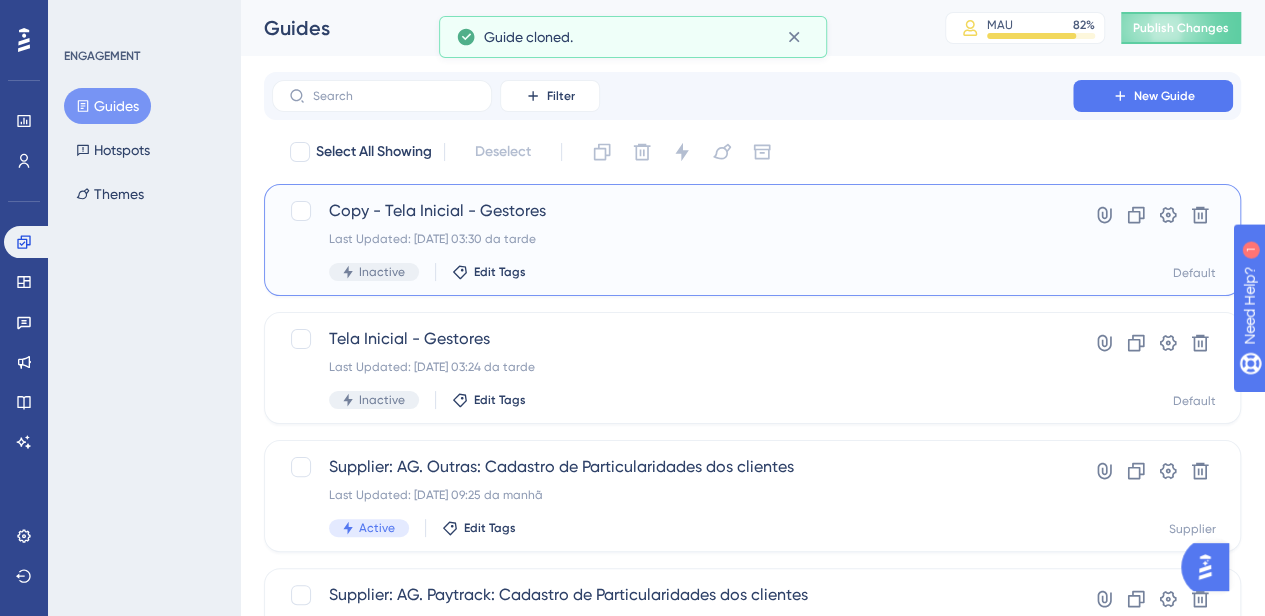 click on "Last Updated: 11.07.2025 03:30 da tarde" at bounding box center [672, 239] 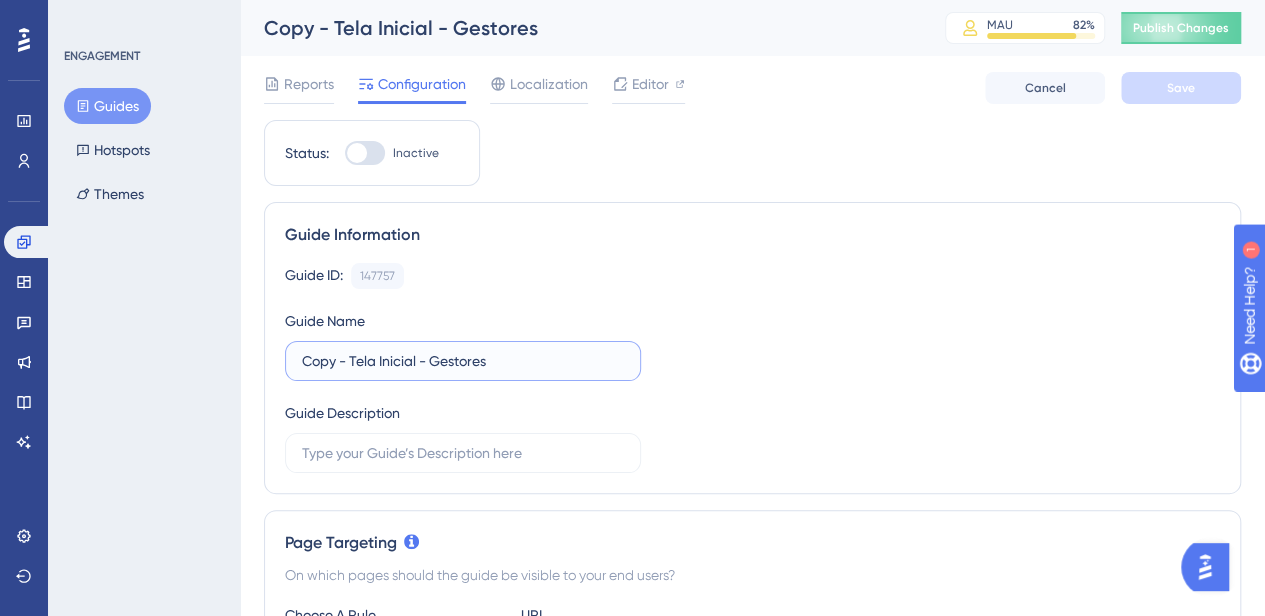 click on "Copy - Tela Inicial - Gestores" at bounding box center (463, 361) 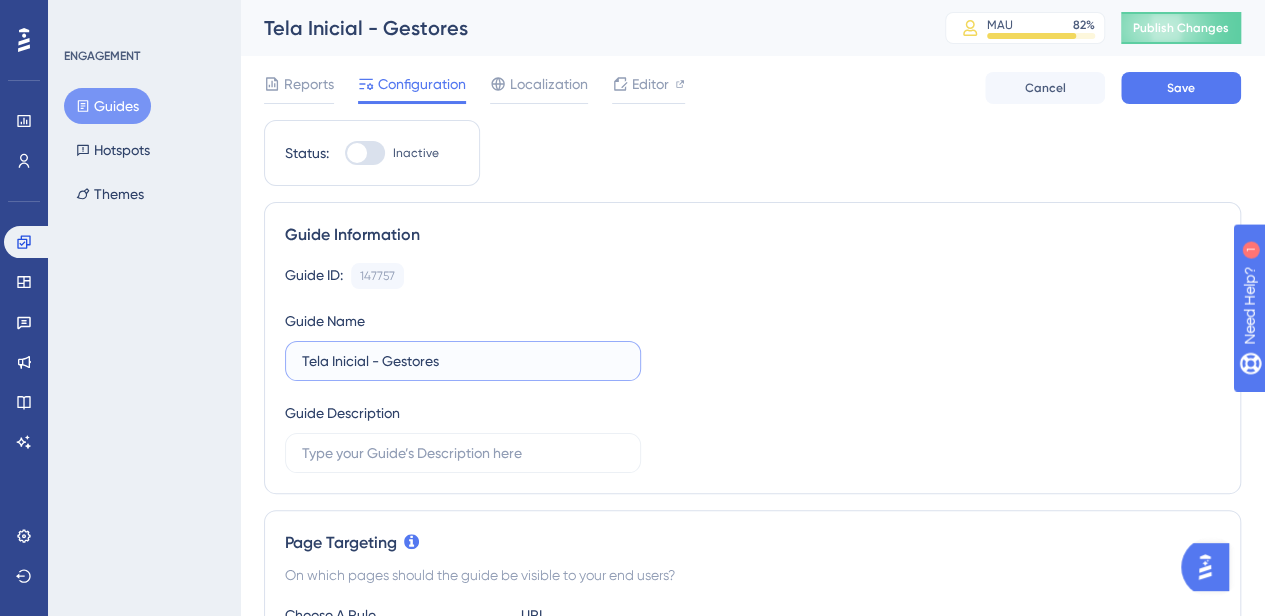 click on "Tela Inicial - Gestores" at bounding box center [463, 361] 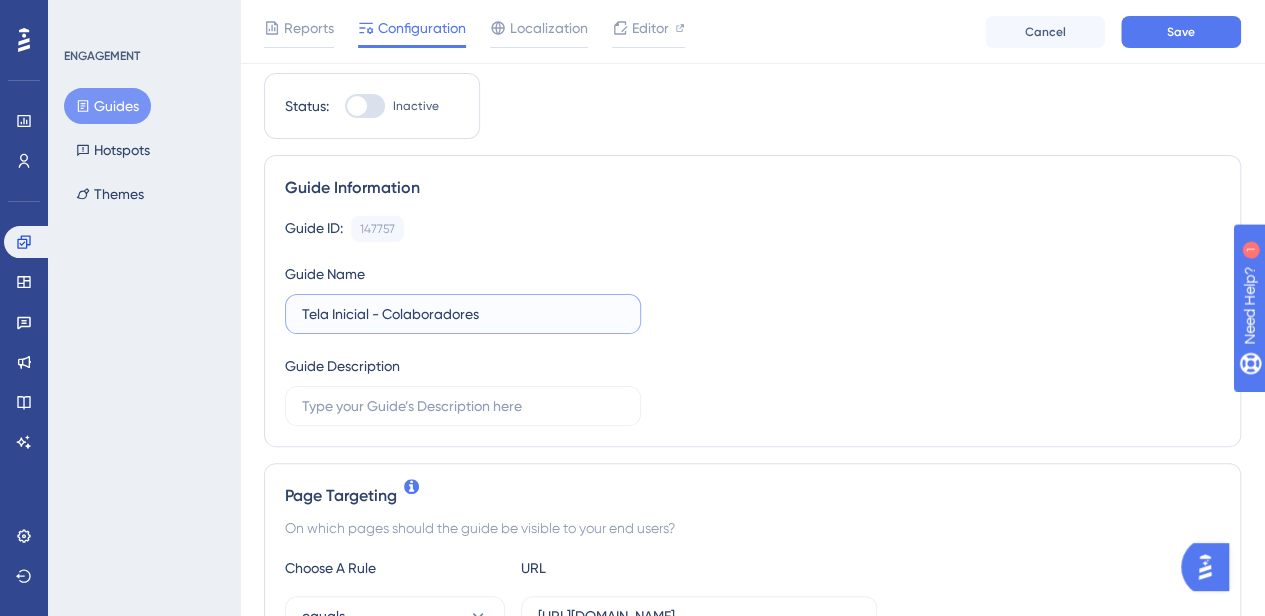 scroll, scrollTop: 0, scrollLeft: 0, axis: both 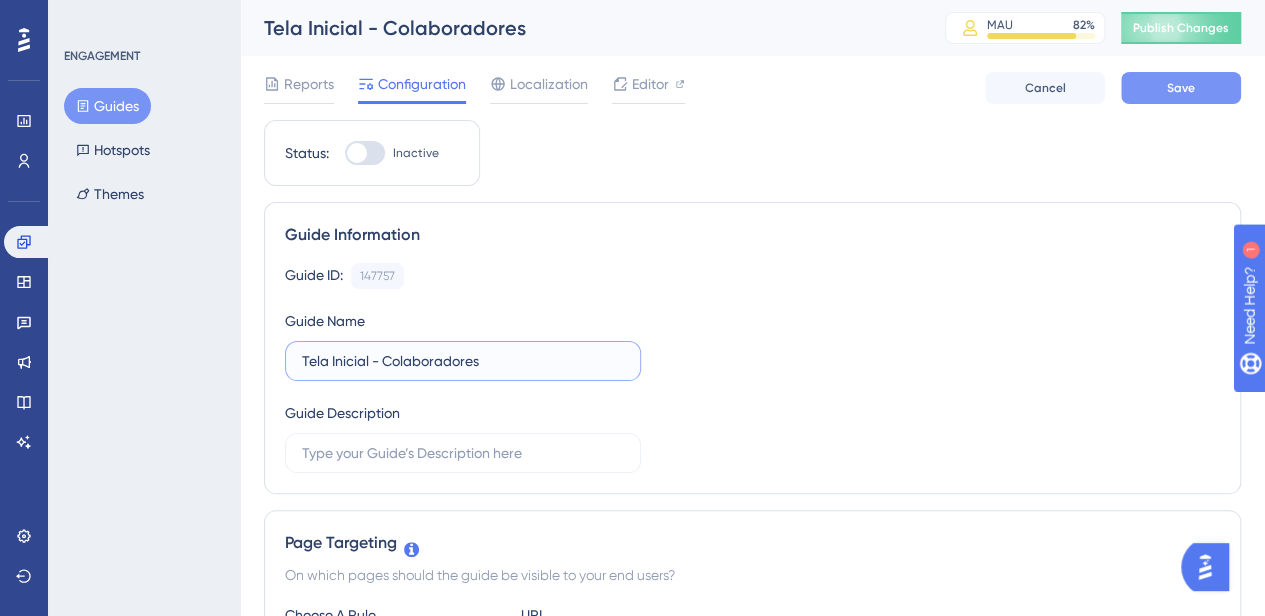 type on "Tela Inicial - Colaboradores" 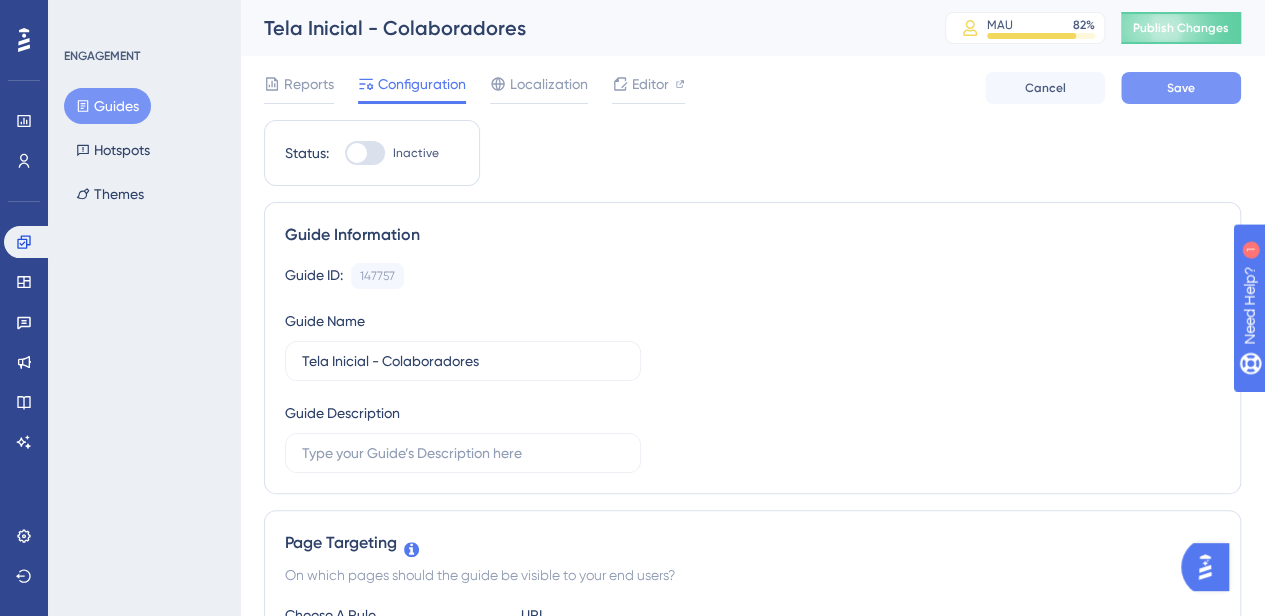 click on "Save" at bounding box center (1181, 88) 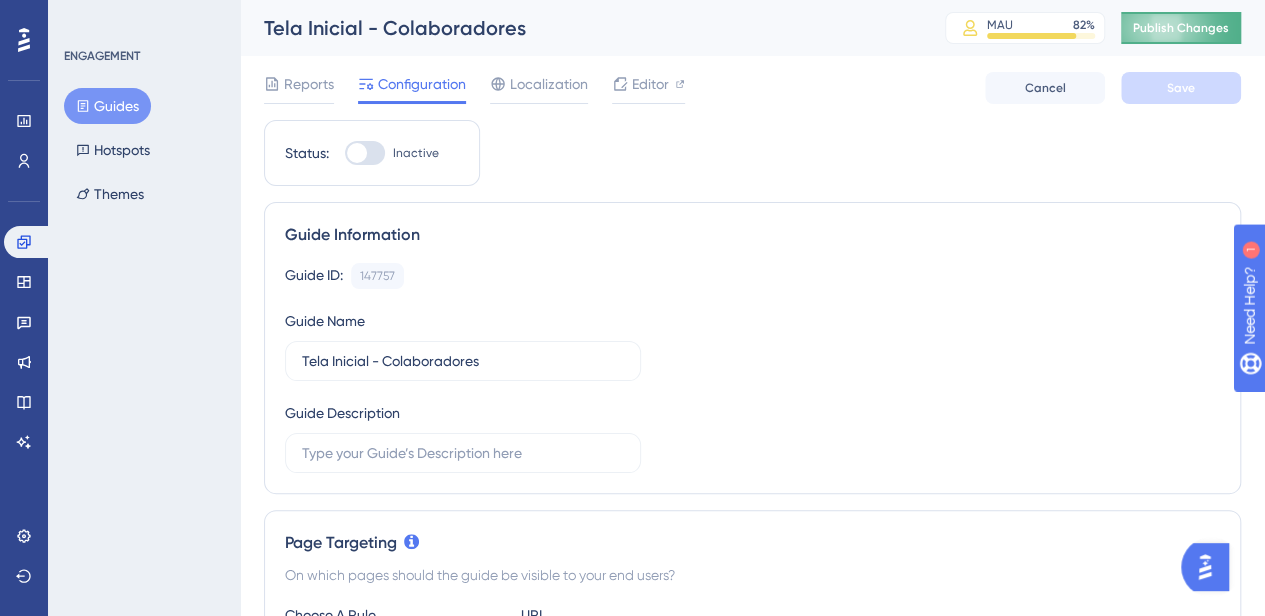 click on "Publish Changes" at bounding box center [1181, 28] 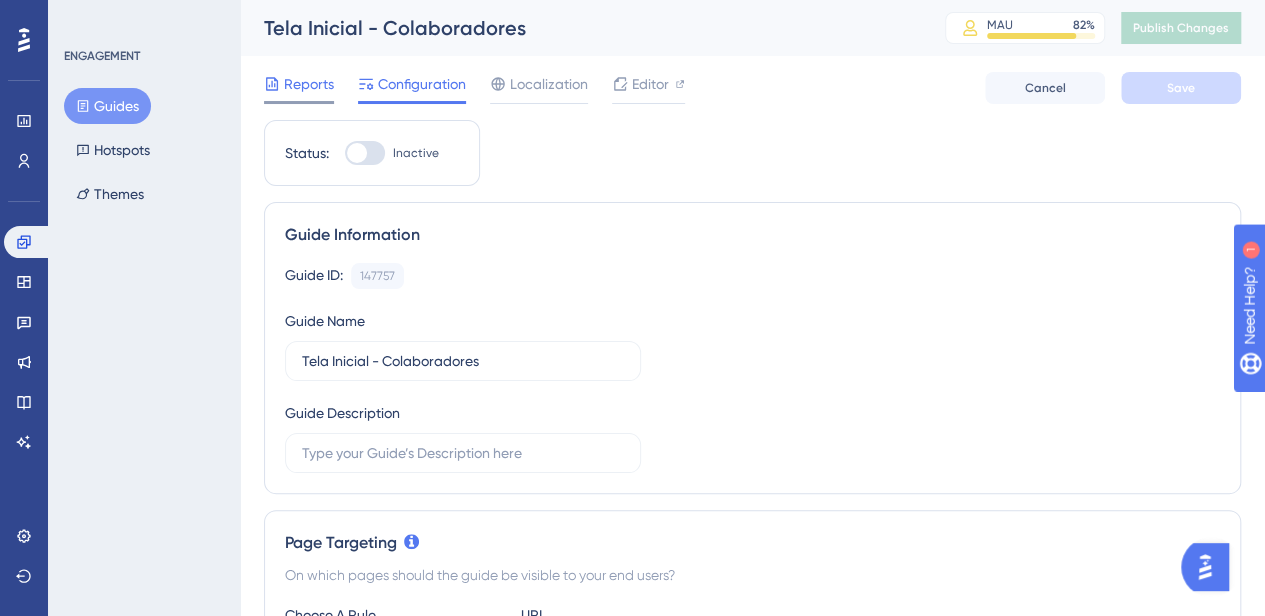 click on "Reports" at bounding box center (309, 84) 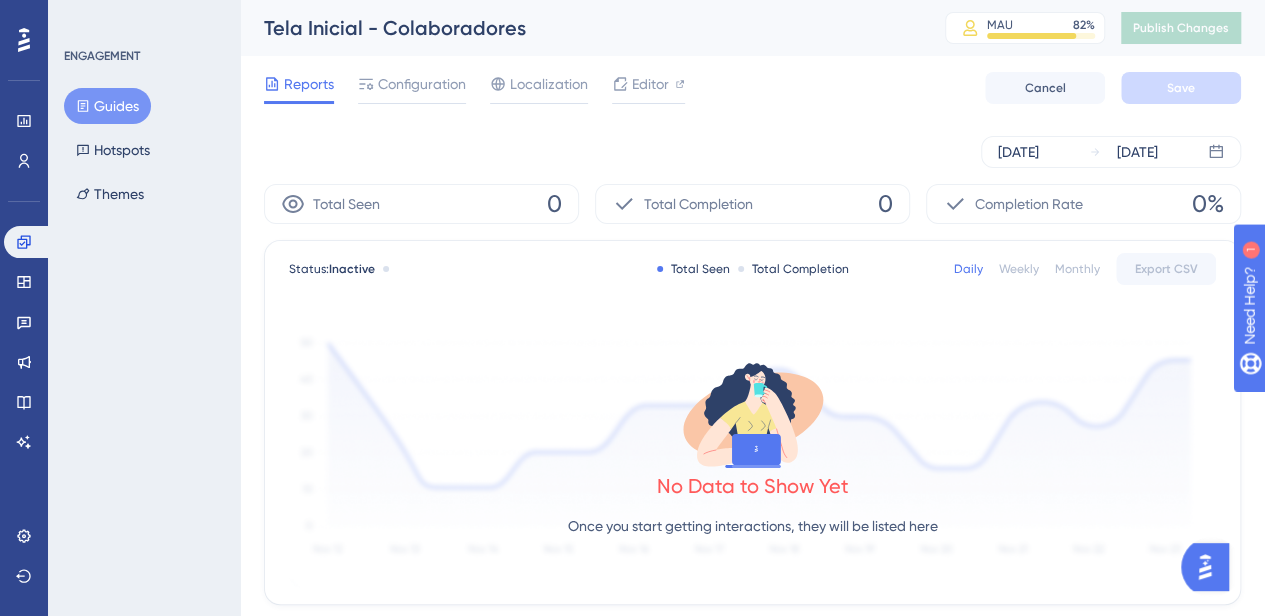 click on "Guides" at bounding box center (107, 106) 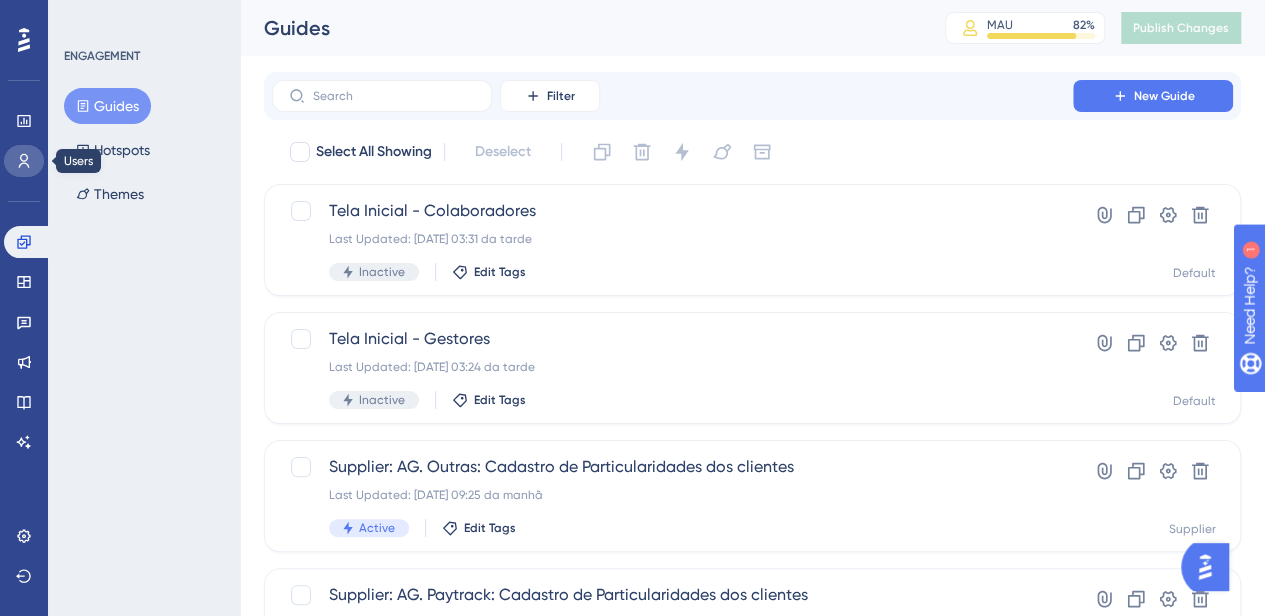 click 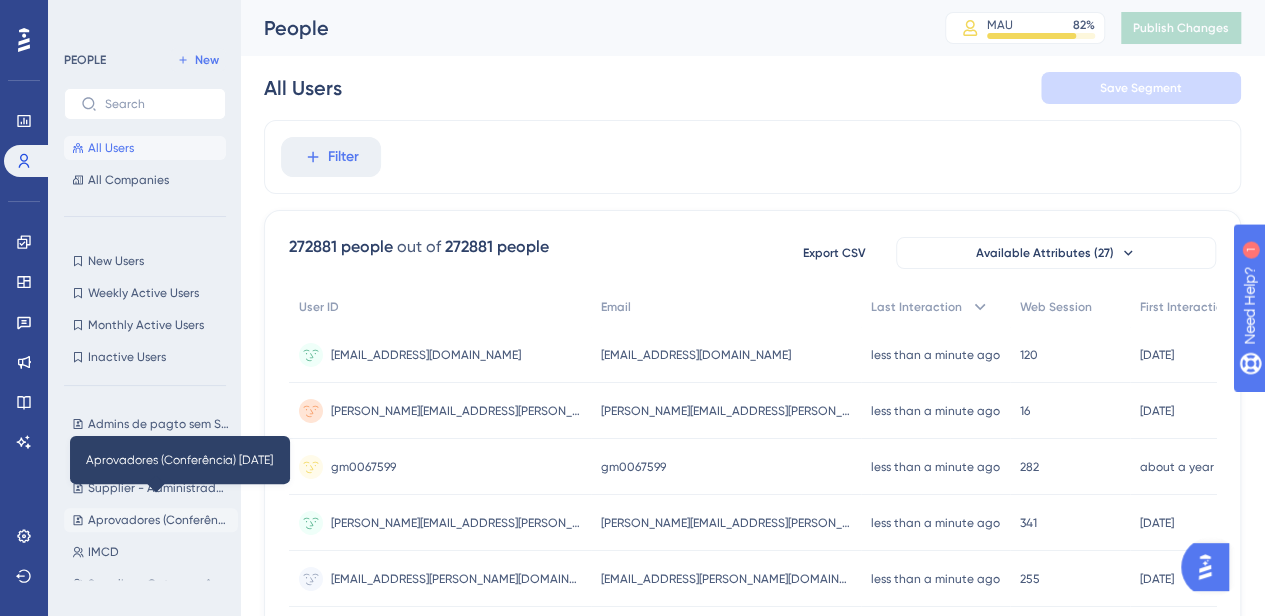 scroll, scrollTop: 0, scrollLeft: 0, axis: both 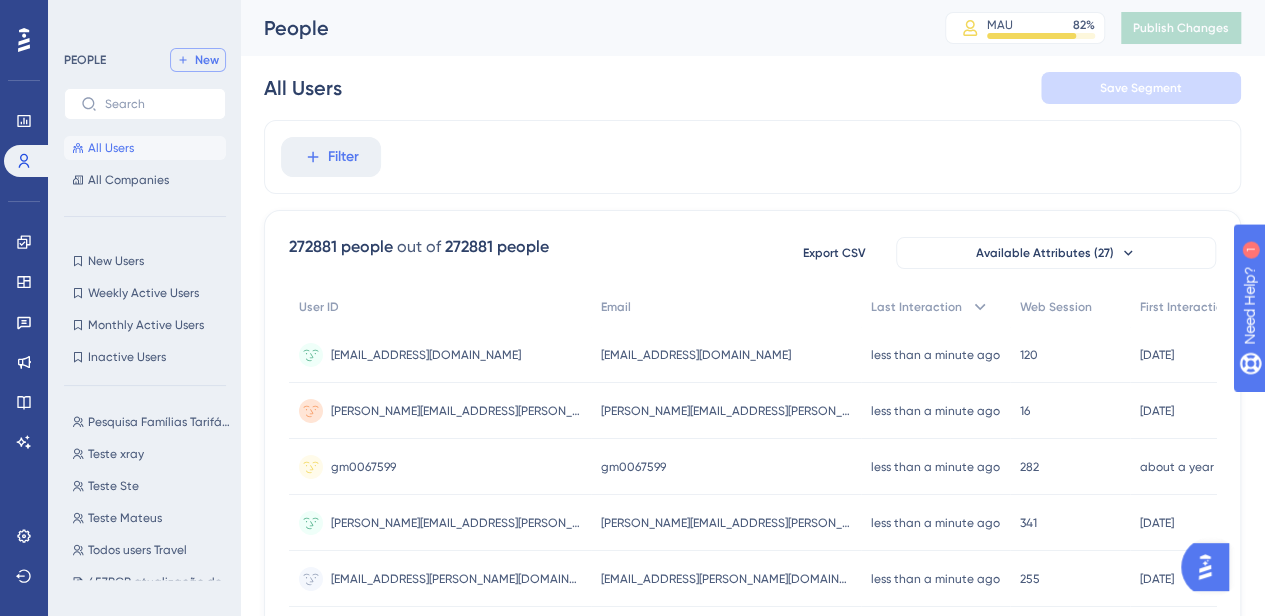 click on "New" at bounding box center [198, 60] 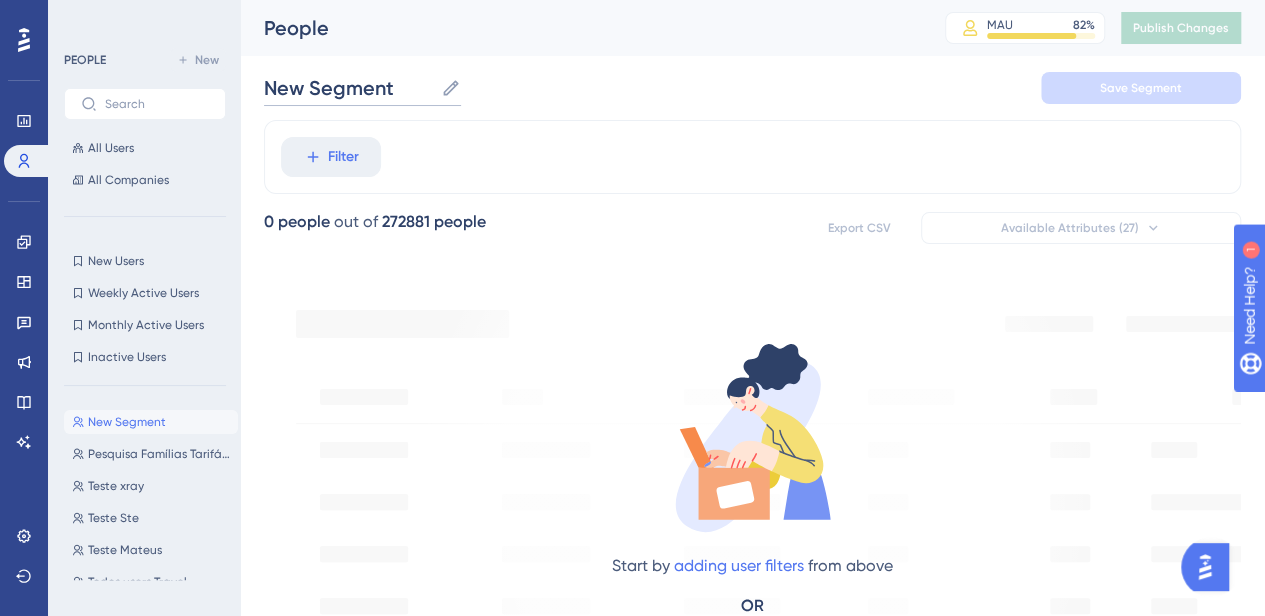 click on "New Segment" at bounding box center (348, 88) 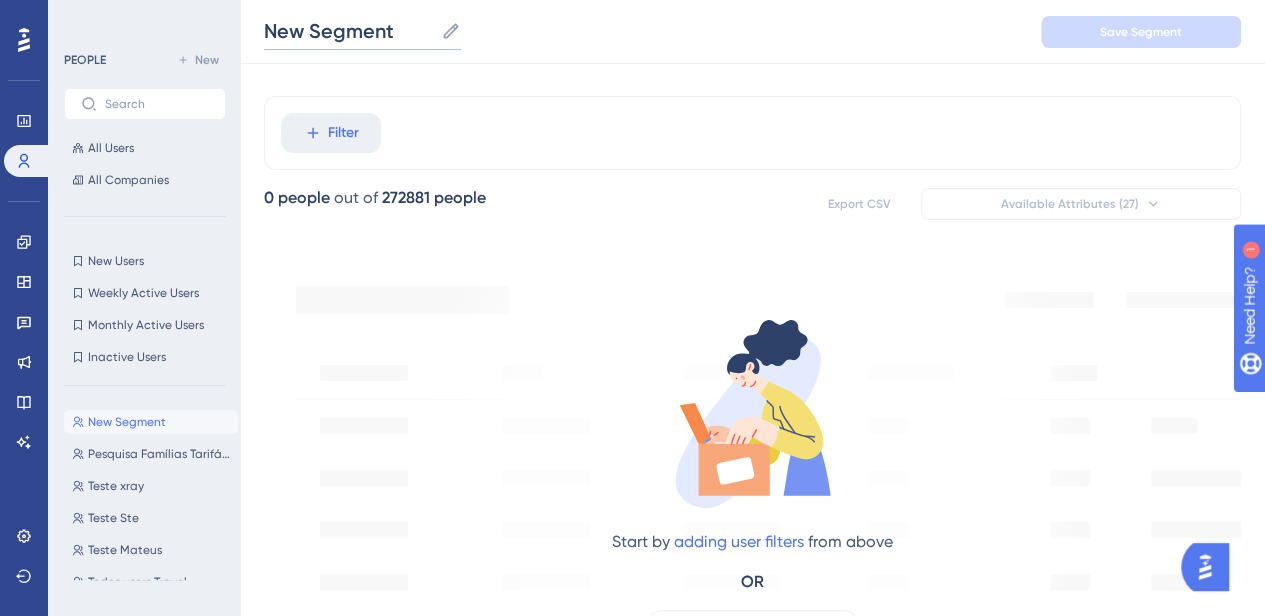 scroll, scrollTop: 0, scrollLeft: 0, axis: both 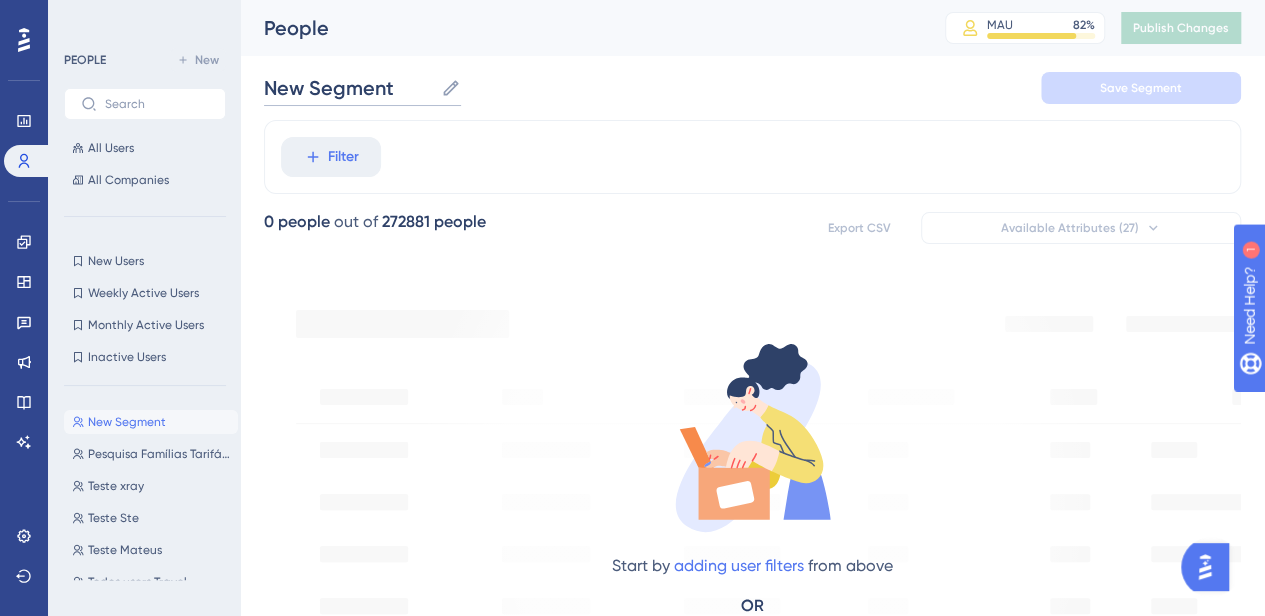 click on "New Segment" at bounding box center [348, 88] 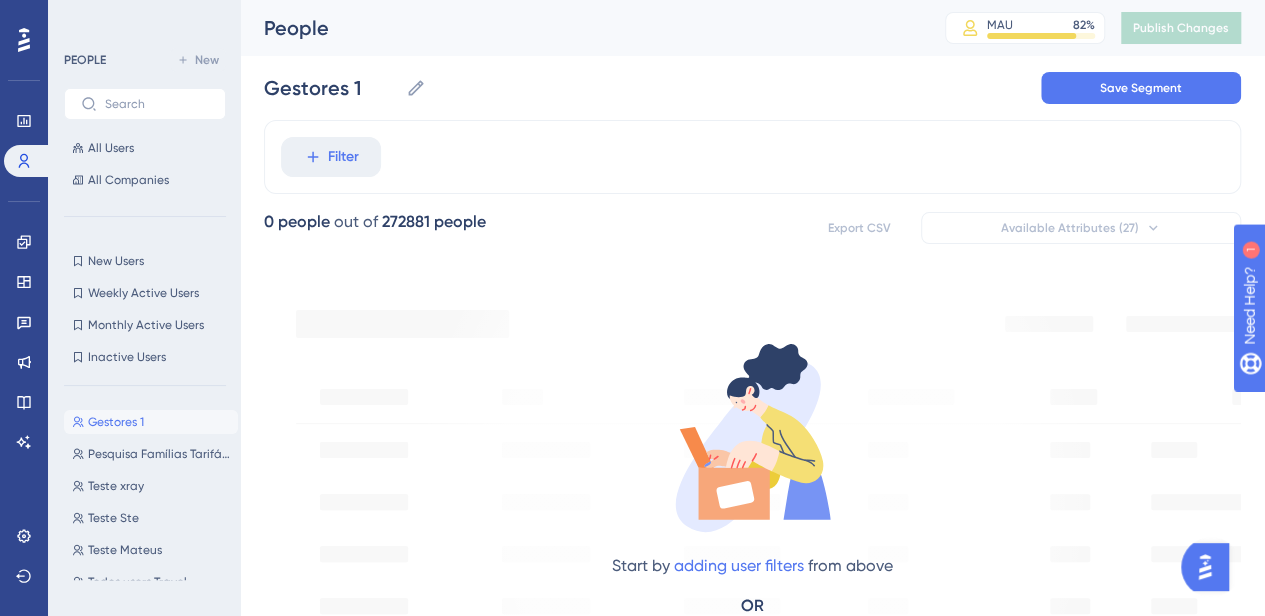 click on "Gestores 1 Gestores 1 Save Segment" at bounding box center (752, 88) 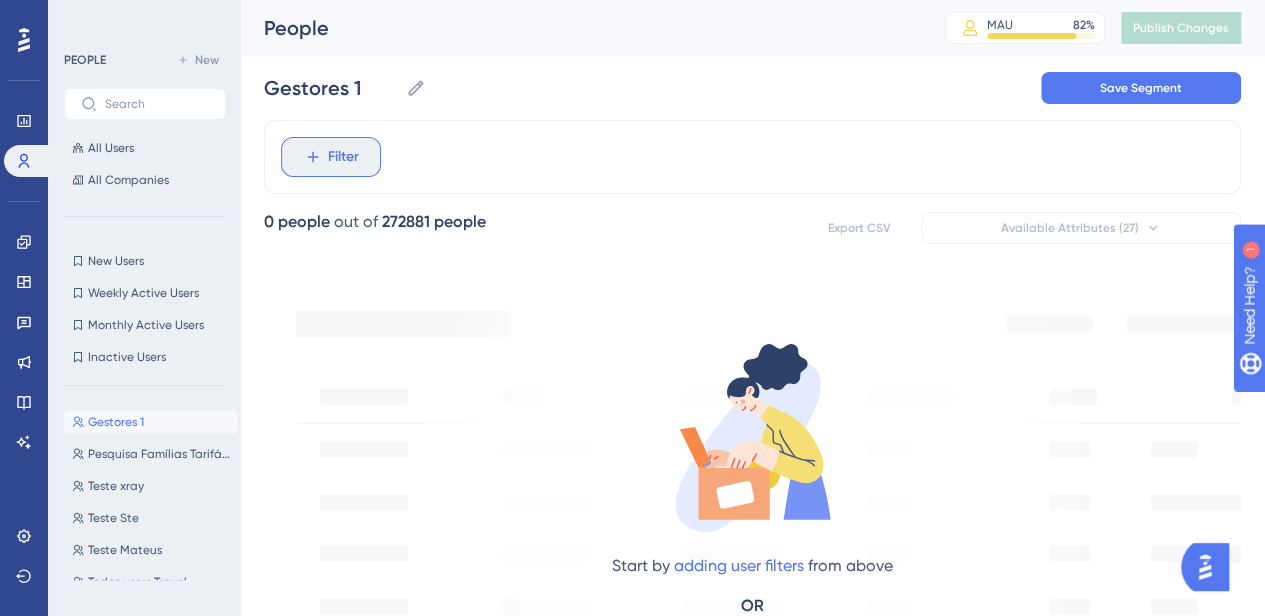 click on "Filter" at bounding box center (343, 157) 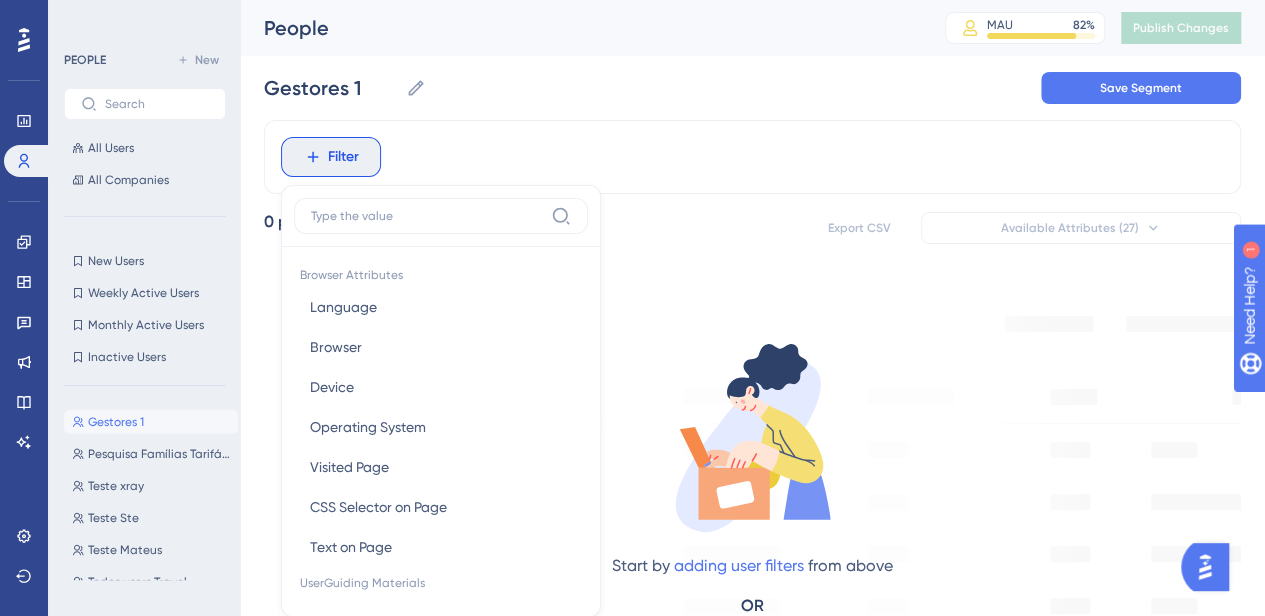 scroll, scrollTop: 92, scrollLeft: 0, axis: vertical 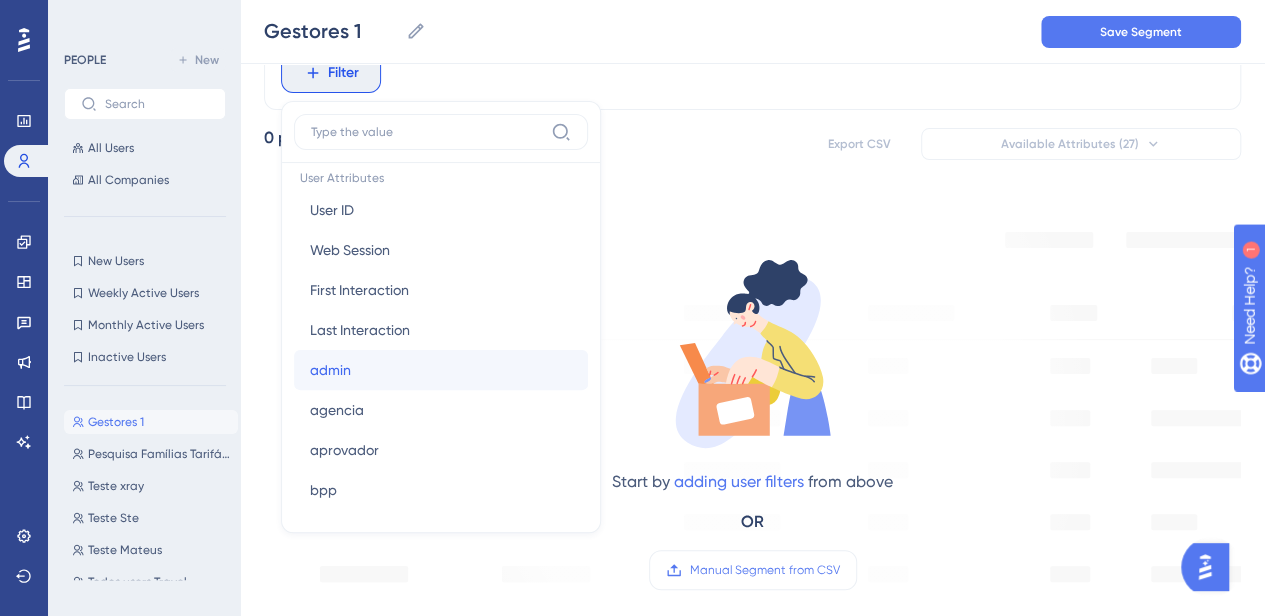 click on "admin admin" at bounding box center [441, 370] 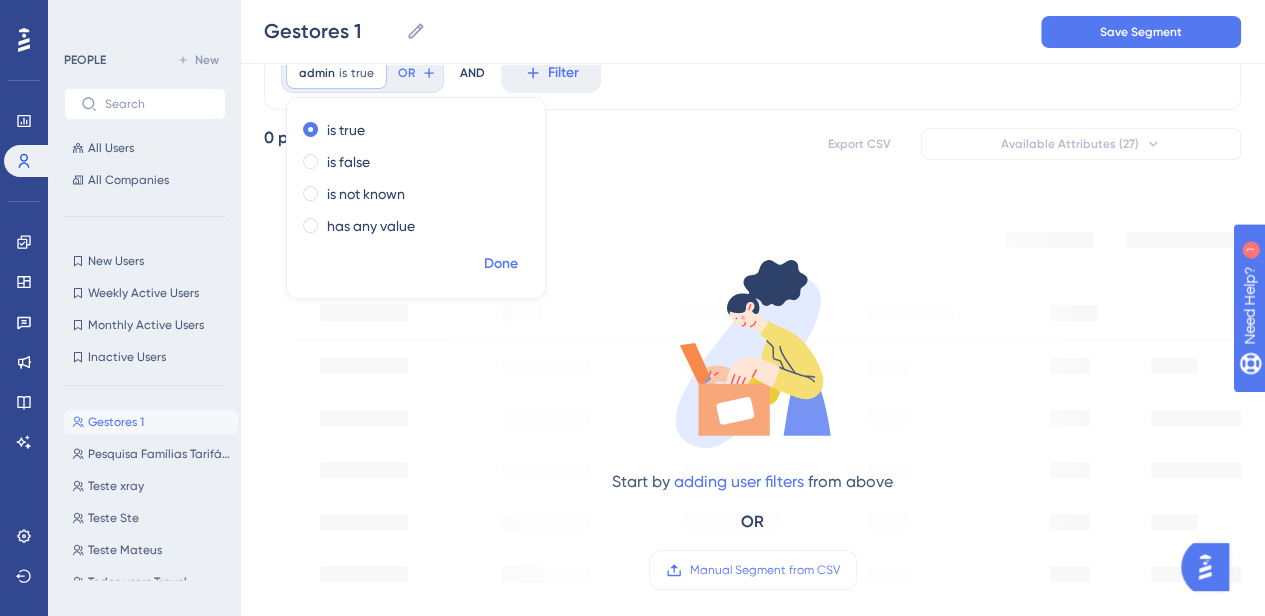click on "Done" at bounding box center [501, 264] 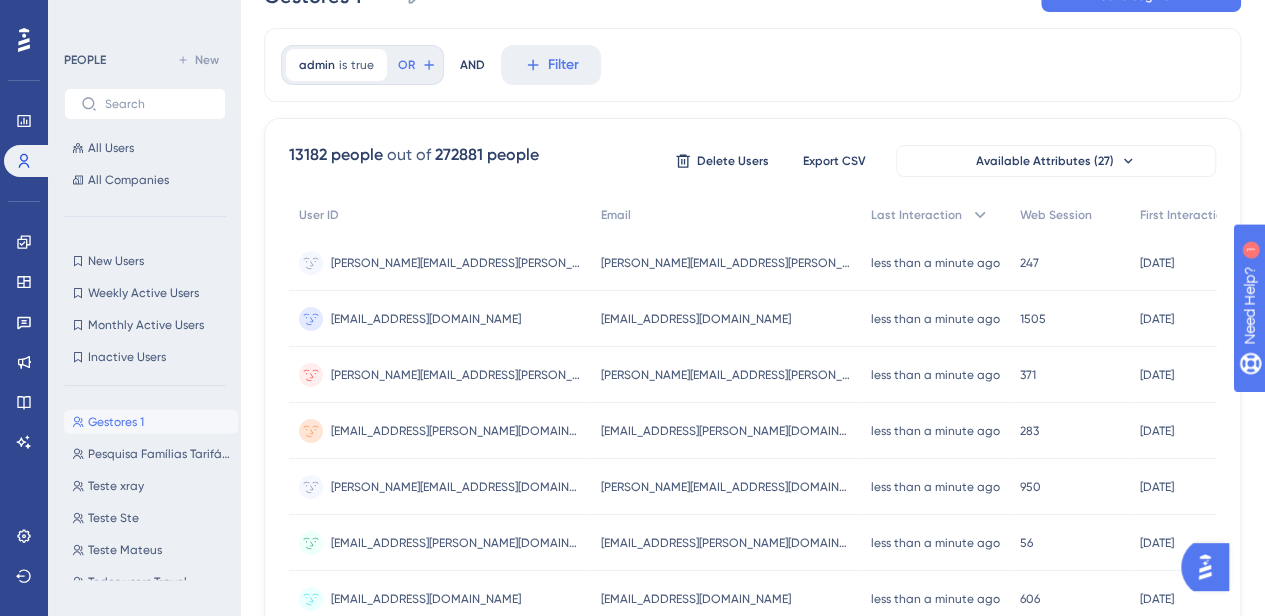 scroll, scrollTop: 0, scrollLeft: 0, axis: both 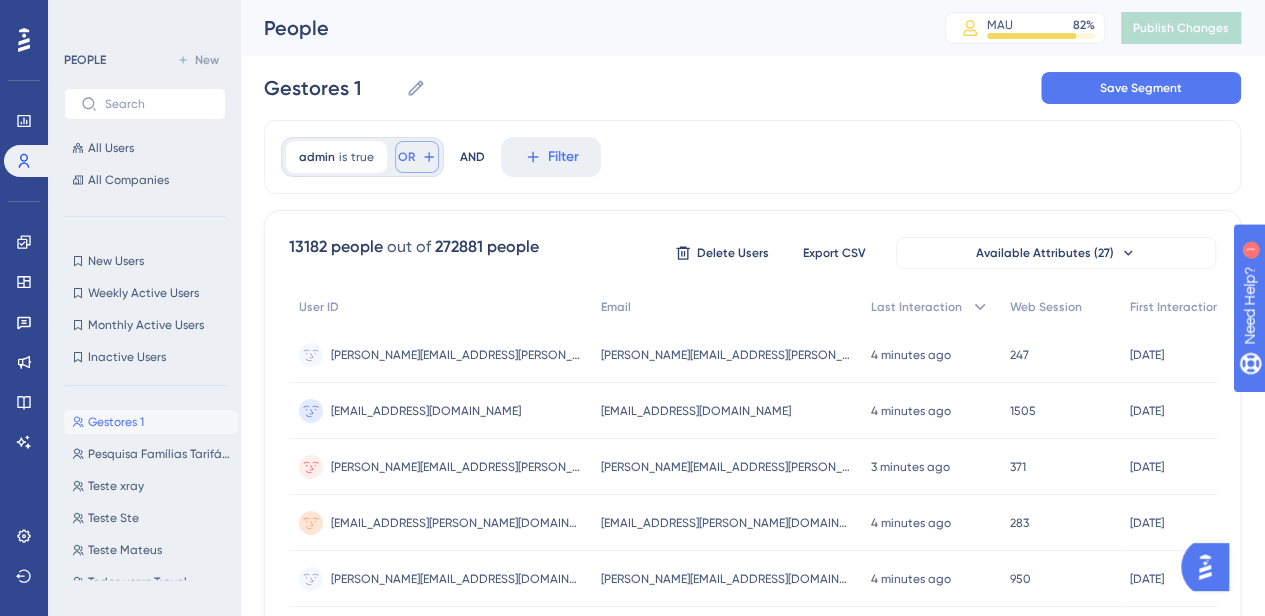 click 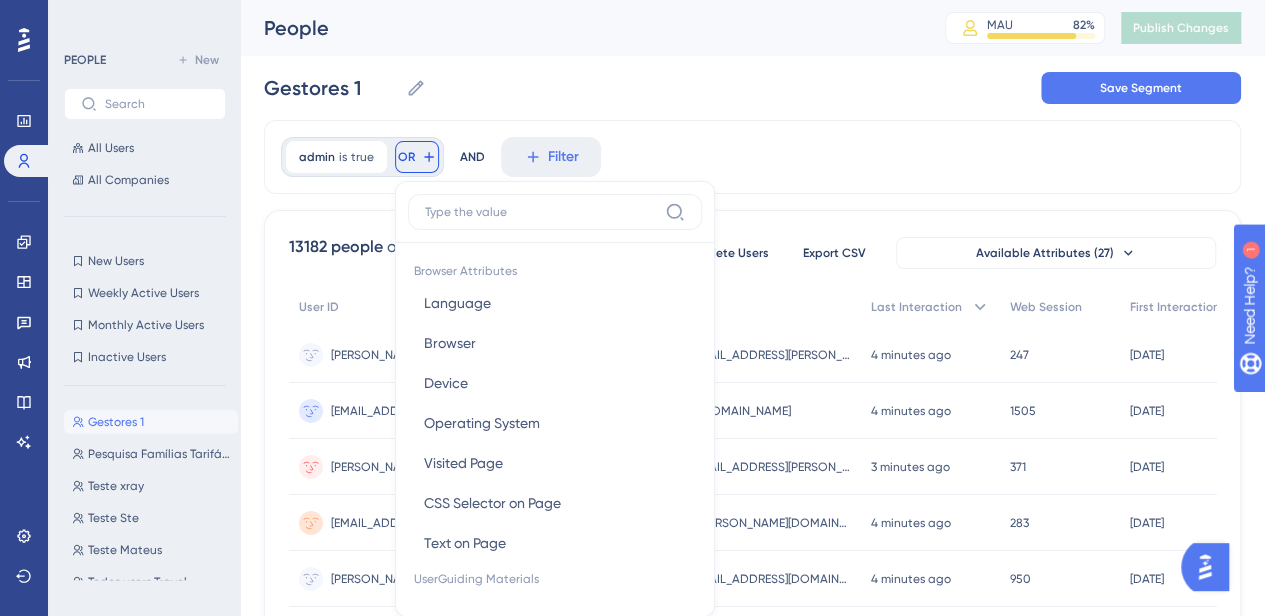 scroll, scrollTop: 90, scrollLeft: 0, axis: vertical 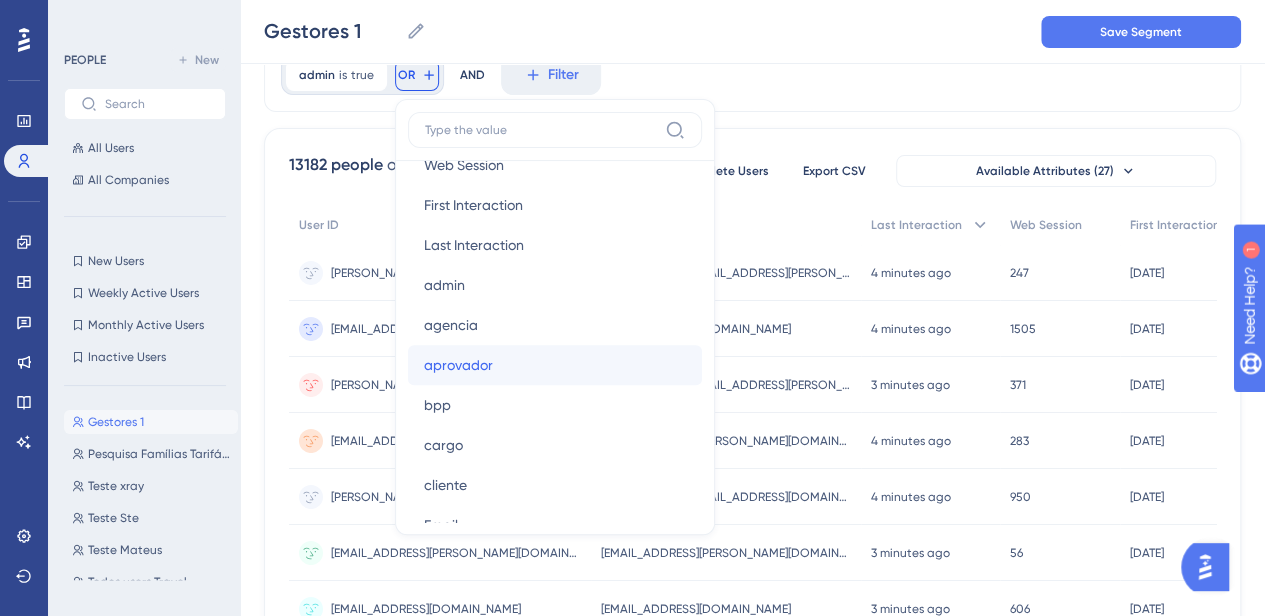 click on "aprovador" at bounding box center [458, 365] 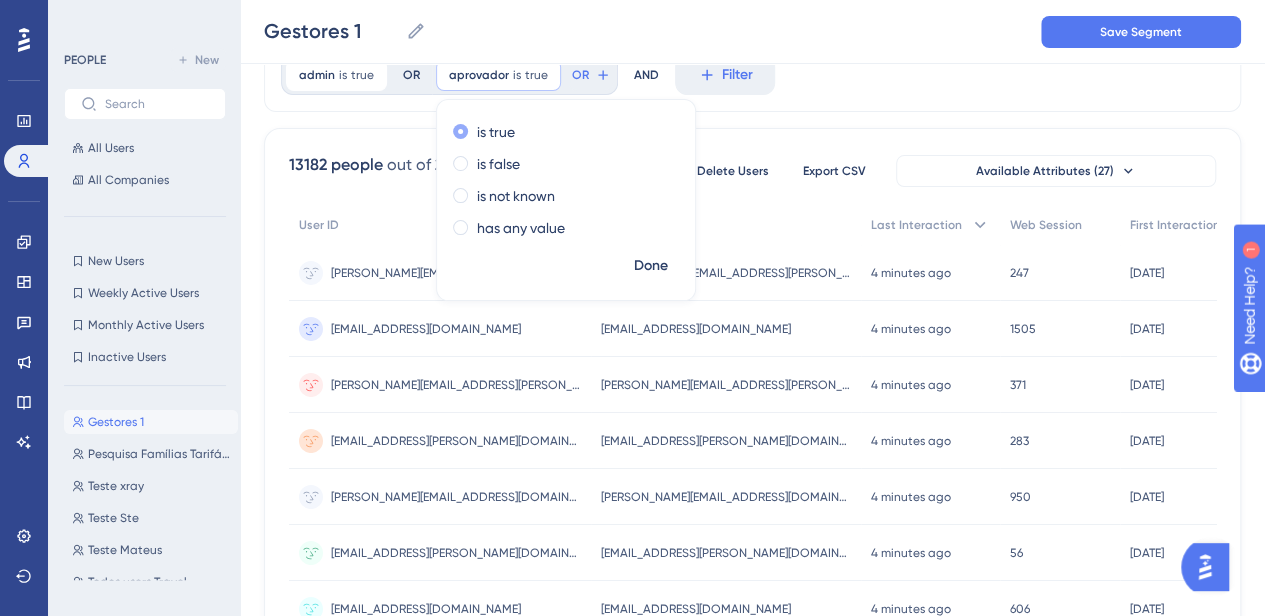 click on "is true" at bounding box center (496, 132) 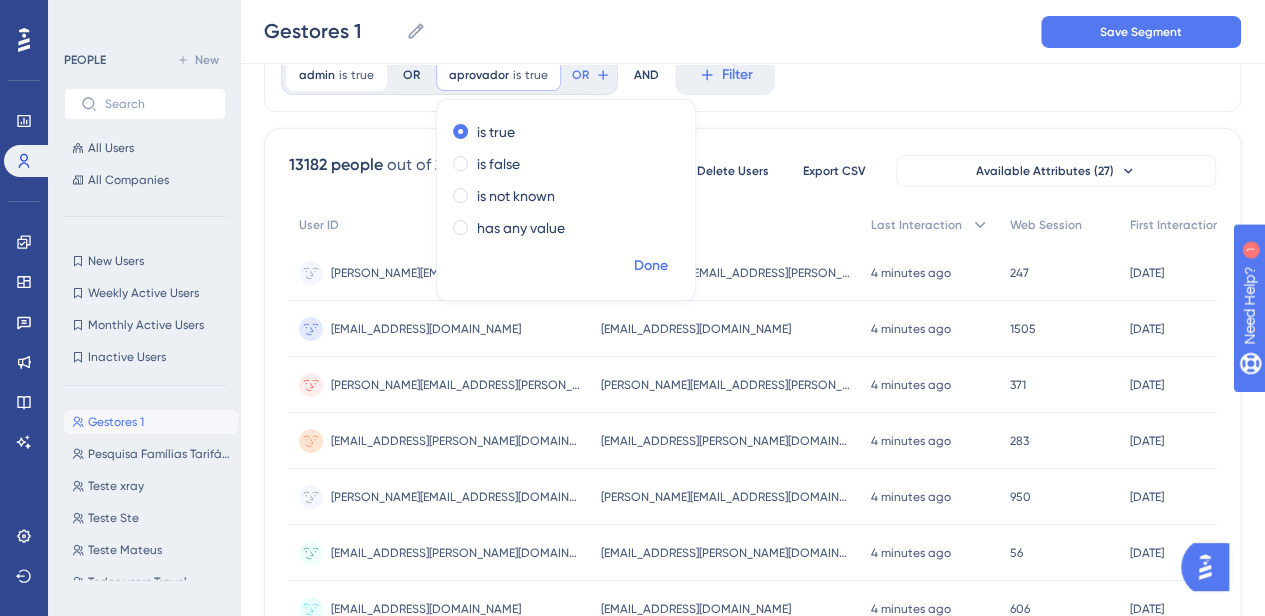 click on "Done" at bounding box center (651, 266) 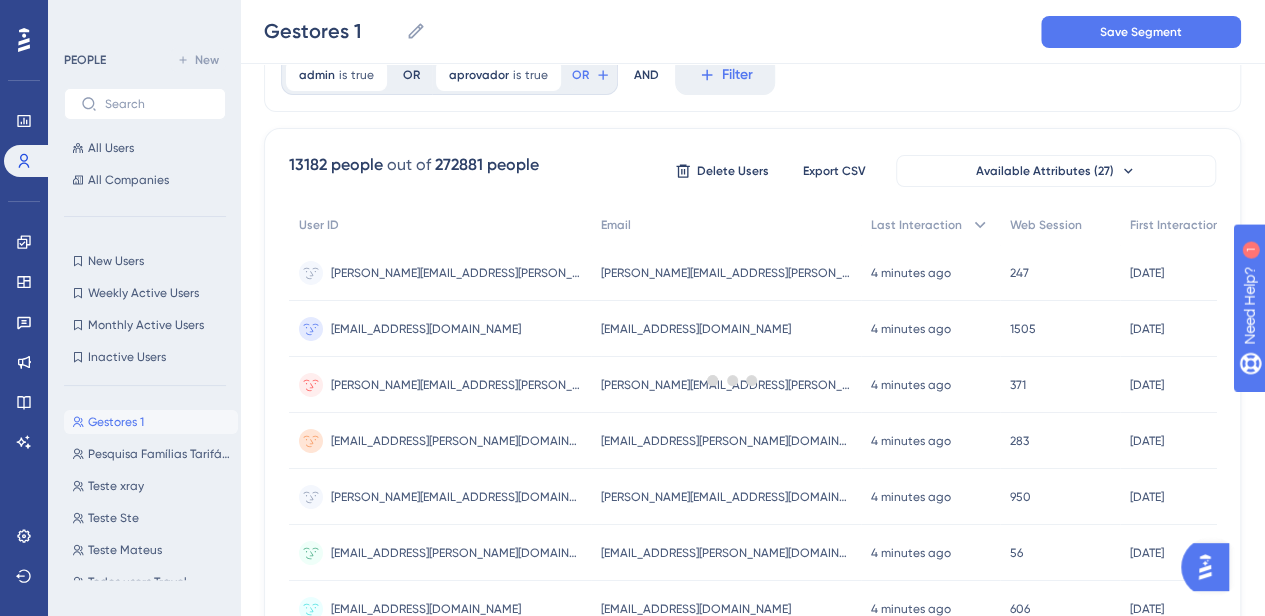 scroll, scrollTop: 0, scrollLeft: 0, axis: both 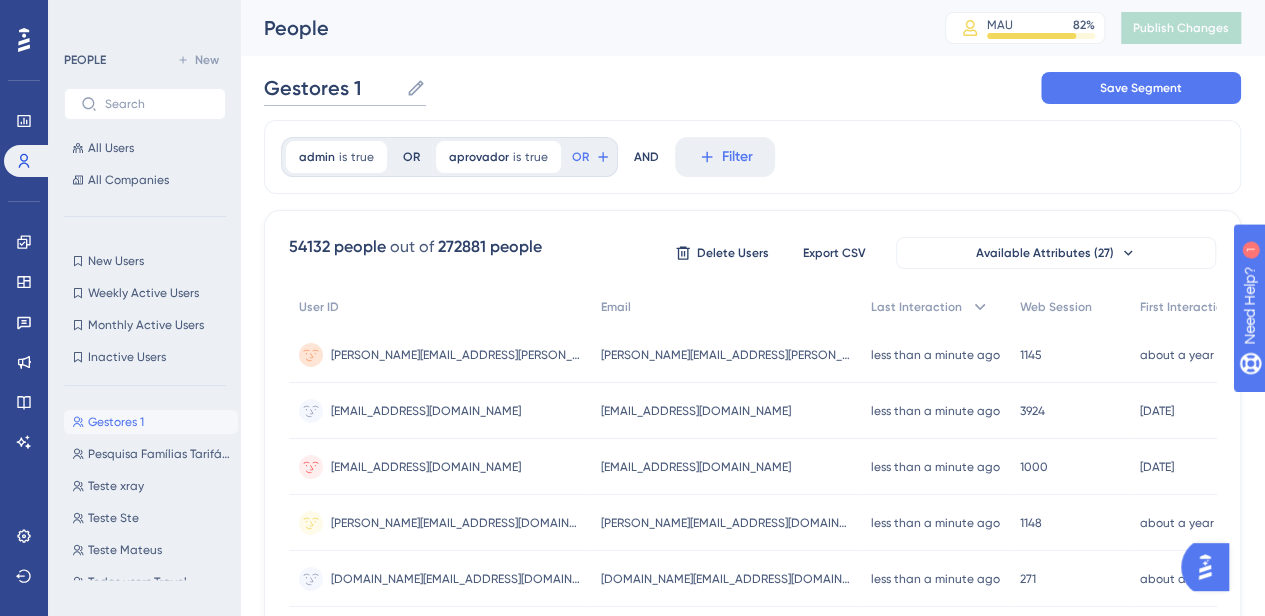 click on "Gestores 1" at bounding box center [331, 88] 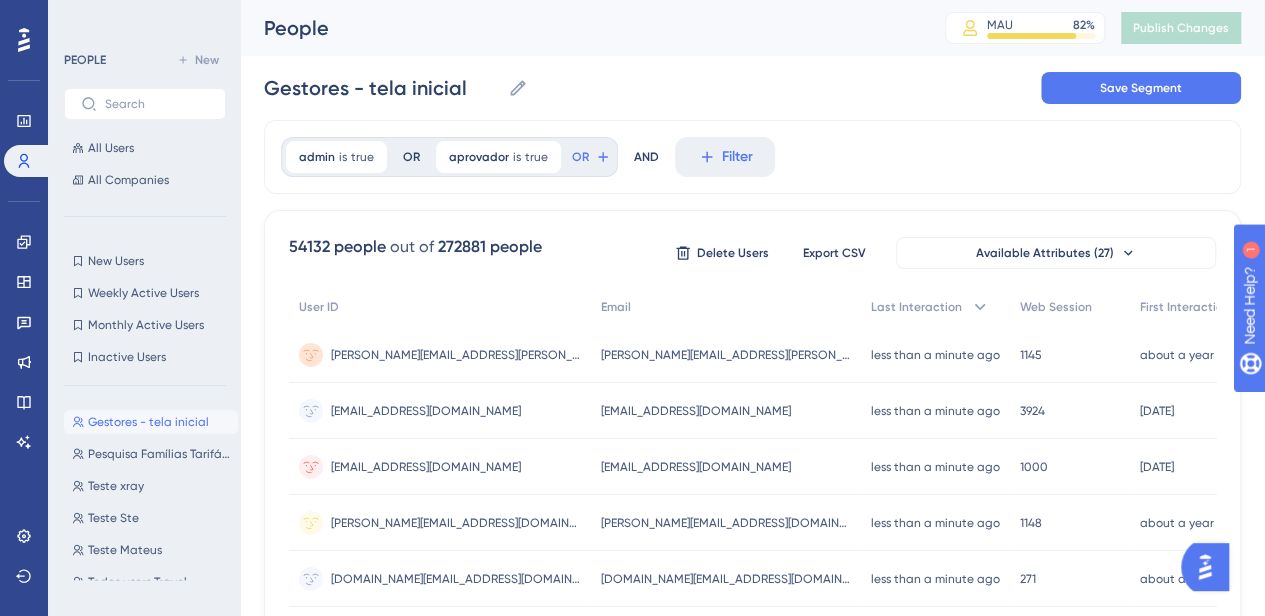 click on "Gestores - tela inicial Gestores - tela inicial Save Segment" at bounding box center (752, 88) 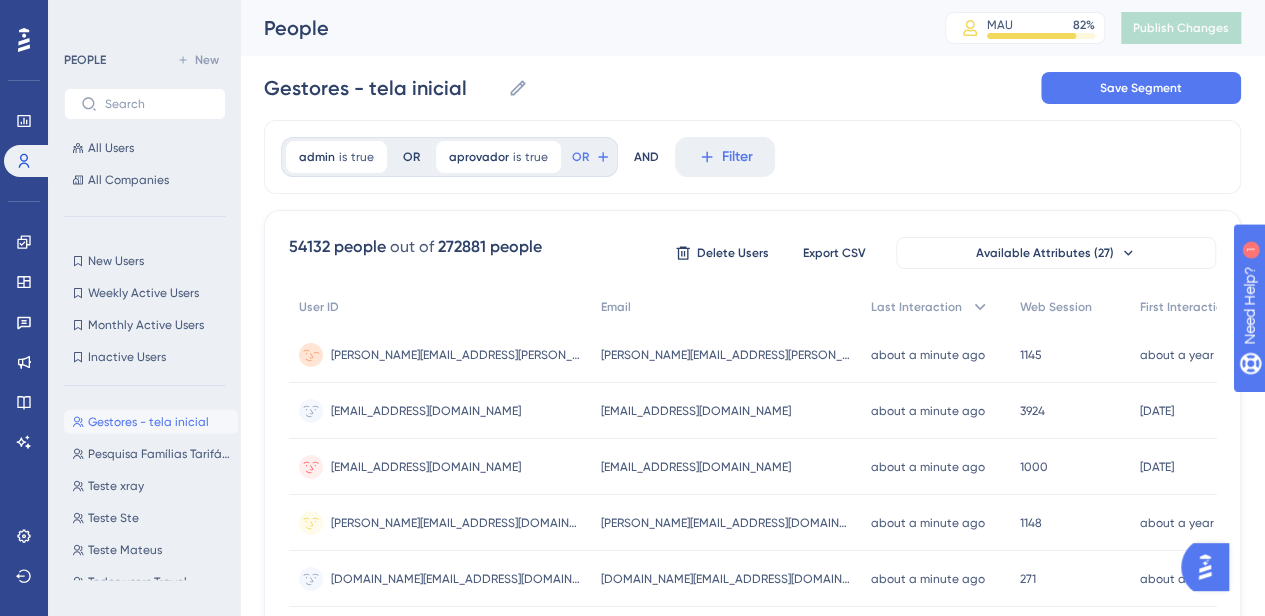 scroll, scrollTop: 0, scrollLeft: 0, axis: both 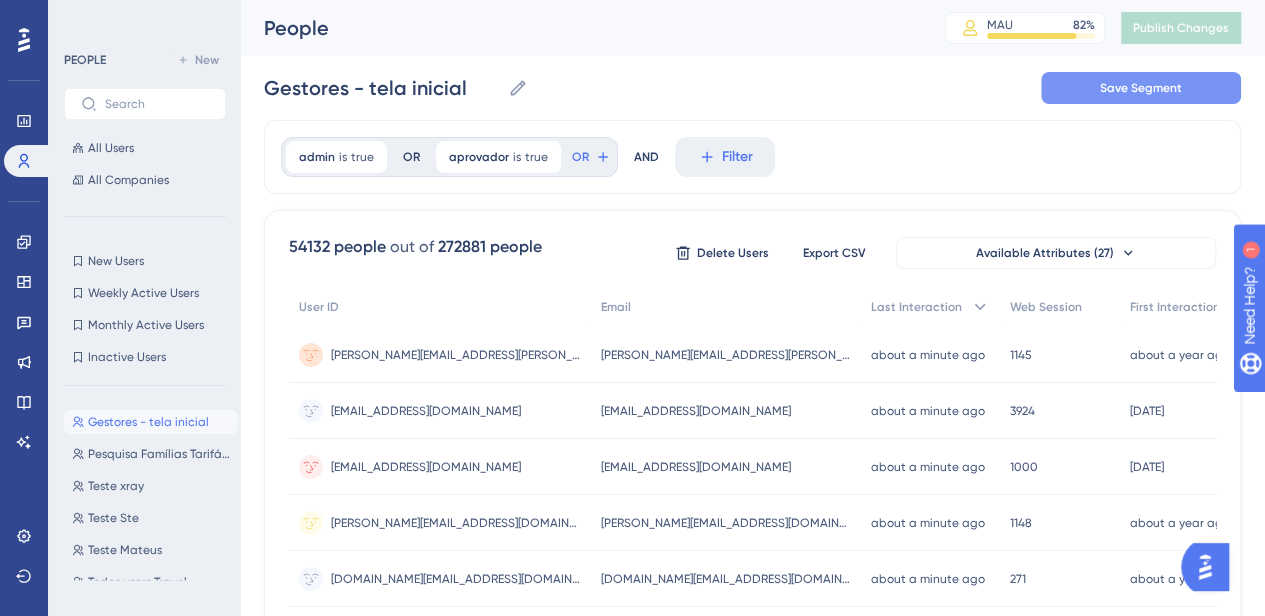 click on "Save Segment" at bounding box center [1141, 88] 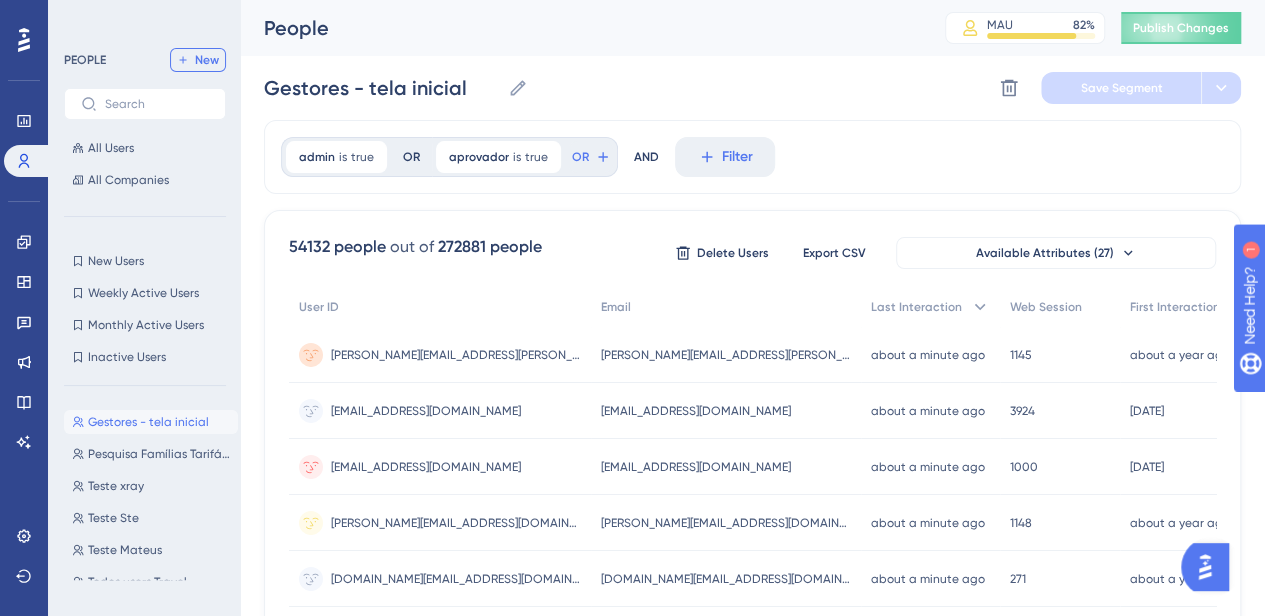click on "New" at bounding box center (198, 60) 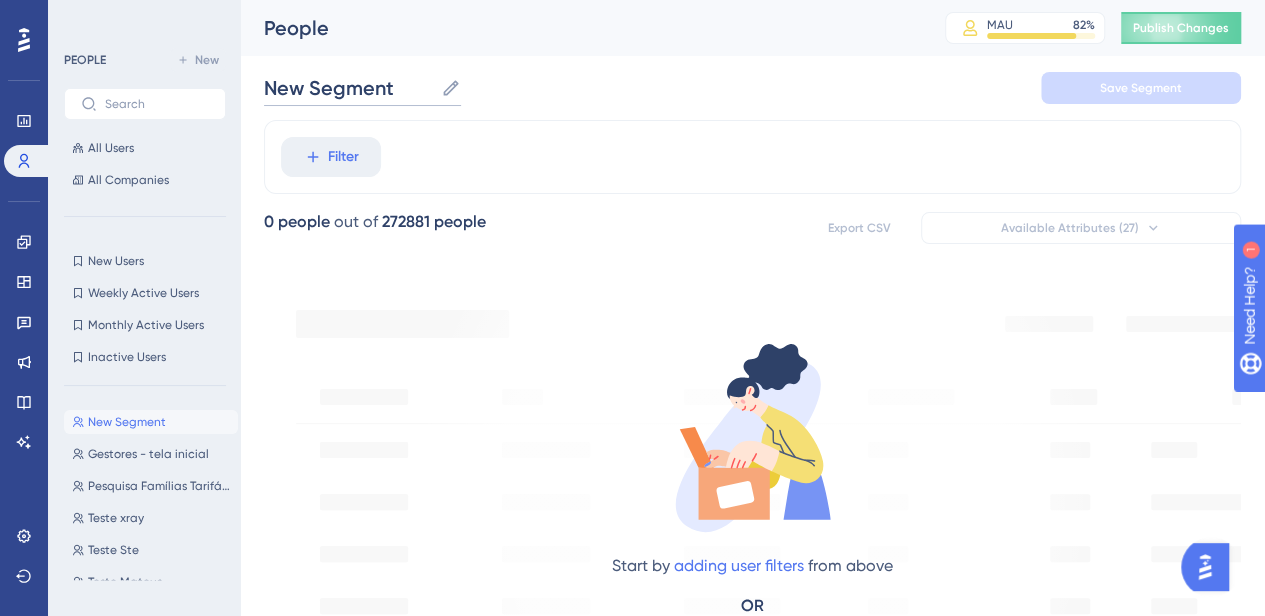 click on "New Segment" at bounding box center (348, 88) 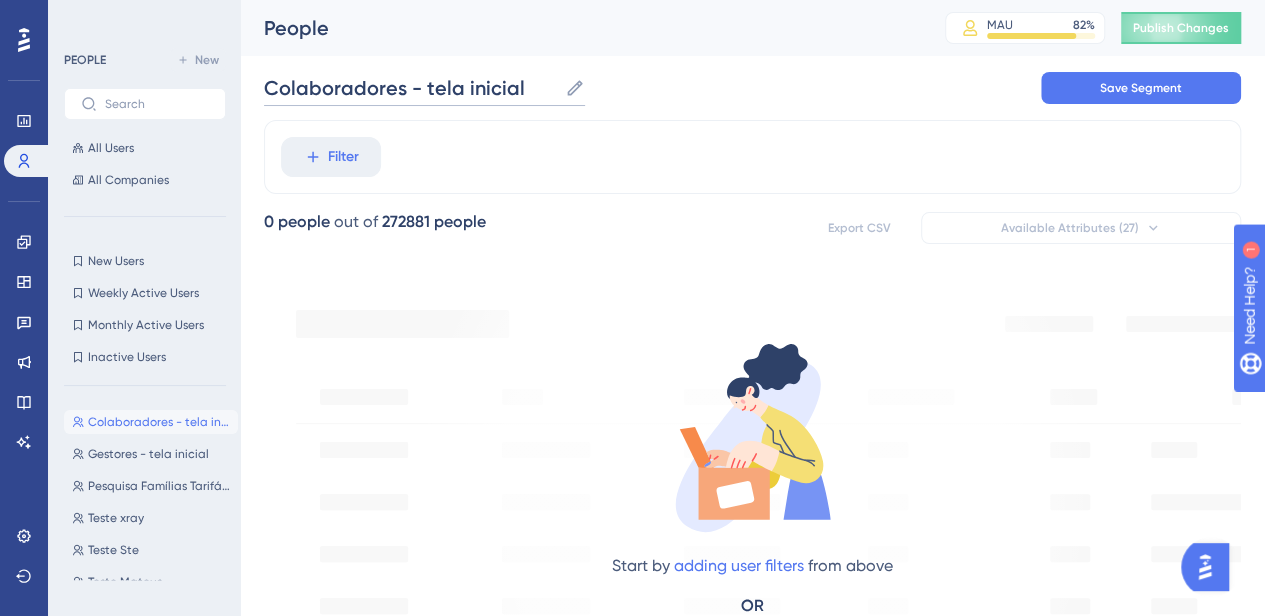 type on "Colaboradores - tela inicial" 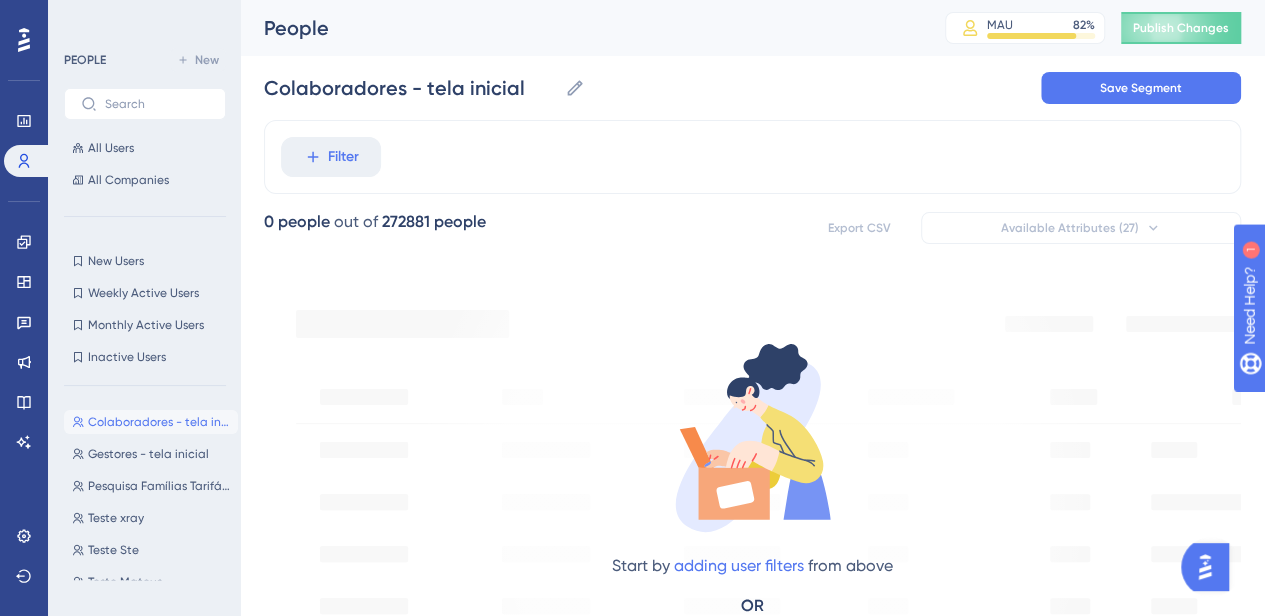 click on "Filter" at bounding box center (752, 157) 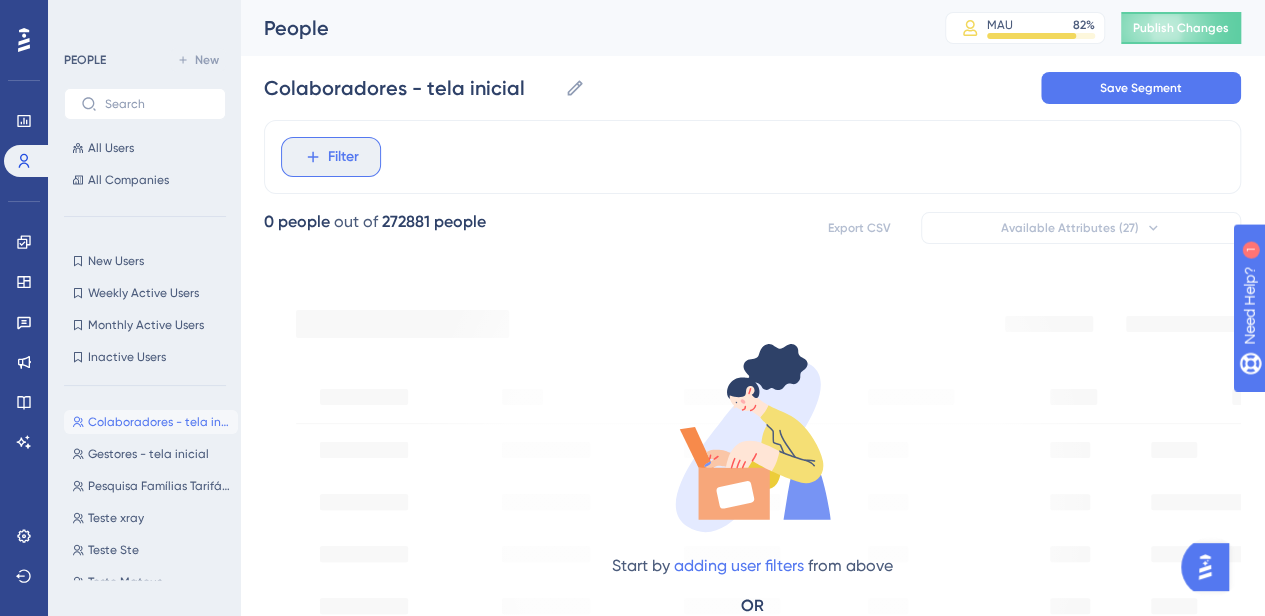 click on "Filter" at bounding box center (343, 157) 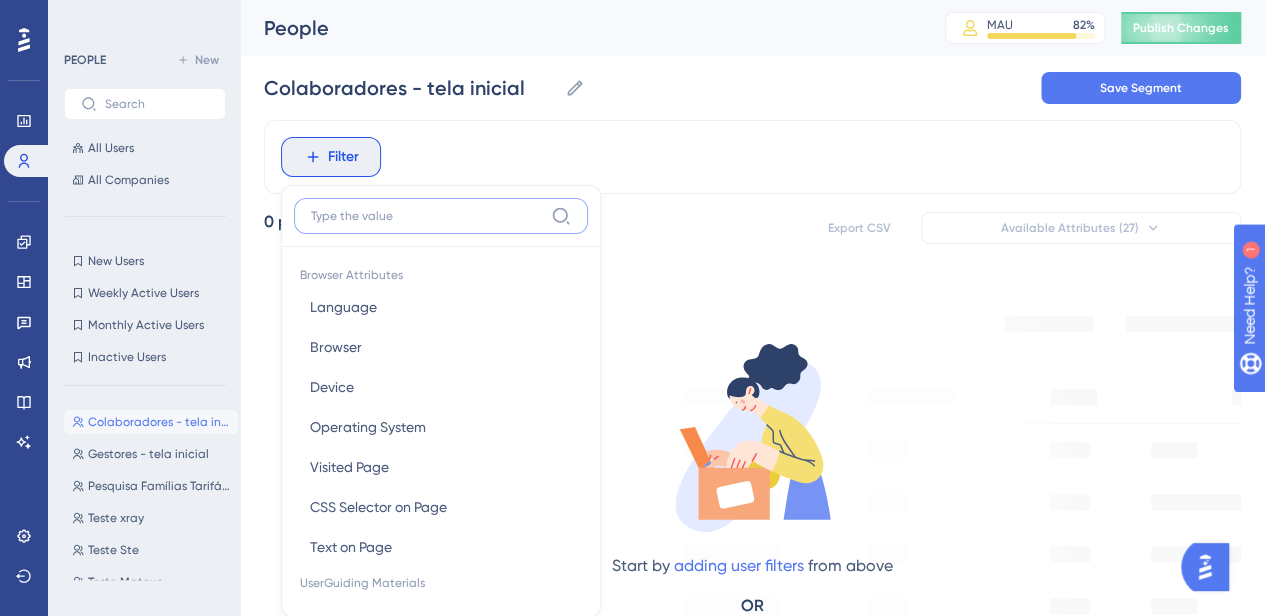 scroll, scrollTop: 92, scrollLeft: 0, axis: vertical 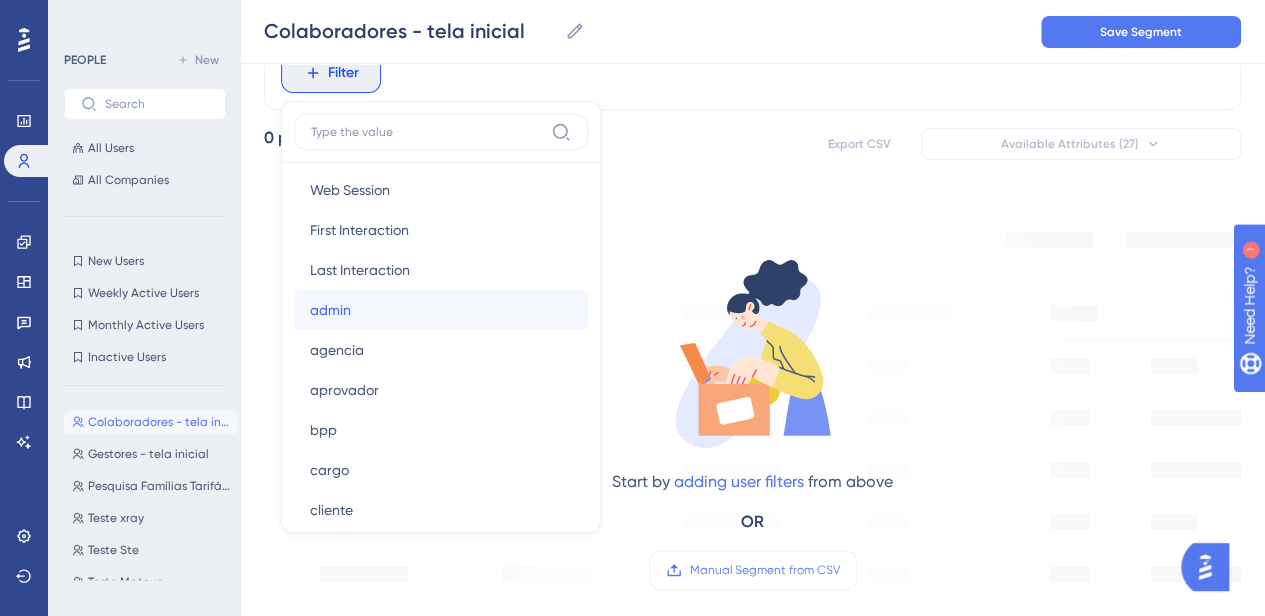 click on "admin" at bounding box center (330, 310) 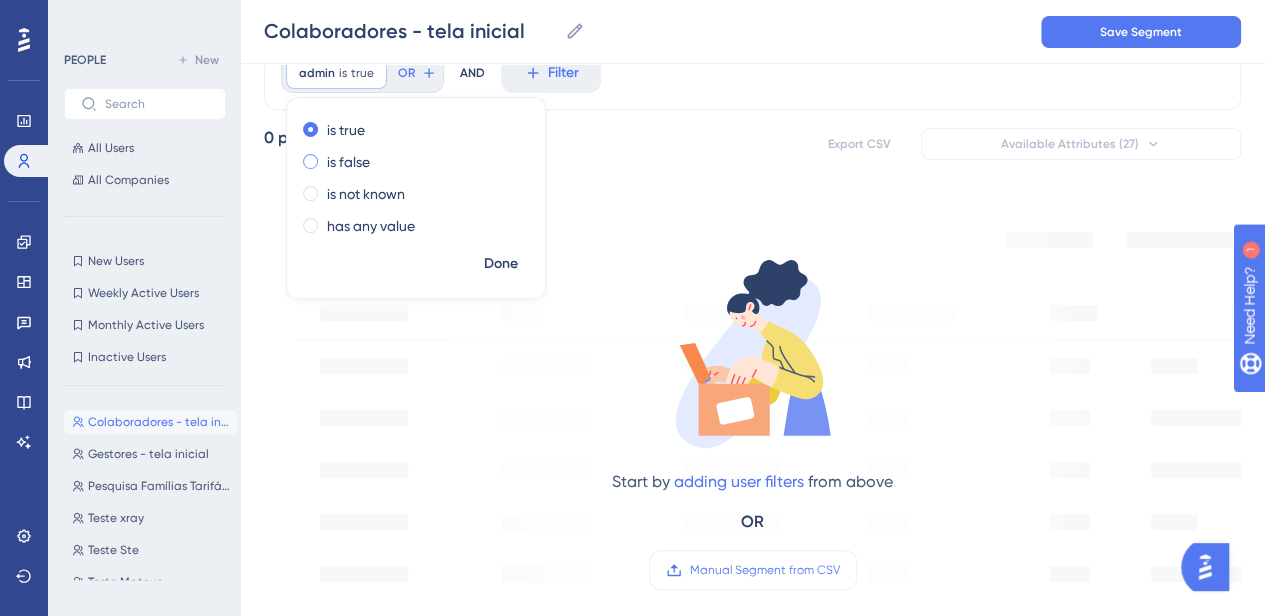 click at bounding box center [310, 161] 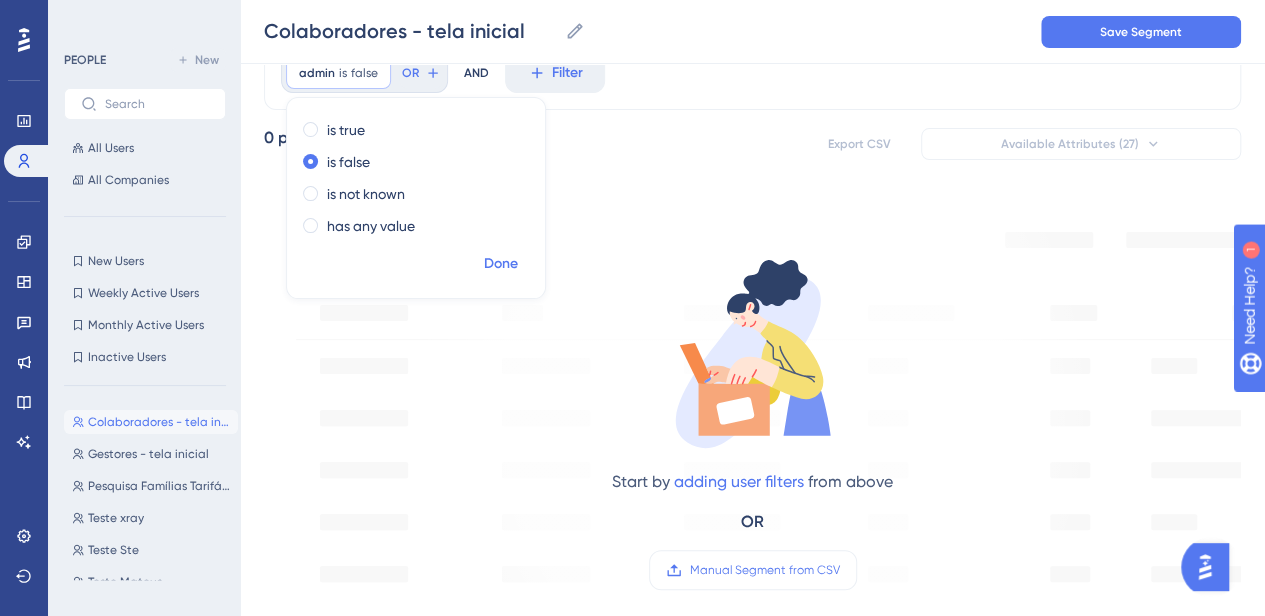 click on "Done" at bounding box center (501, 264) 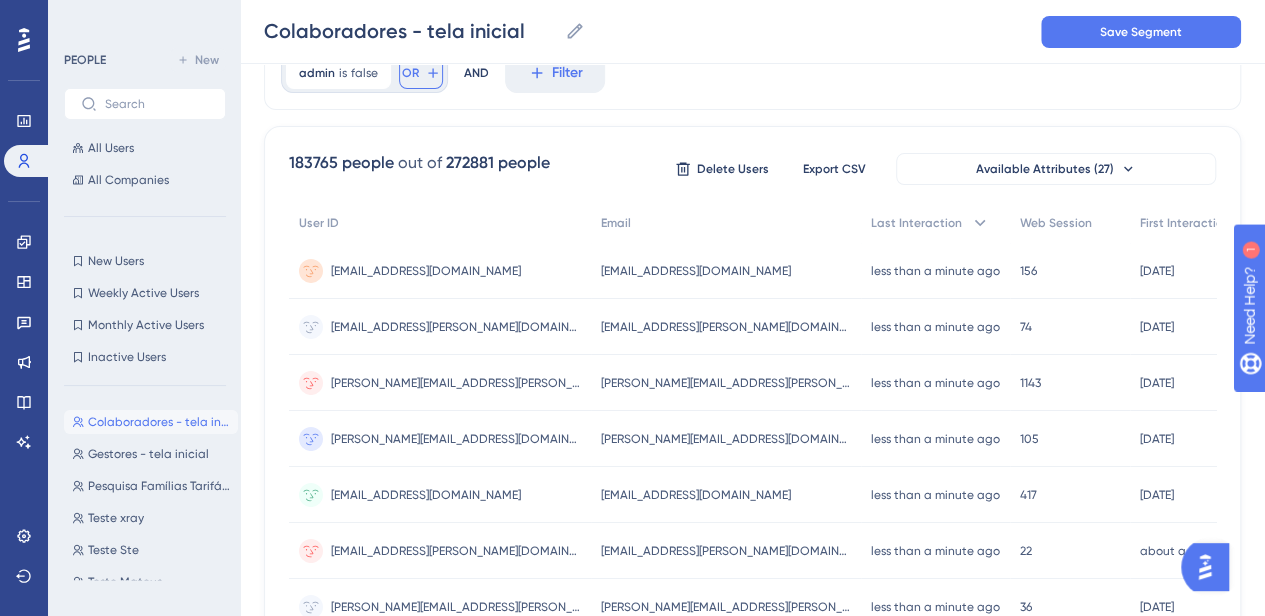 click on "OR" at bounding box center (421, 73) 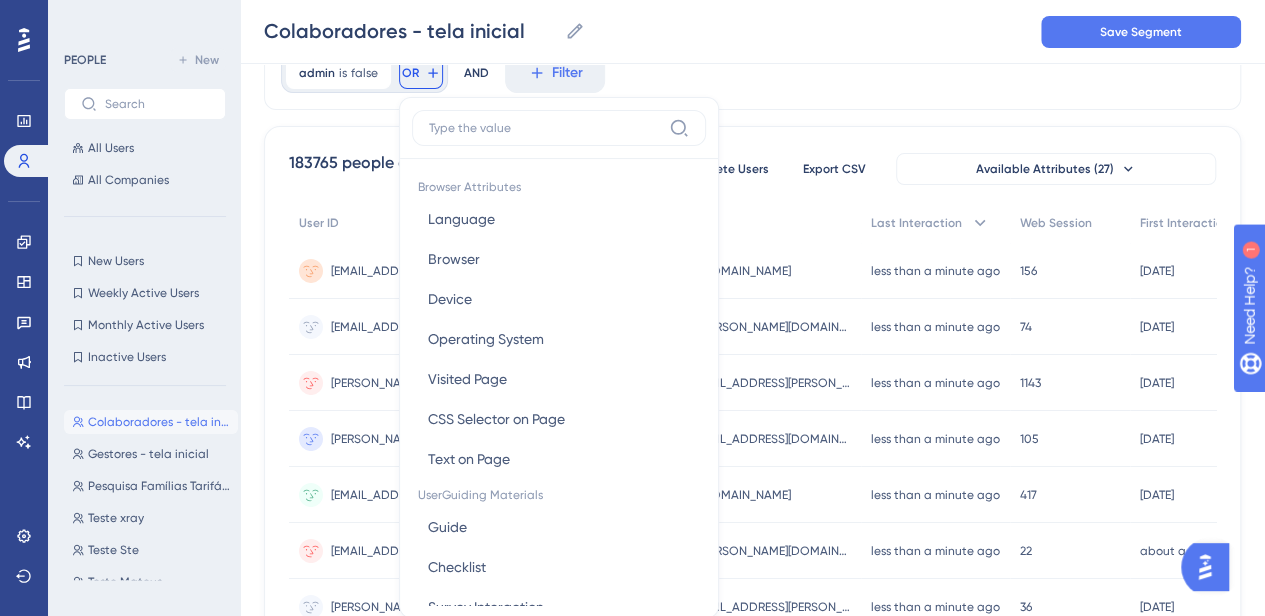 scroll, scrollTop: 141, scrollLeft: 0, axis: vertical 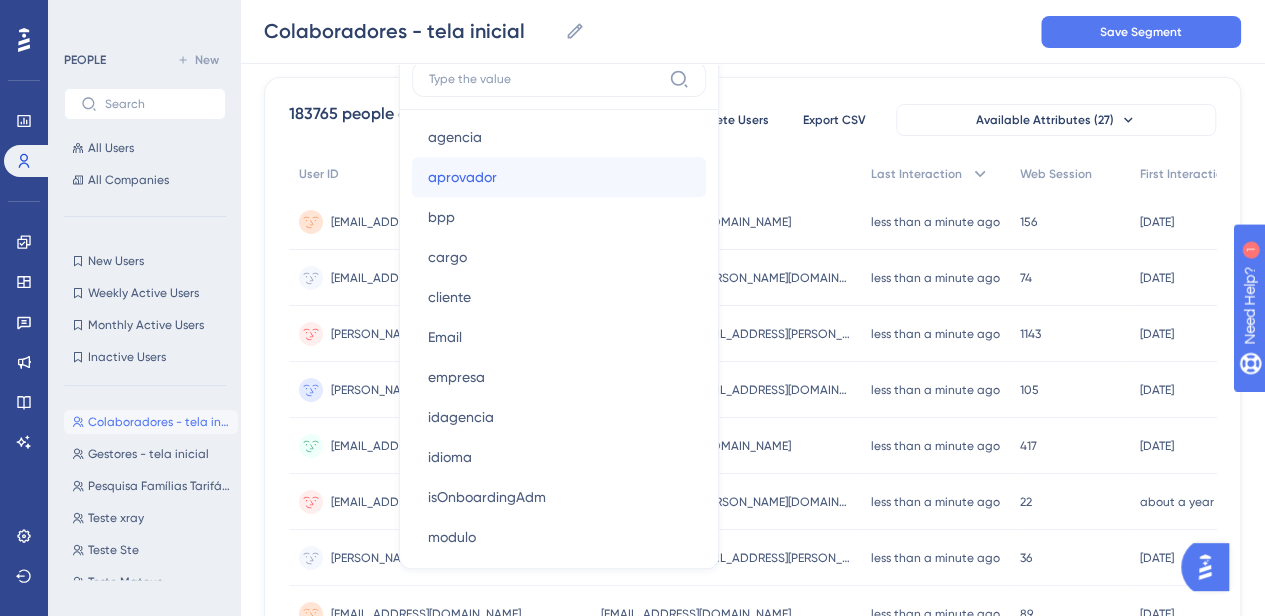 click on "aprovador" at bounding box center [462, 177] 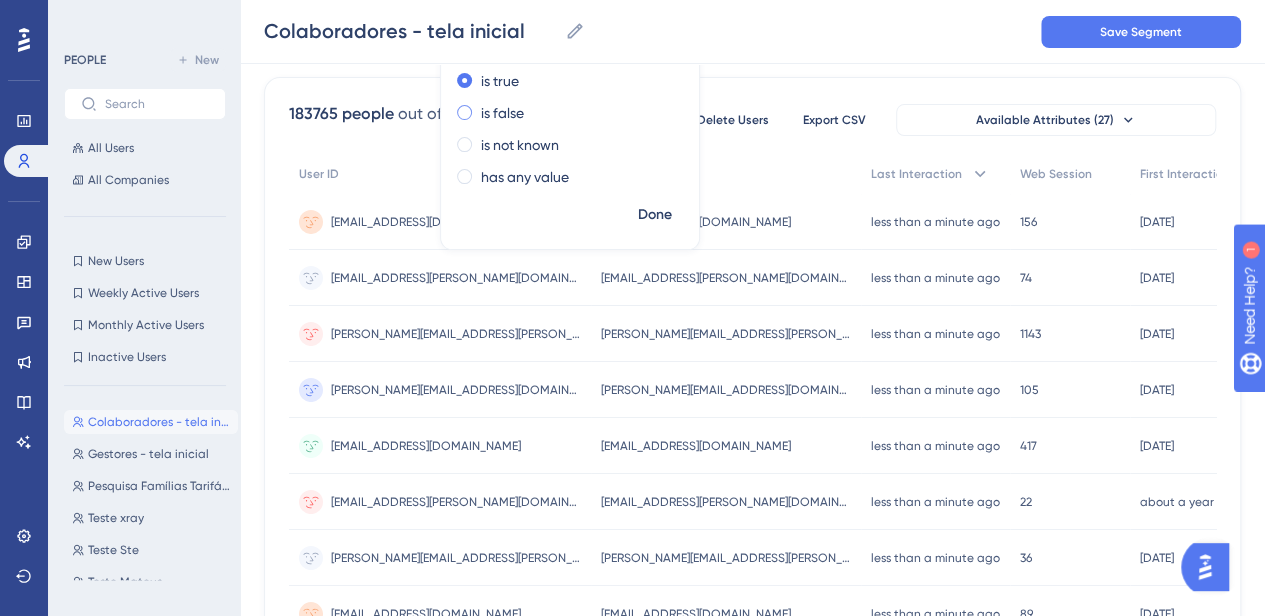 click at bounding box center (464, 112) 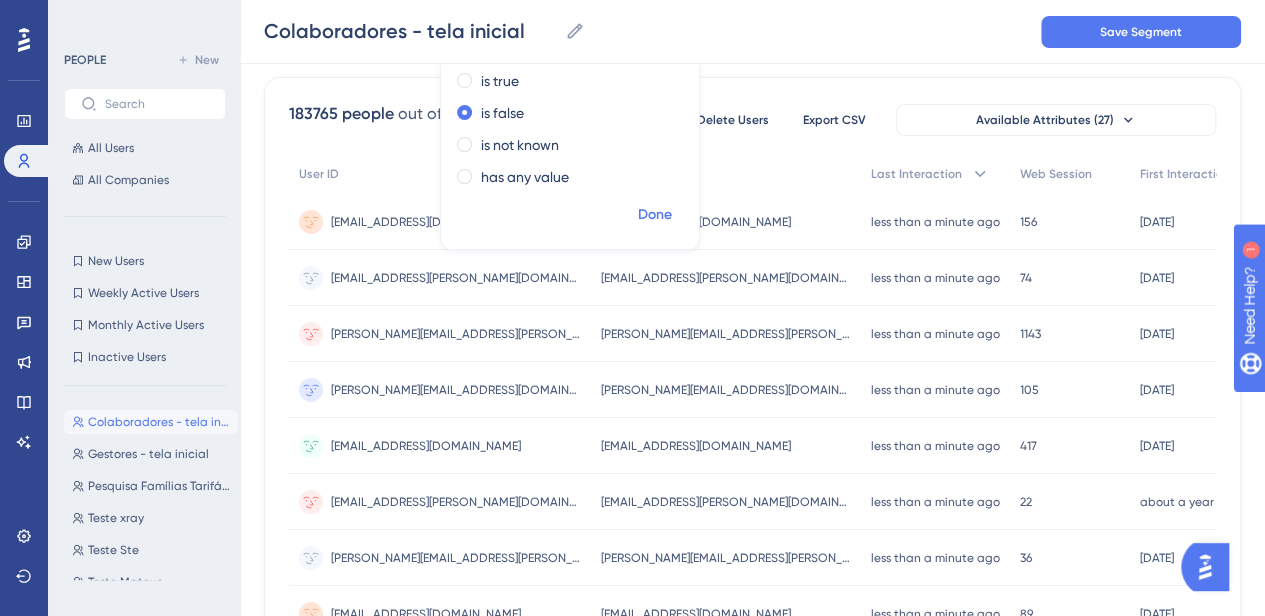click on "Done" at bounding box center [655, 215] 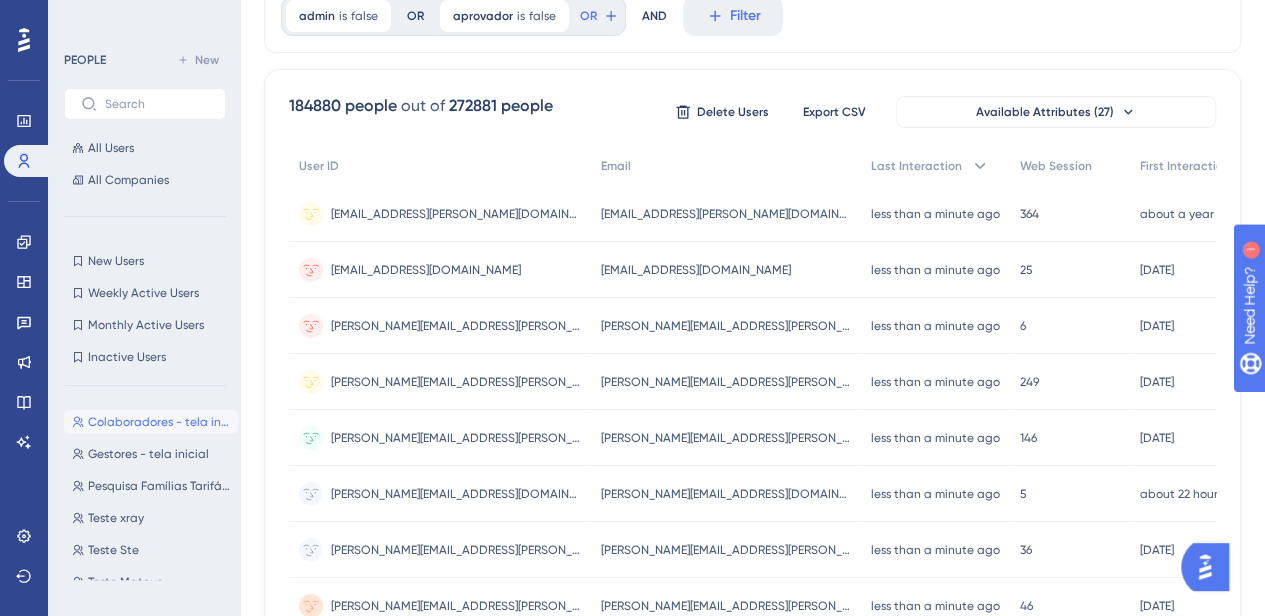 scroll, scrollTop: 0, scrollLeft: 0, axis: both 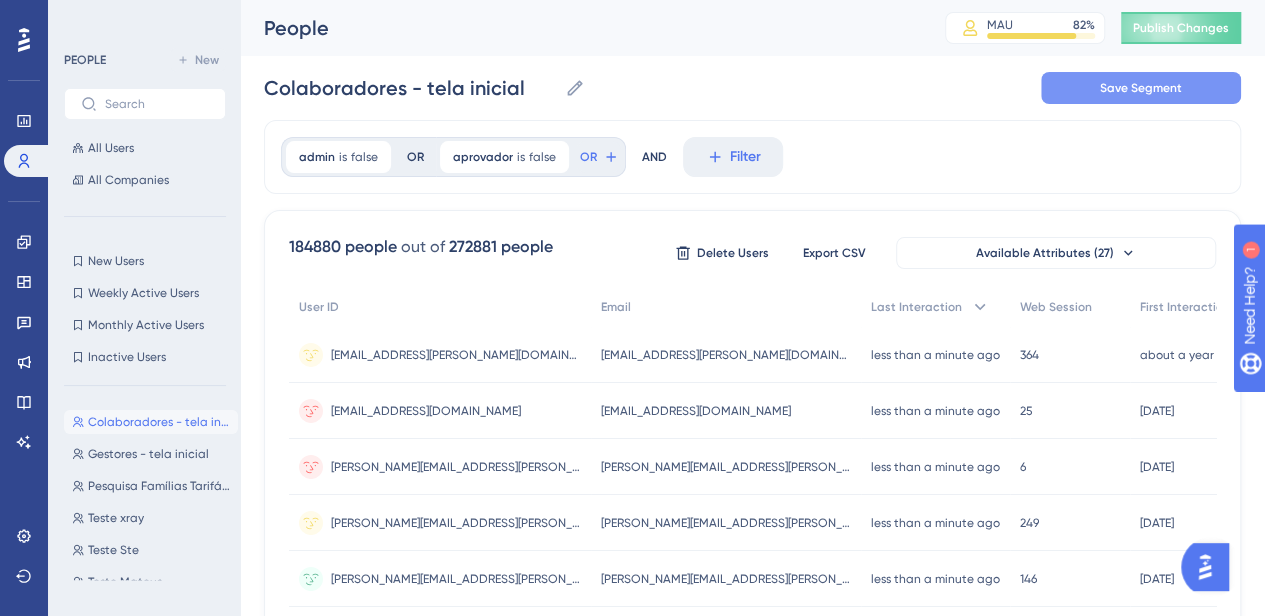 click on "Save Segment" at bounding box center (1141, 88) 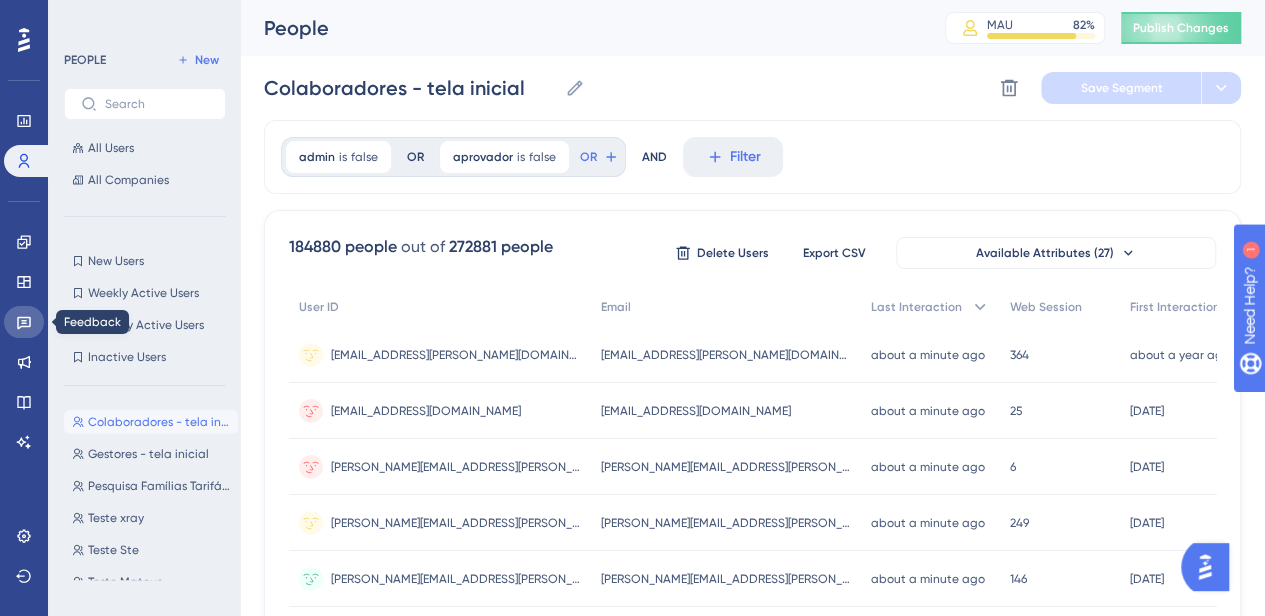 click at bounding box center (24, 322) 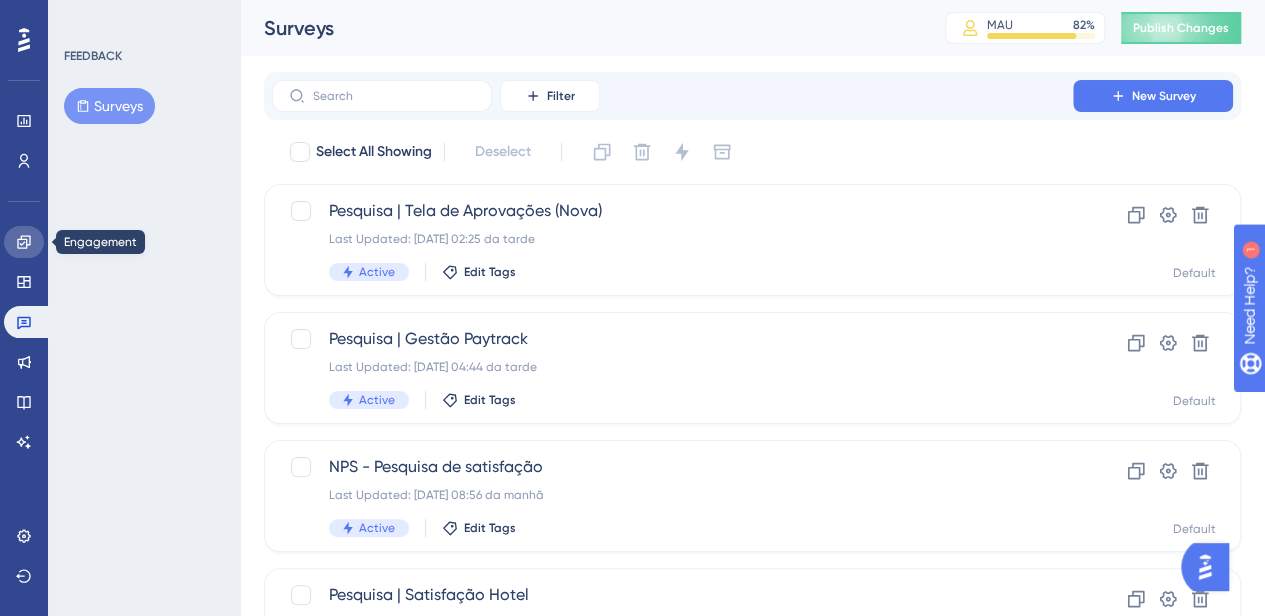 click 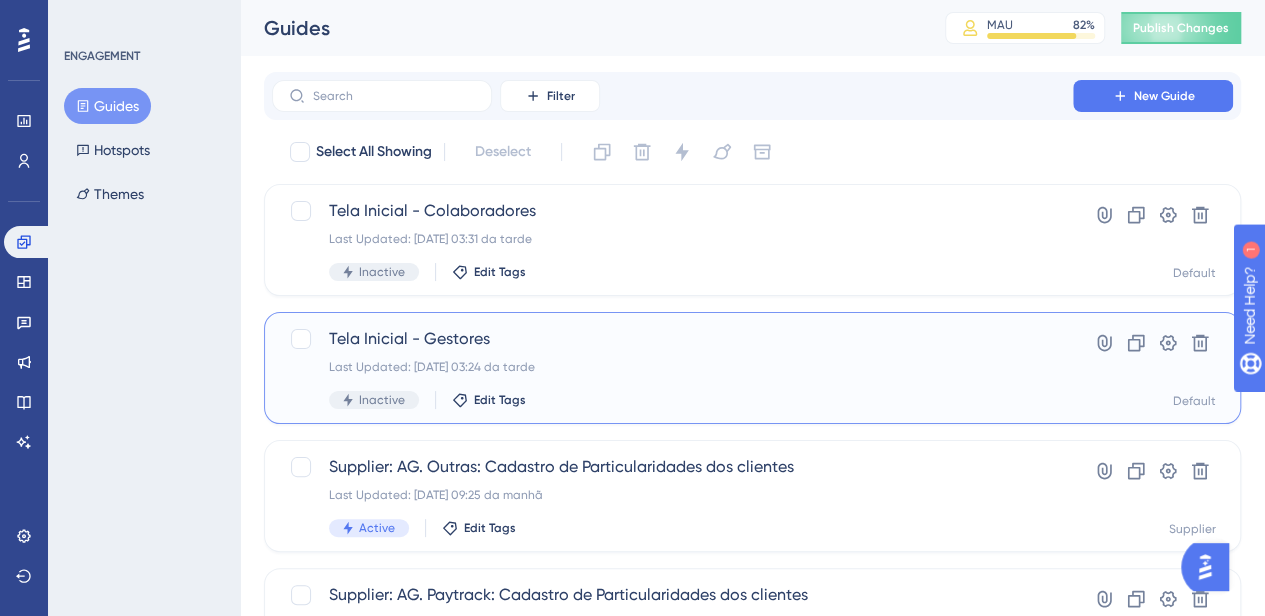 click on "Tela Inicial - Gestores" at bounding box center [672, 339] 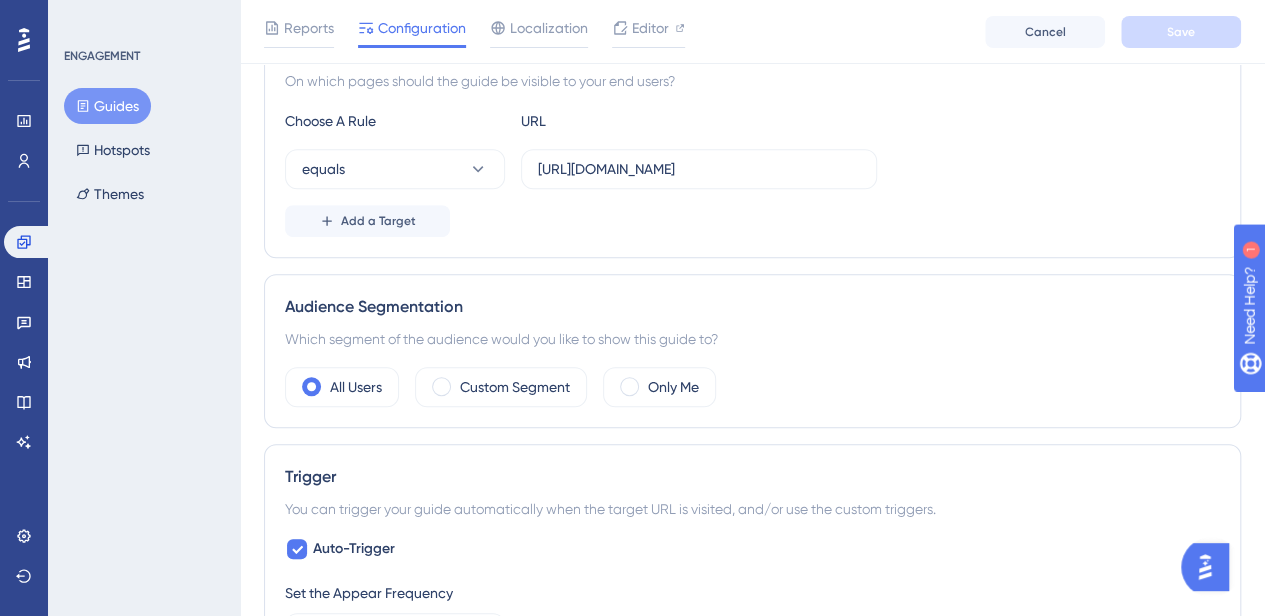 scroll, scrollTop: 511, scrollLeft: 0, axis: vertical 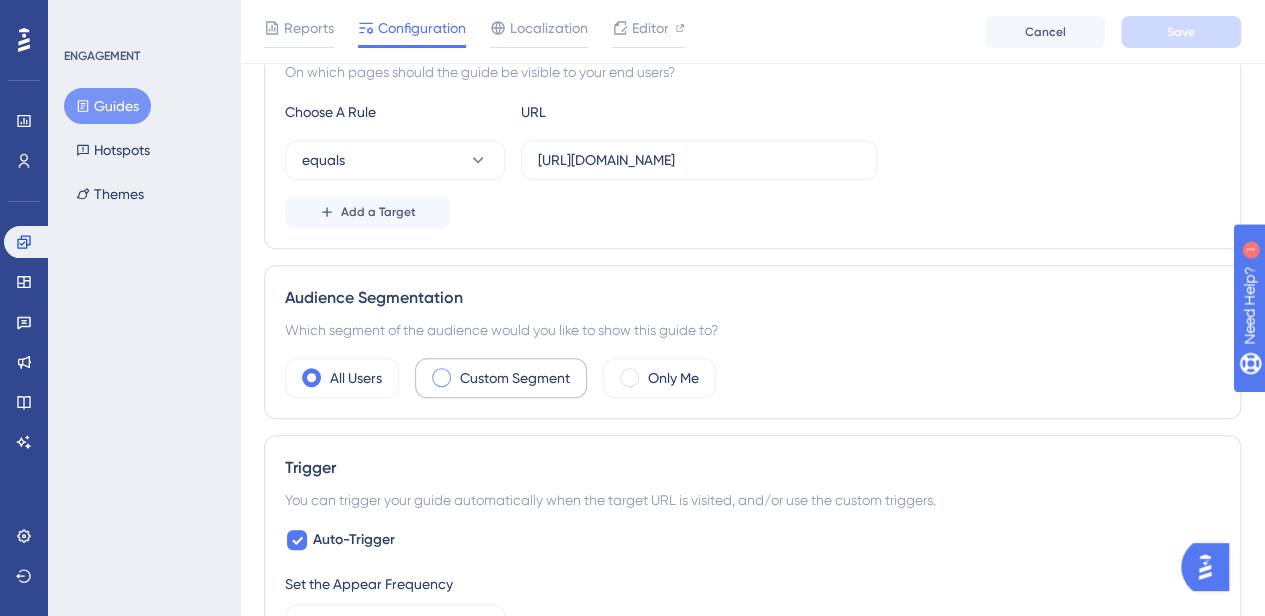 click on "Custom Segment" at bounding box center [515, 378] 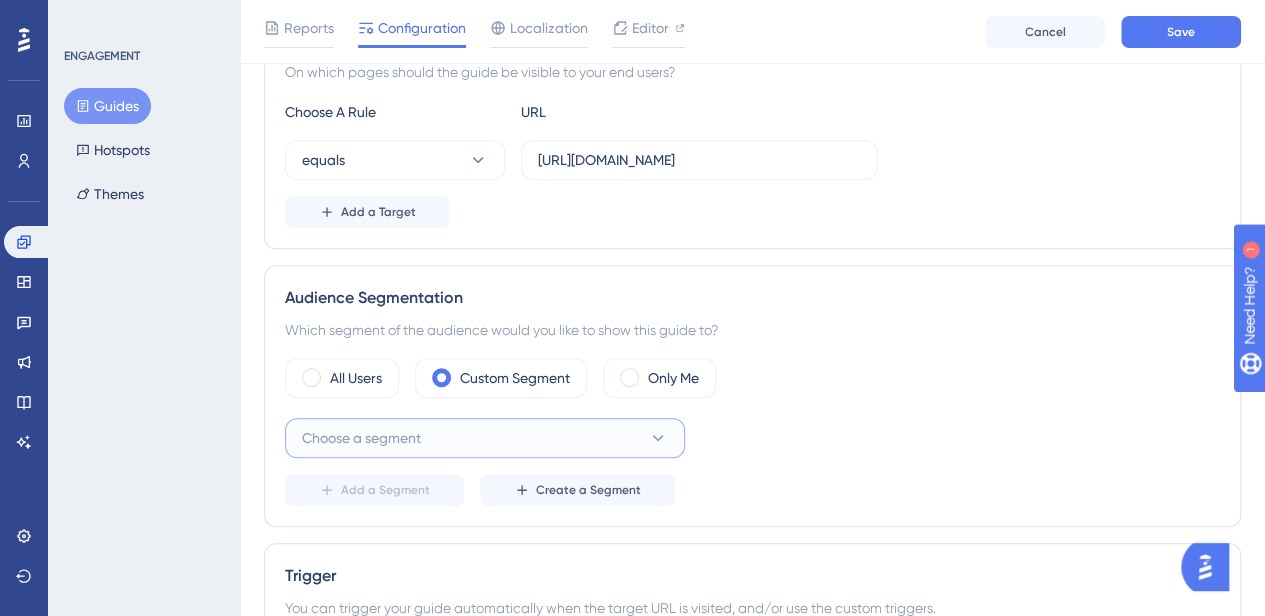 click on "Choose a segment" at bounding box center (361, 438) 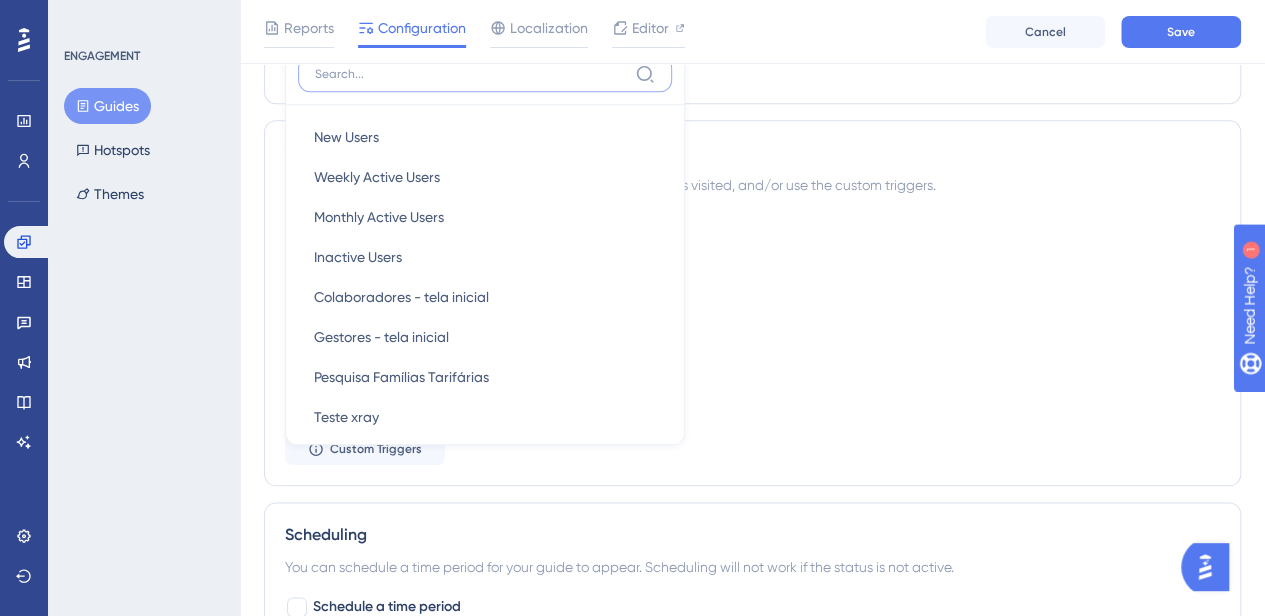 scroll, scrollTop: 935, scrollLeft: 0, axis: vertical 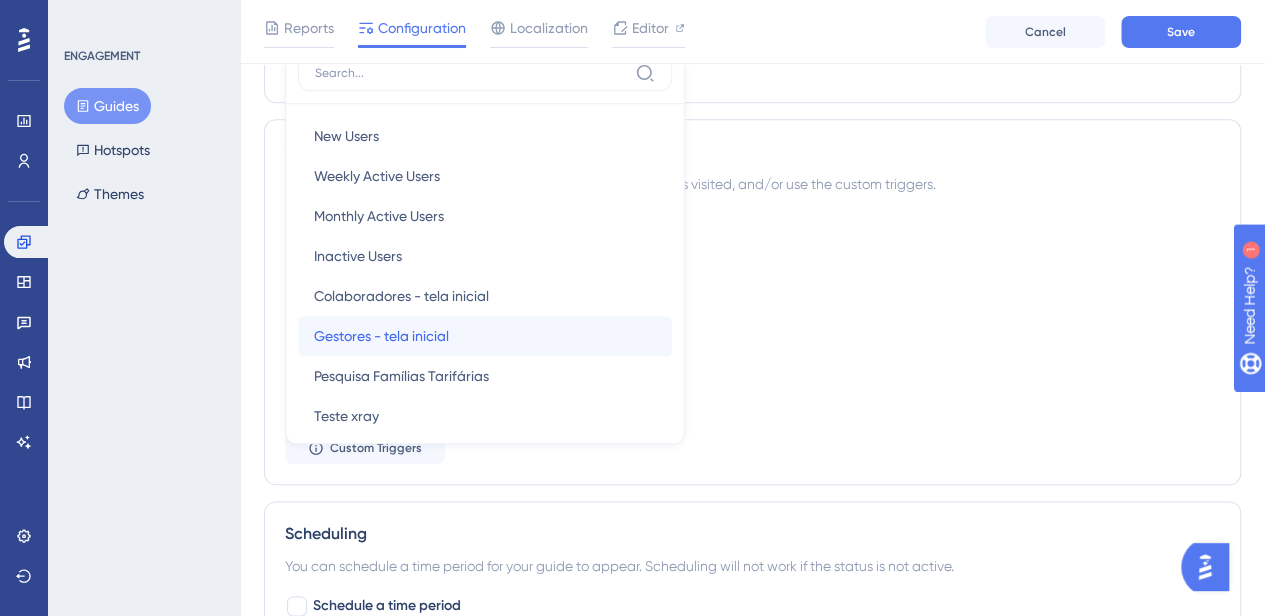 click on "Gestores - tela inicial" at bounding box center [381, 336] 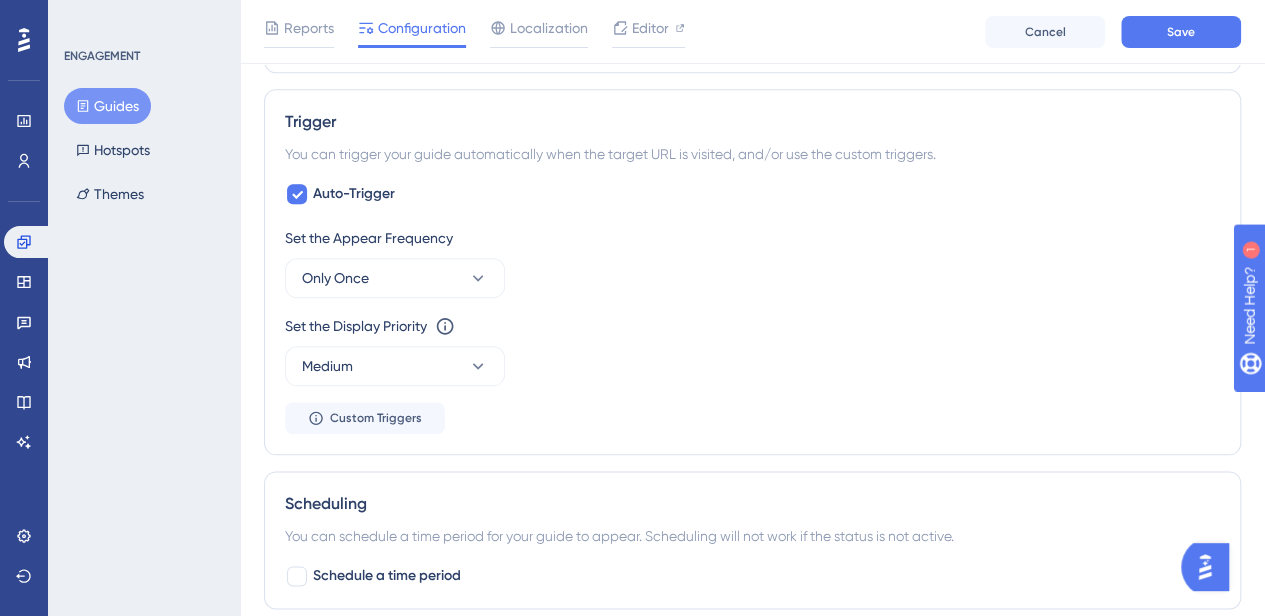 scroll, scrollTop: 968, scrollLeft: 0, axis: vertical 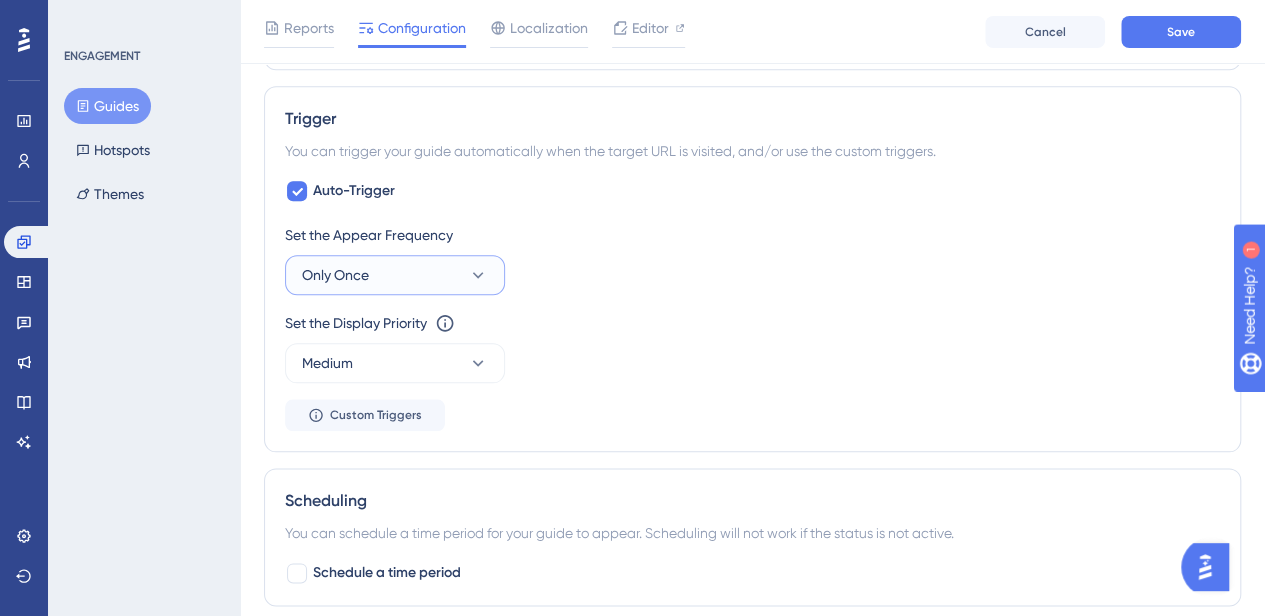 click on "Only Once" at bounding box center [395, 275] 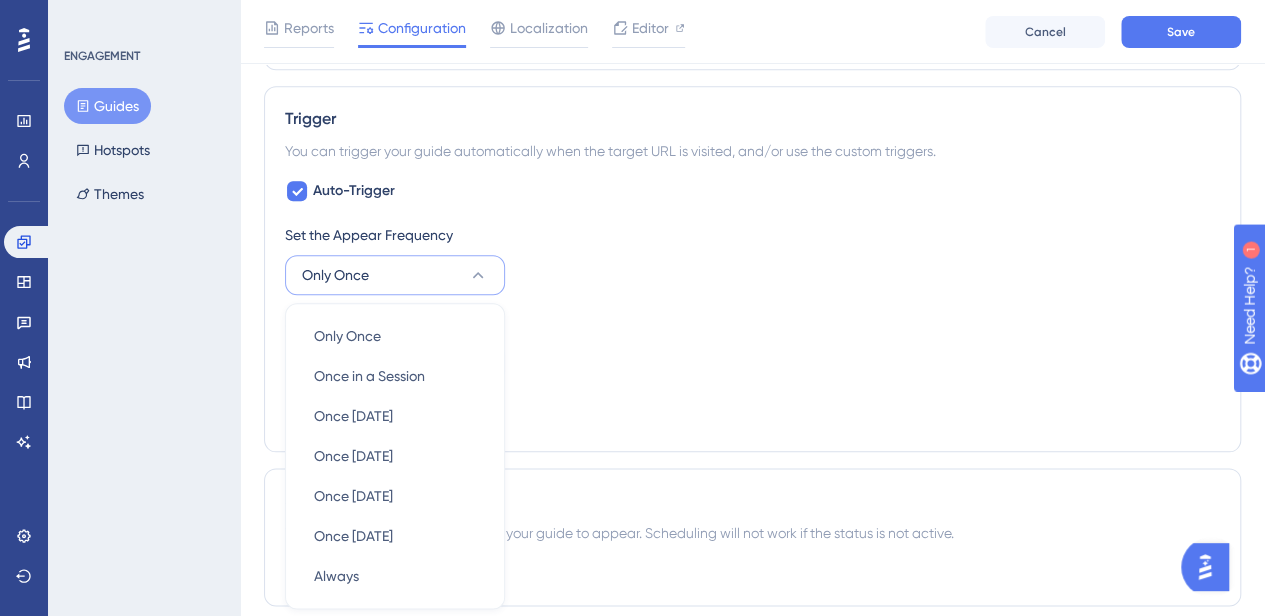 scroll, scrollTop: 1111, scrollLeft: 0, axis: vertical 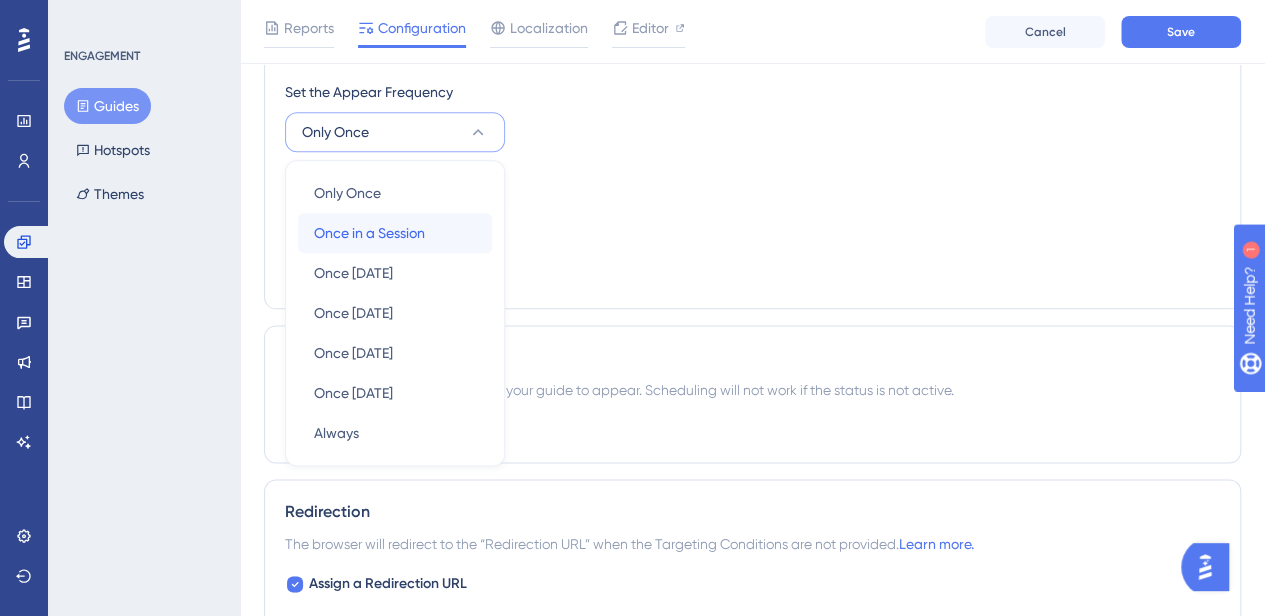 click on "Once in a Session Once in a Session" at bounding box center [395, 233] 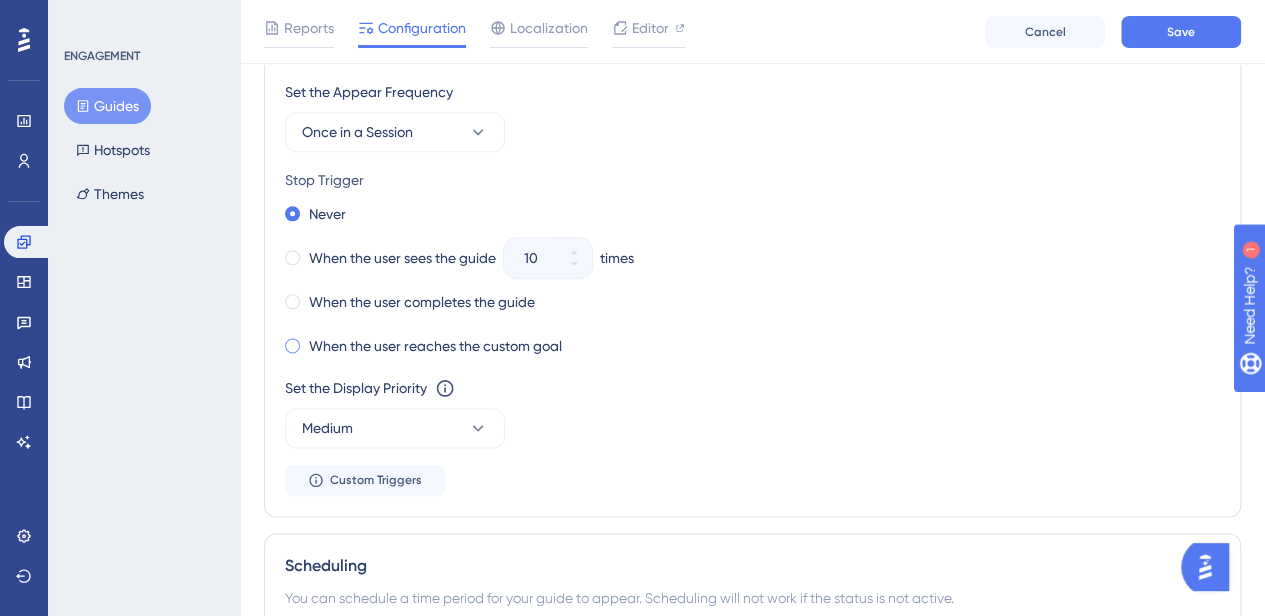 click at bounding box center [292, 345] 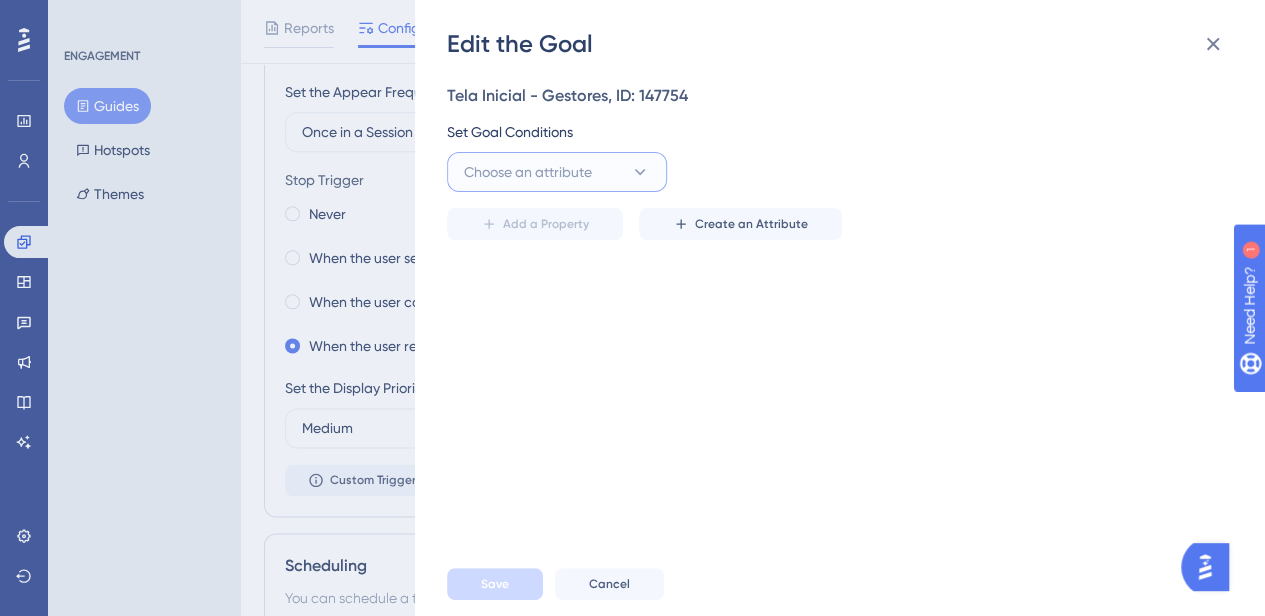 click on "Choose an attribute" at bounding box center (528, 172) 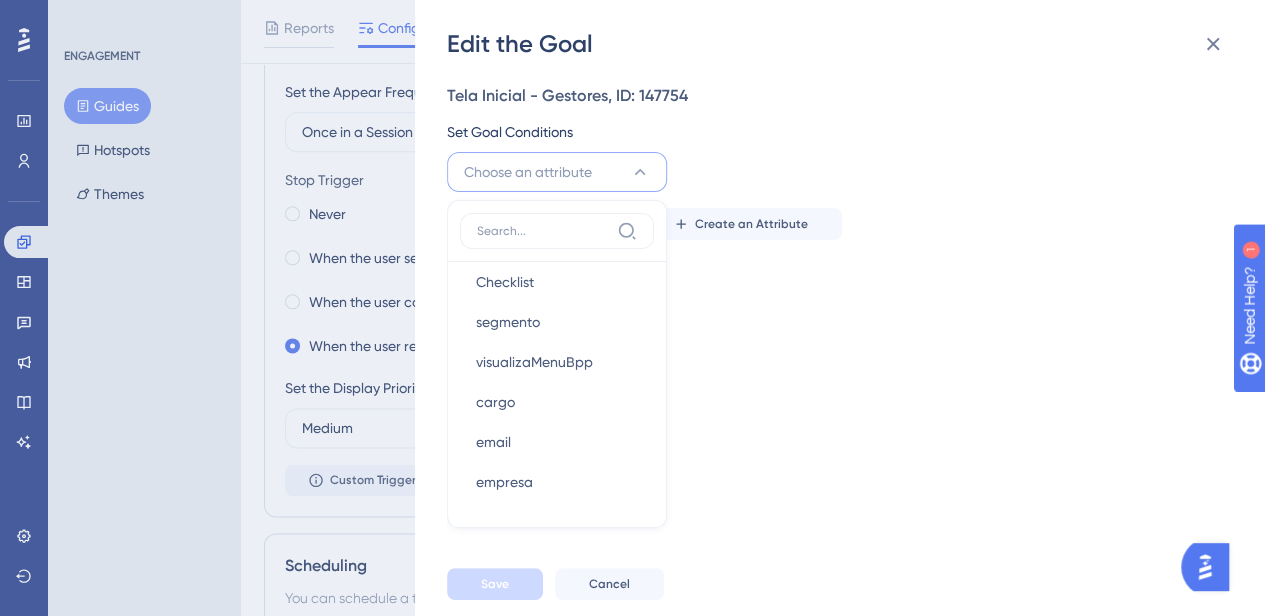 scroll, scrollTop: 0, scrollLeft: 0, axis: both 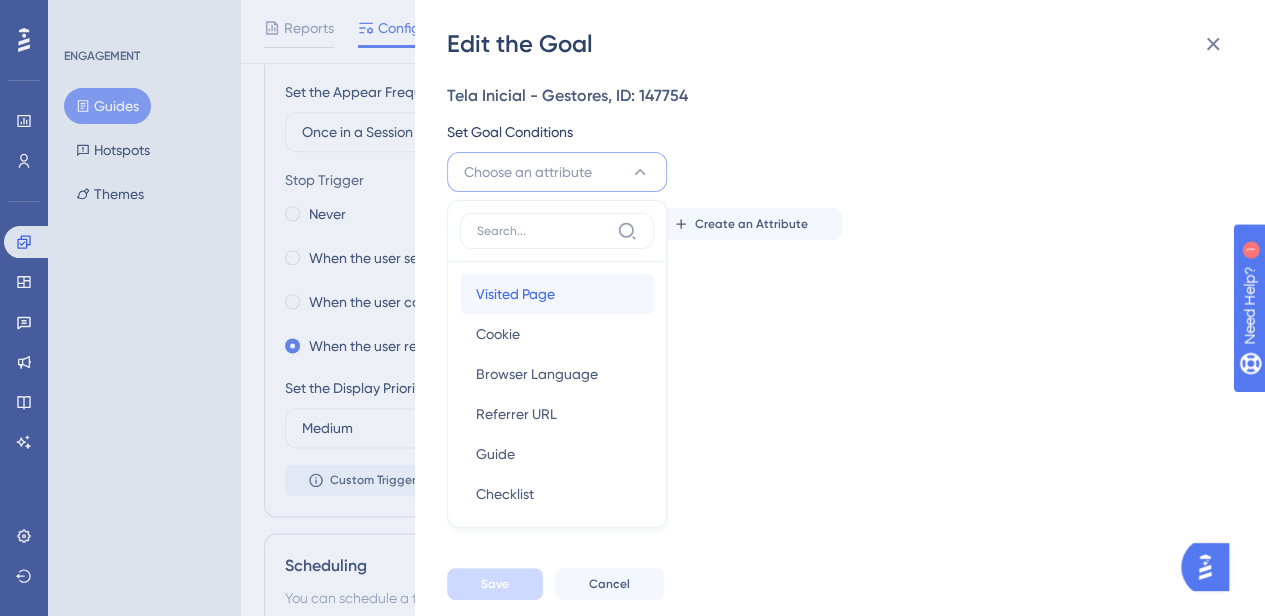 click on "Visited Page" at bounding box center (515, 294) 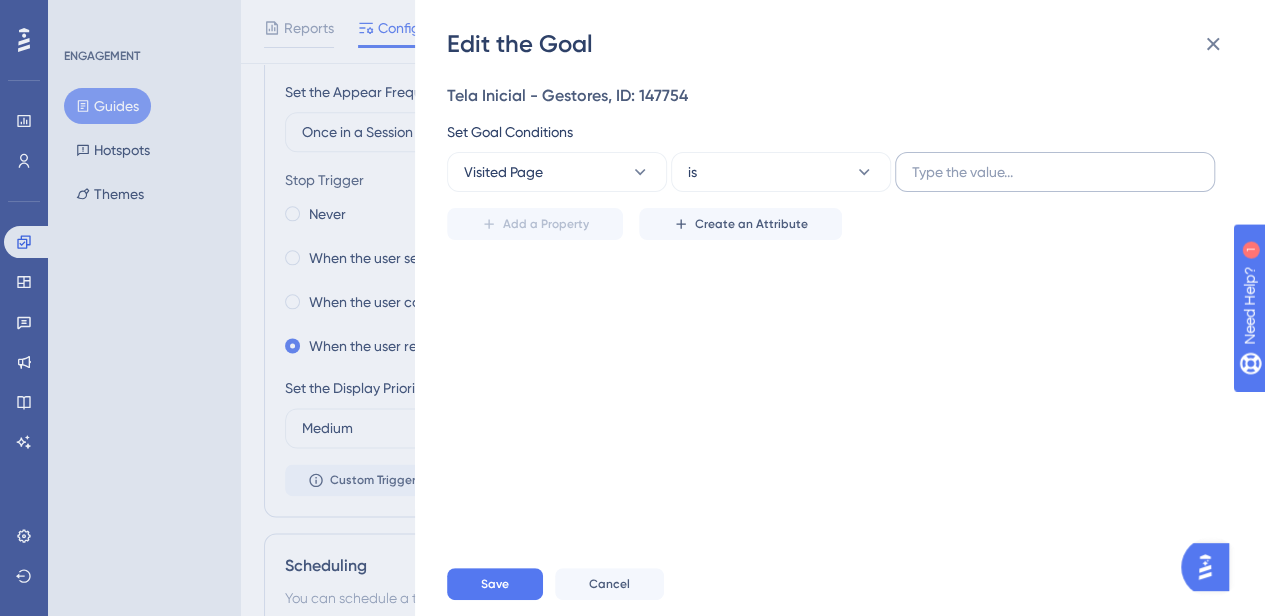 click at bounding box center [1055, 172] 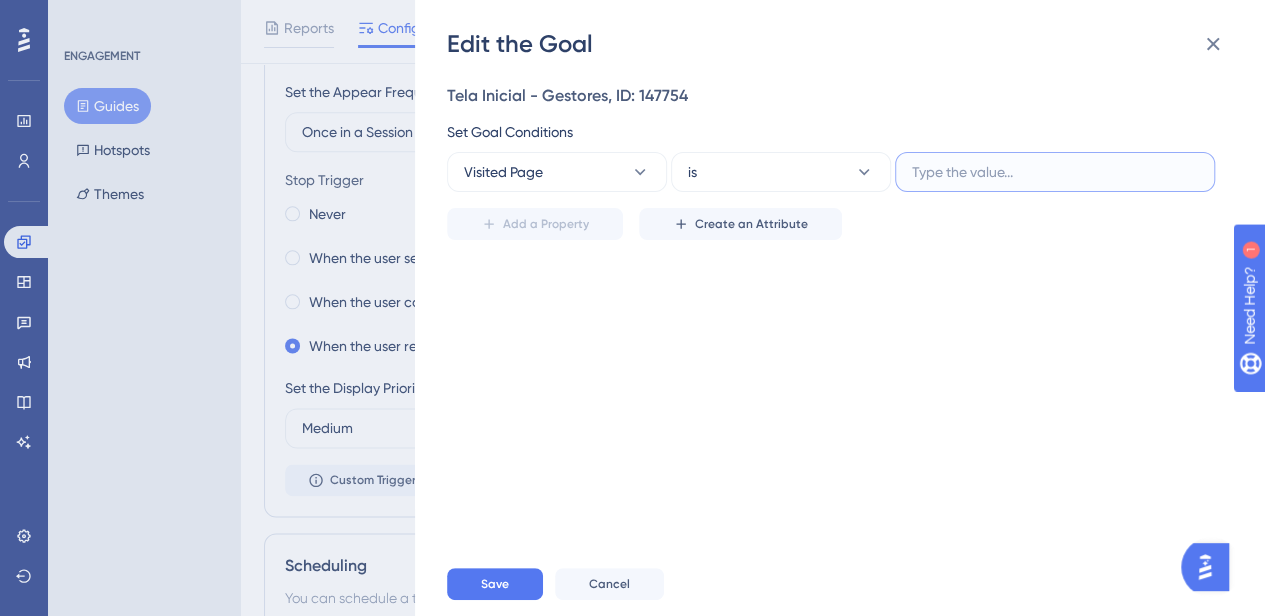click at bounding box center [1055, 172] 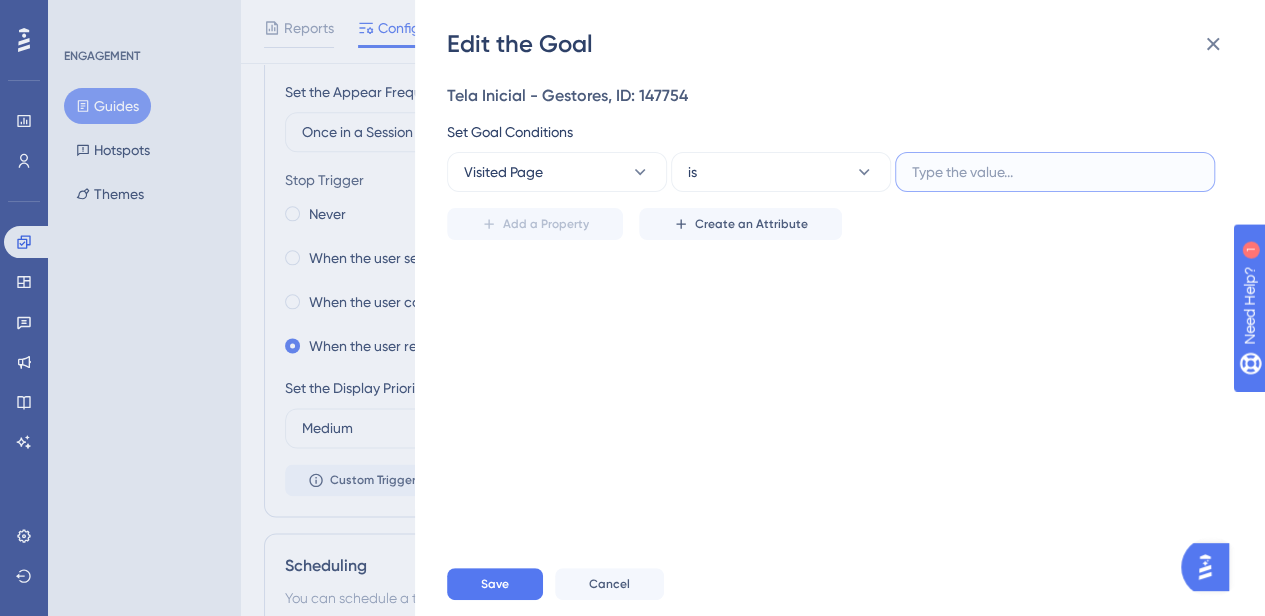 click at bounding box center [1055, 172] 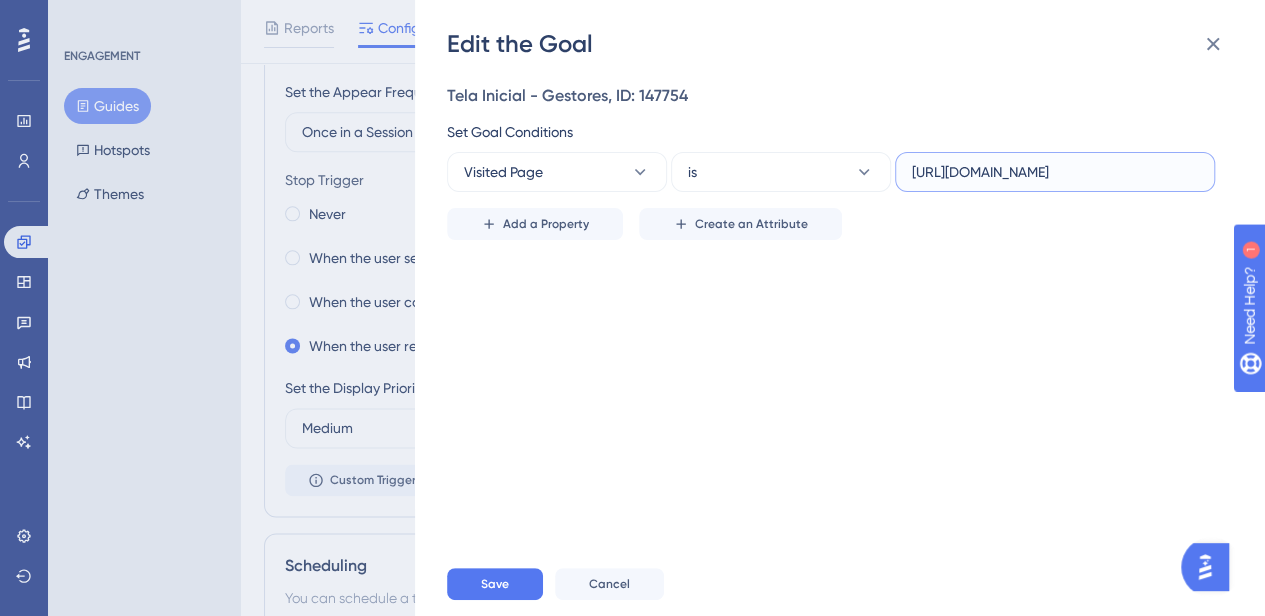 type on "https://t.maze.co/415257546" 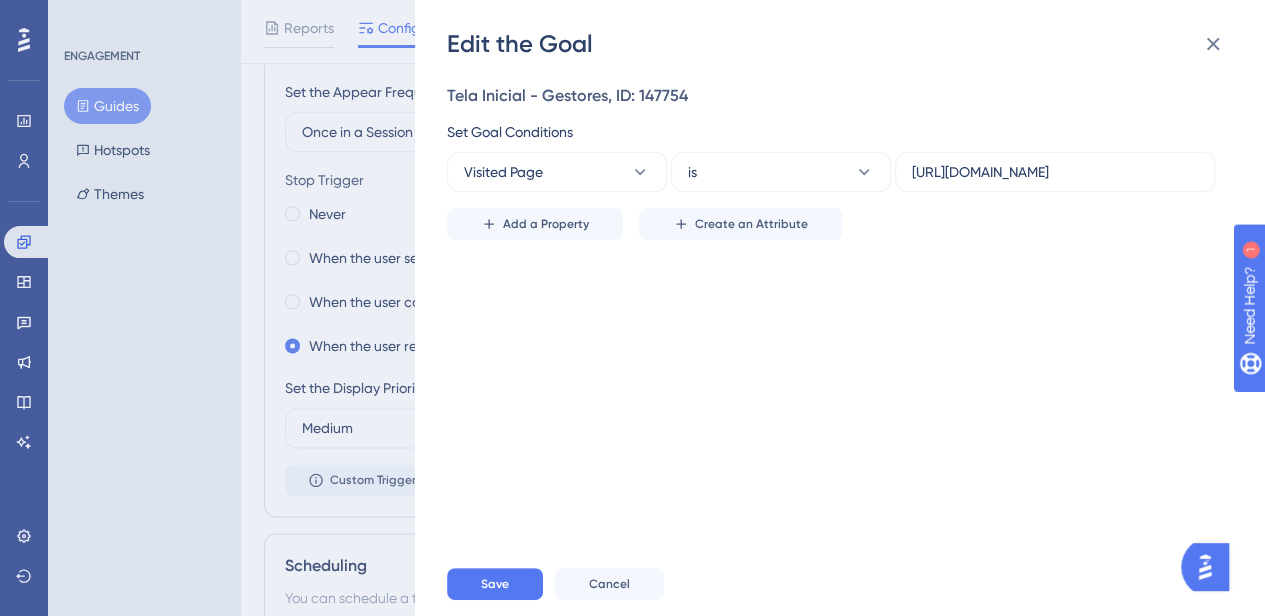 click on "Add a Property Create an Attribute" at bounding box center (834, 224) 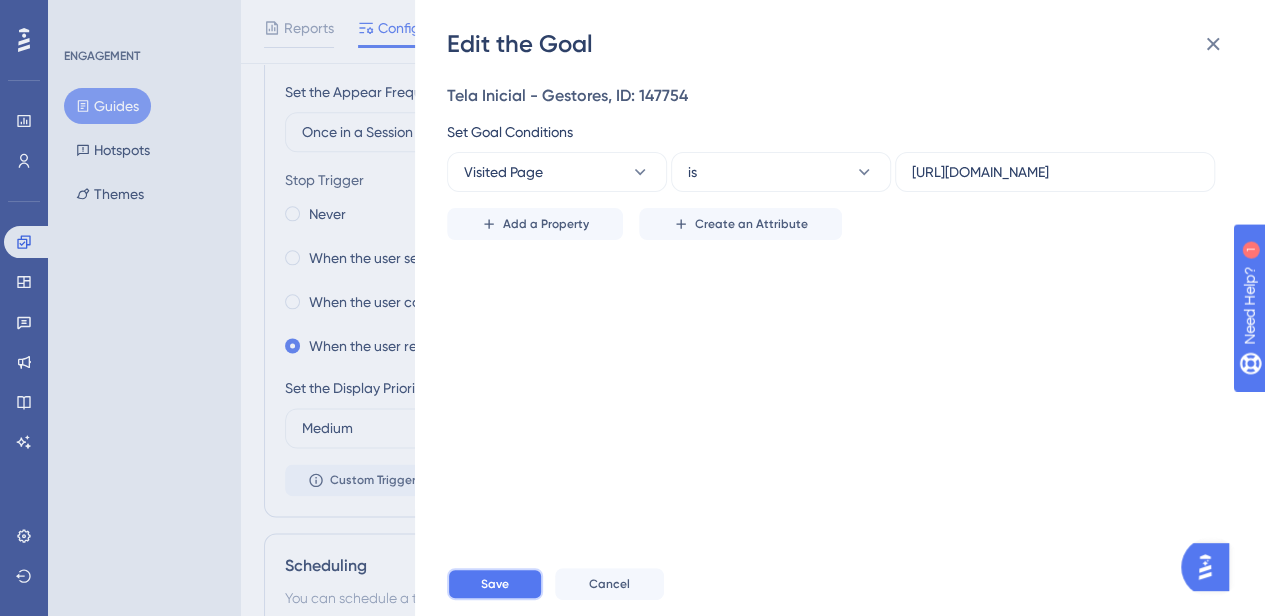 click on "Save" at bounding box center (495, 584) 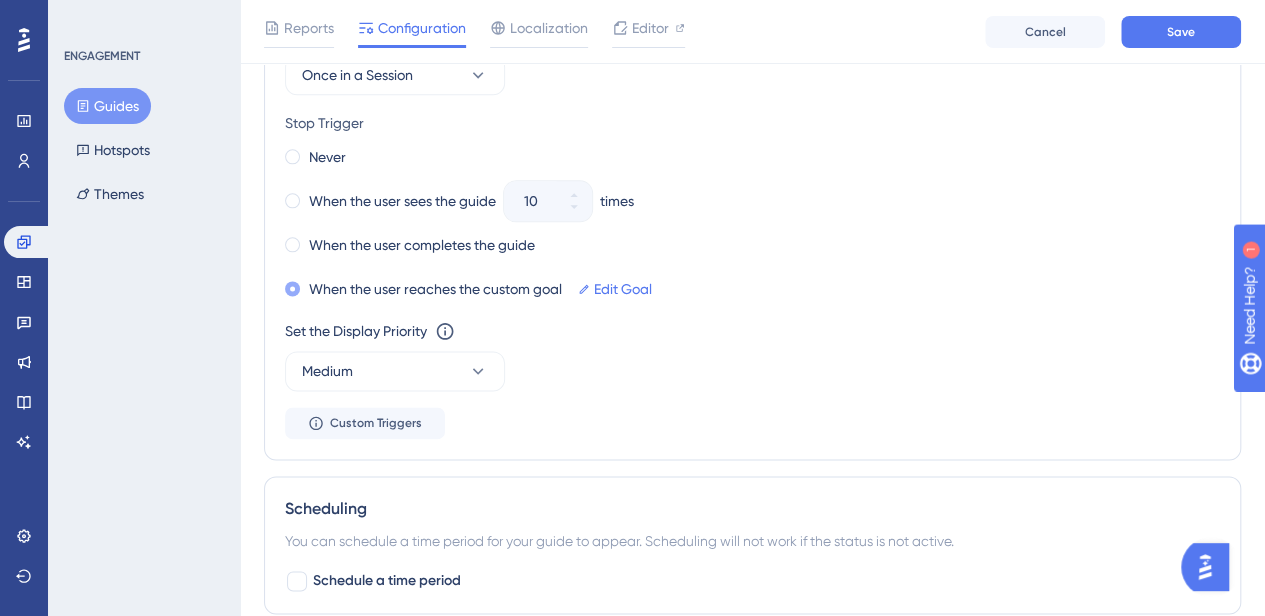 scroll, scrollTop: 1169, scrollLeft: 5, axis: both 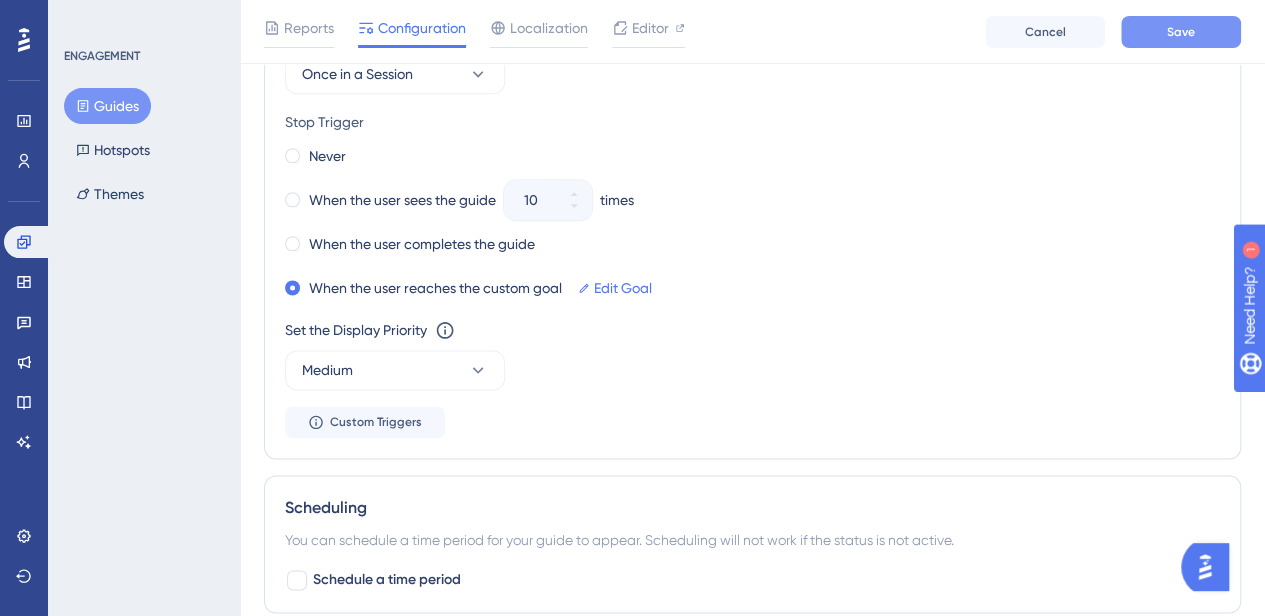 click on "Save" at bounding box center [1181, 32] 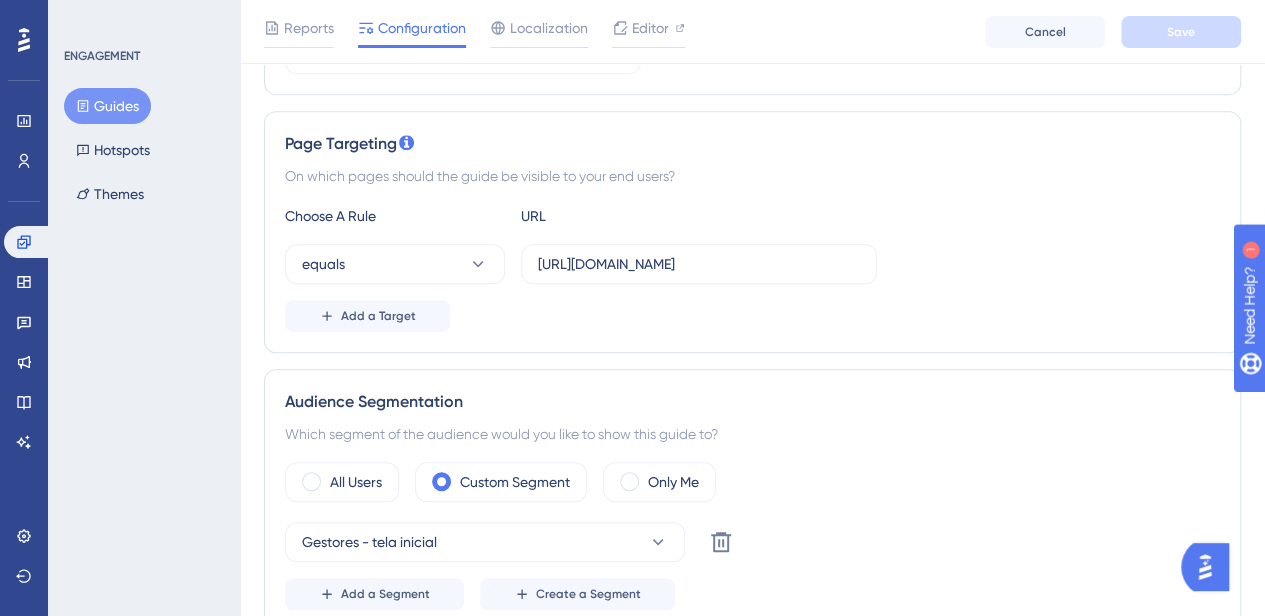 scroll, scrollTop: 0, scrollLeft: 5, axis: horizontal 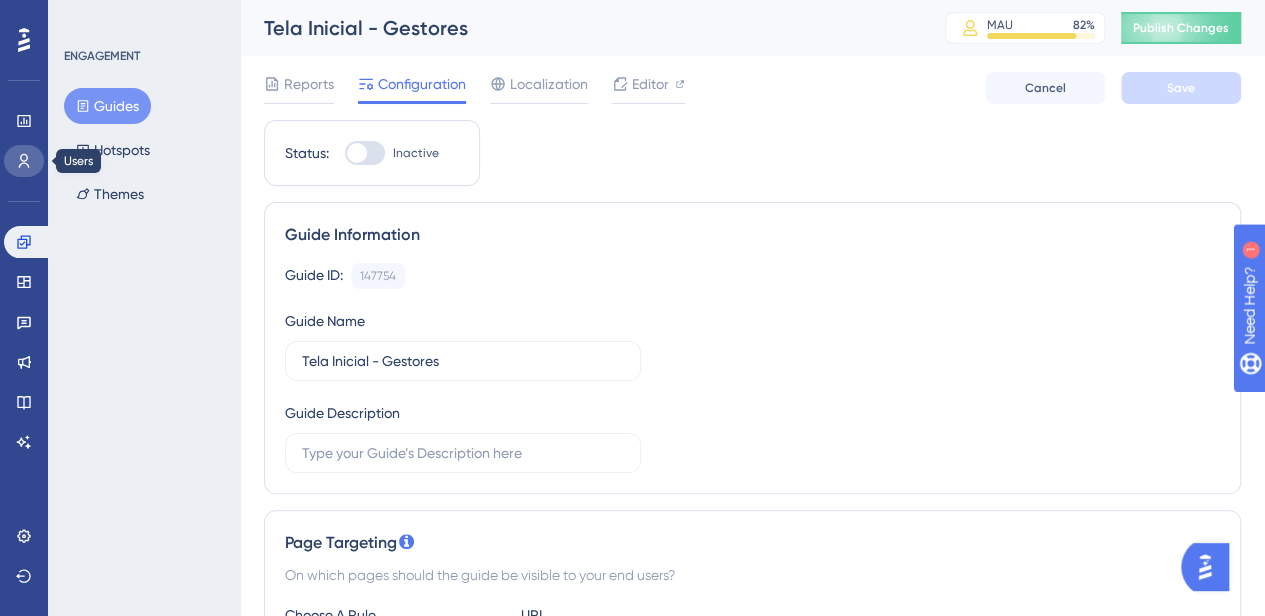 click 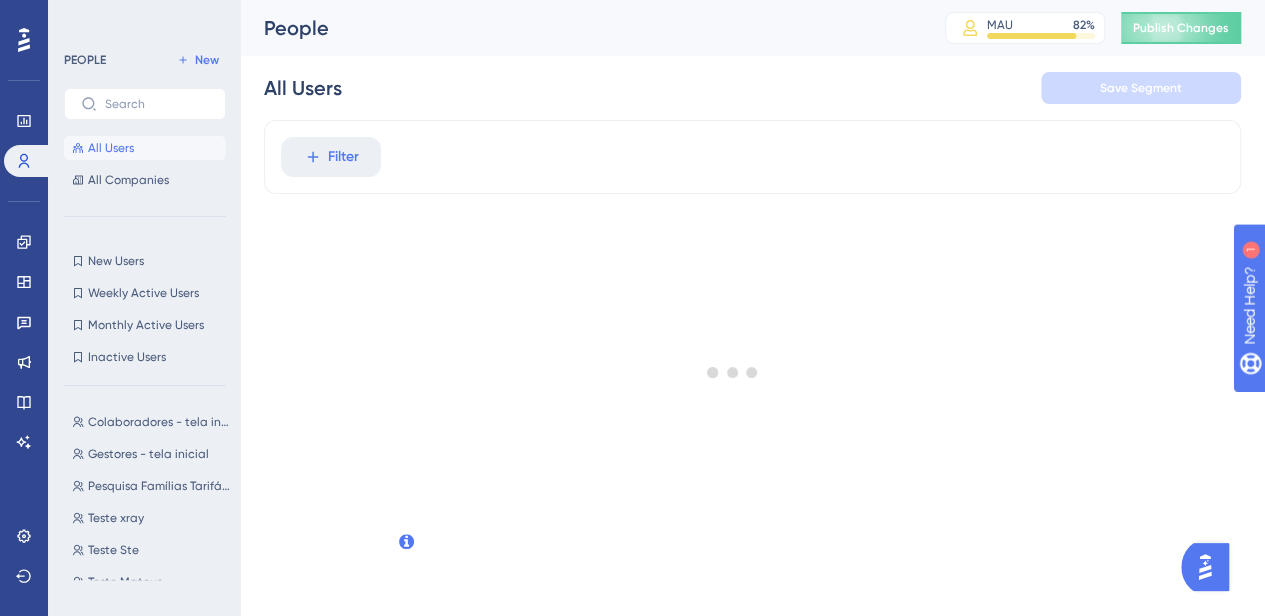 scroll, scrollTop: 0, scrollLeft: 0, axis: both 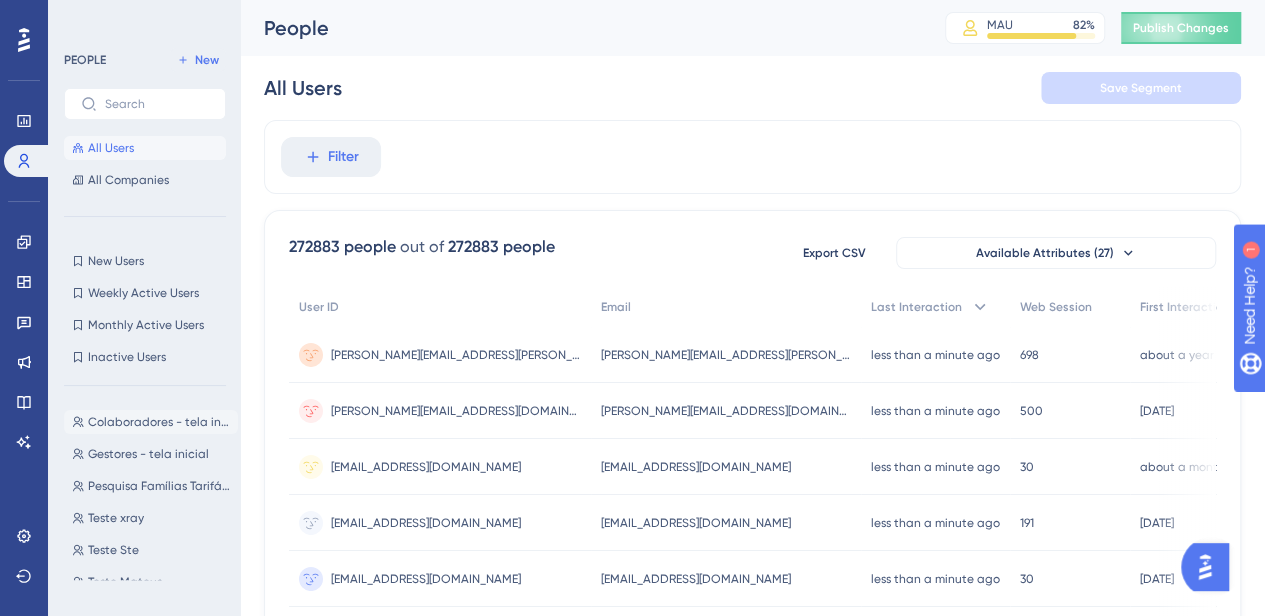 click on "Colaboradores - tela inicial Colaboradores - tela inicial" at bounding box center [151, 422] 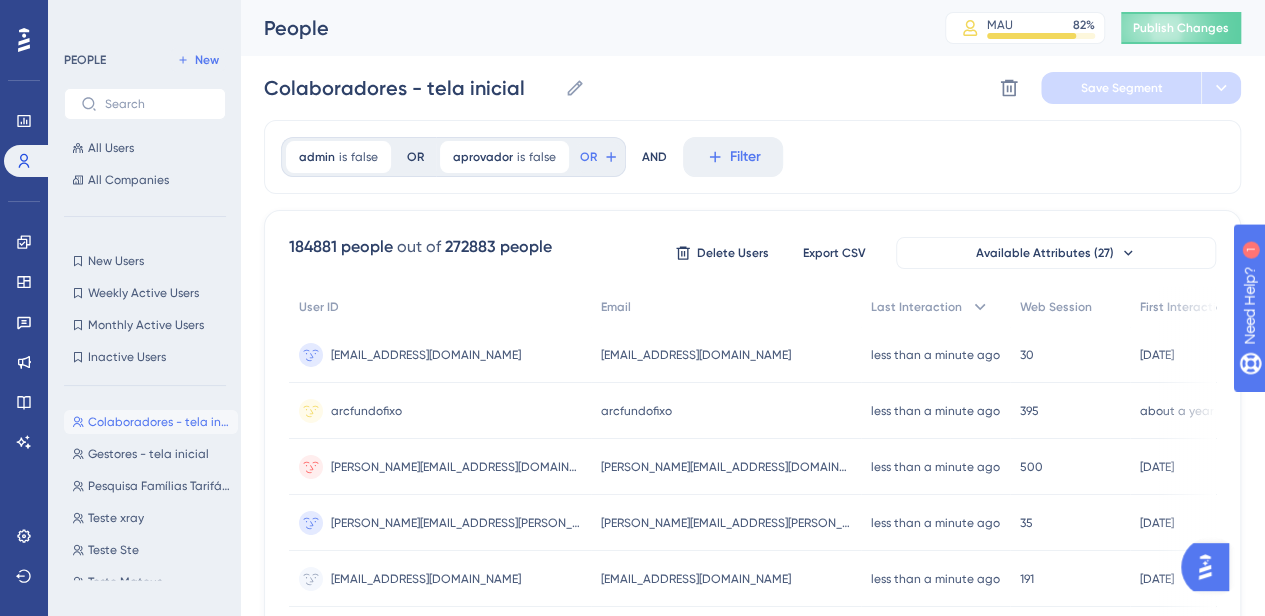 click on "admin is false false Remove OR" at bounding box center (358, 157) 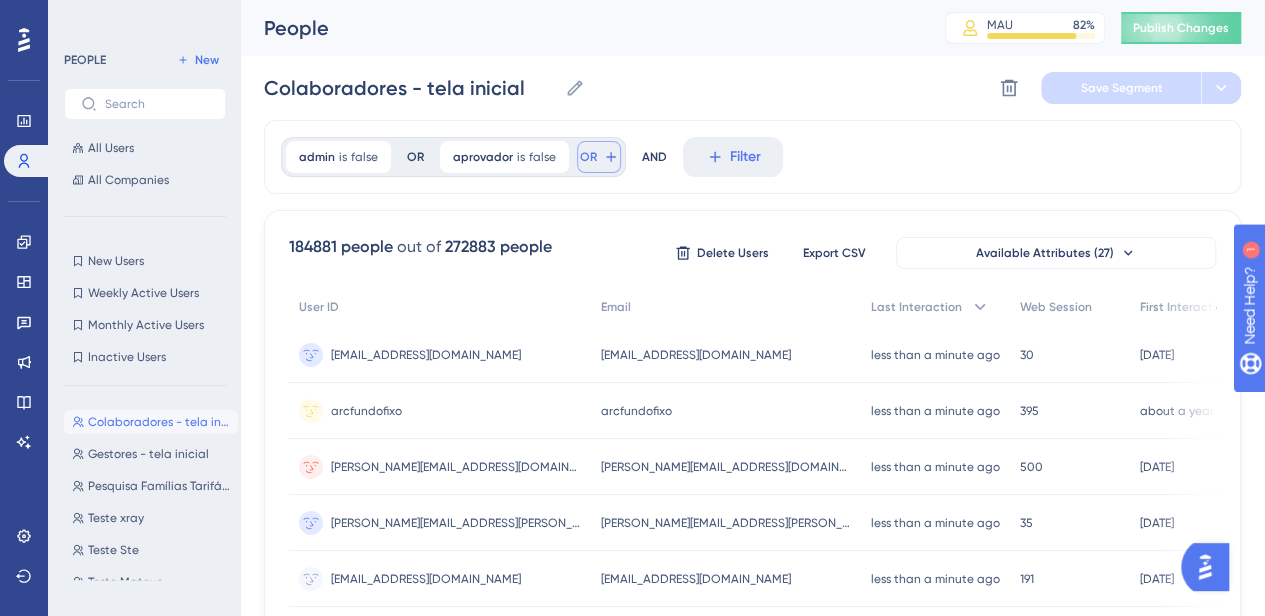 click on "OR" at bounding box center (588, 157) 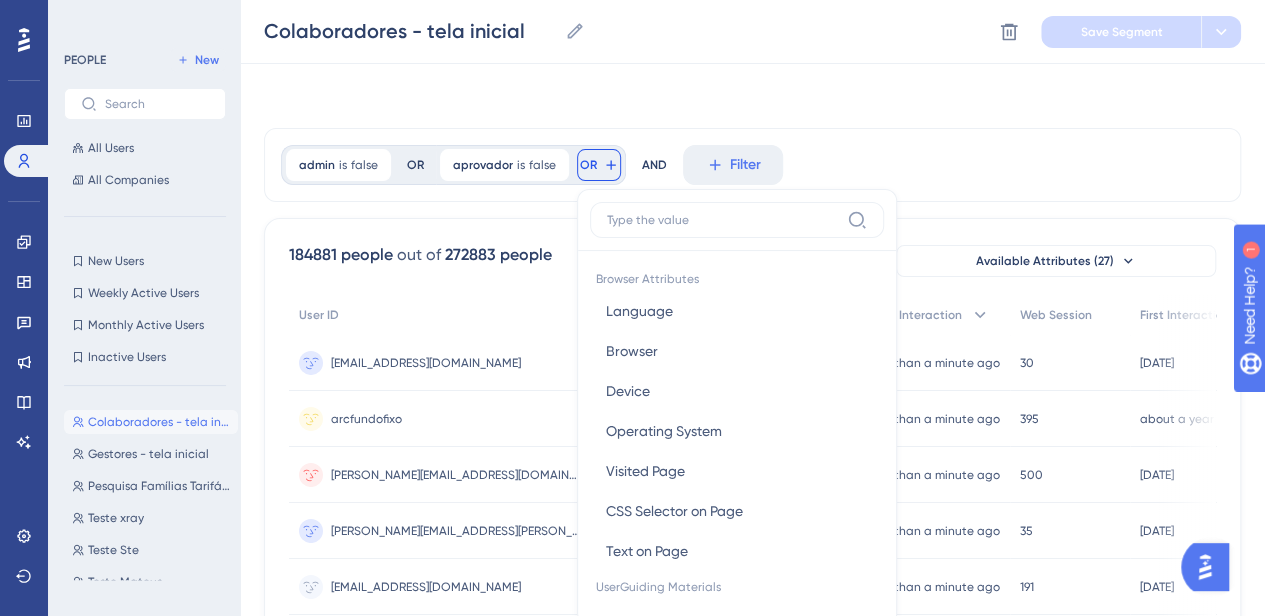 scroll, scrollTop: 90, scrollLeft: 0, axis: vertical 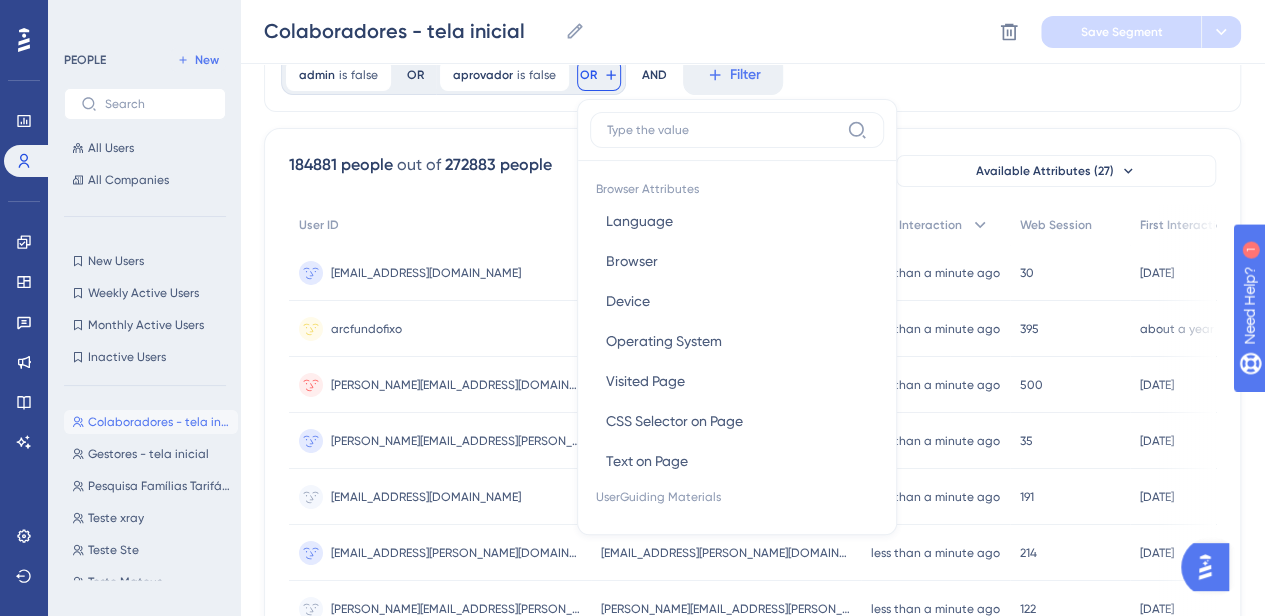 click on "Browser Attributes Language Language Browser Browser Device Device Operating System Operating System Visited Page Visited Page CSS Selector on Page CSS Selector on Page Text on Page Text on Page UserGuiding Materials Guide Guide Checklist Checklist Survey Interaction Survey Interaction Survey Answer Survey Answer Hotspot Interaction Hotspot Interaction Custom Button Interaction Custom Button Interaction Goal Goal AI Assistant AI Assistant Resource Center Interaction Resource Center Interaction Resource Center Tab Resource Center Tab Product Updates Product Updates Product Updates Post Product Updates Post Knowledge Base Knowledge Base Knowledge Base Article Knowledge Base Article User Attributes User ID User ID Web Session Web Session First Interaction First Interaction Last Interaction Last Interaction admin admin agencia agencia aprovador aprovador bpp bpp cargo cargo cliente cliente Email Email empresa empresa idagencia idagencia idioma idioma isOnboardingAdm isOnboardingAdm modulo modulo modulosPaytrack" at bounding box center [737, 317] 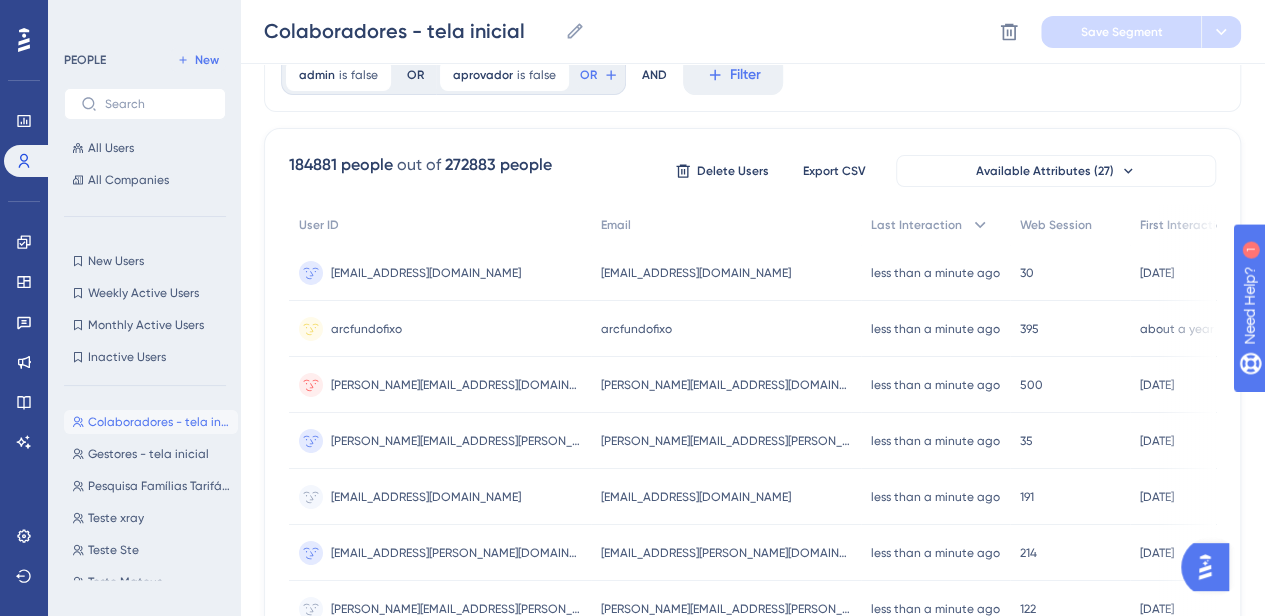 scroll, scrollTop: 0, scrollLeft: 0, axis: both 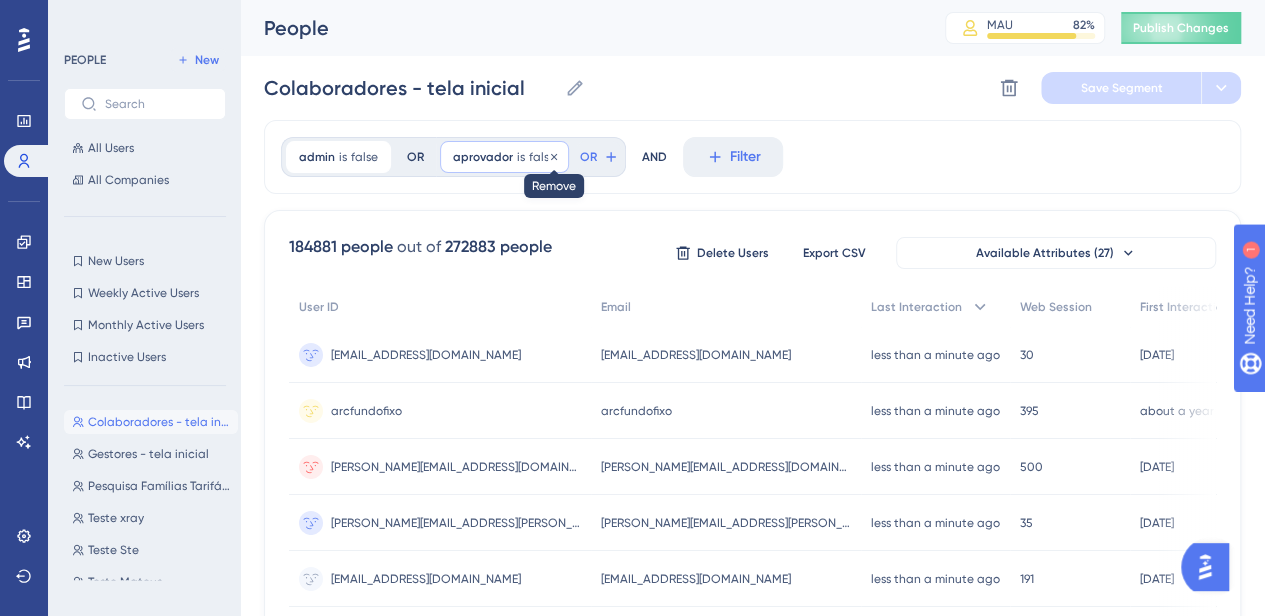 click 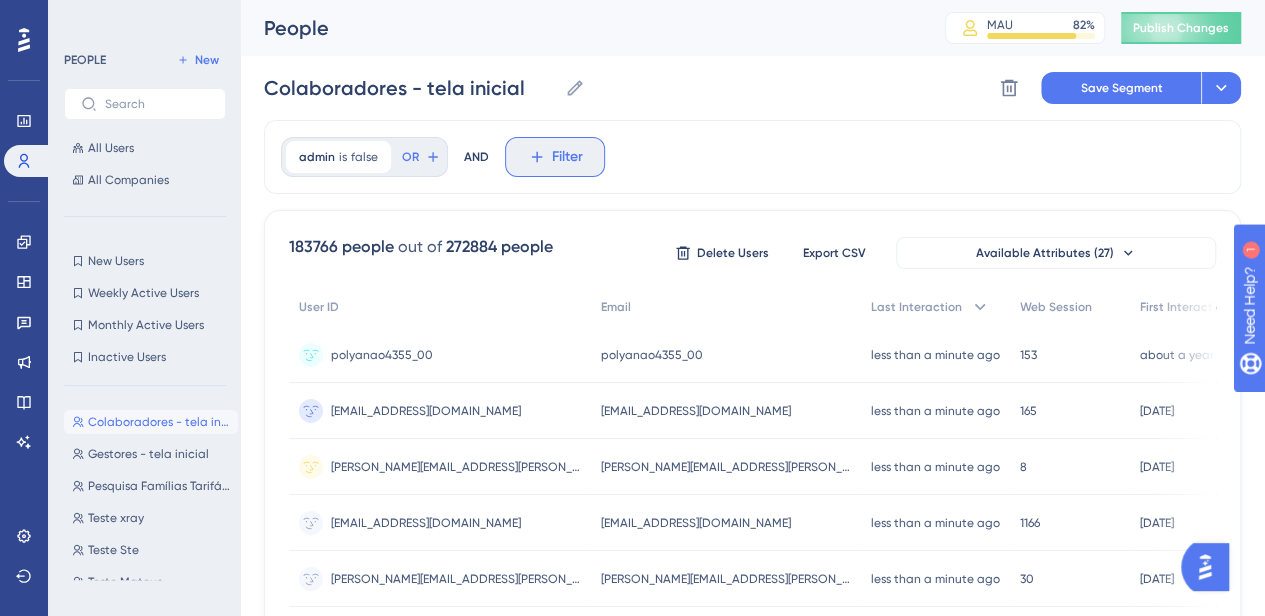 click on "Filter" at bounding box center (567, 157) 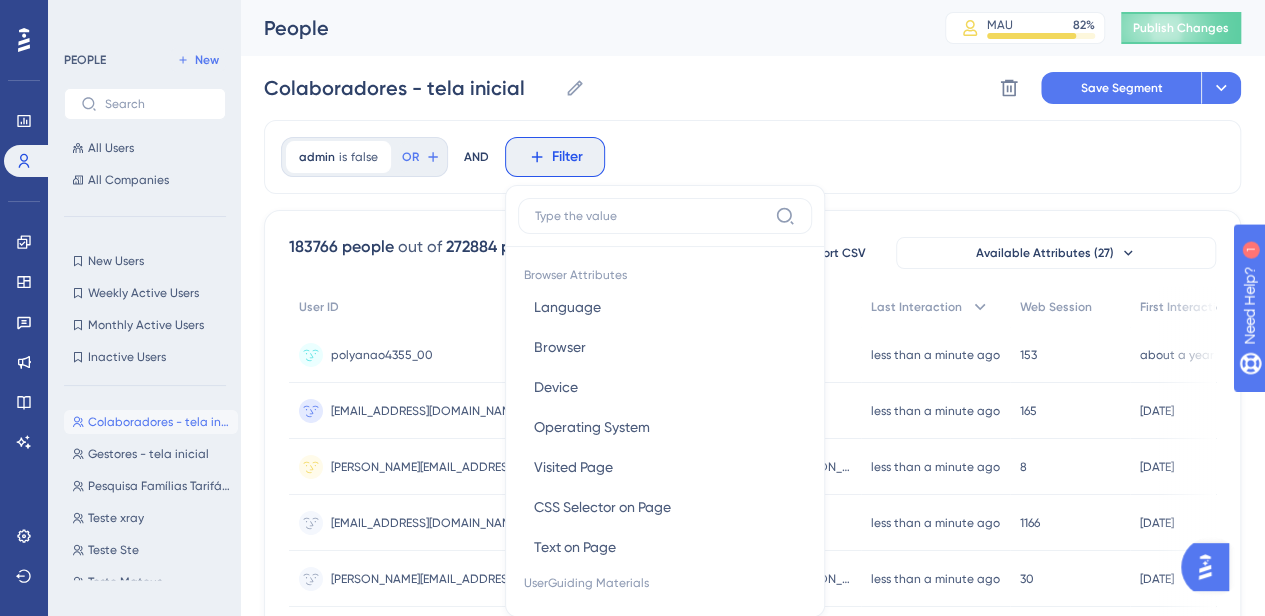 scroll, scrollTop: 92, scrollLeft: 0, axis: vertical 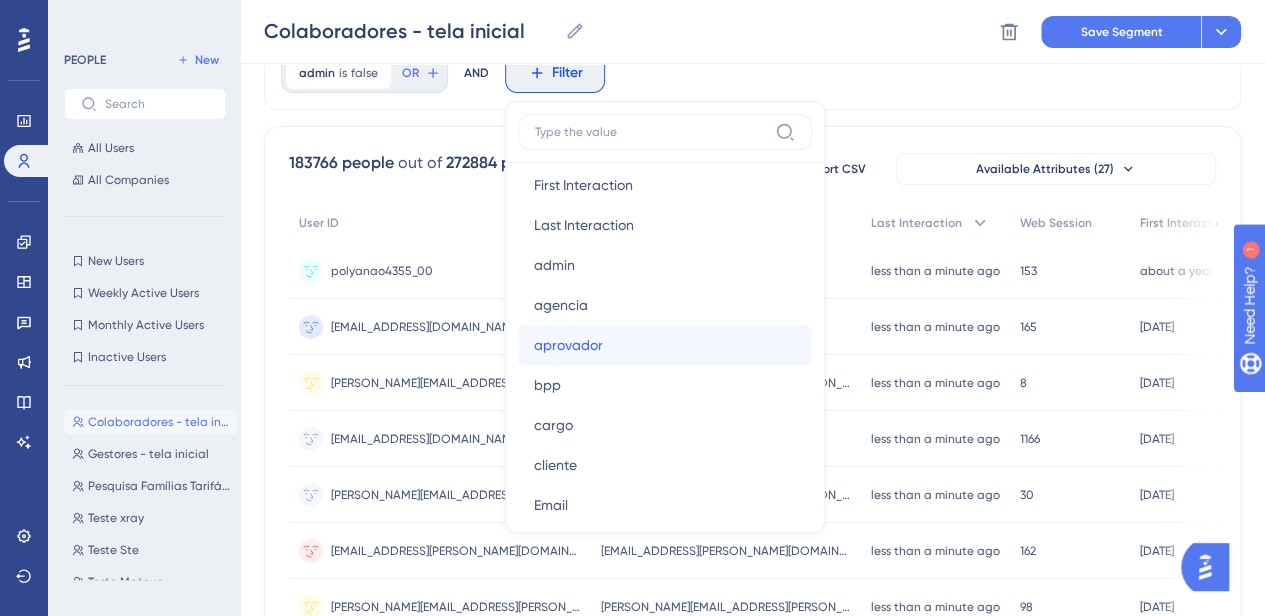 click on "aprovador" at bounding box center (568, 345) 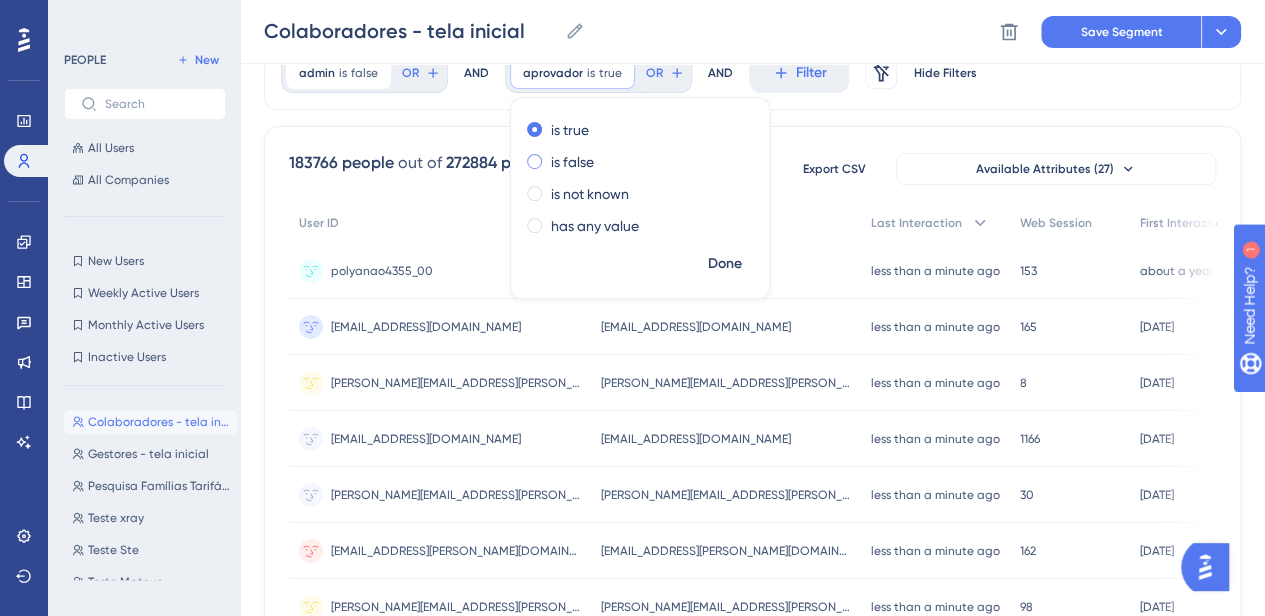 click at bounding box center [534, 161] 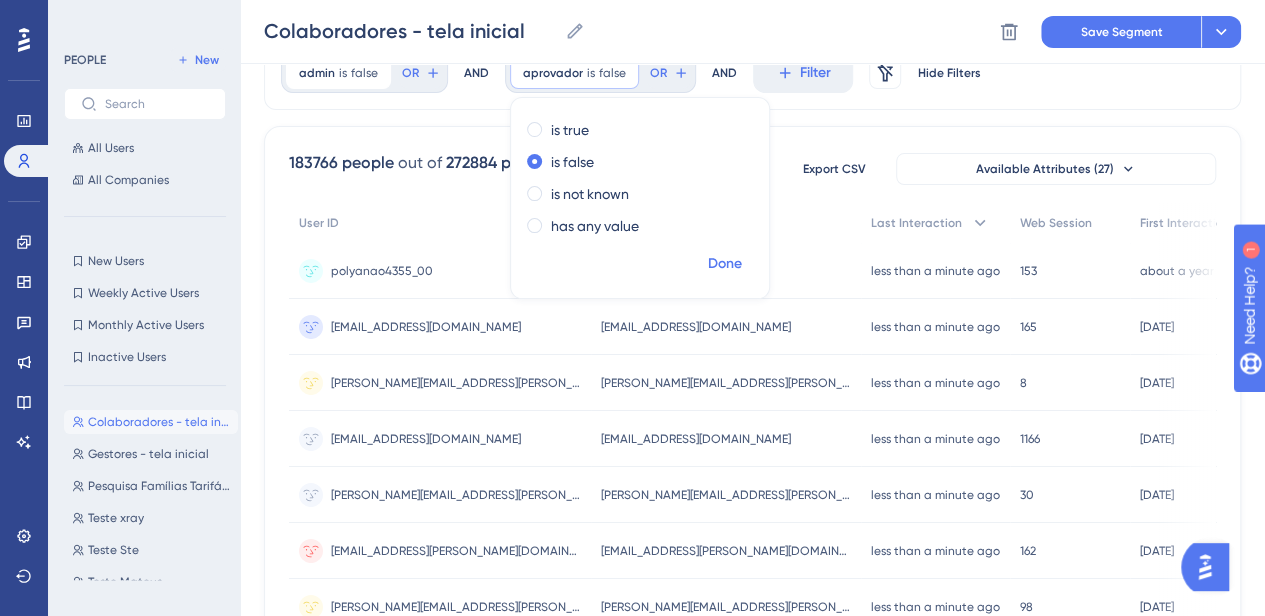 click on "Done" at bounding box center (725, 264) 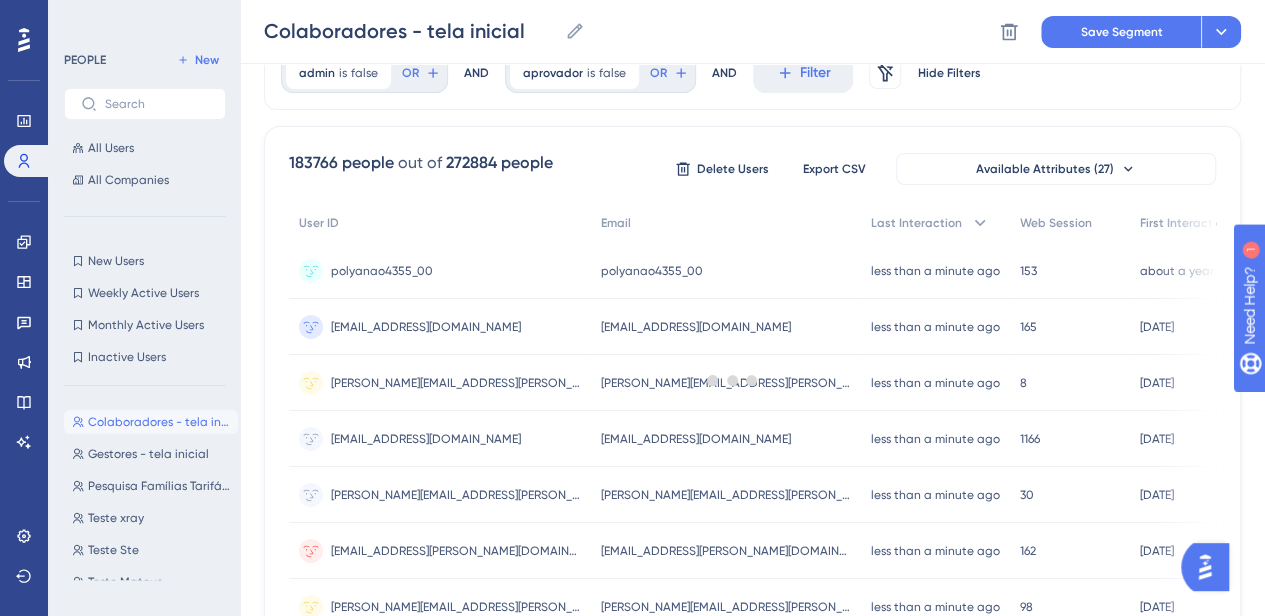 scroll, scrollTop: 0, scrollLeft: 0, axis: both 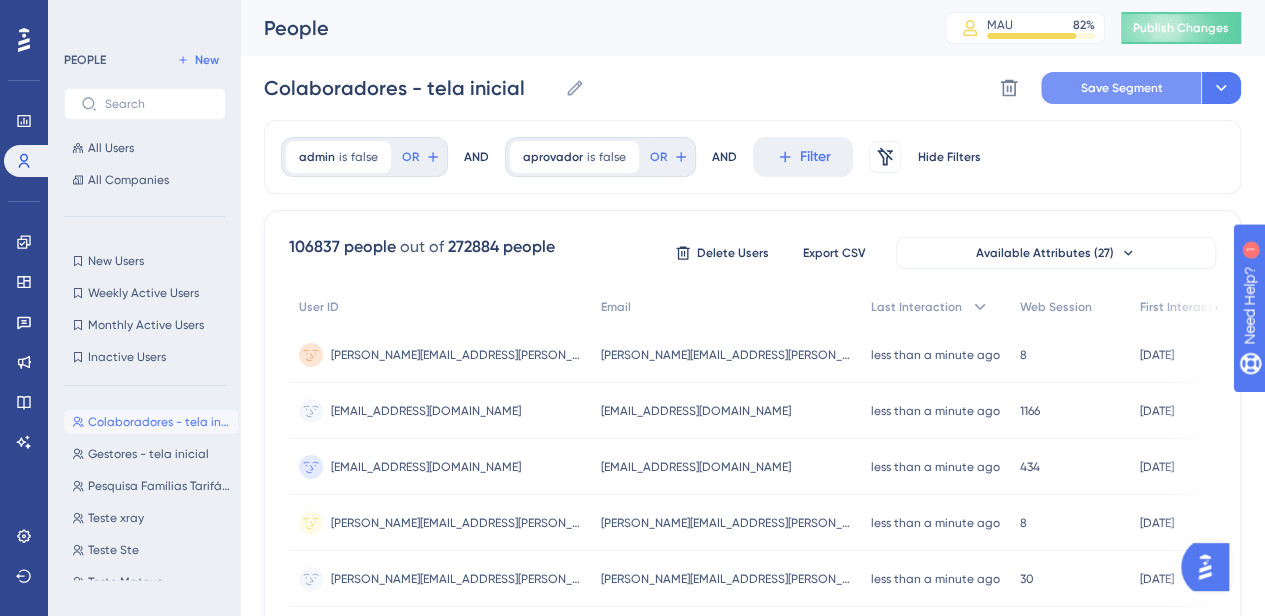 click on "Save Segment" at bounding box center [1122, 88] 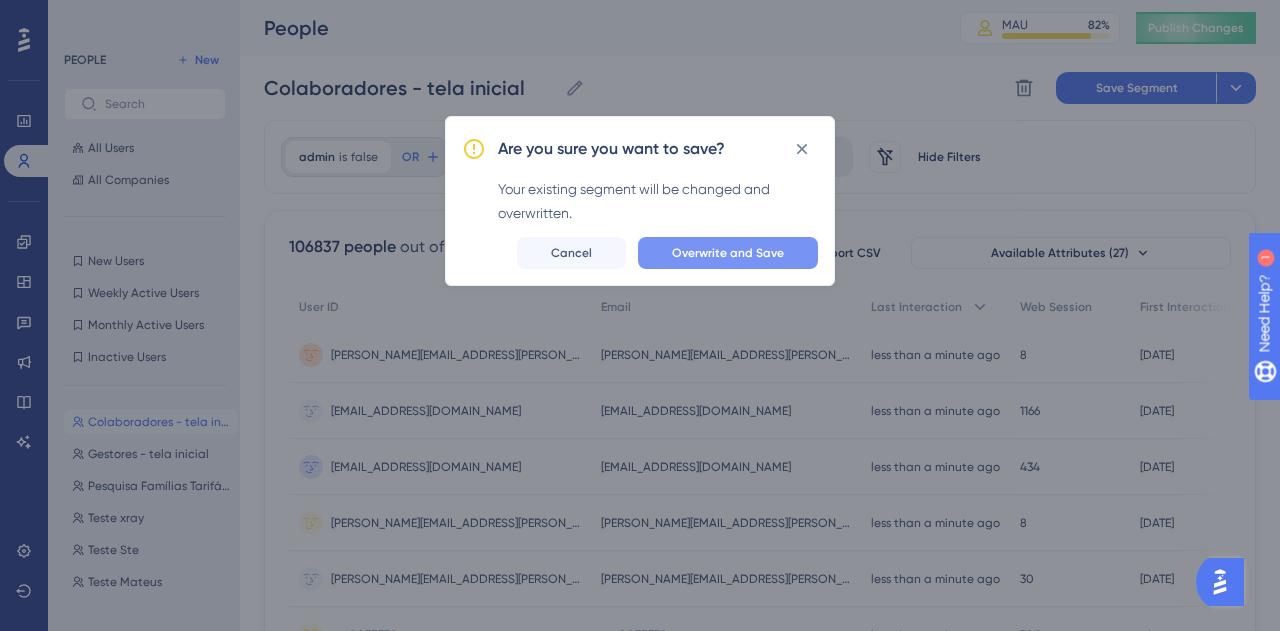 click on "Overwrite and Save" at bounding box center [728, 253] 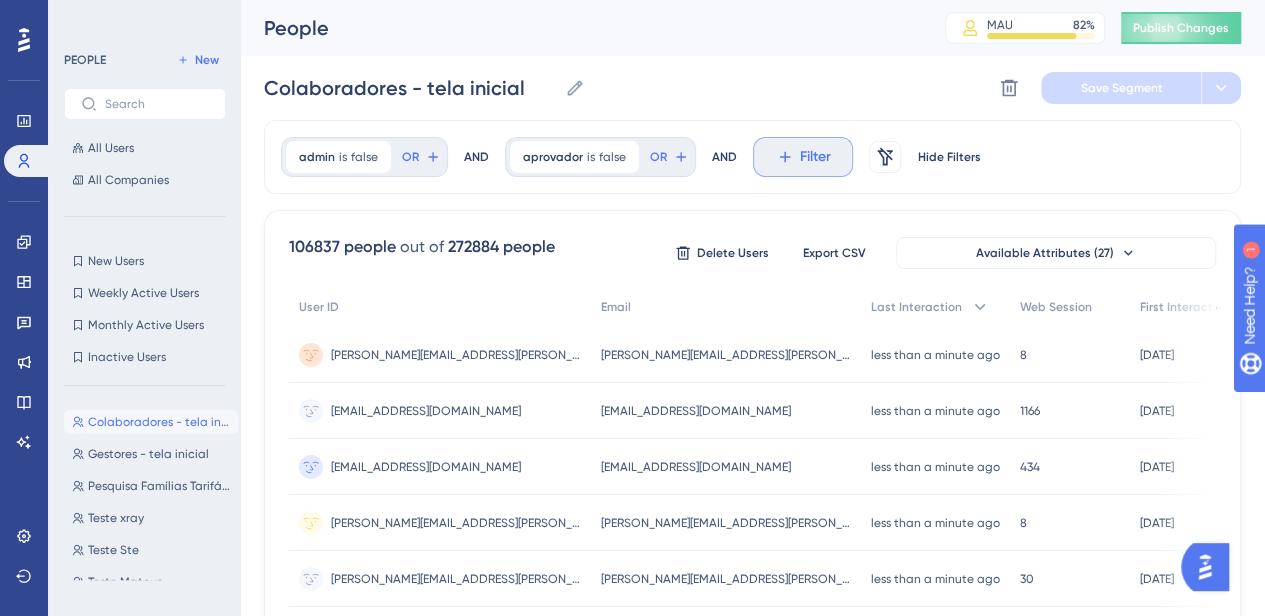 click on "Filter" at bounding box center (815, 157) 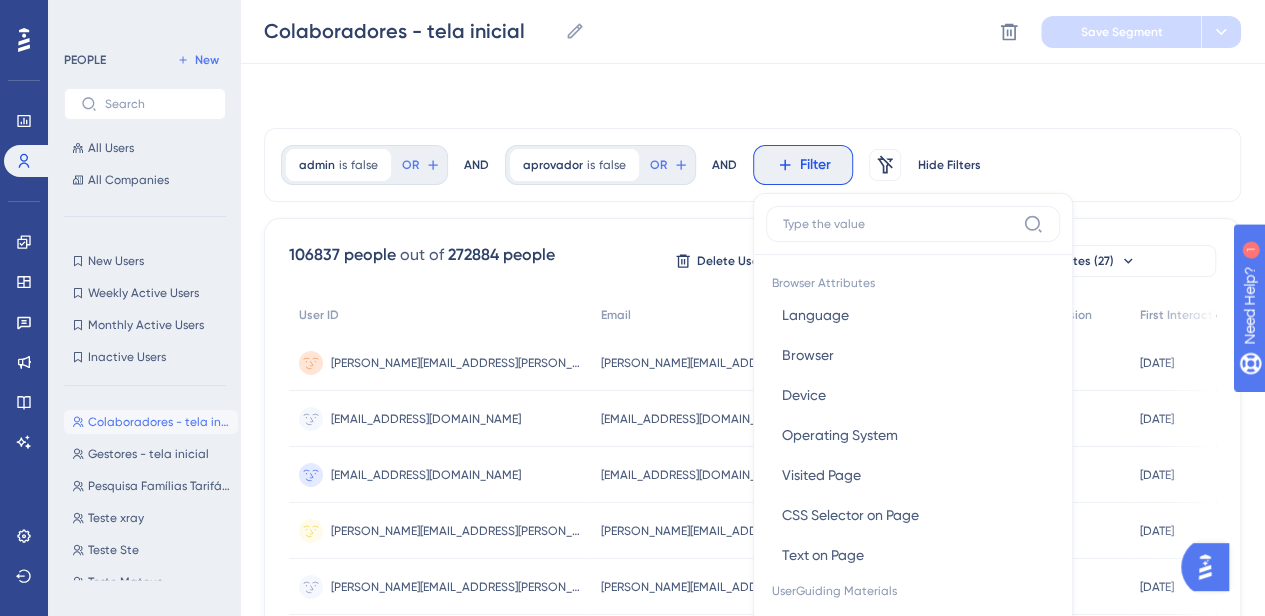 scroll, scrollTop: 92, scrollLeft: 0, axis: vertical 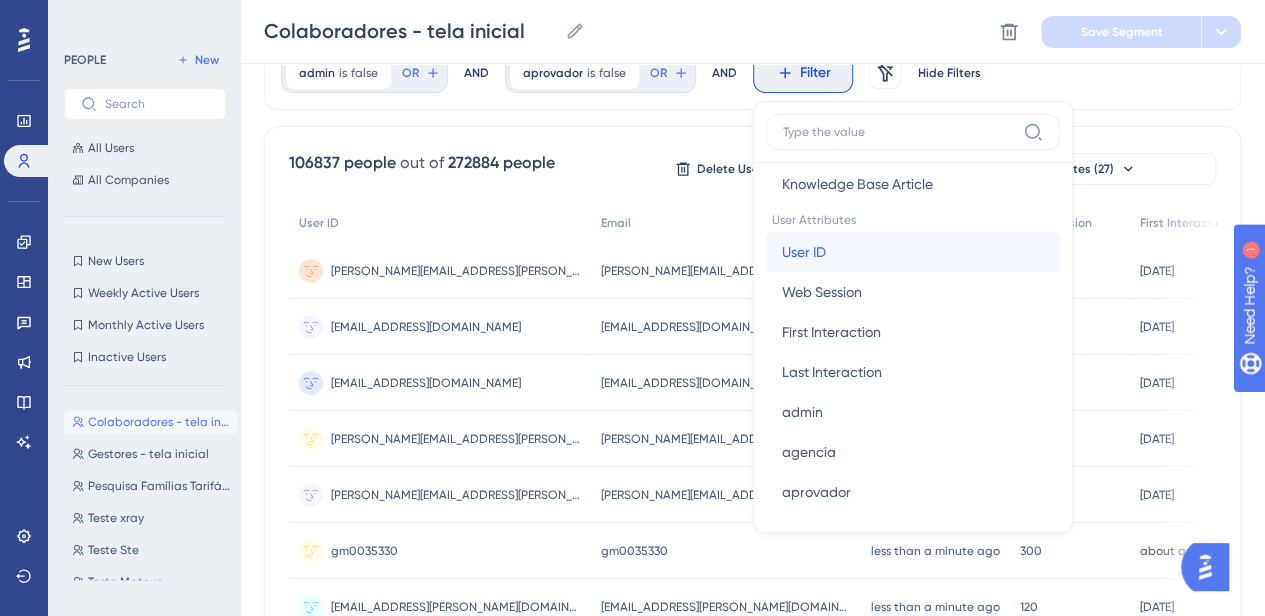 click on "User ID" at bounding box center (804, 252) 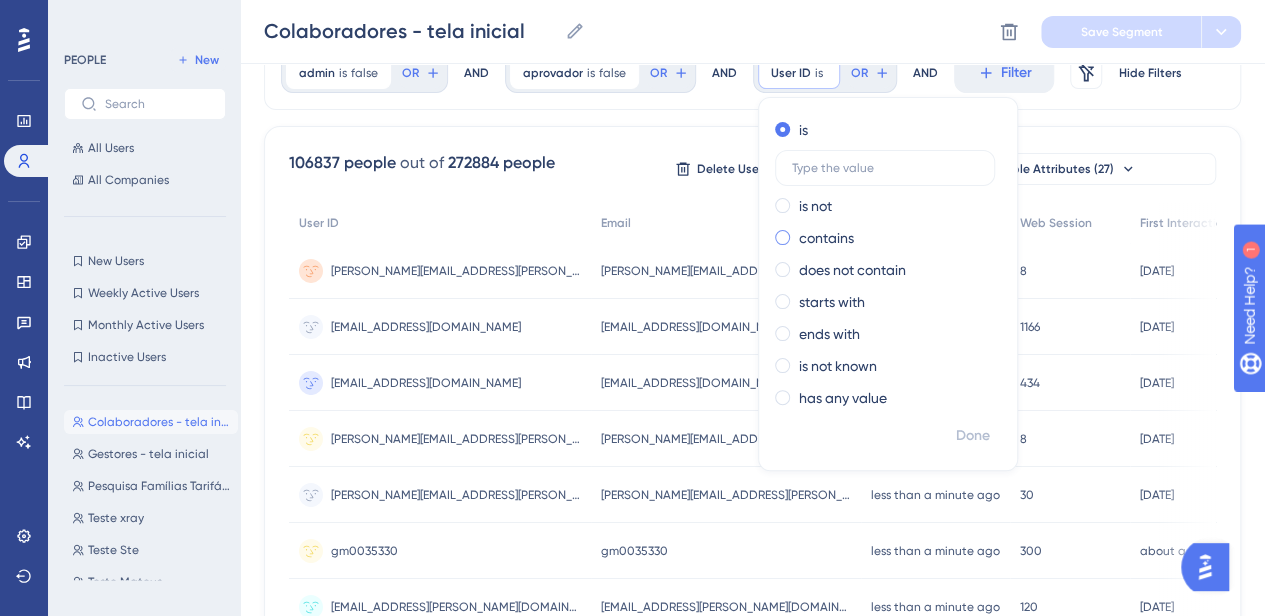 click at bounding box center [782, 237] 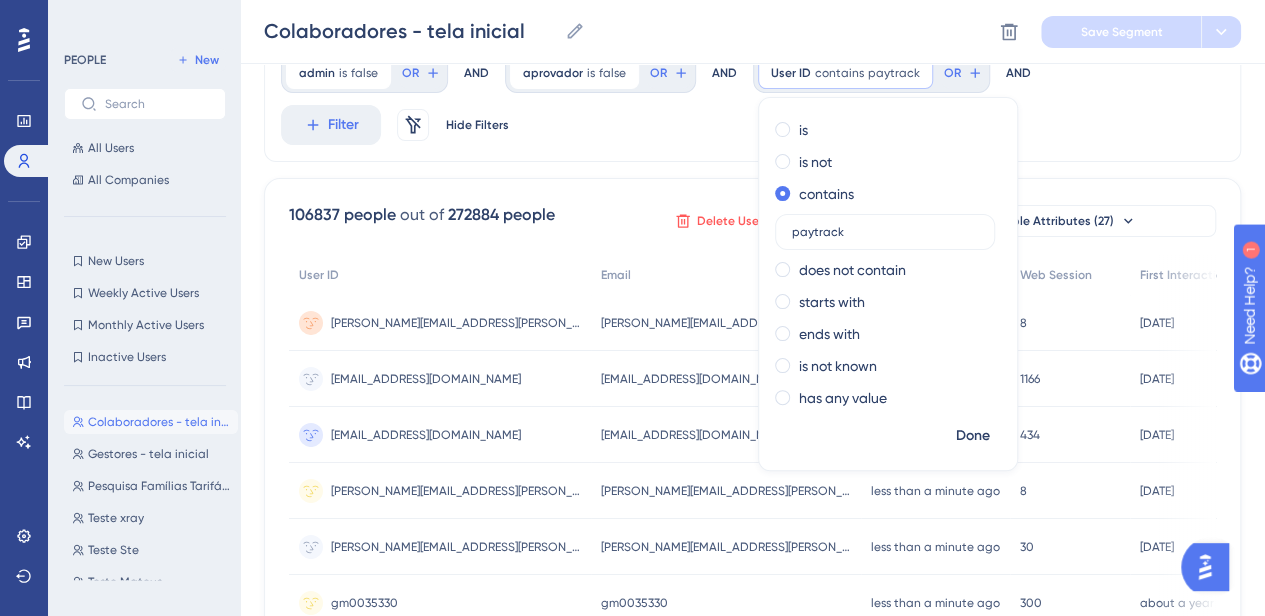 scroll, scrollTop: 0, scrollLeft: 0, axis: both 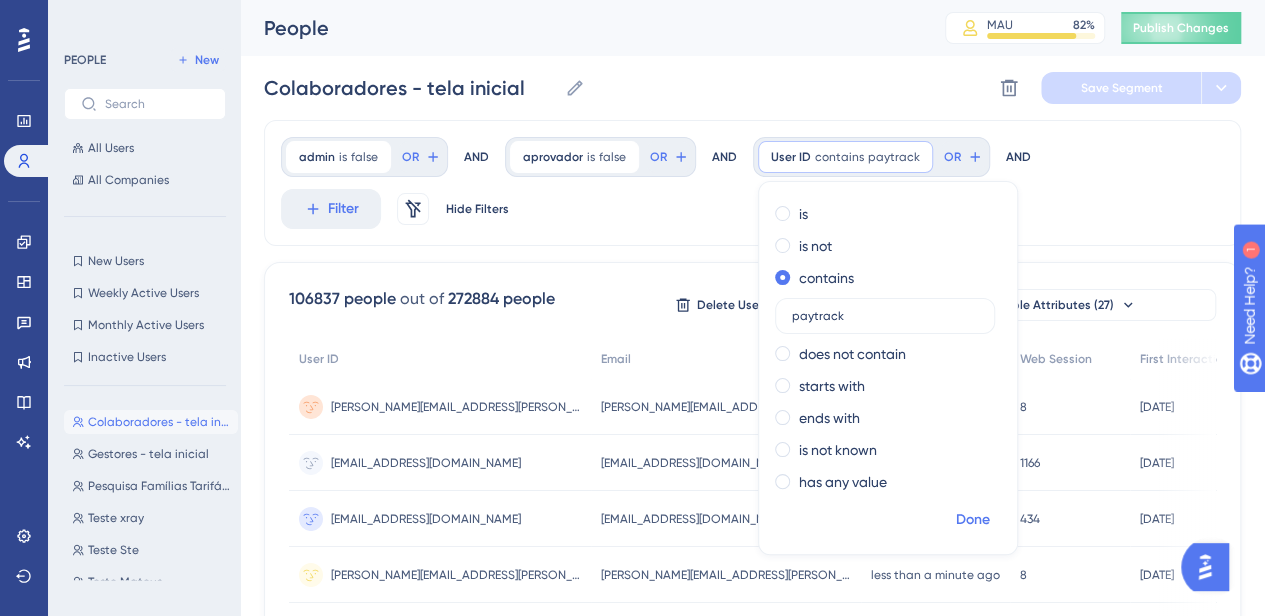 type on "paytrack" 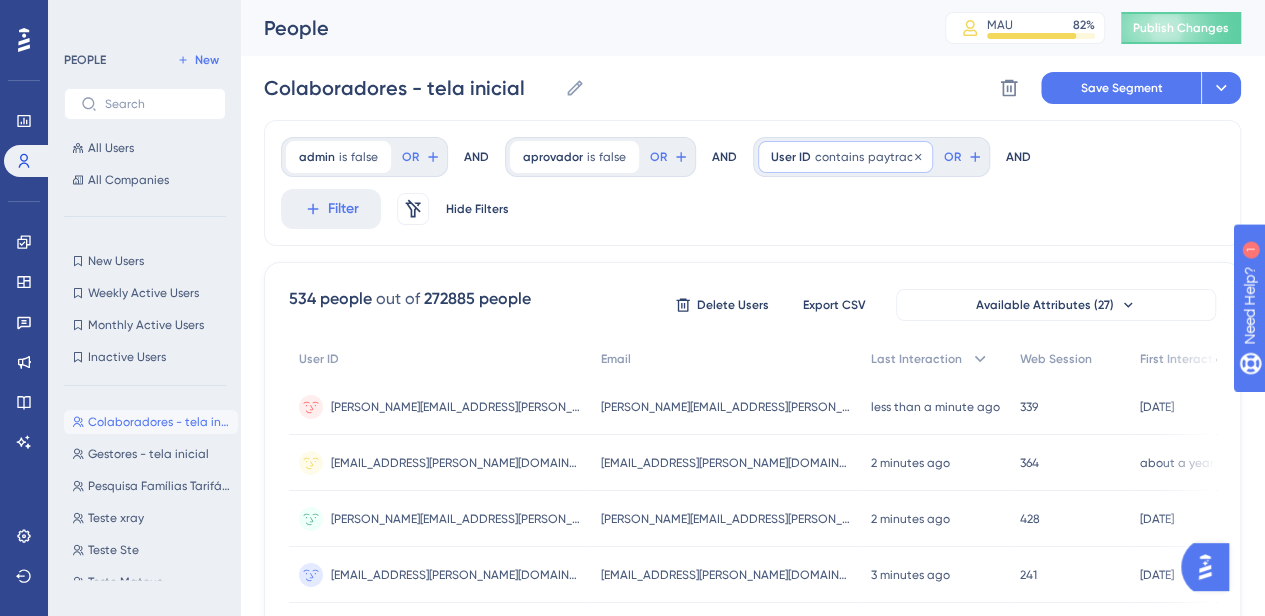 click on "contains" at bounding box center [839, 157] 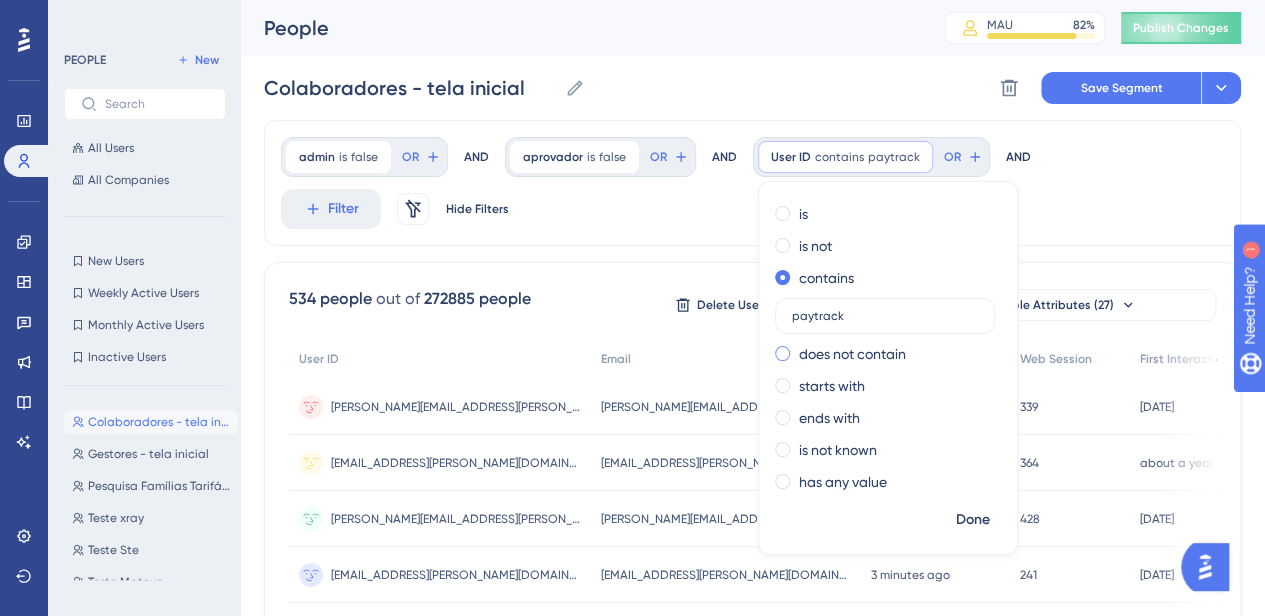 click on "does not contain" at bounding box center (884, 354) 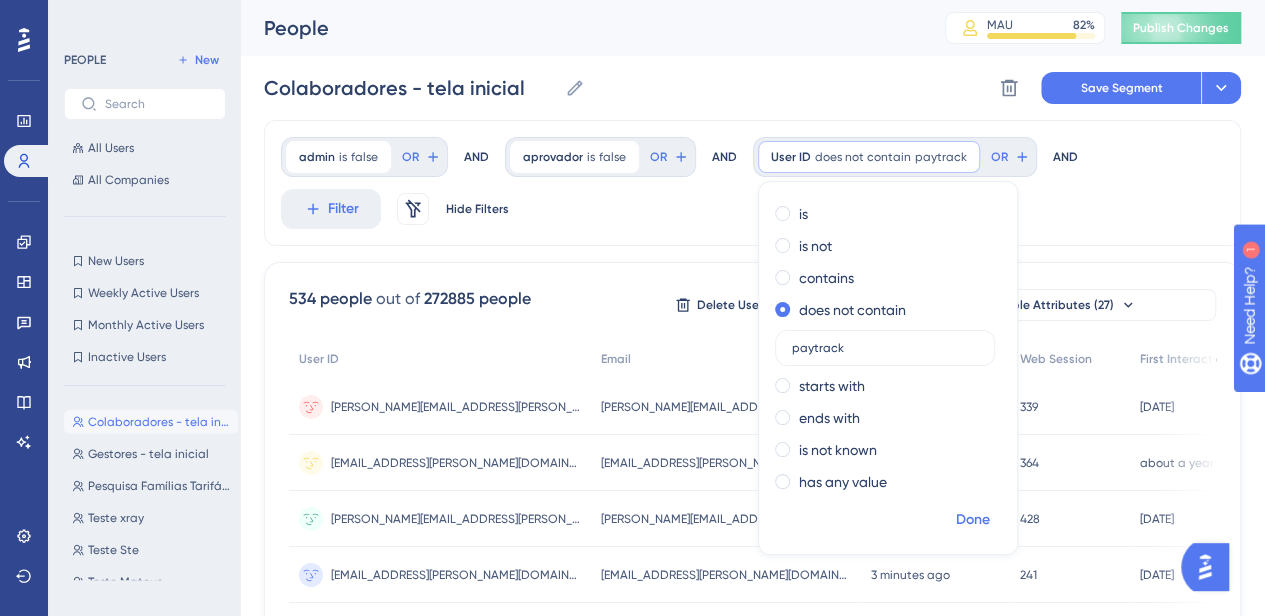 click on "Done" at bounding box center (973, 520) 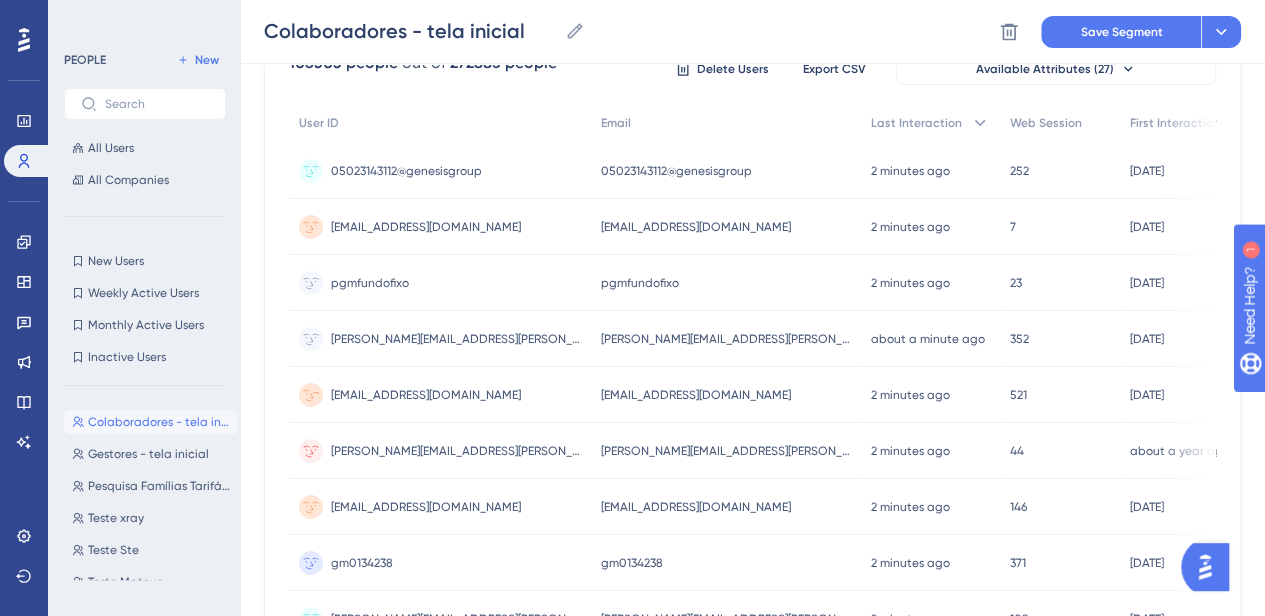 scroll, scrollTop: 0, scrollLeft: 0, axis: both 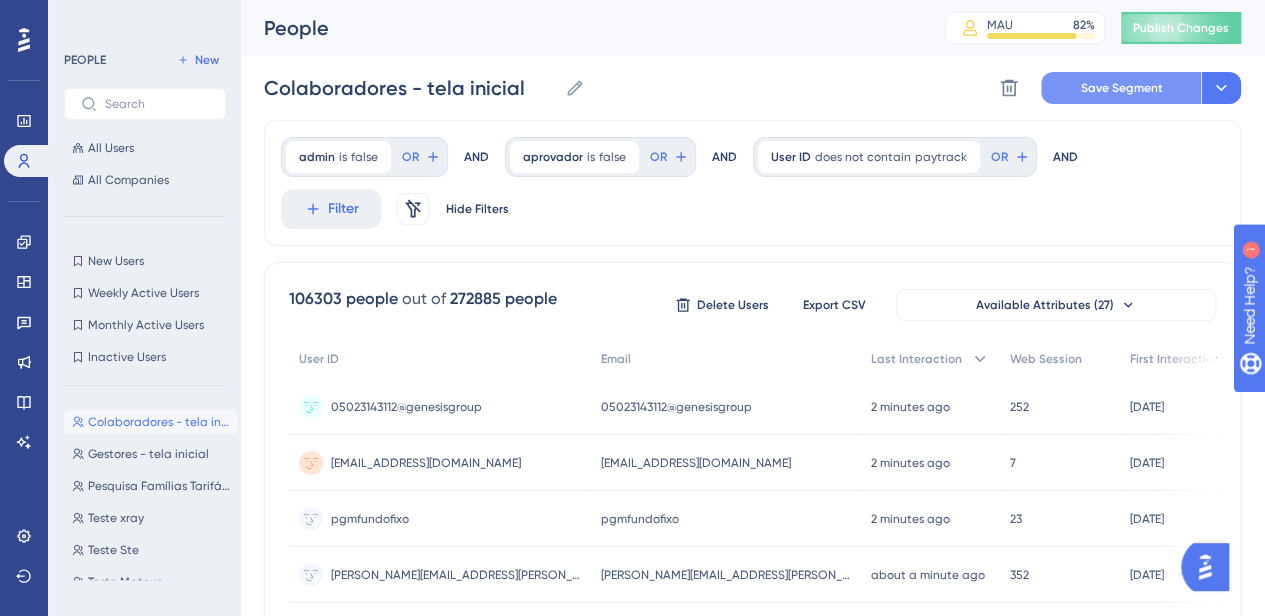 click on "Save Segment" at bounding box center [1122, 88] 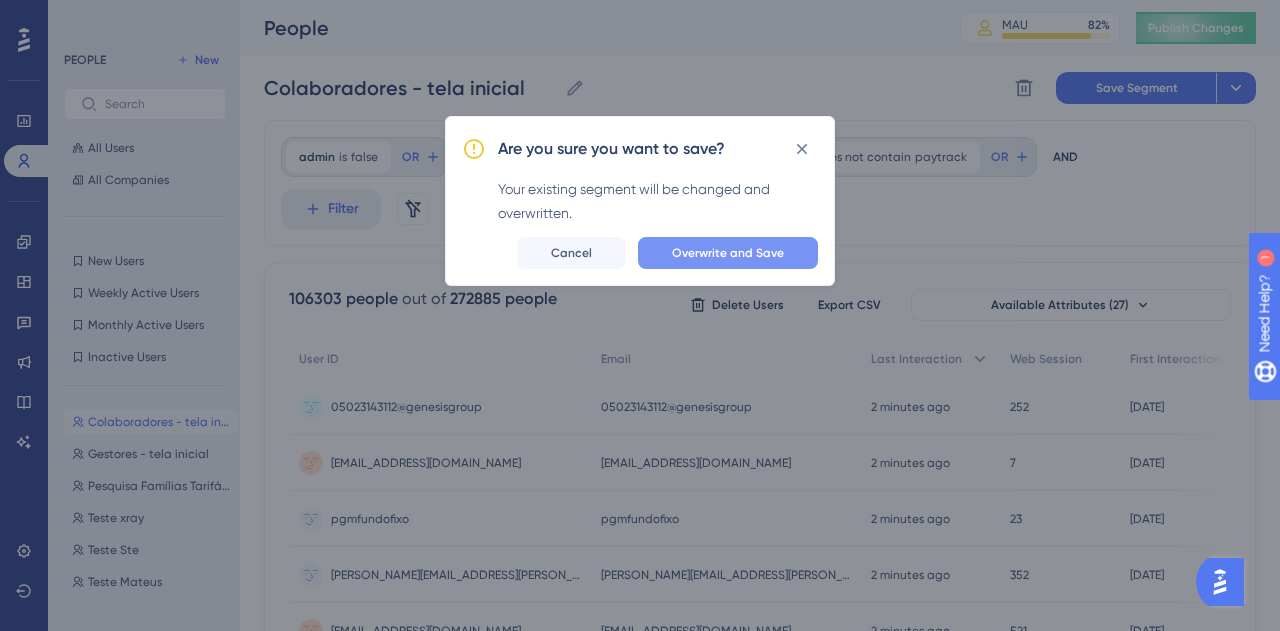 click on "Overwrite and Save" at bounding box center [728, 253] 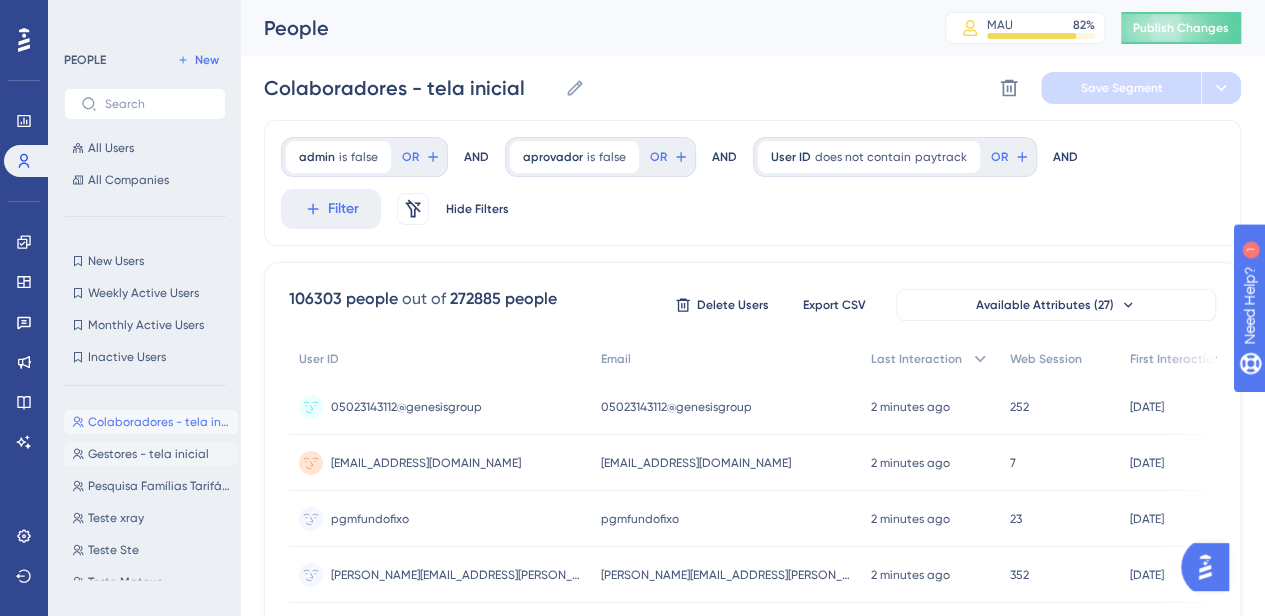 click on "Gestores - tela inicial" at bounding box center [148, 454] 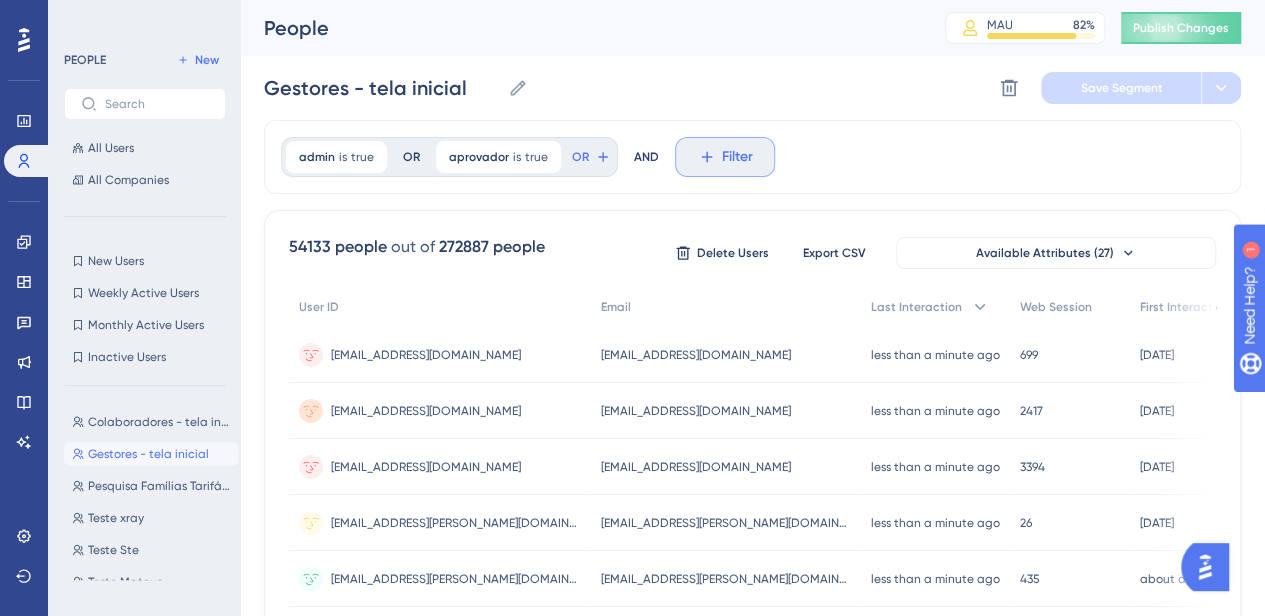 click 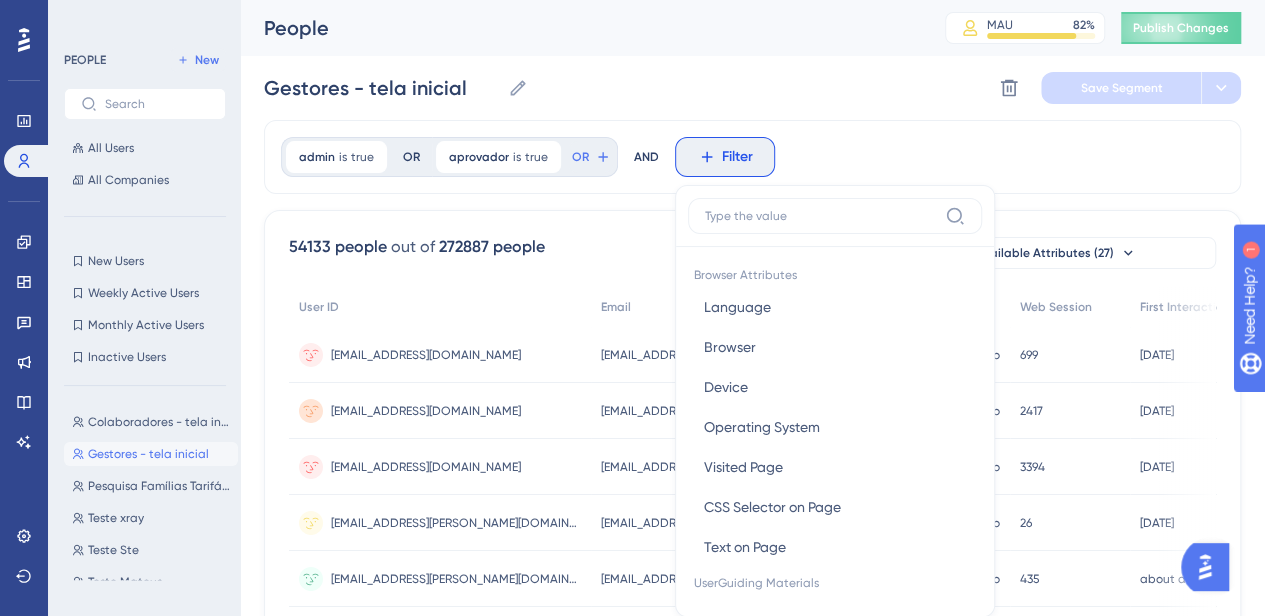scroll, scrollTop: 92, scrollLeft: 0, axis: vertical 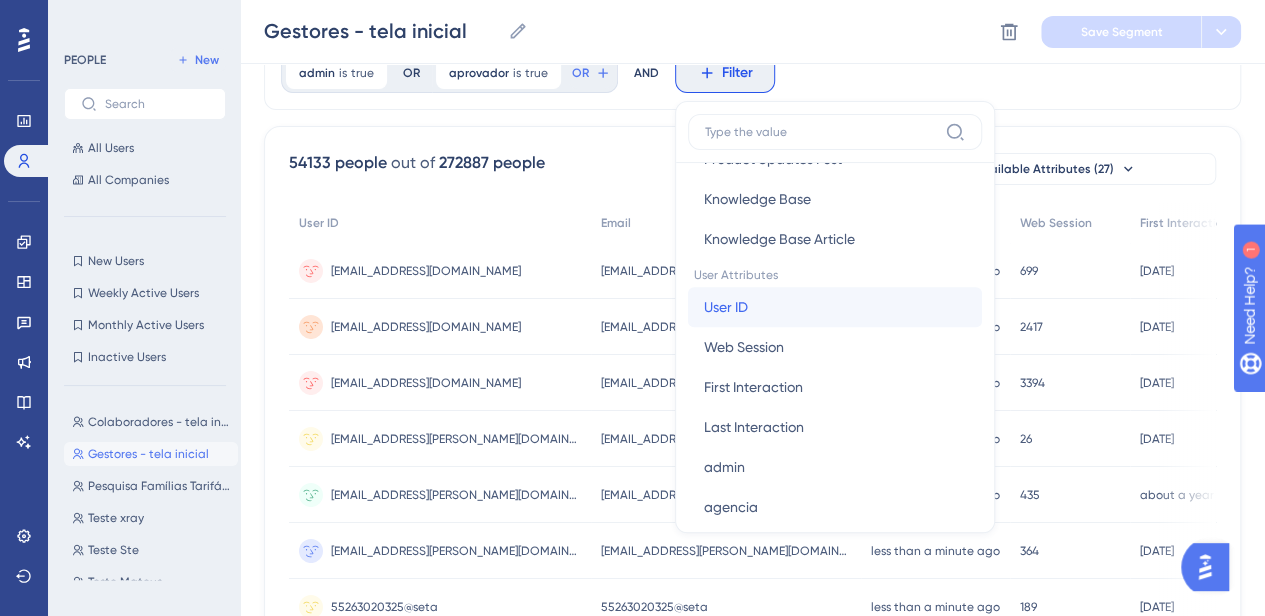 click on "User ID" at bounding box center [726, 307] 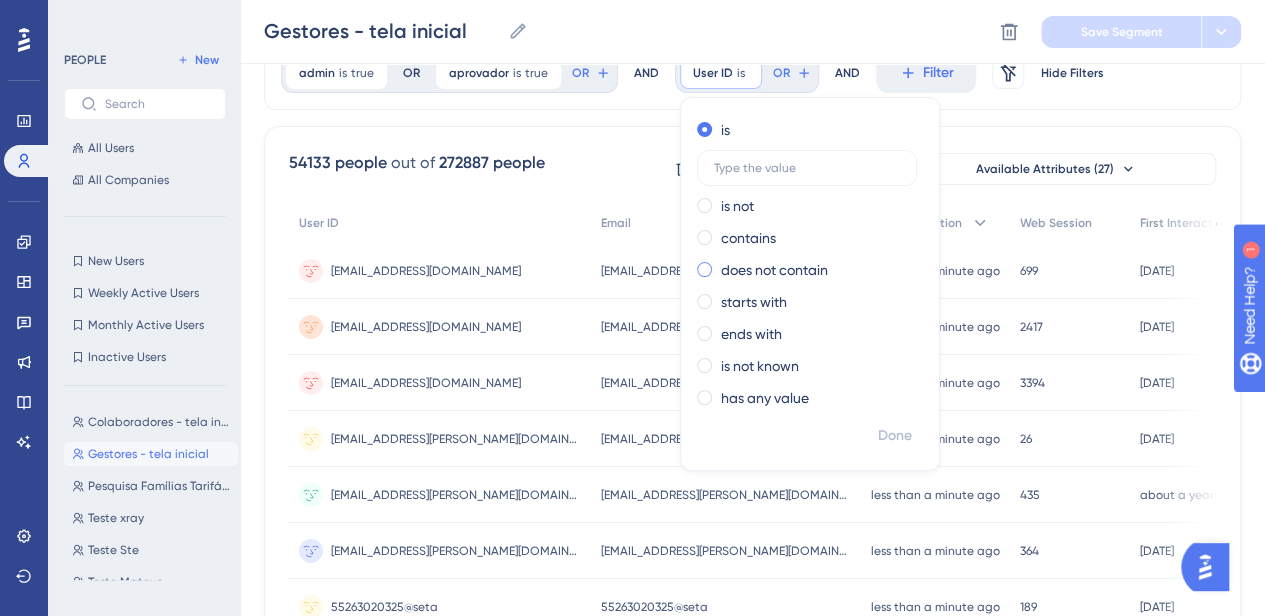 click on "does not contain" at bounding box center [806, 270] 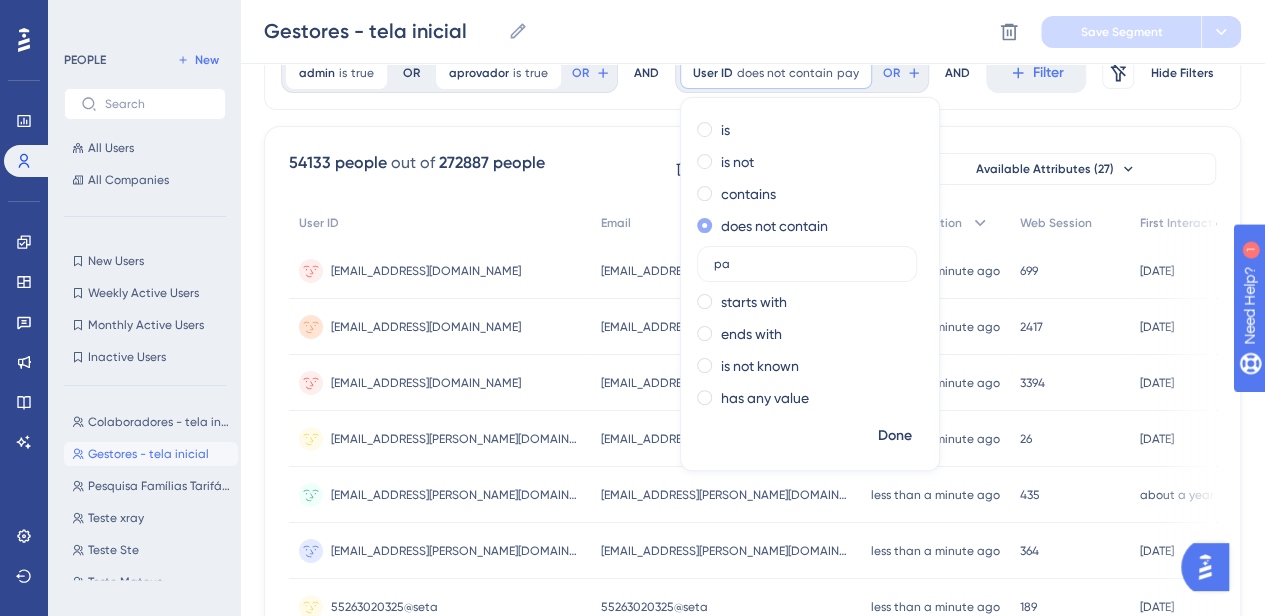 type on "p" 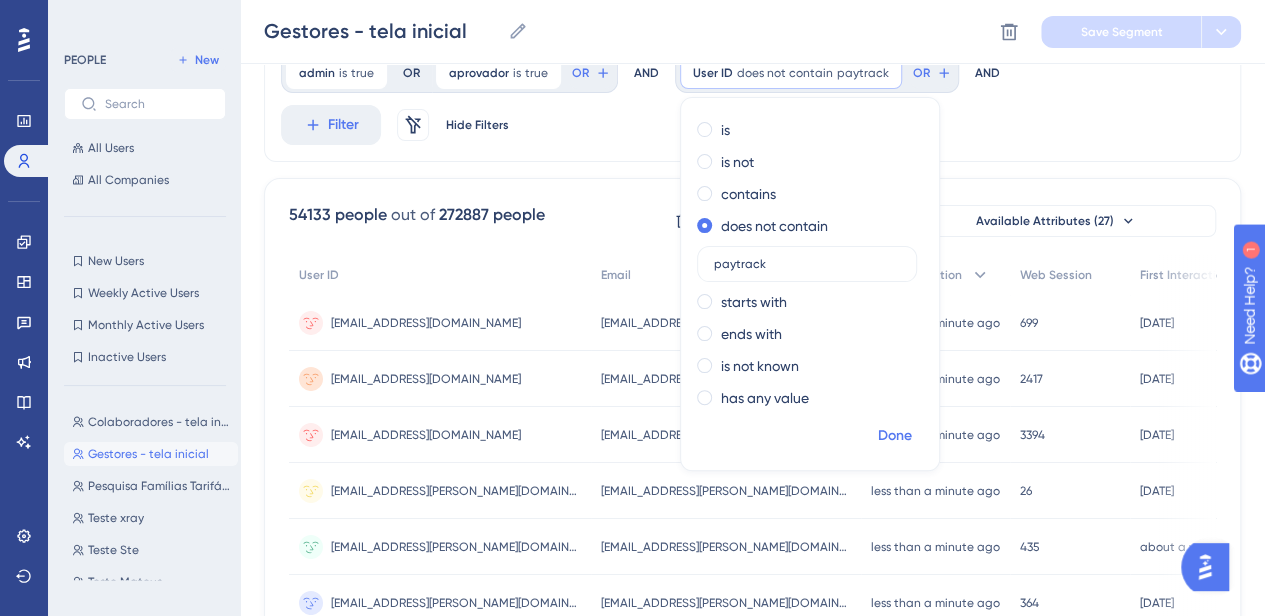 type on "paytrack" 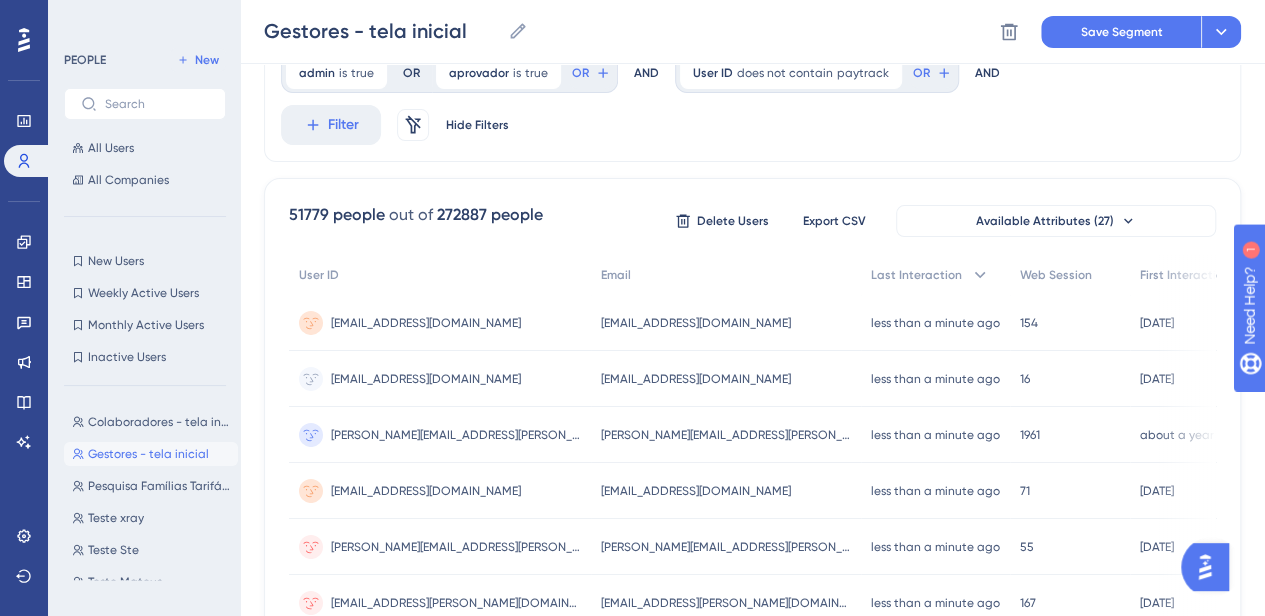 scroll, scrollTop: 0, scrollLeft: 0, axis: both 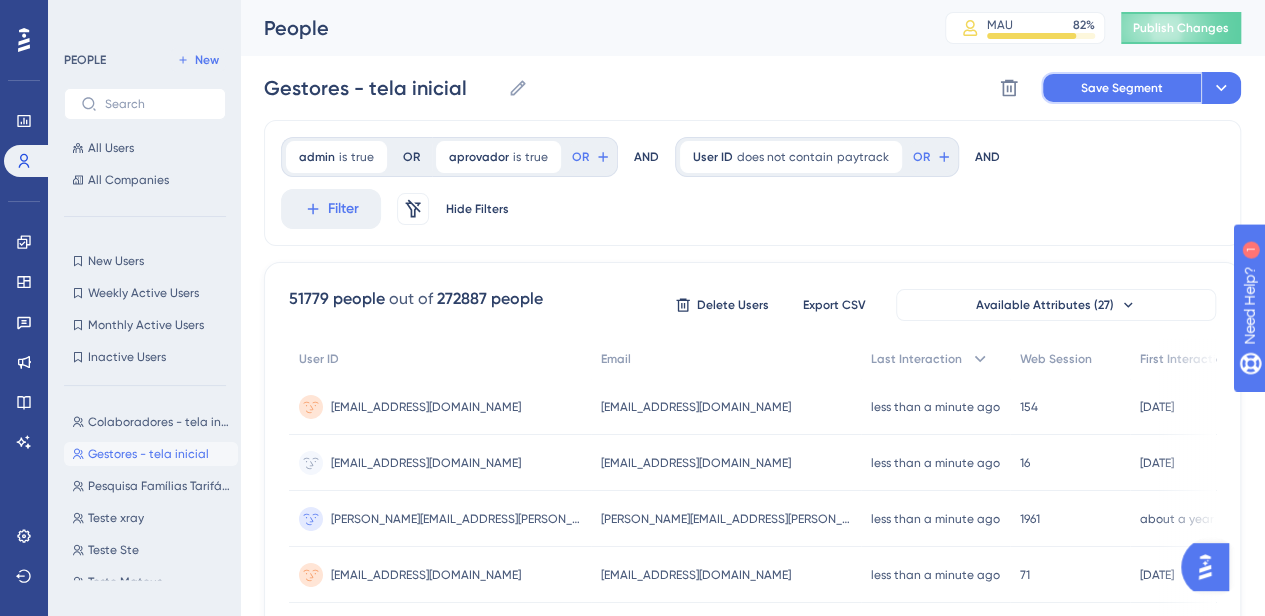 click on "Save Segment" at bounding box center [1121, 88] 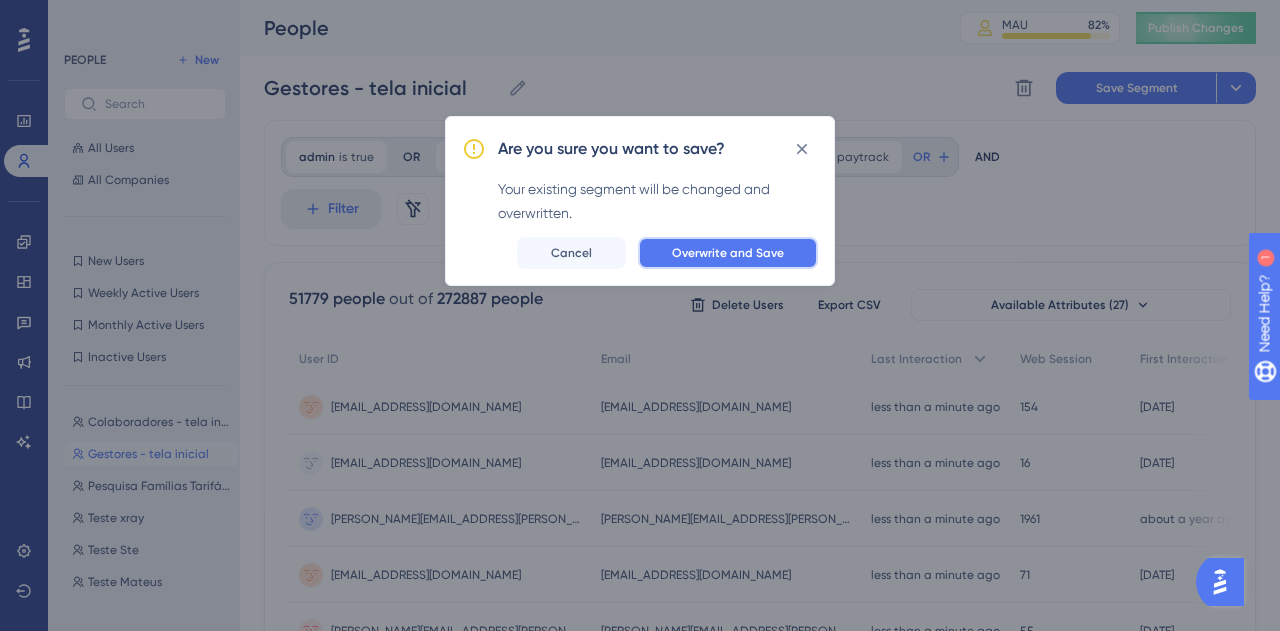 click on "Overwrite and Save" at bounding box center [728, 253] 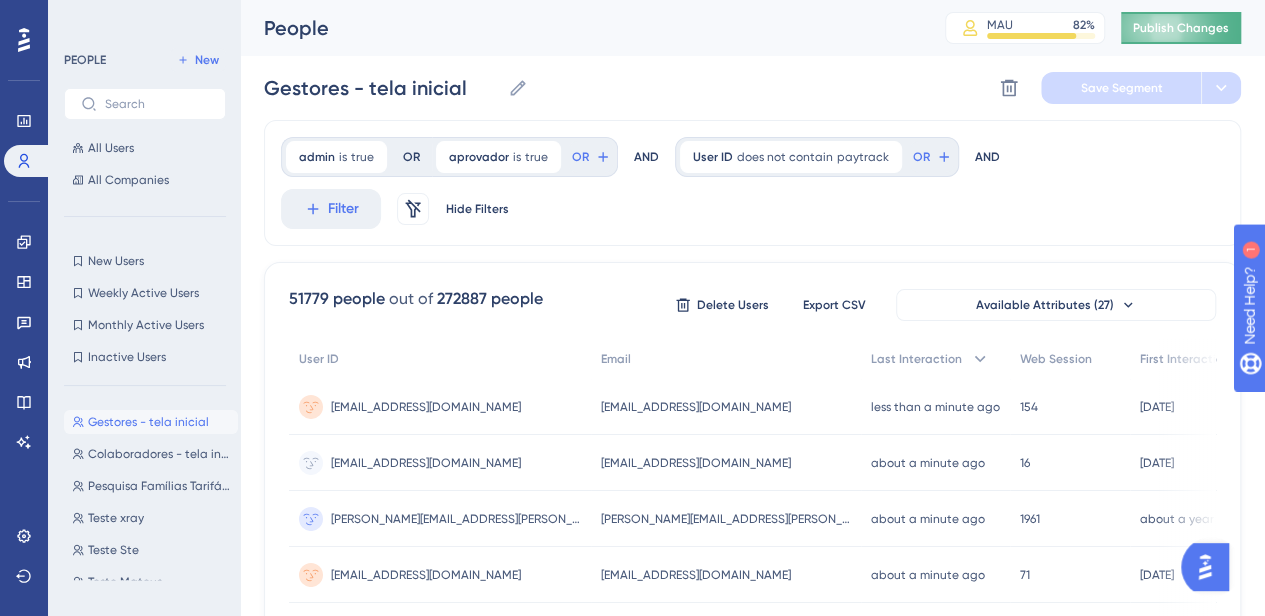 click on "Publish Changes" at bounding box center (1181, 28) 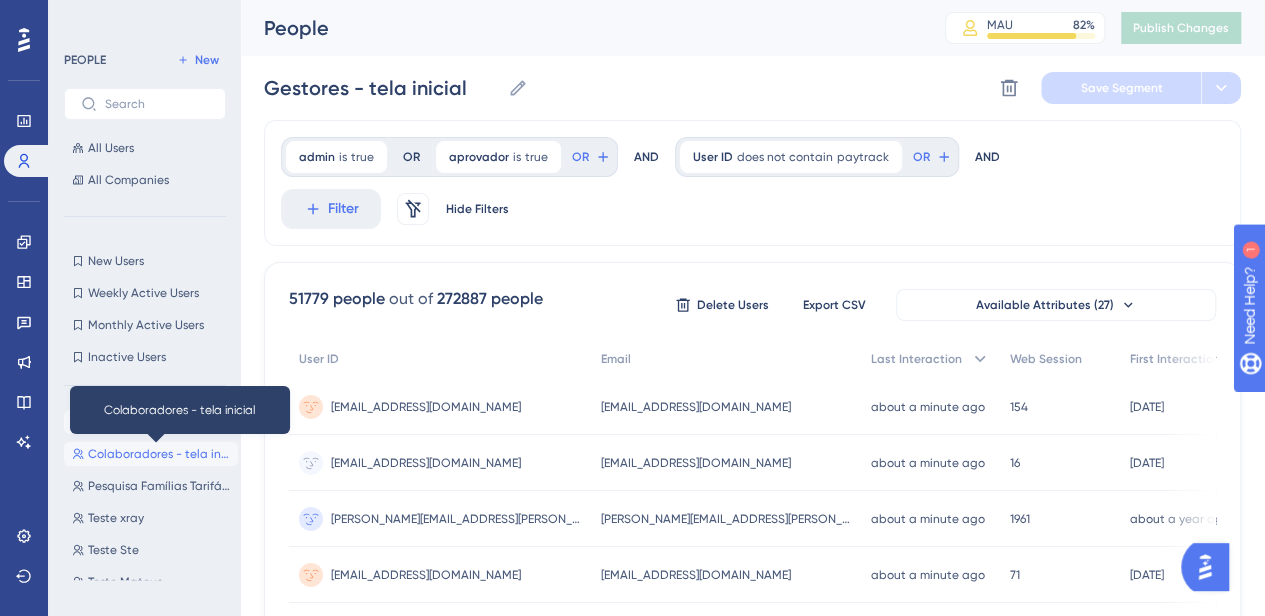 click on "Colaboradores - tela inicial" at bounding box center [159, 454] 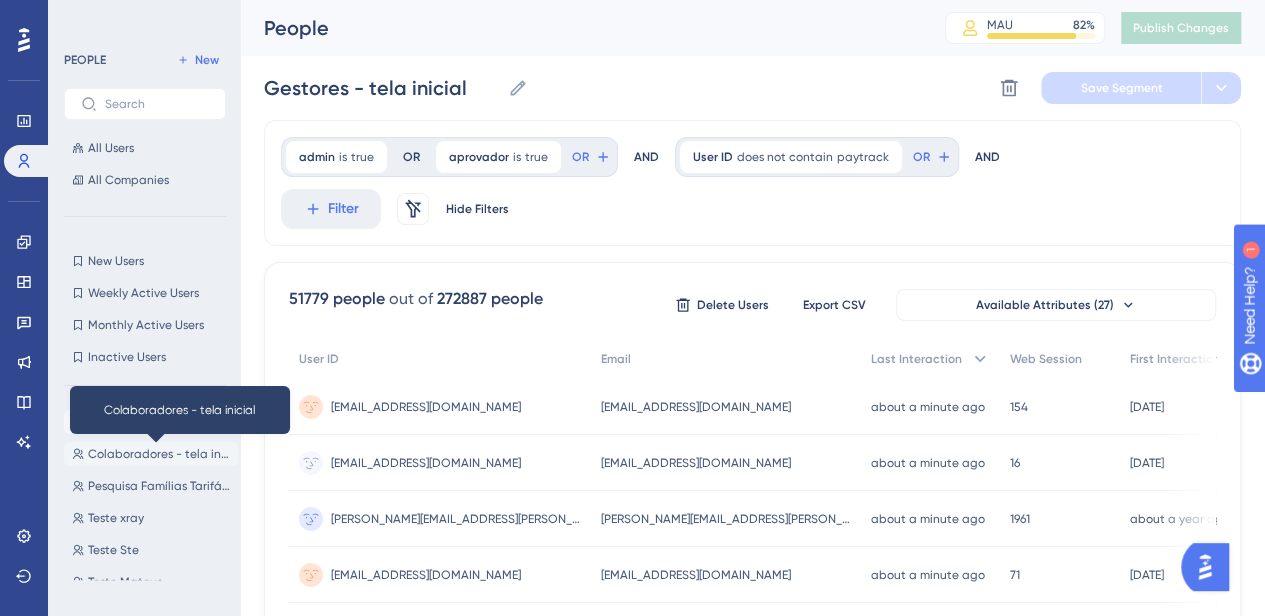 type on "Colaboradores - tela inicial" 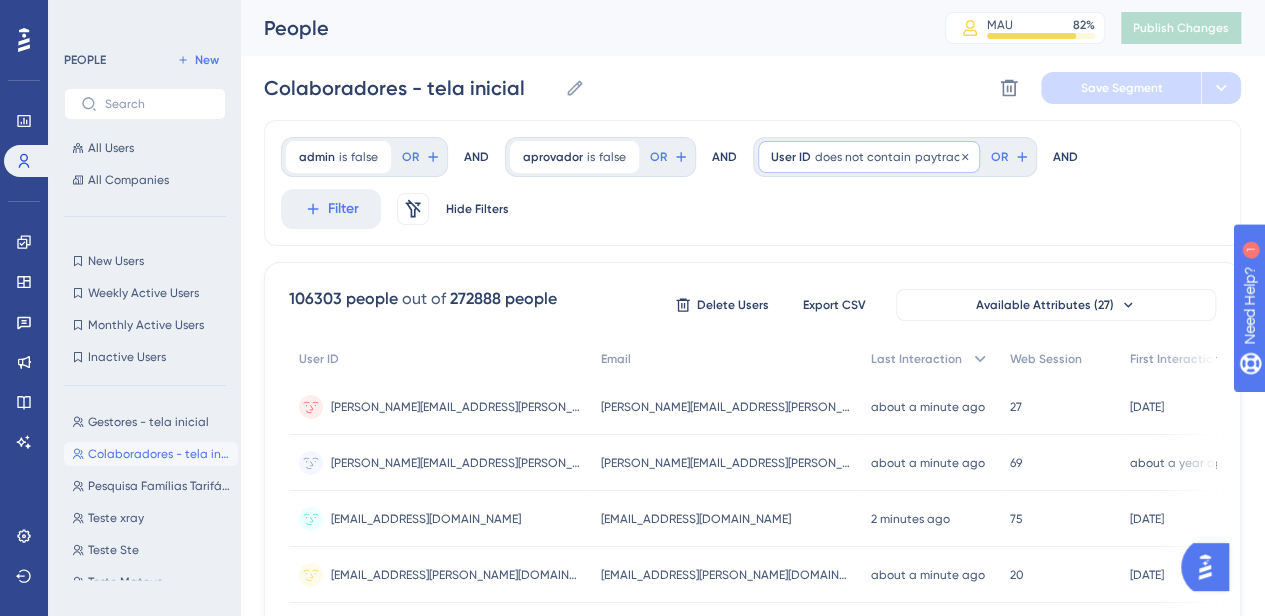 click on "User ID does not contain paytrack paytrack Remove" at bounding box center (869, 157) 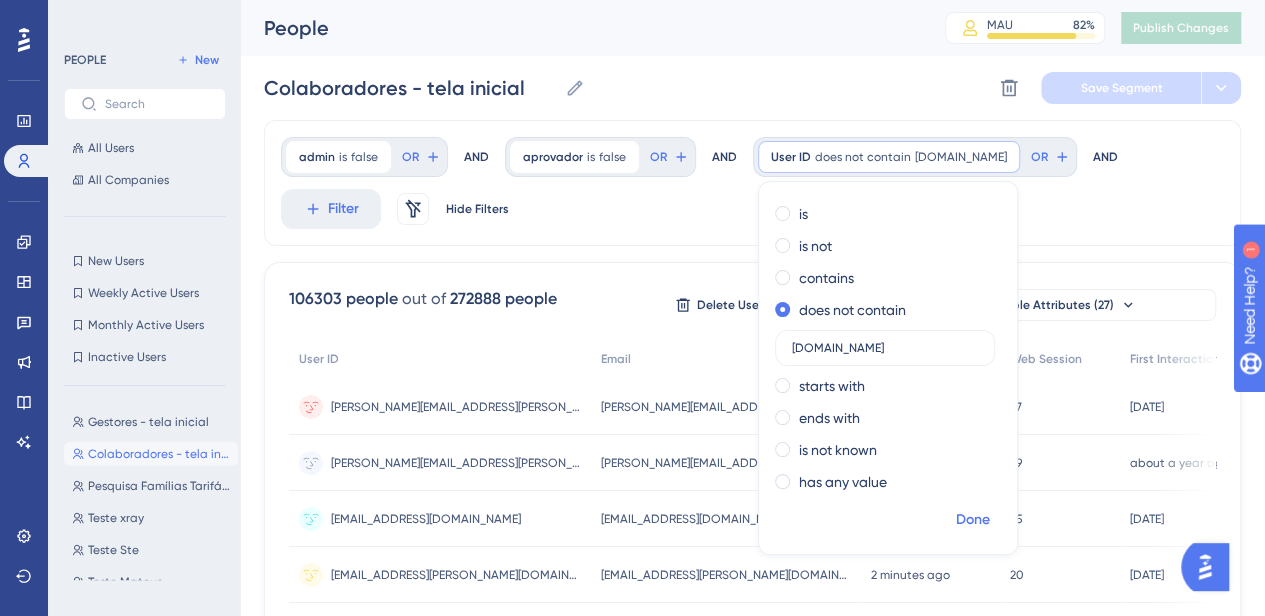 type on "paytrack.com.br" 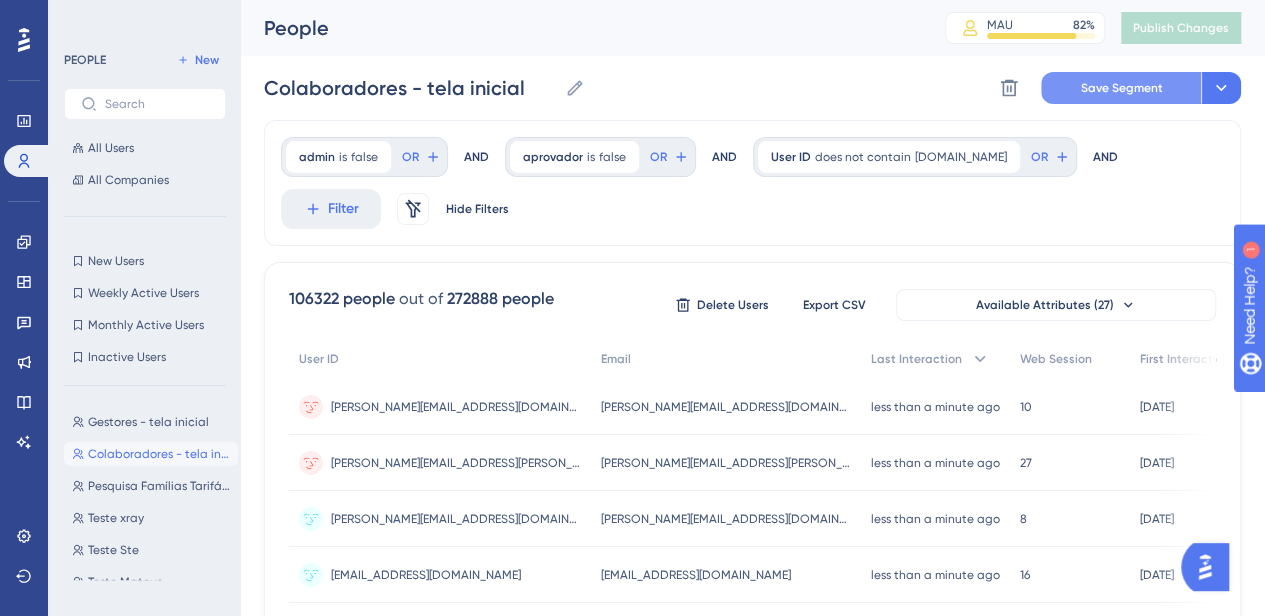 click on "Save Segment" at bounding box center [1122, 88] 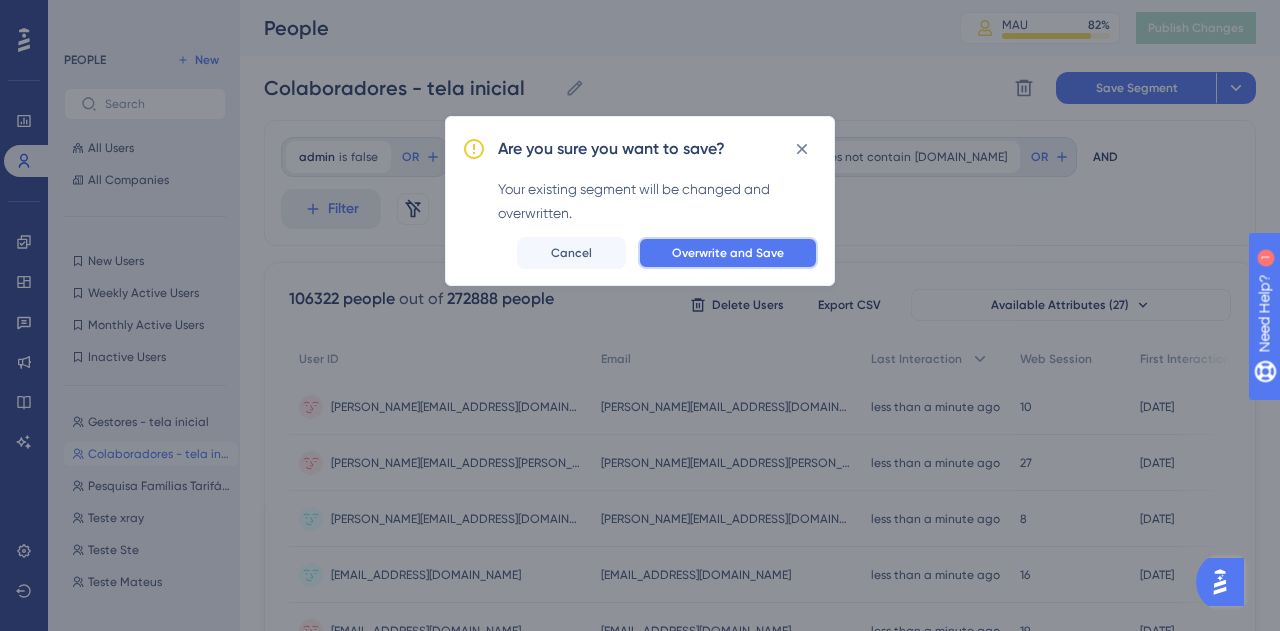 click on "Overwrite and Save" at bounding box center (728, 253) 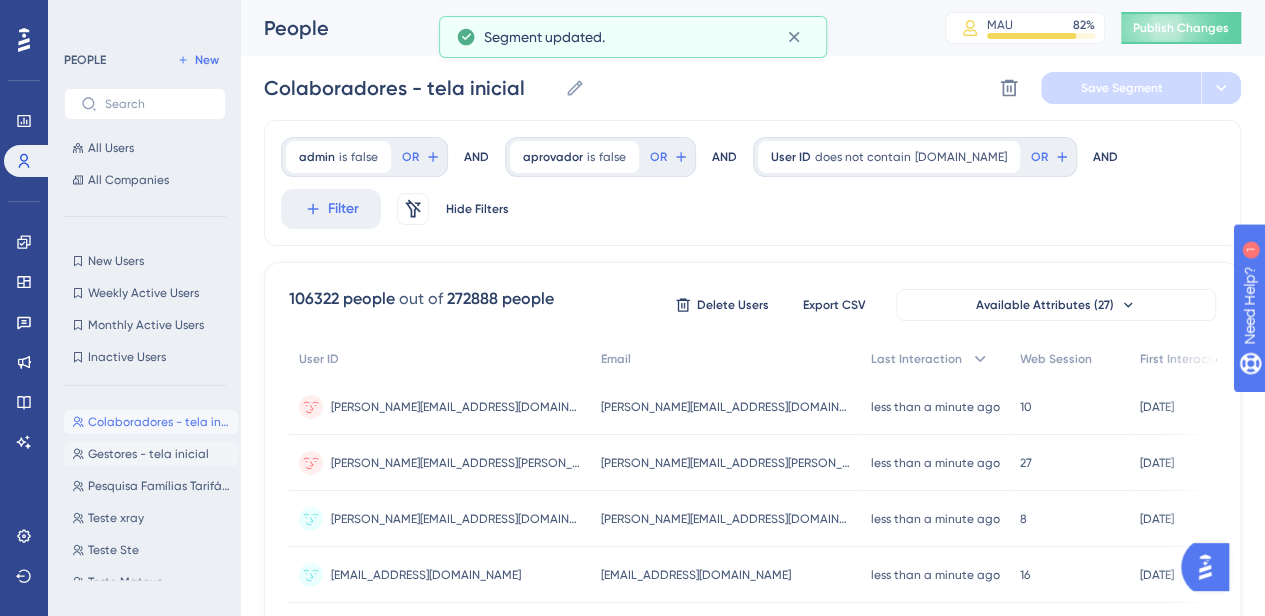 click on "Gestores - tela inicial" at bounding box center [148, 454] 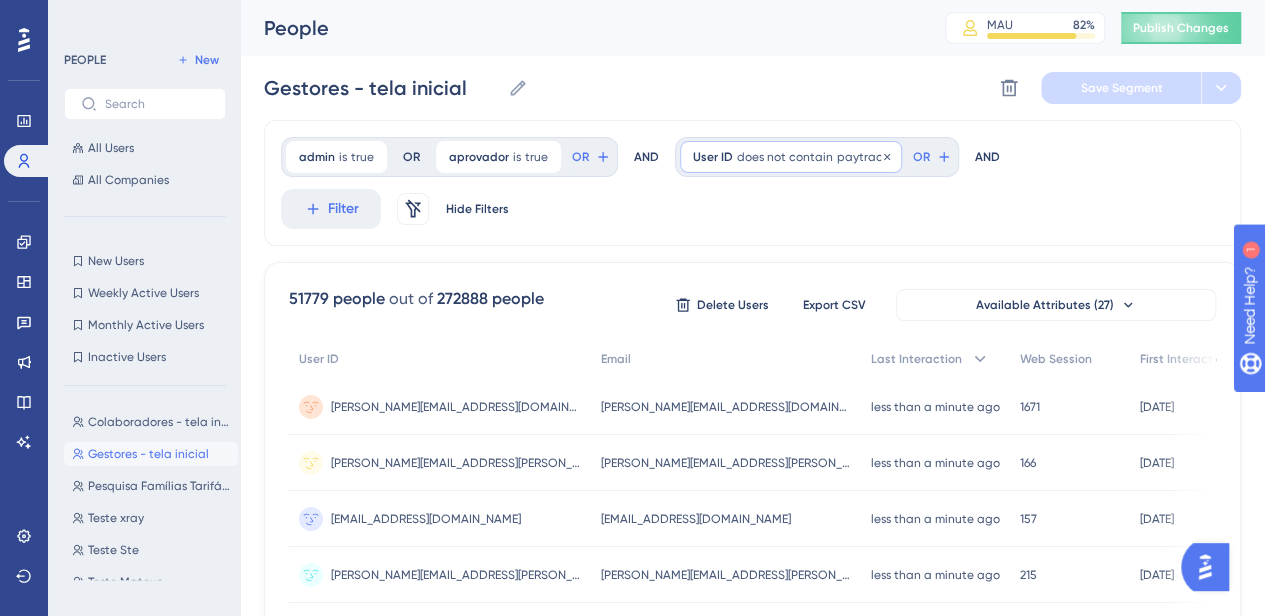 click on "paytrack" at bounding box center (863, 157) 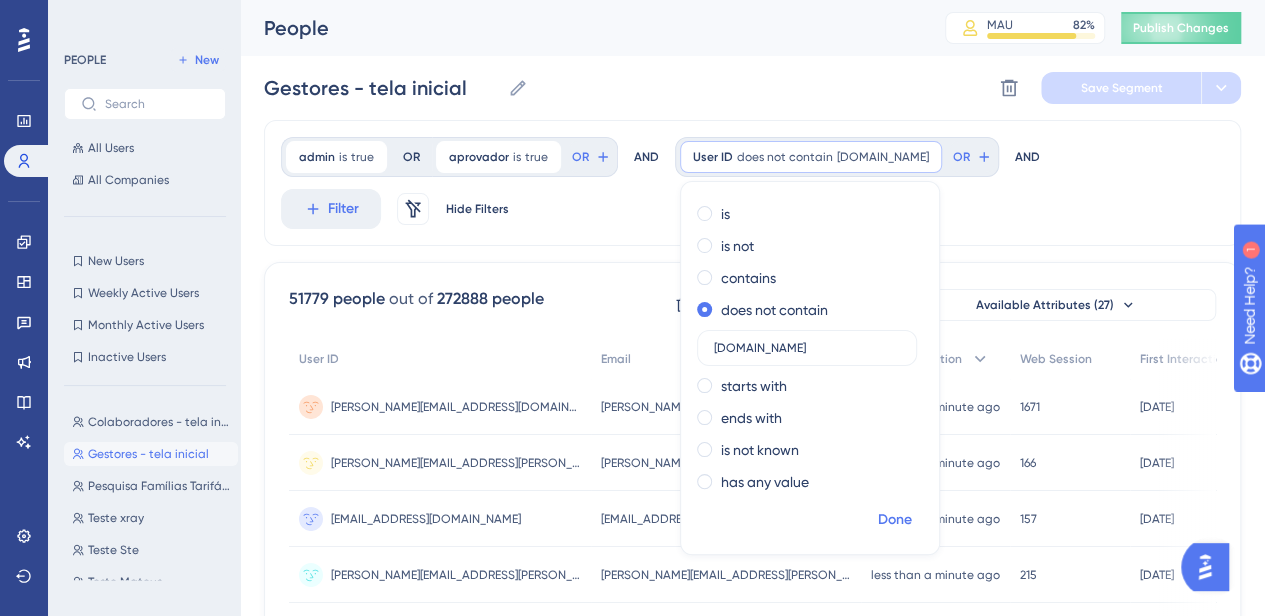 type on "paytrack.com.br" 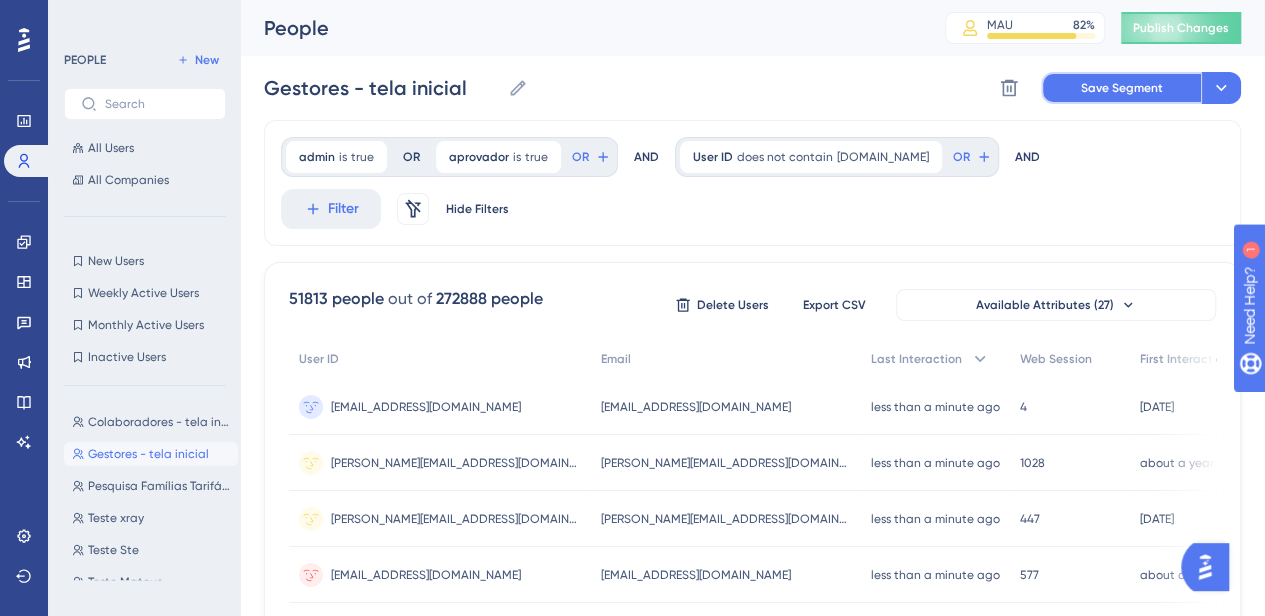 click on "Save Segment" at bounding box center [1121, 88] 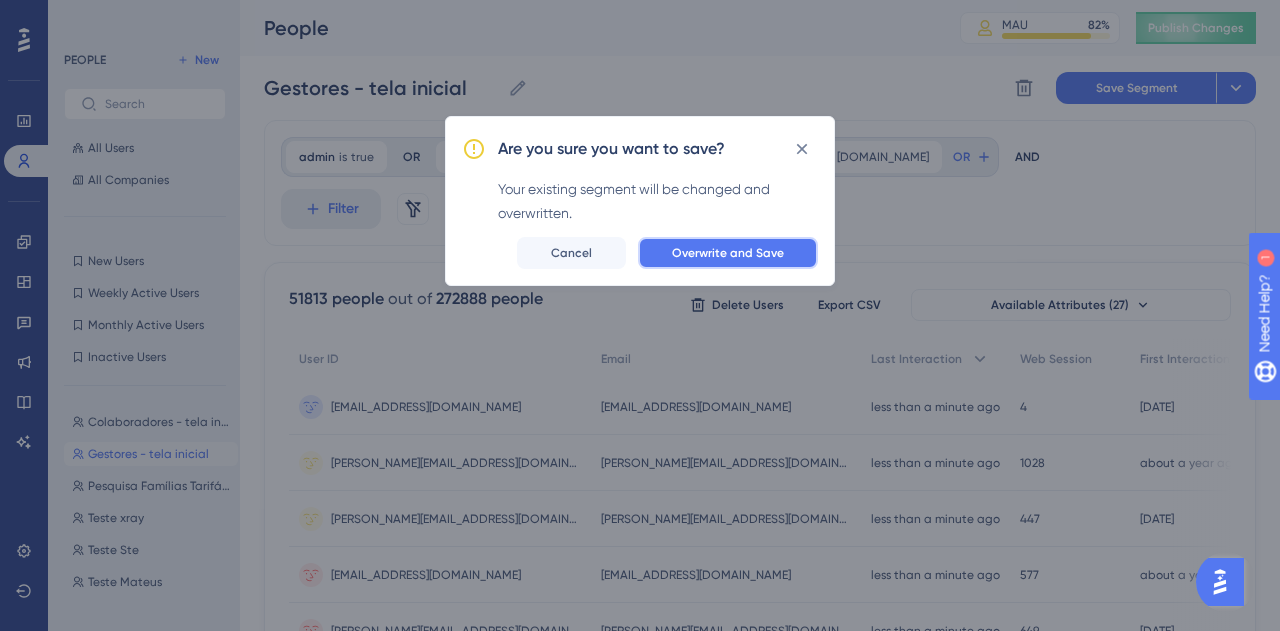click on "Overwrite and Save" at bounding box center (728, 253) 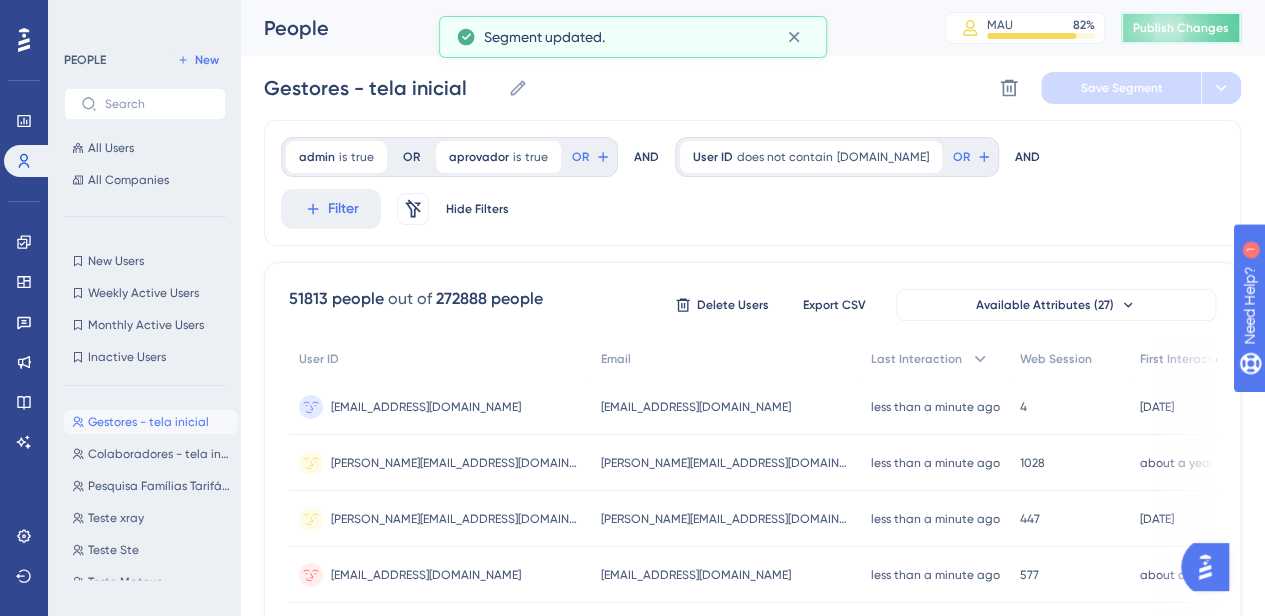 click on "Publish Changes" at bounding box center [1181, 28] 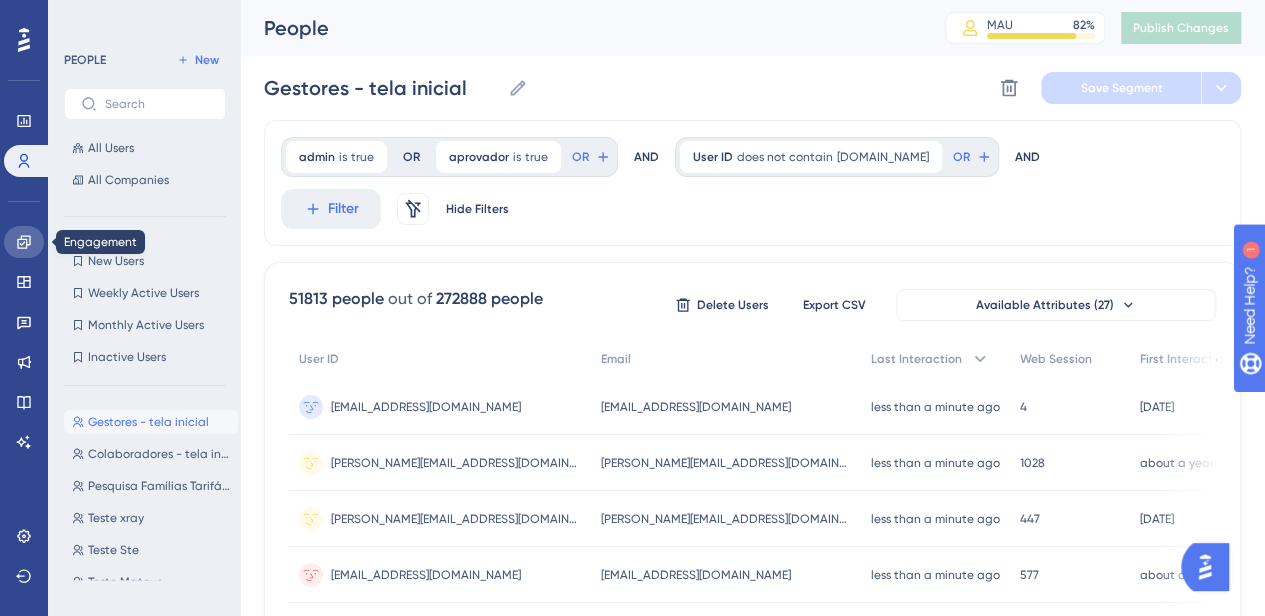 click at bounding box center (24, 242) 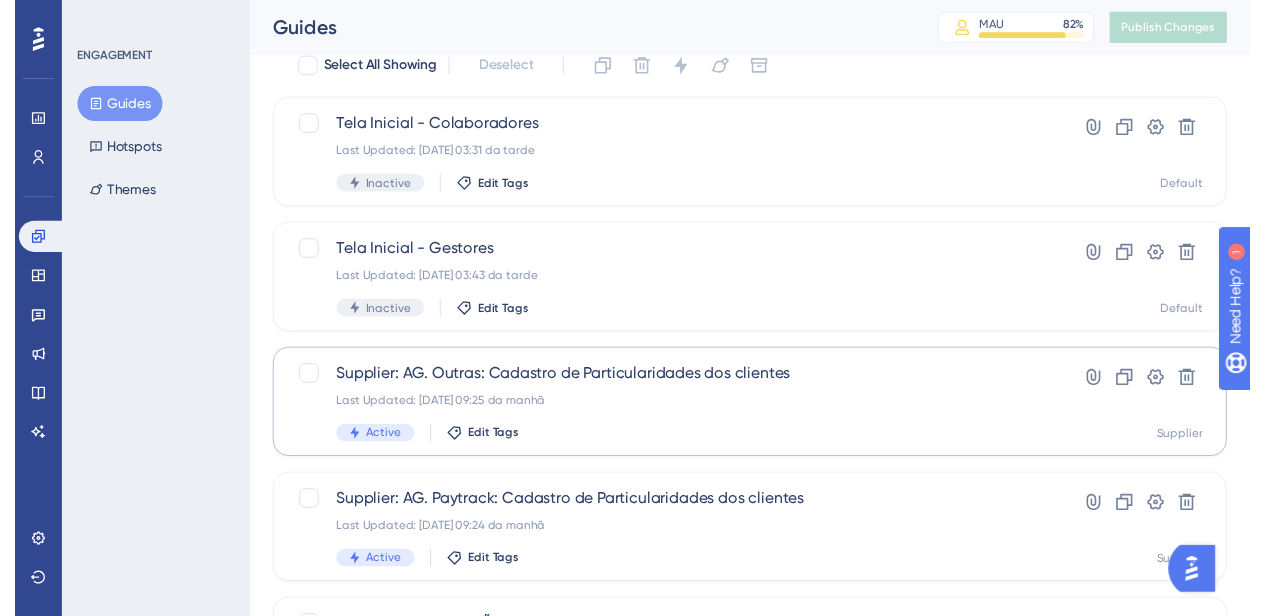 scroll, scrollTop: 0, scrollLeft: 0, axis: both 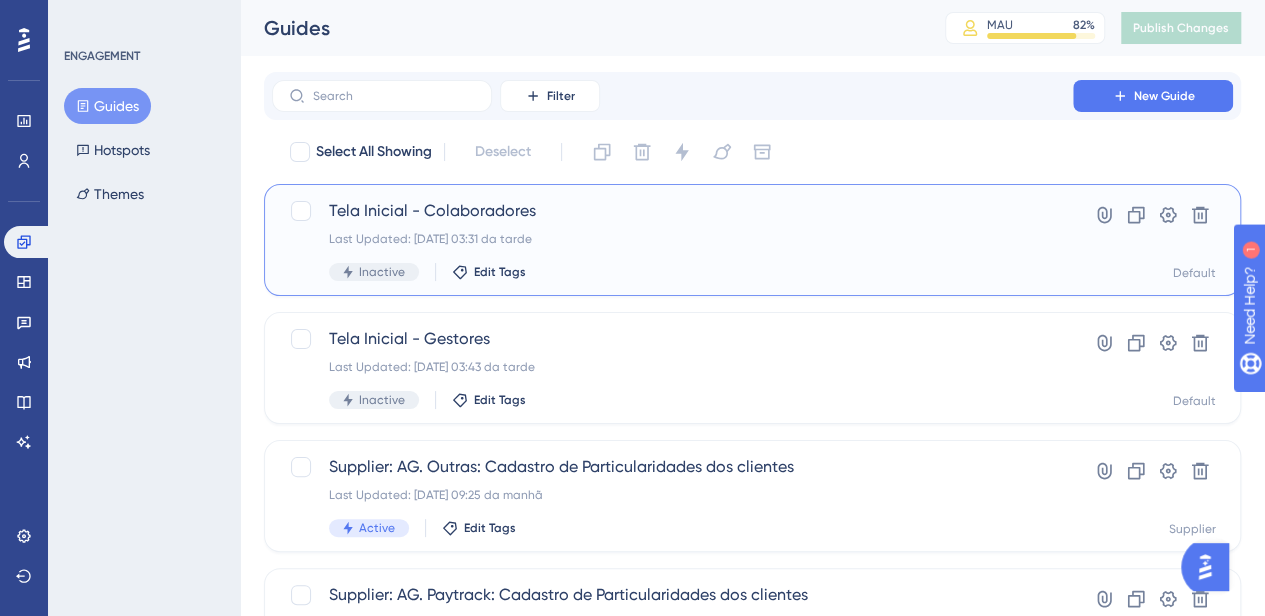 click on "Tela Inicial - Colaboradores" at bounding box center (672, 211) 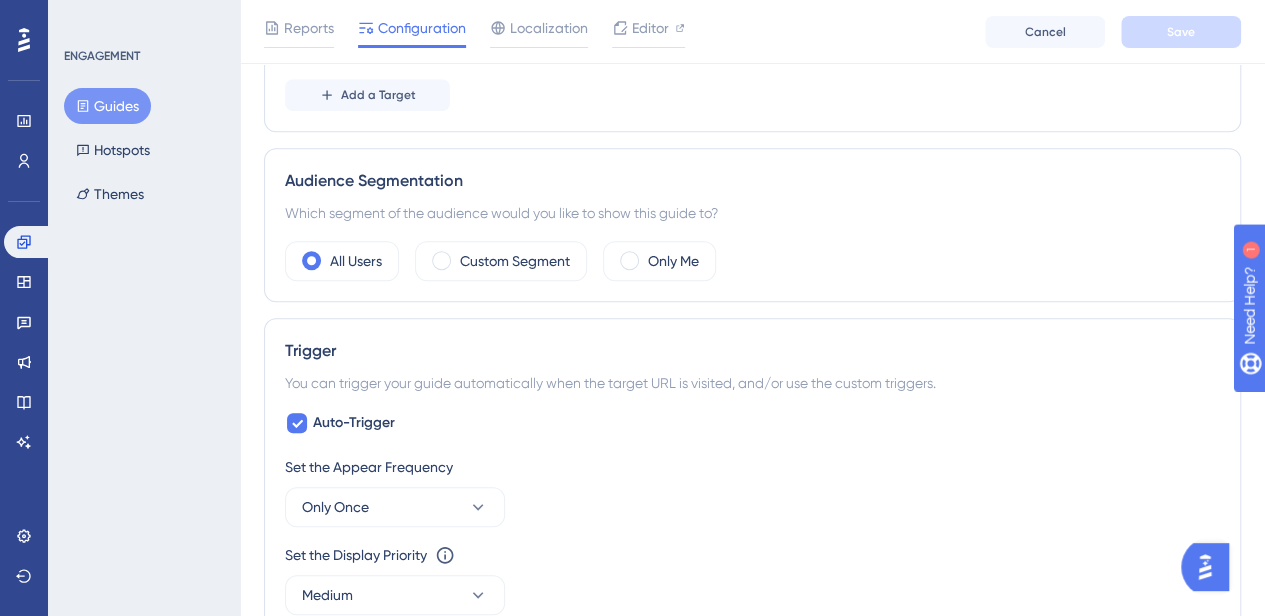 scroll, scrollTop: 640, scrollLeft: 0, axis: vertical 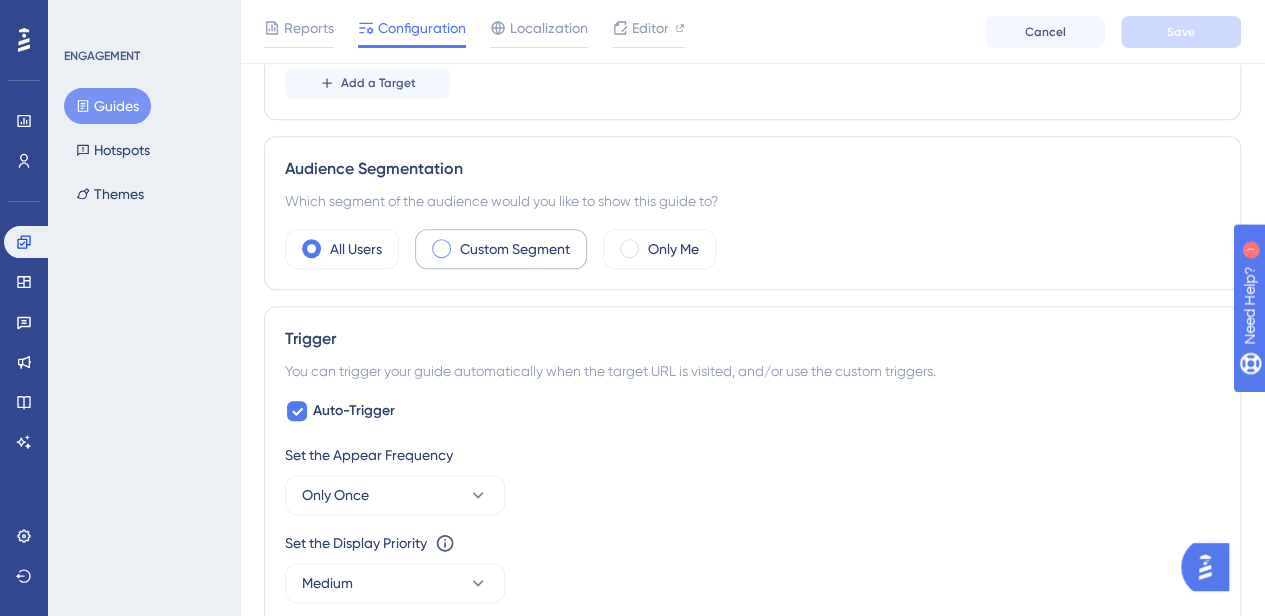 click on "Custom Segment" at bounding box center (515, 249) 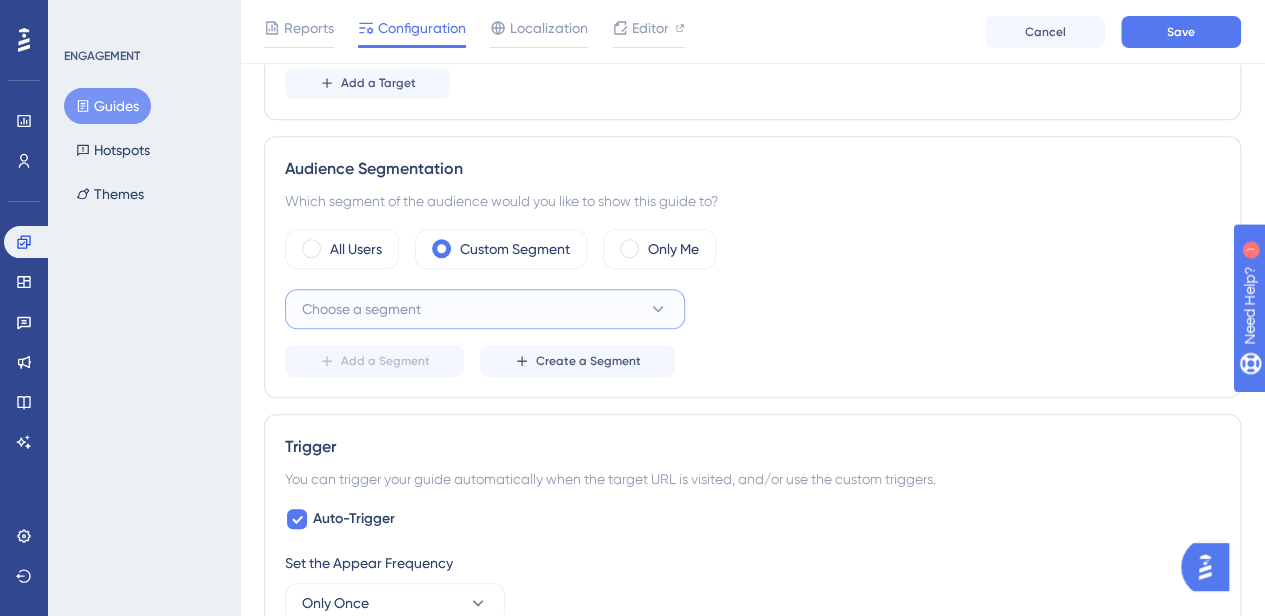 click on "Choose a segment" at bounding box center [485, 309] 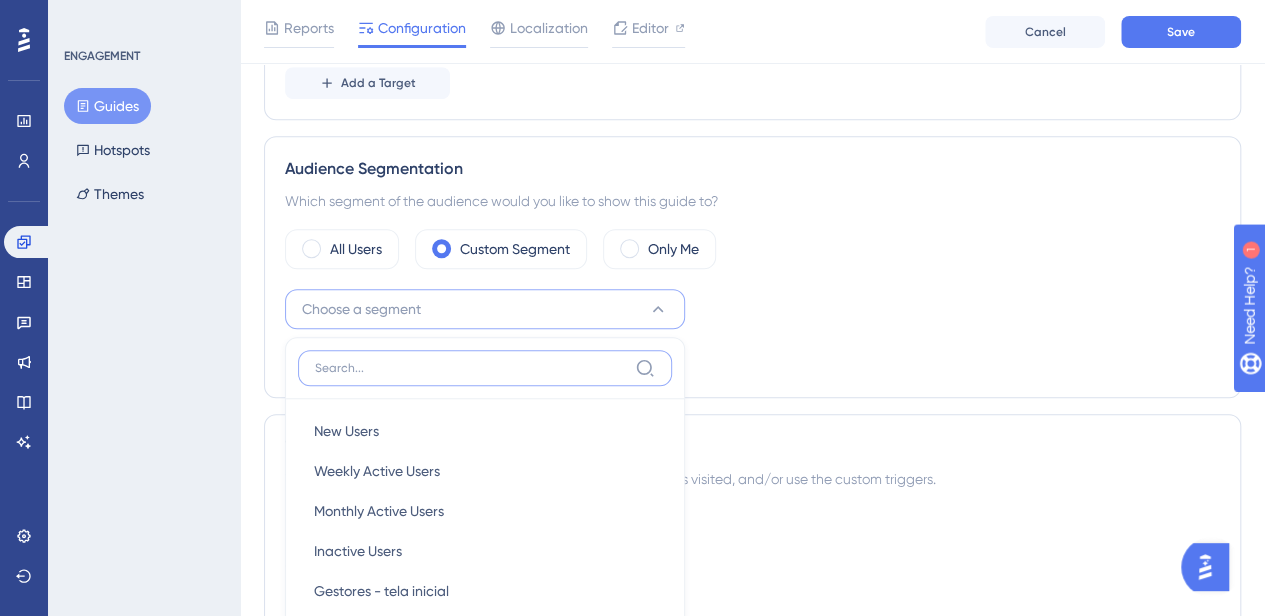 scroll, scrollTop: 828, scrollLeft: 0, axis: vertical 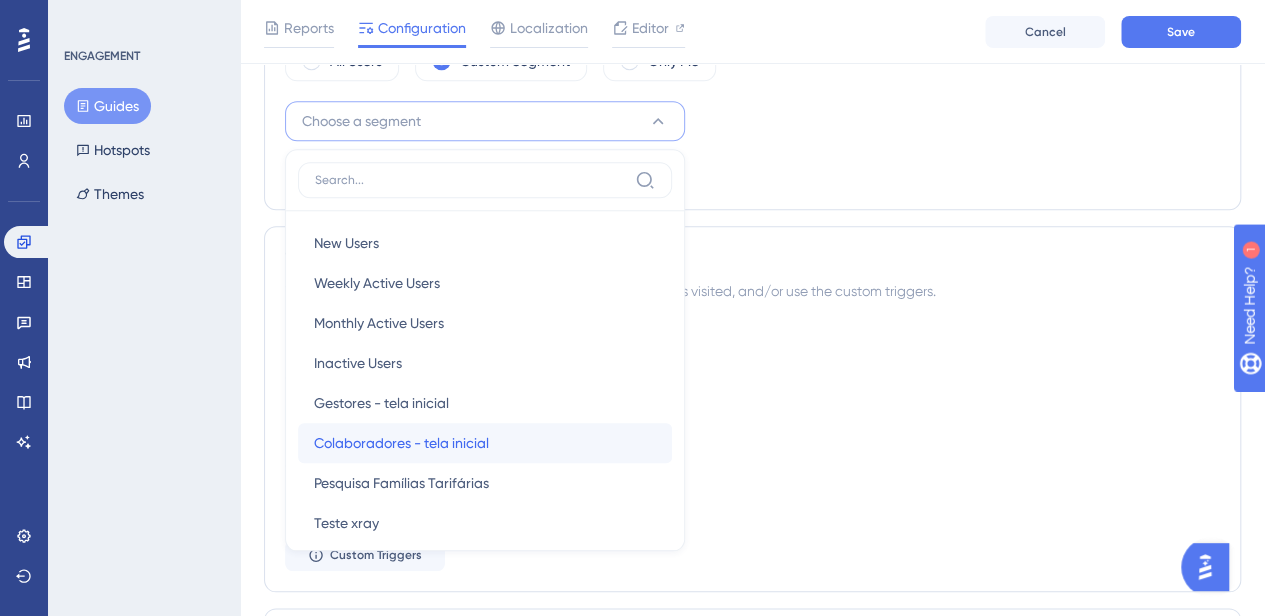 click on "Colaboradores - tela inicial" at bounding box center (401, 443) 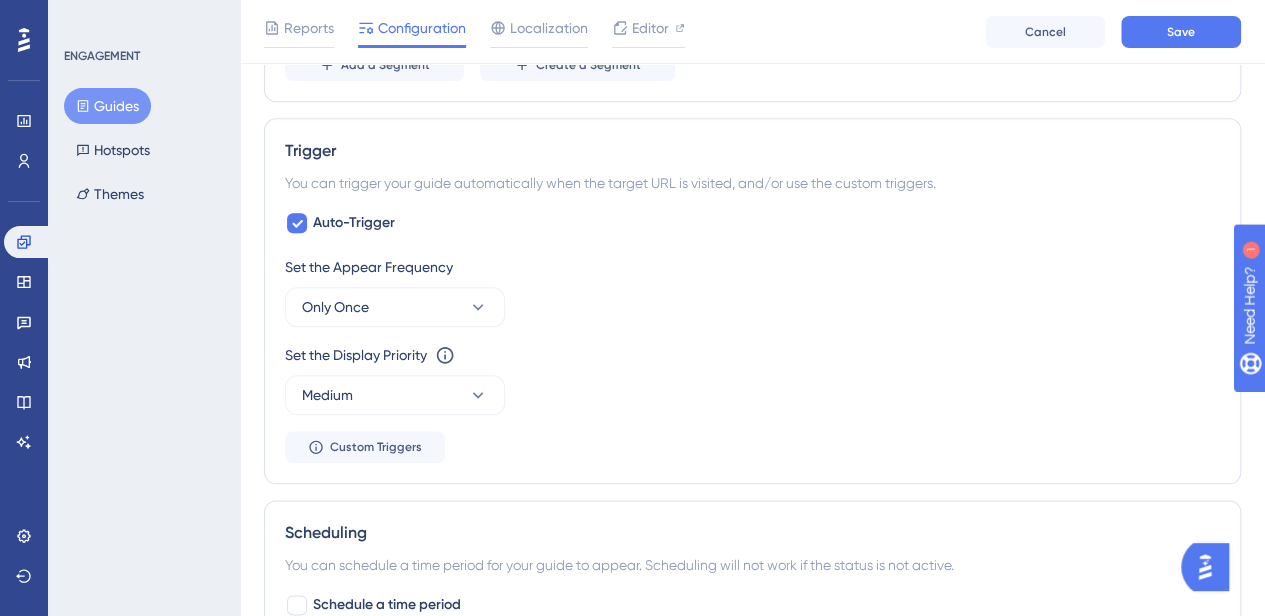 scroll, scrollTop: 938, scrollLeft: 0, axis: vertical 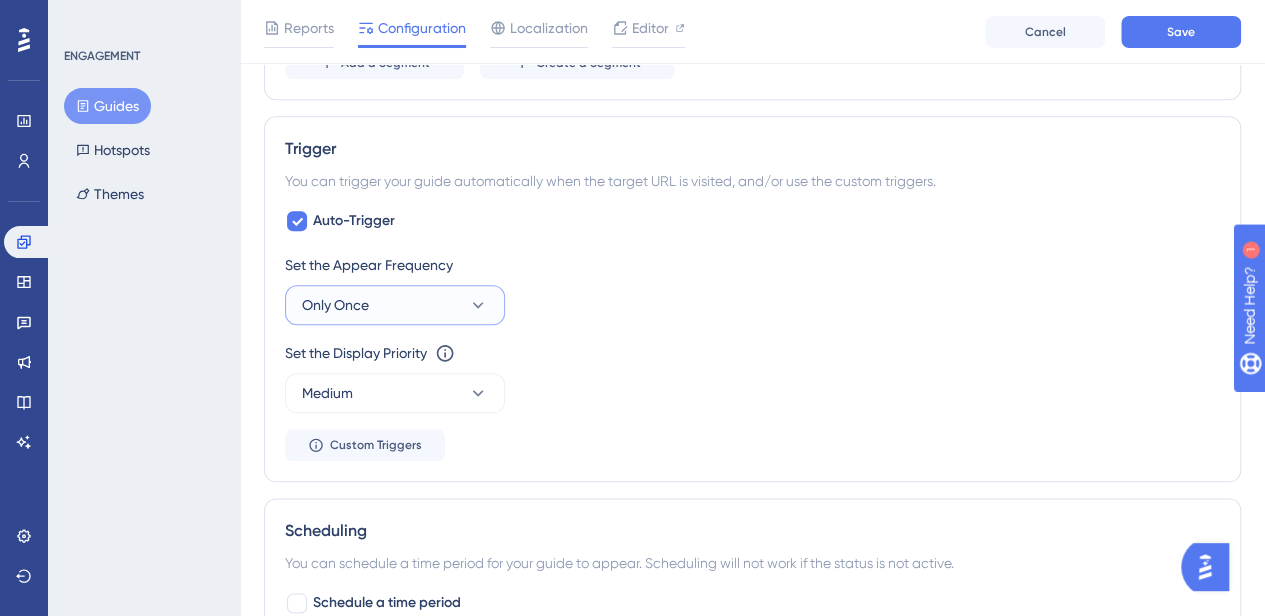click on "Only Once" at bounding box center (395, 305) 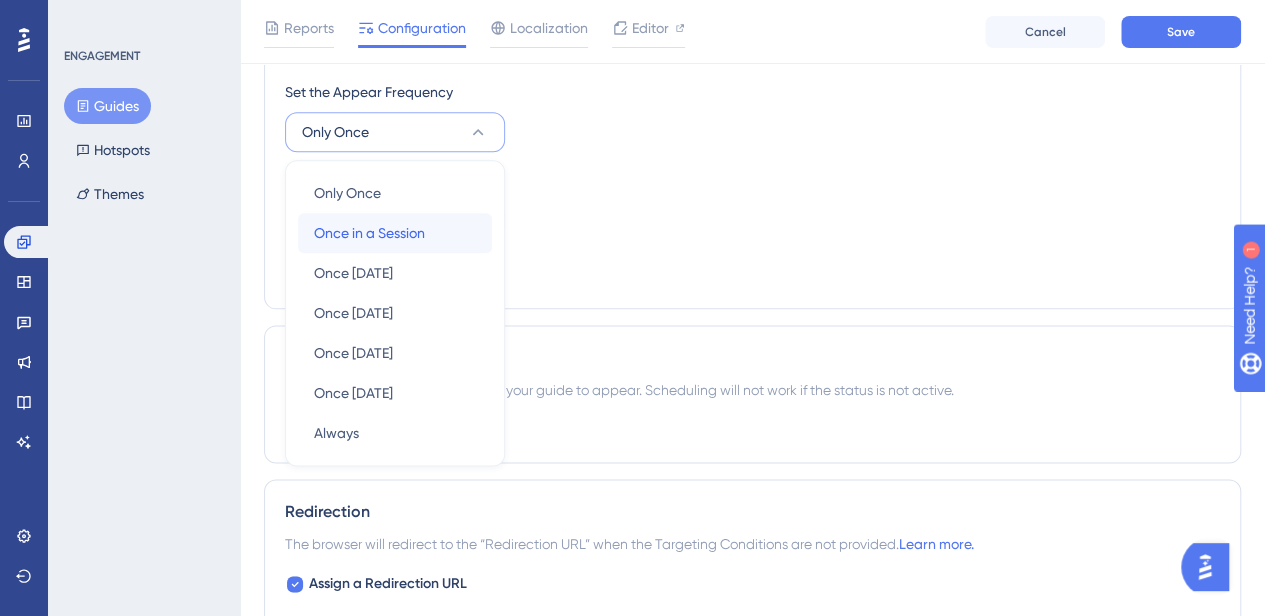 click on "Once in a Session" at bounding box center [369, 233] 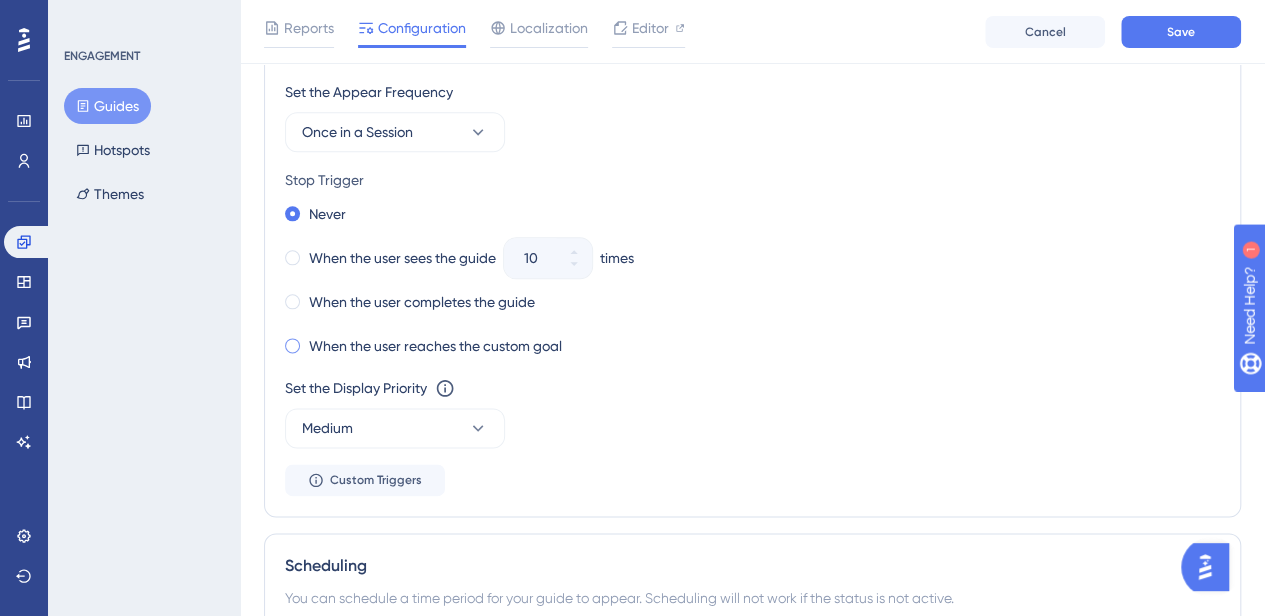 click at bounding box center (292, 345) 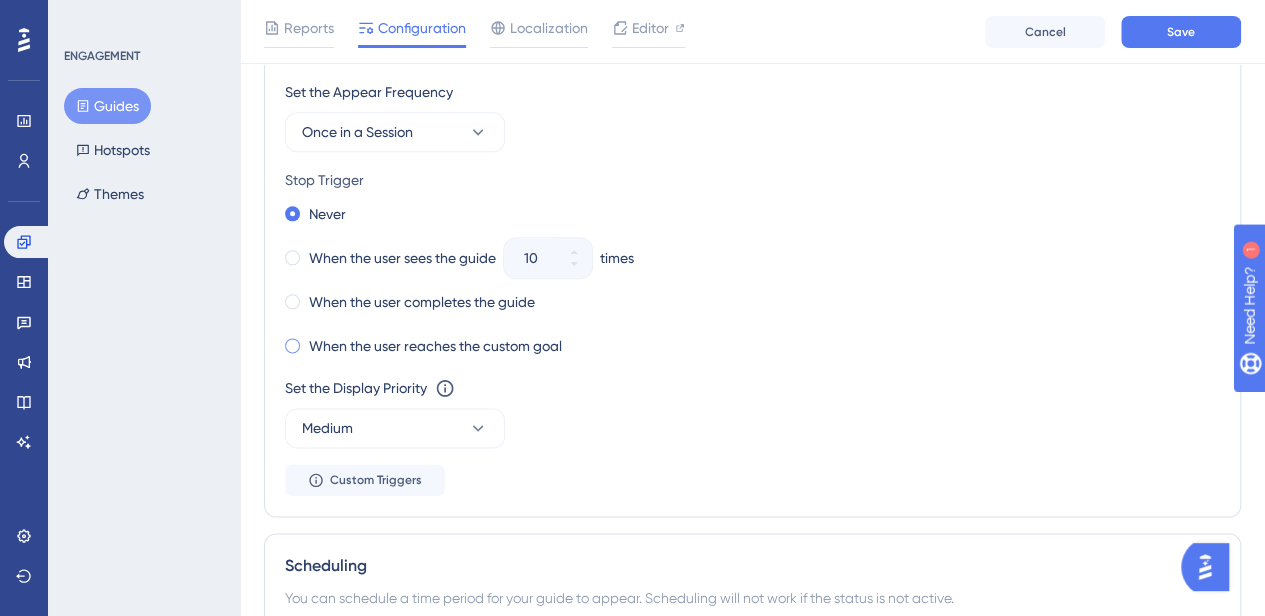 click at bounding box center (306, 341) 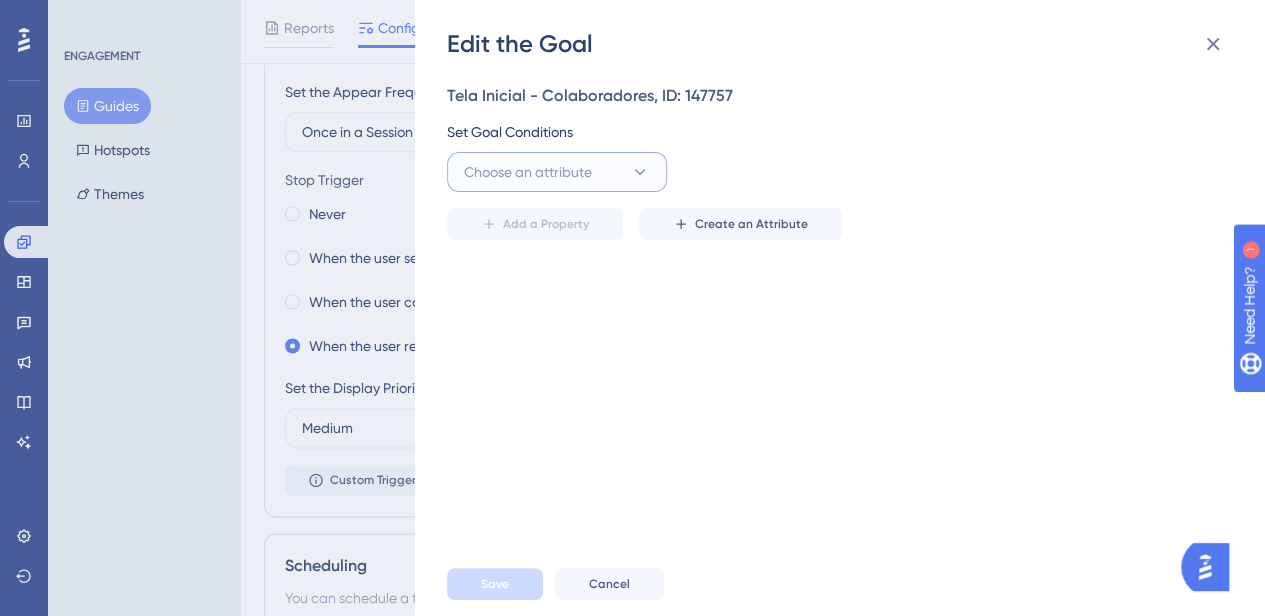 click on "Choose an attribute" at bounding box center (557, 172) 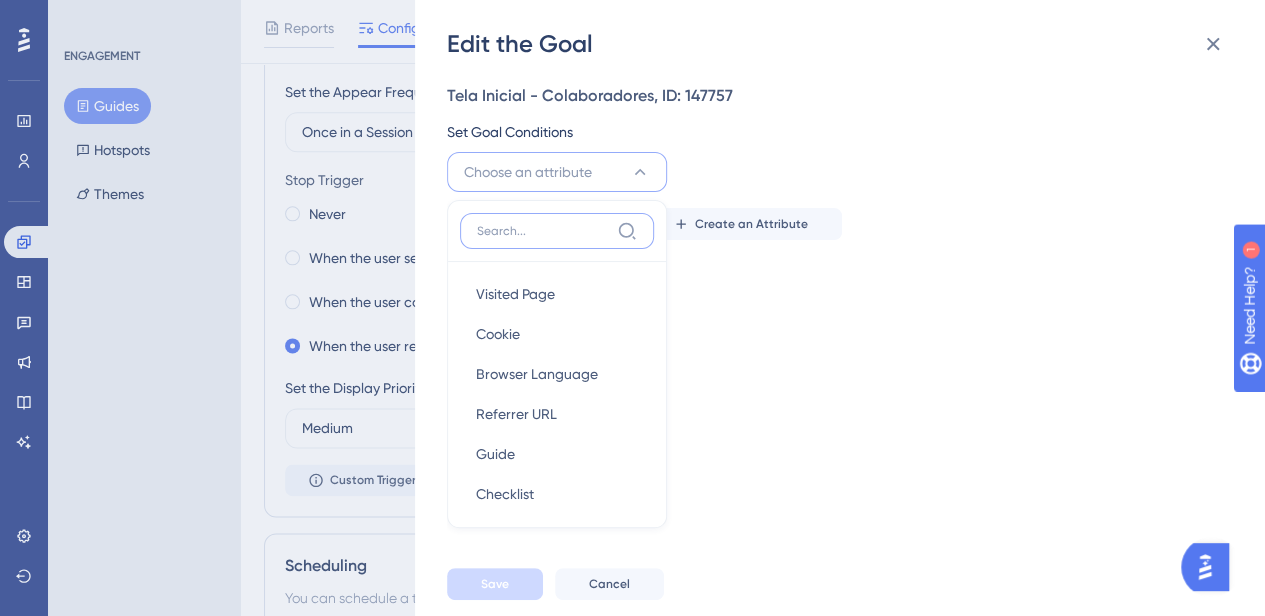 scroll, scrollTop: 38, scrollLeft: 0, axis: vertical 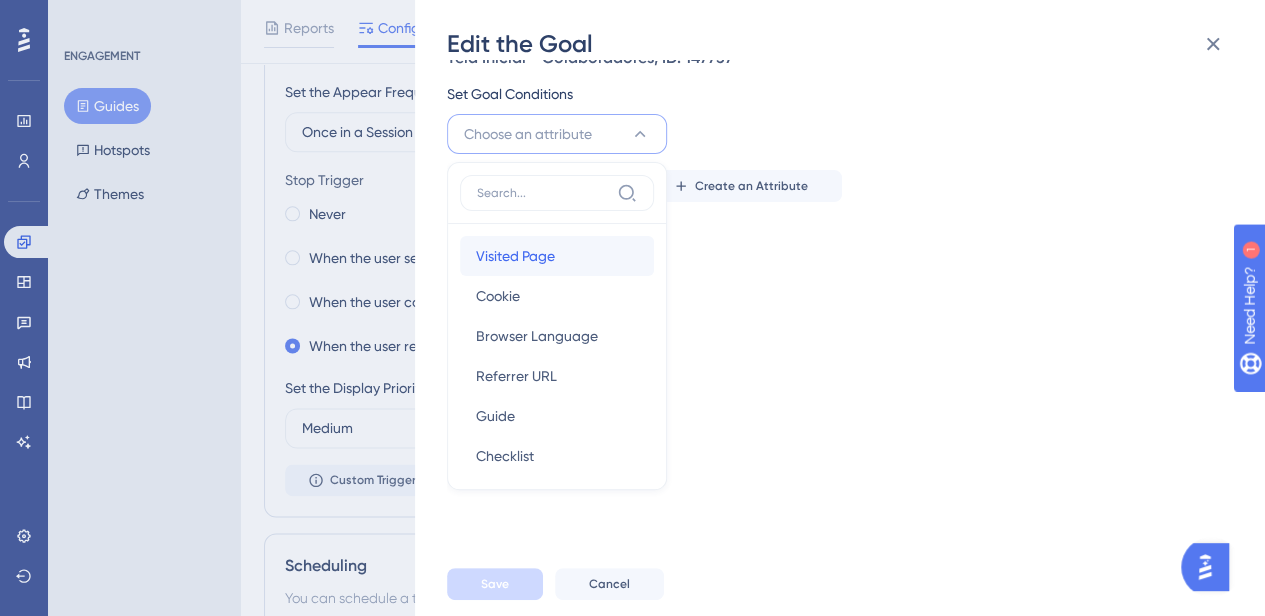 click on "Visited Page" at bounding box center [515, 256] 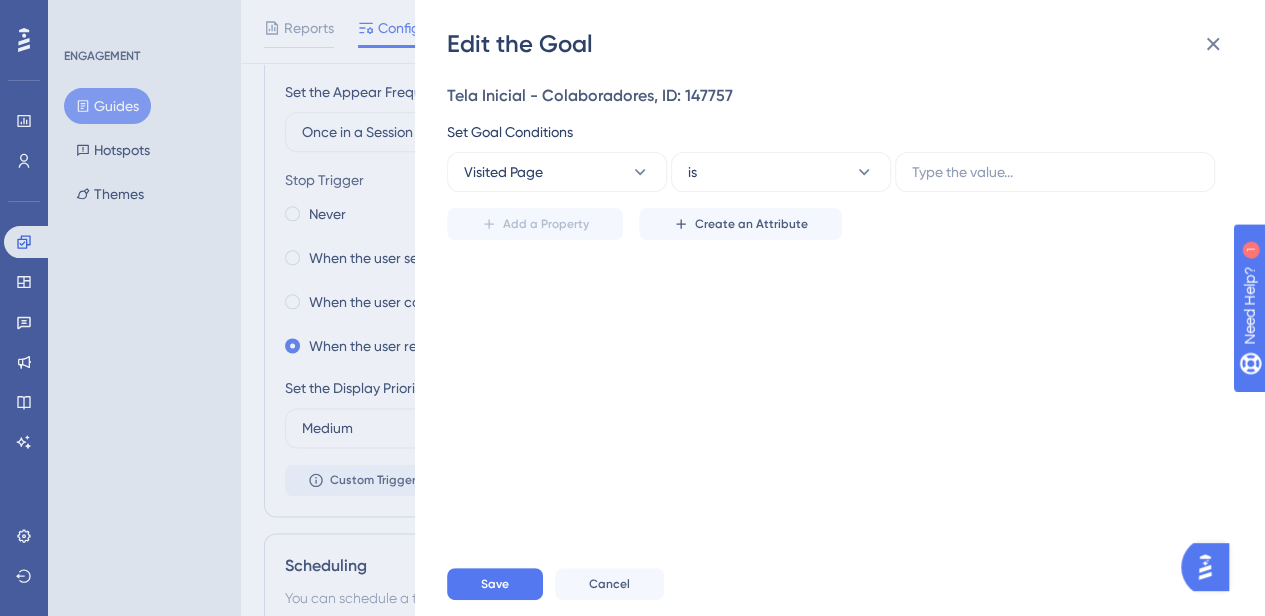 scroll, scrollTop: 0, scrollLeft: 0, axis: both 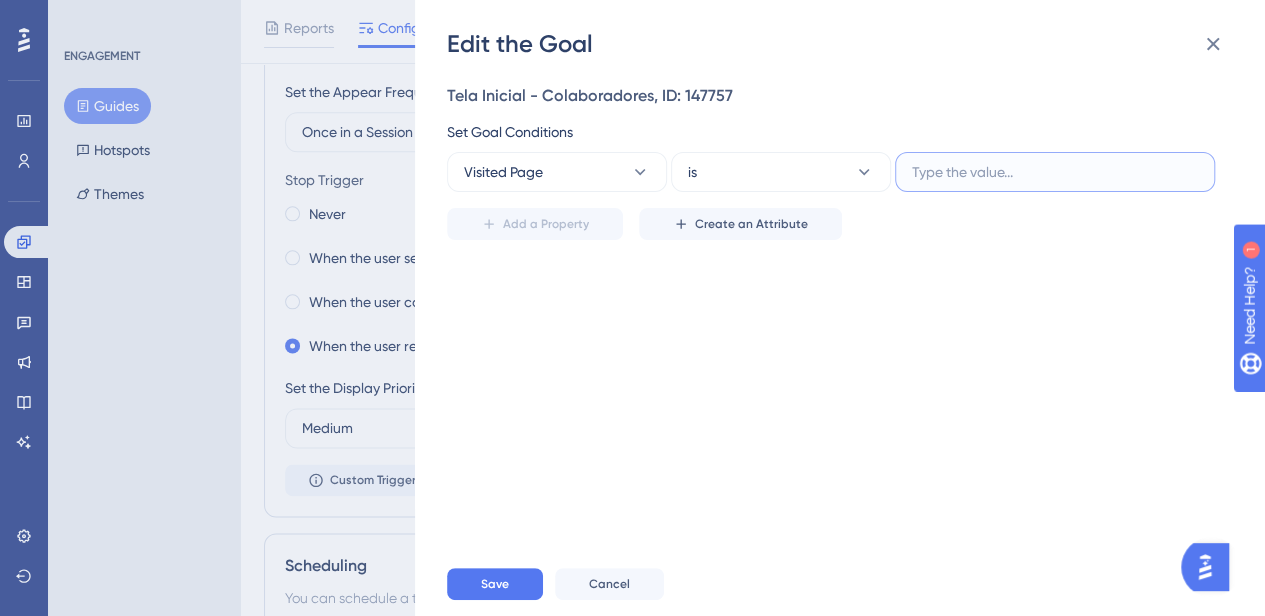 click at bounding box center (1055, 172) 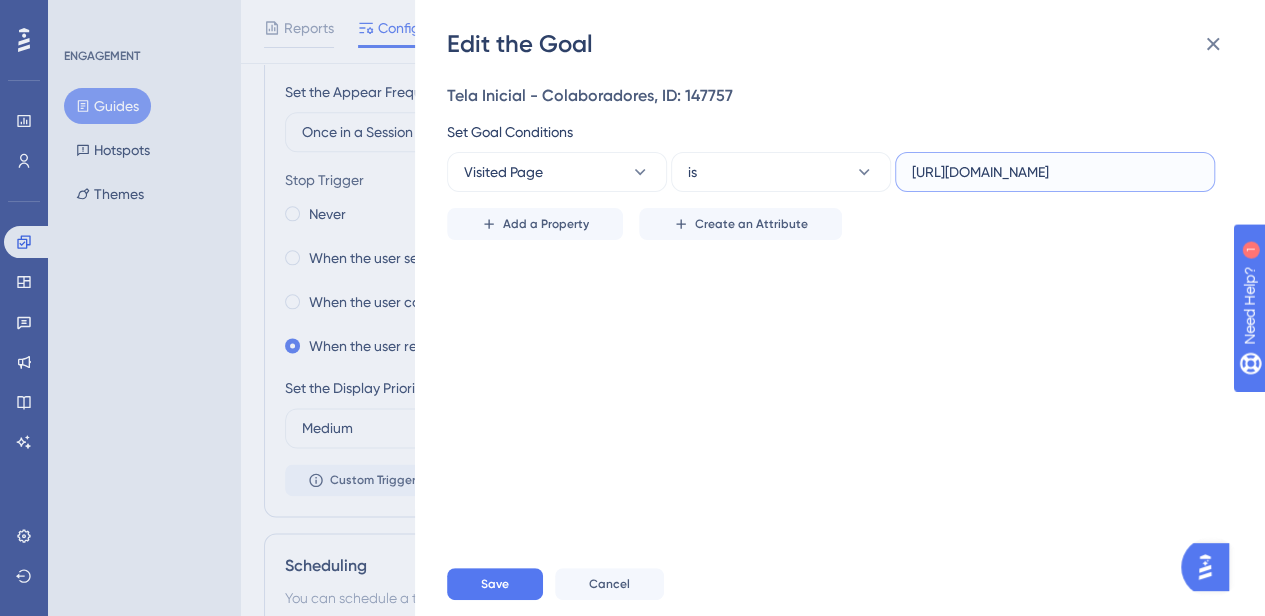 type on "https://t.maze.co/414323364" 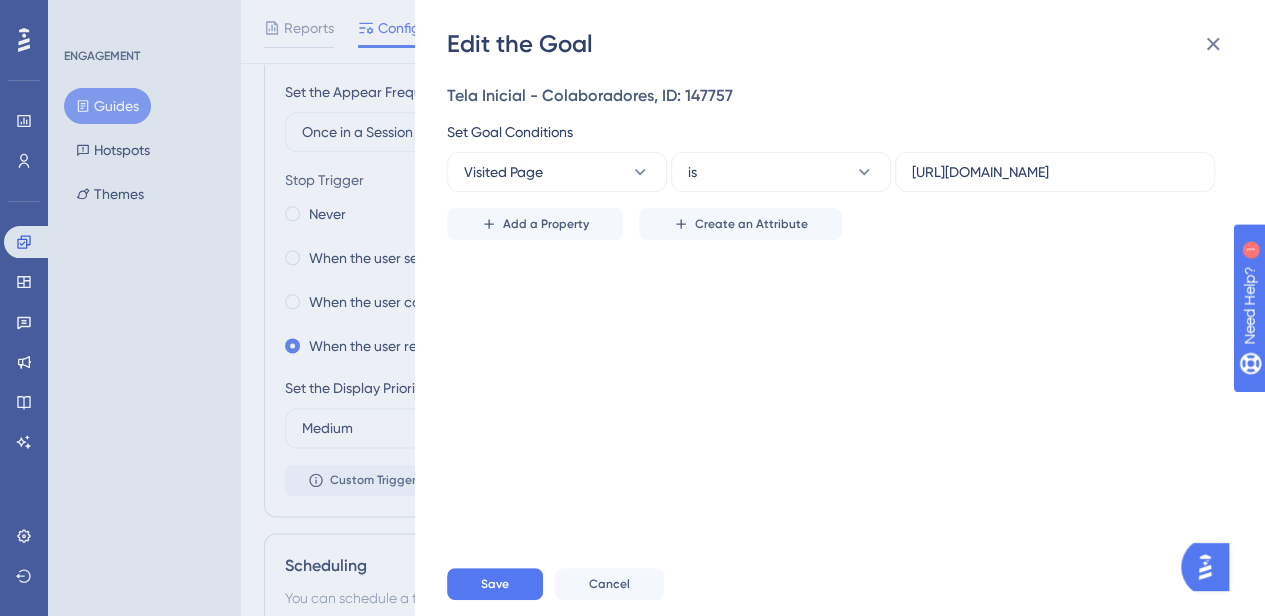 click on "Tela Inicial - Colaboradores, ID: 147757 Set Goal Conditions Visited Page is https://t.maze.co/414323364 Add a Property Create an Attribute" at bounding box center (850, 306) 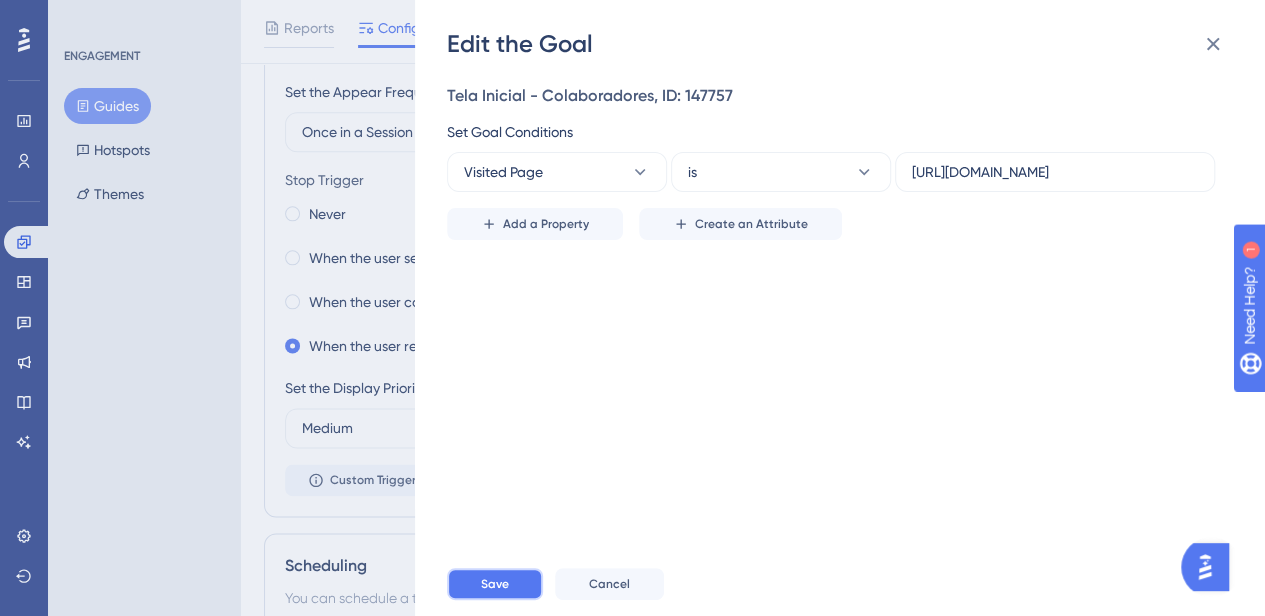 click on "Save" at bounding box center [495, 584] 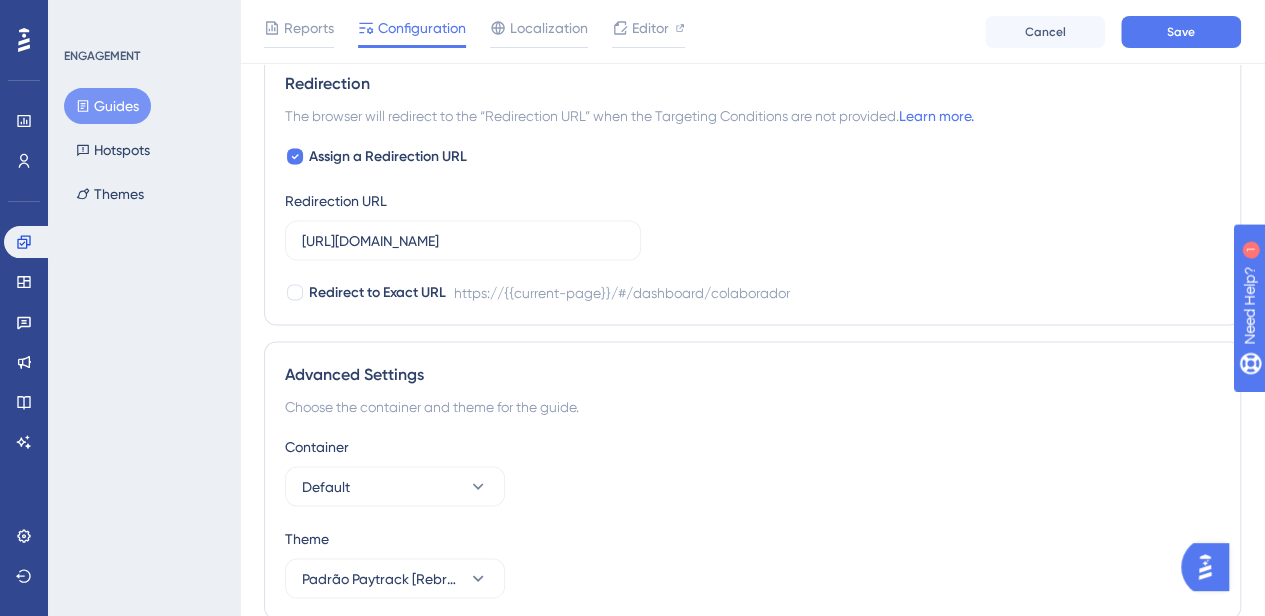 scroll, scrollTop: 1823, scrollLeft: 0, axis: vertical 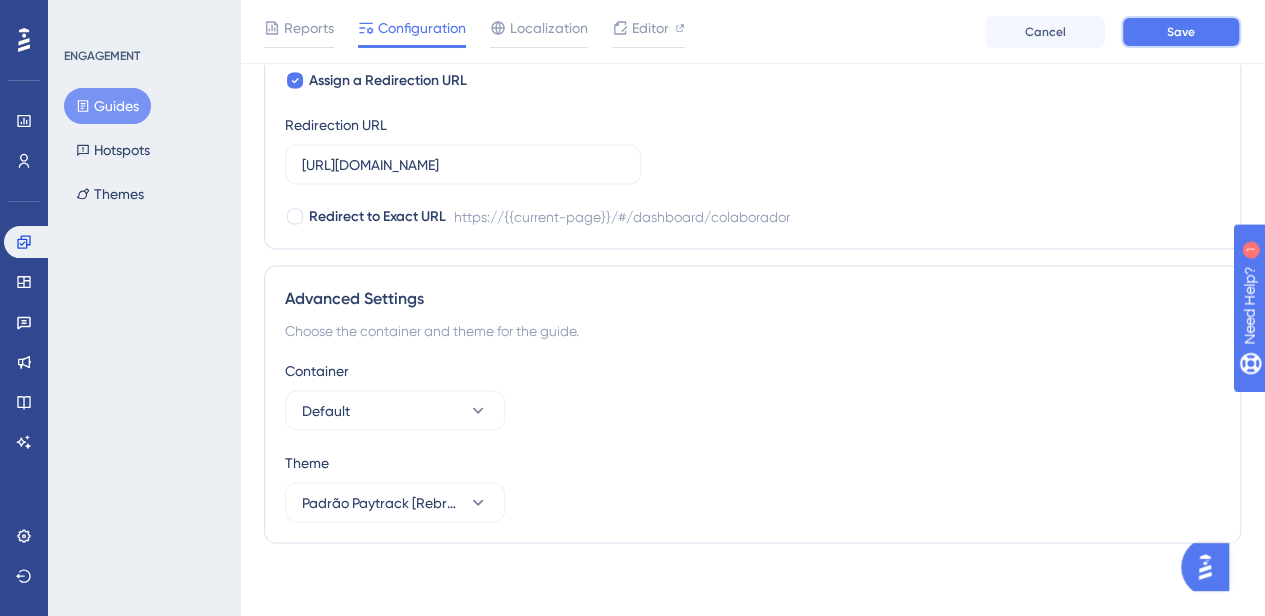 click on "Save" at bounding box center (1181, 32) 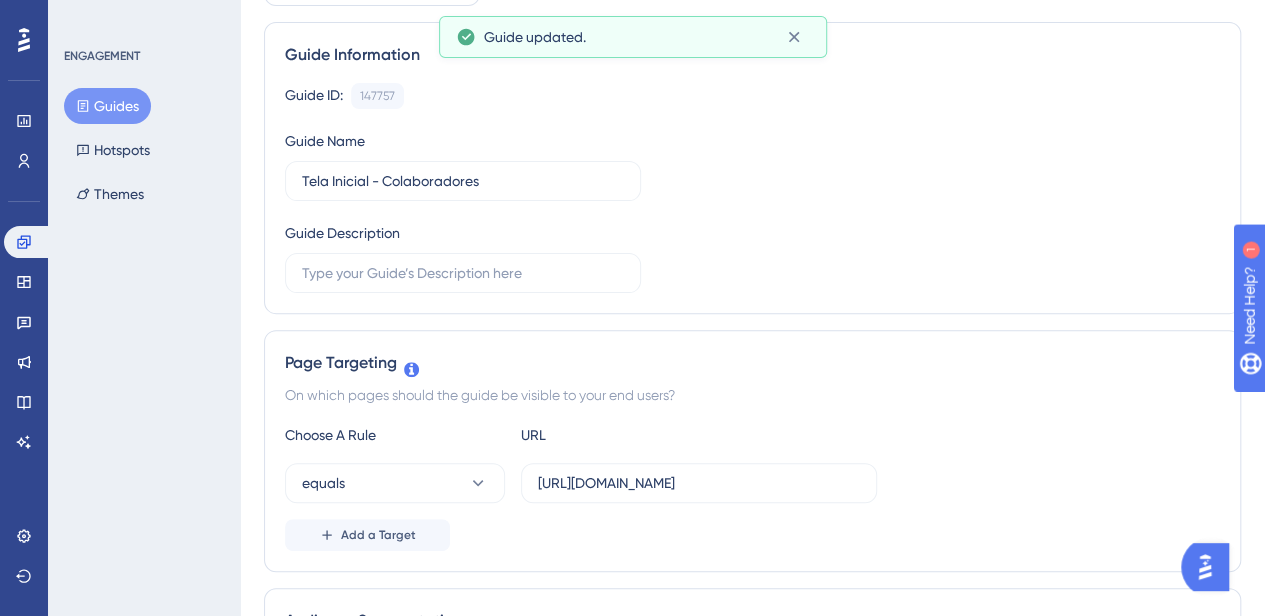 scroll, scrollTop: 0, scrollLeft: 0, axis: both 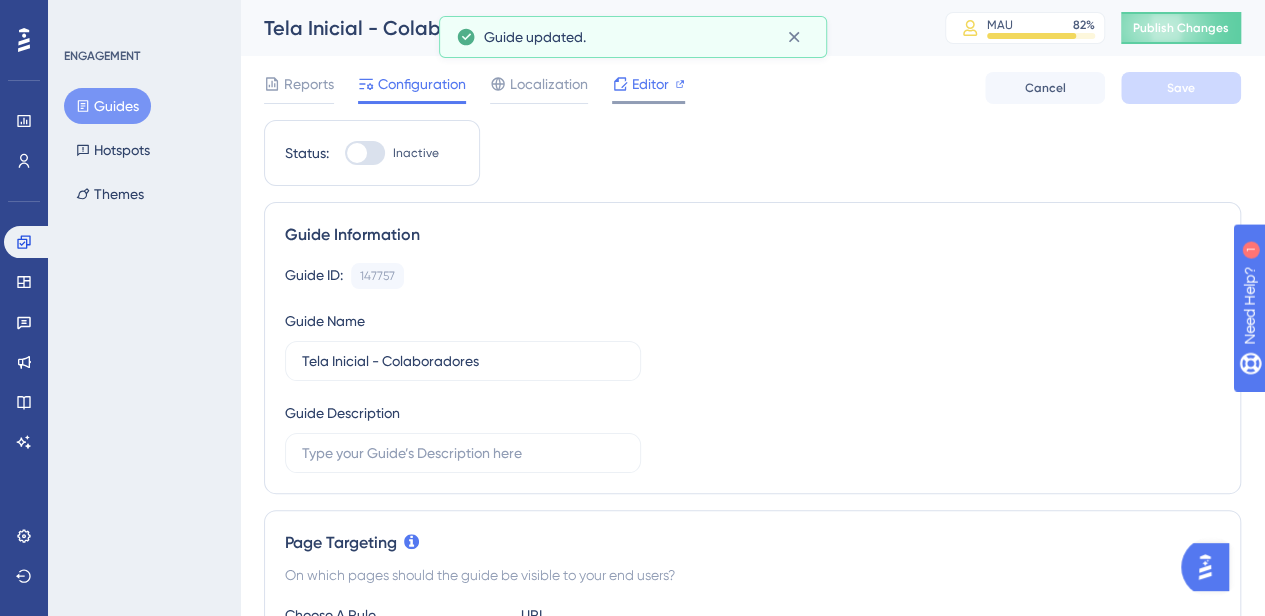 click on "Editor" at bounding box center (650, 84) 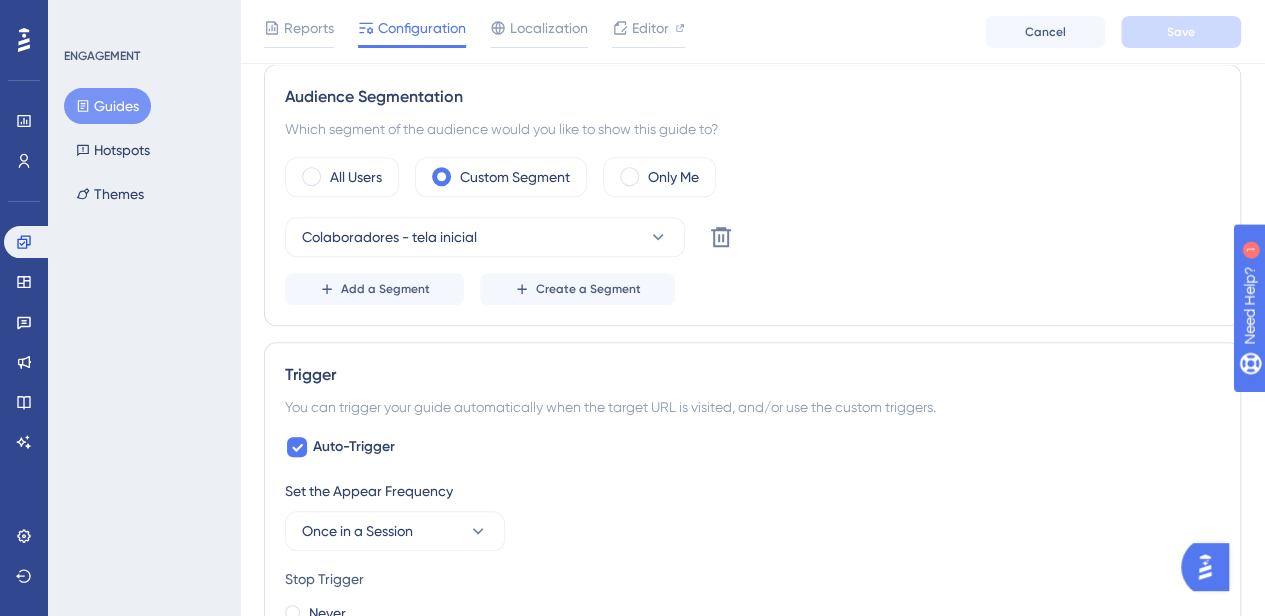 scroll, scrollTop: 0, scrollLeft: 0, axis: both 